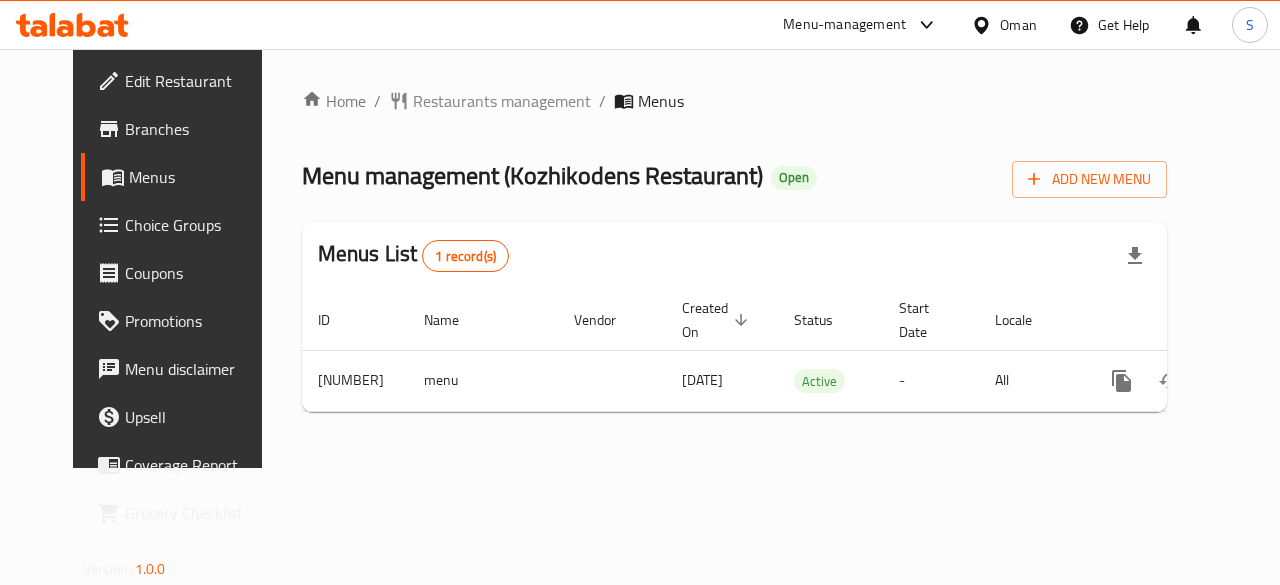scroll, scrollTop: 0, scrollLeft: 0, axis: both 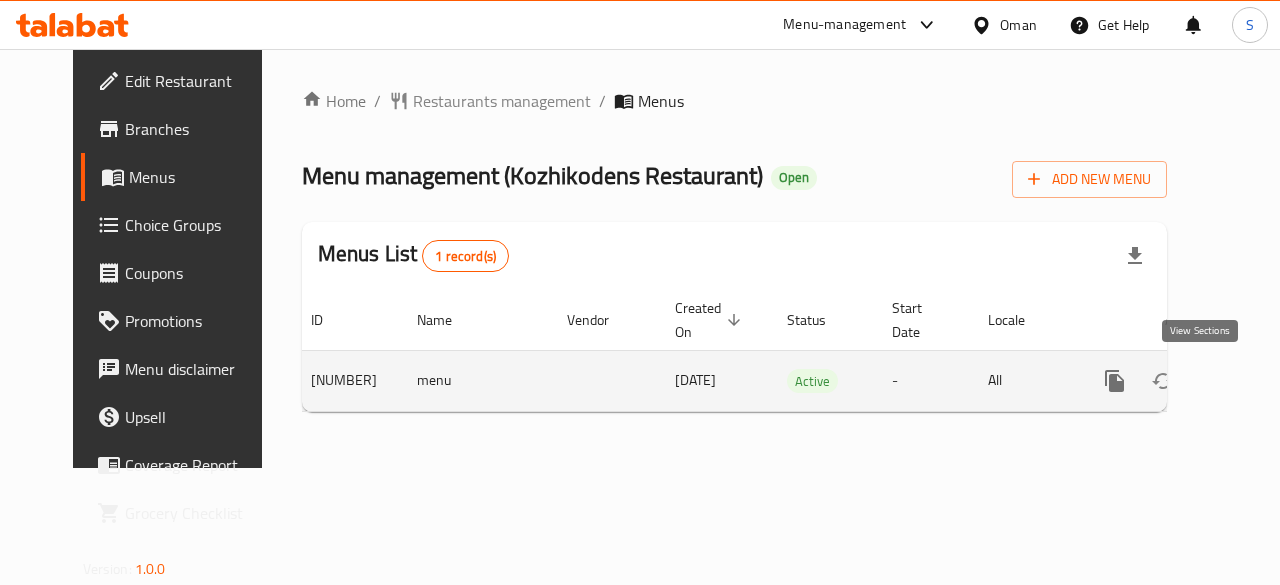 click 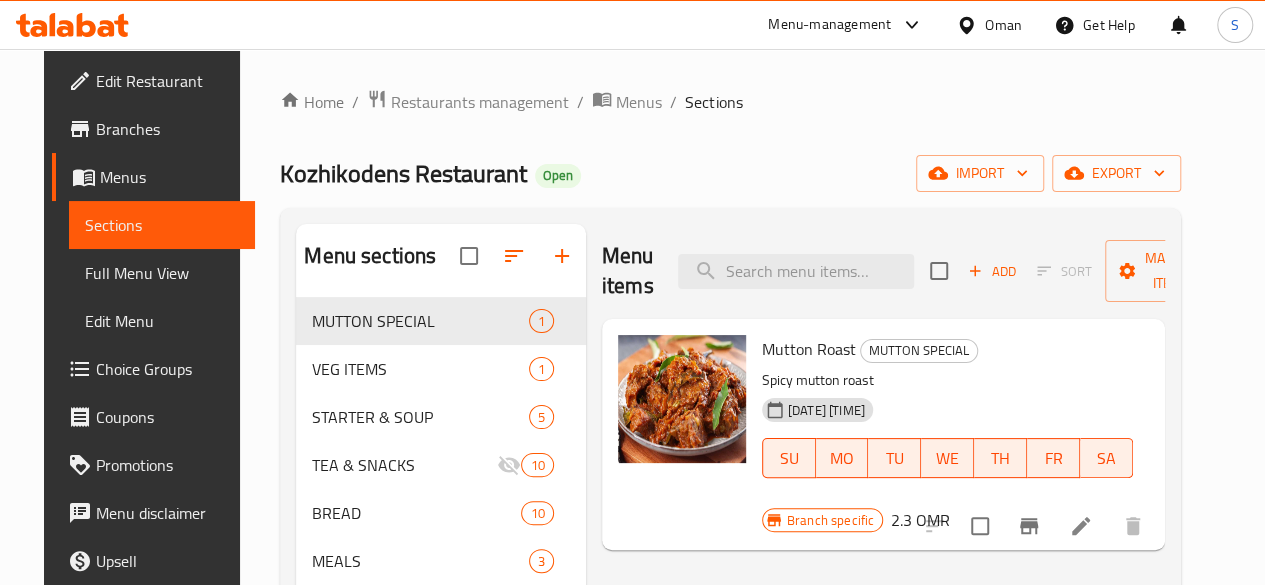 click on "Choice Groups" at bounding box center (167, 369) 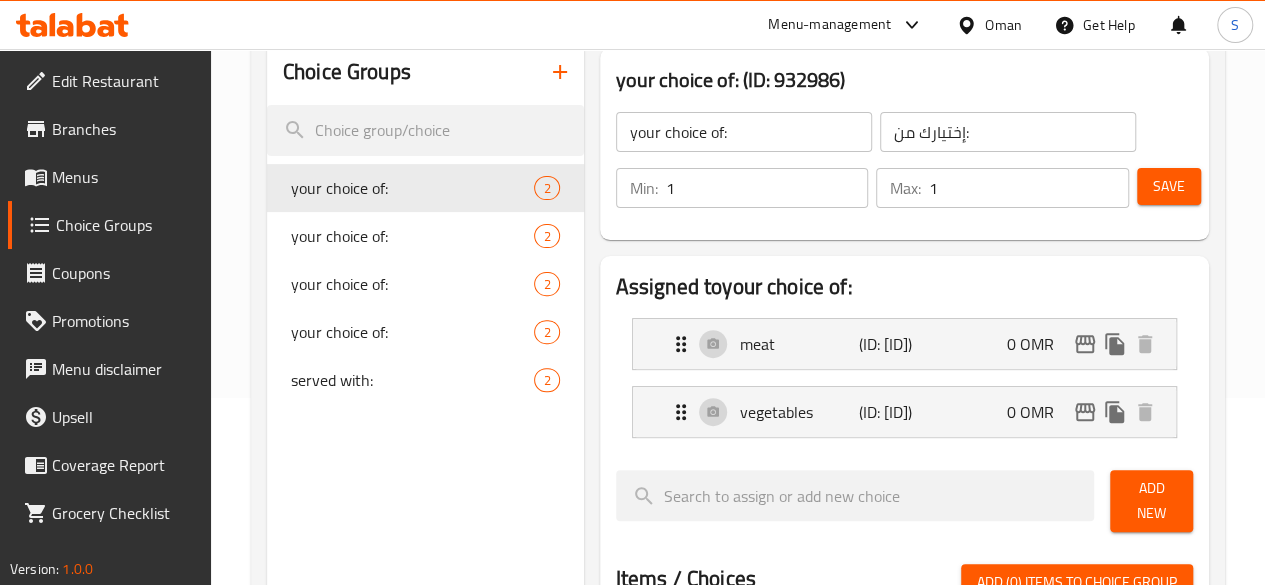 scroll, scrollTop: 188, scrollLeft: 0, axis: vertical 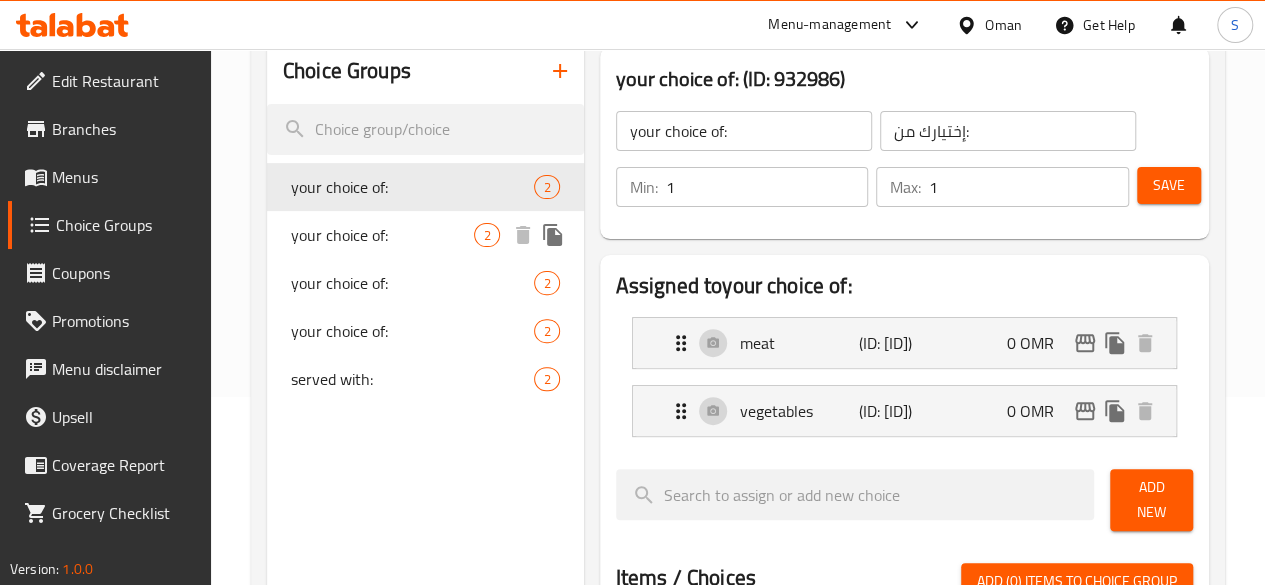 click on "your choice of:" at bounding box center (383, 235) 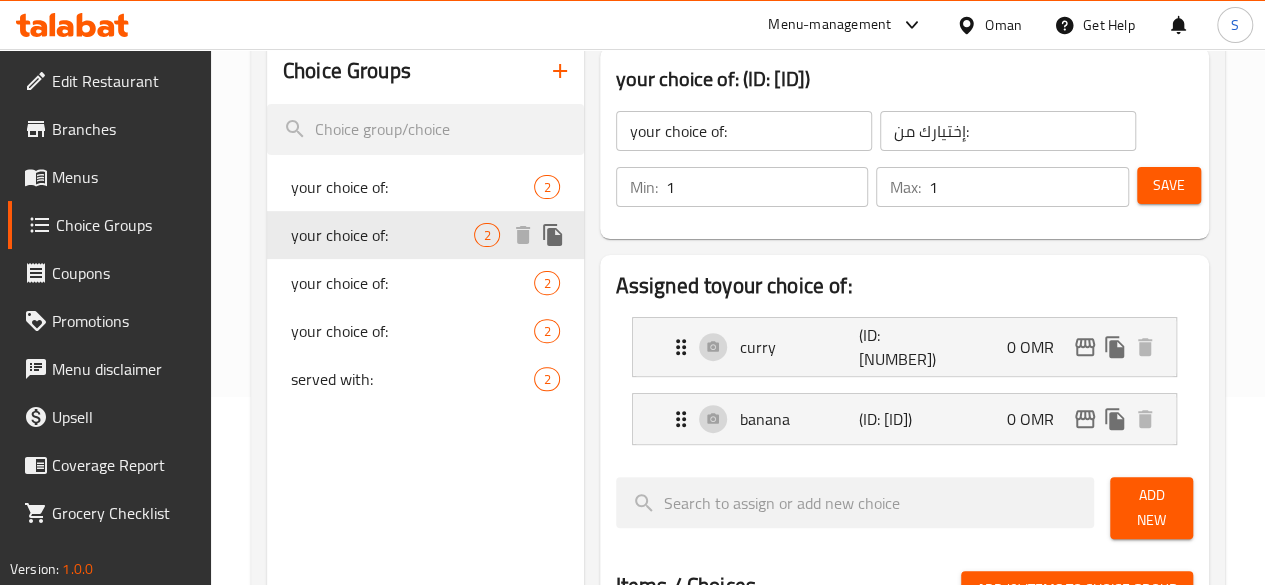 scroll, scrollTop: 130, scrollLeft: 0, axis: vertical 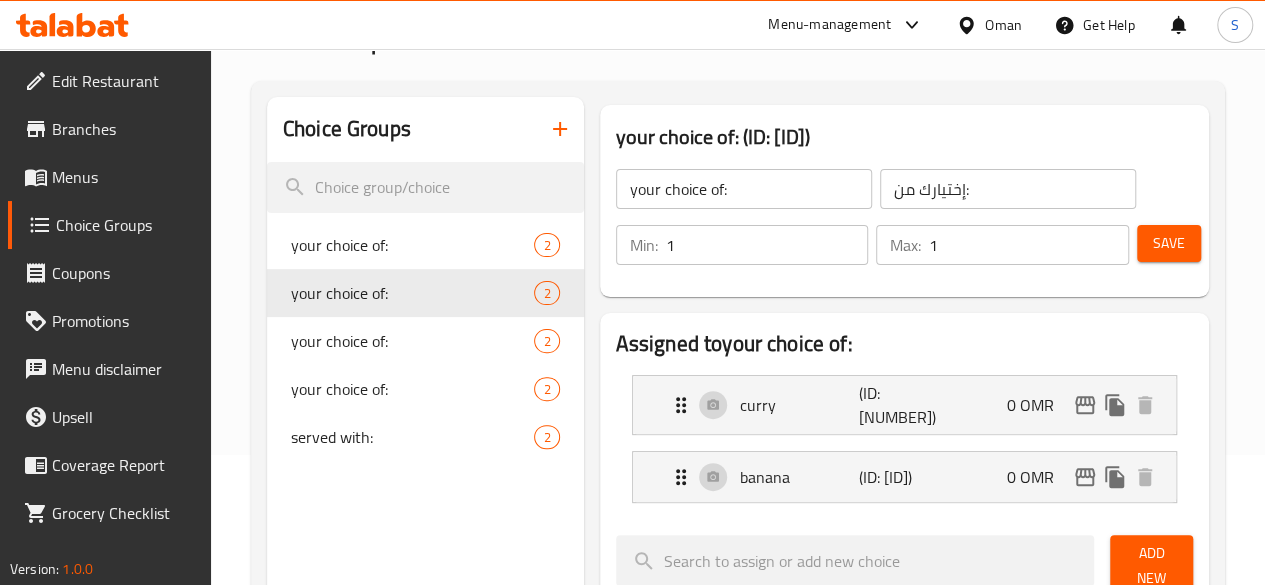 click 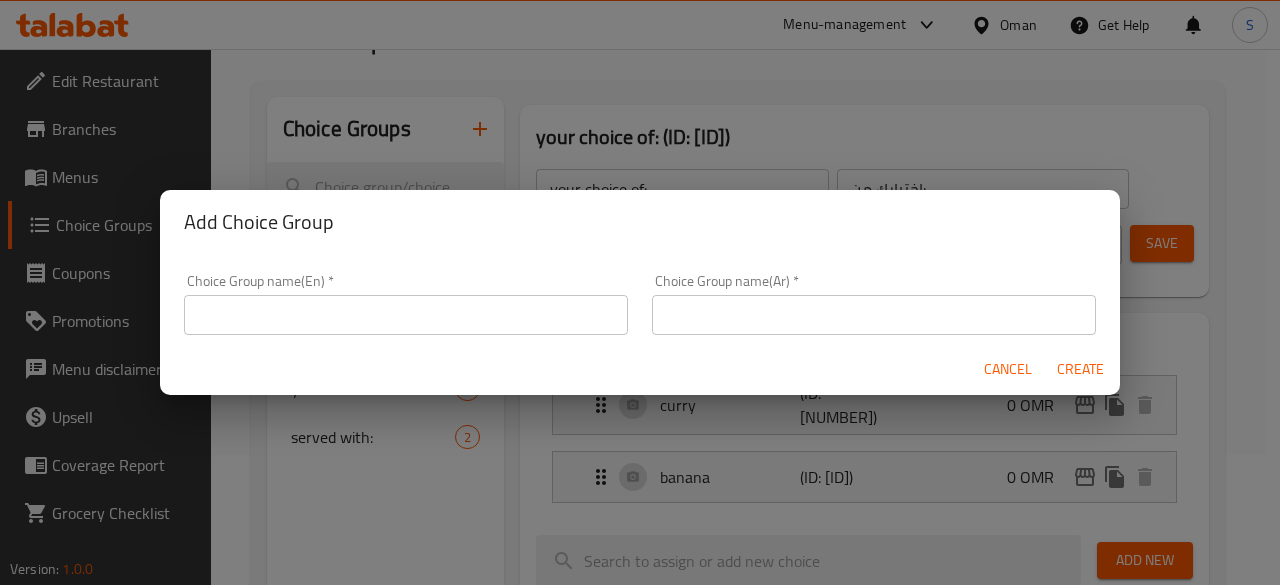 click at bounding box center (406, 315) 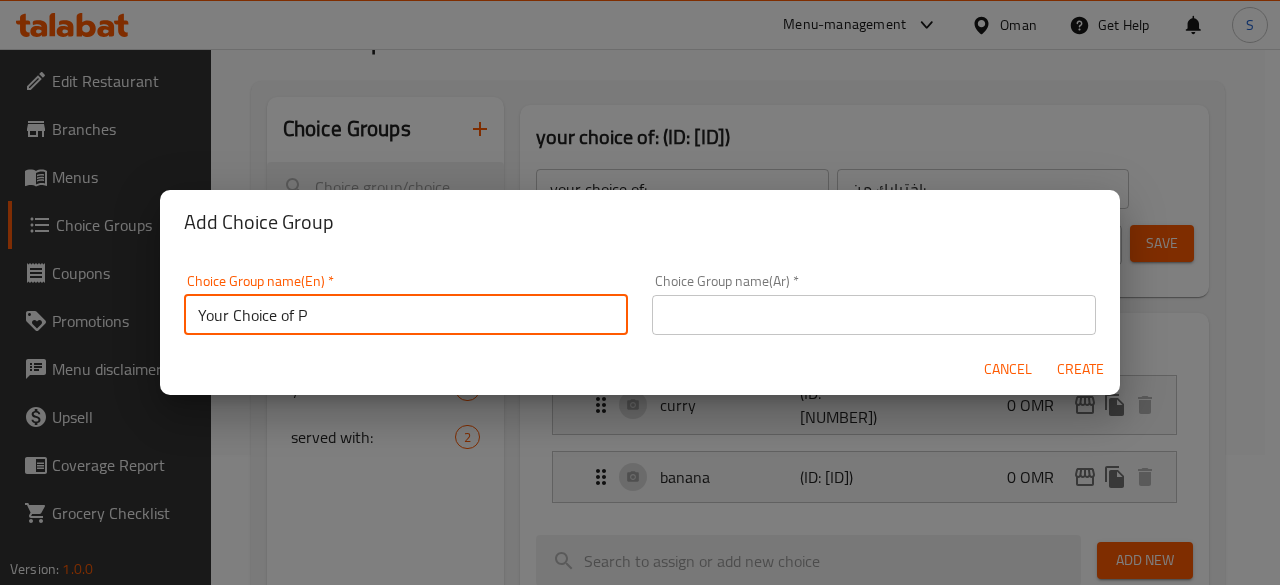 type on "Your Choice of Portion:" 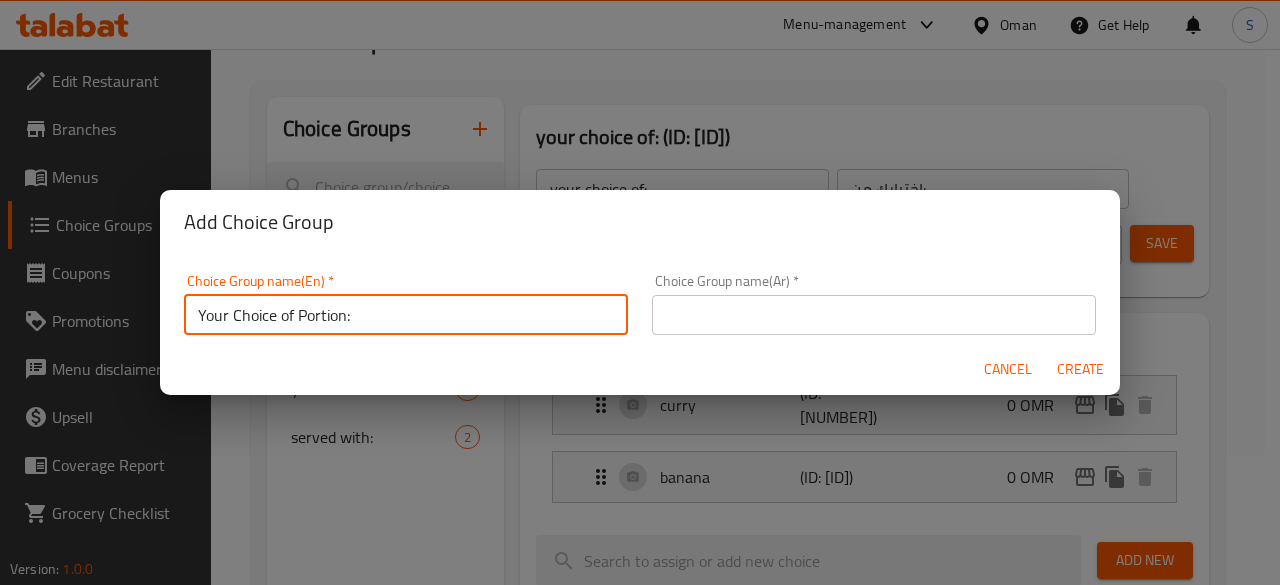 drag, startPoint x: 388, startPoint y: 304, endPoint x: 36, endPoint y: 283, distance: 352.62585 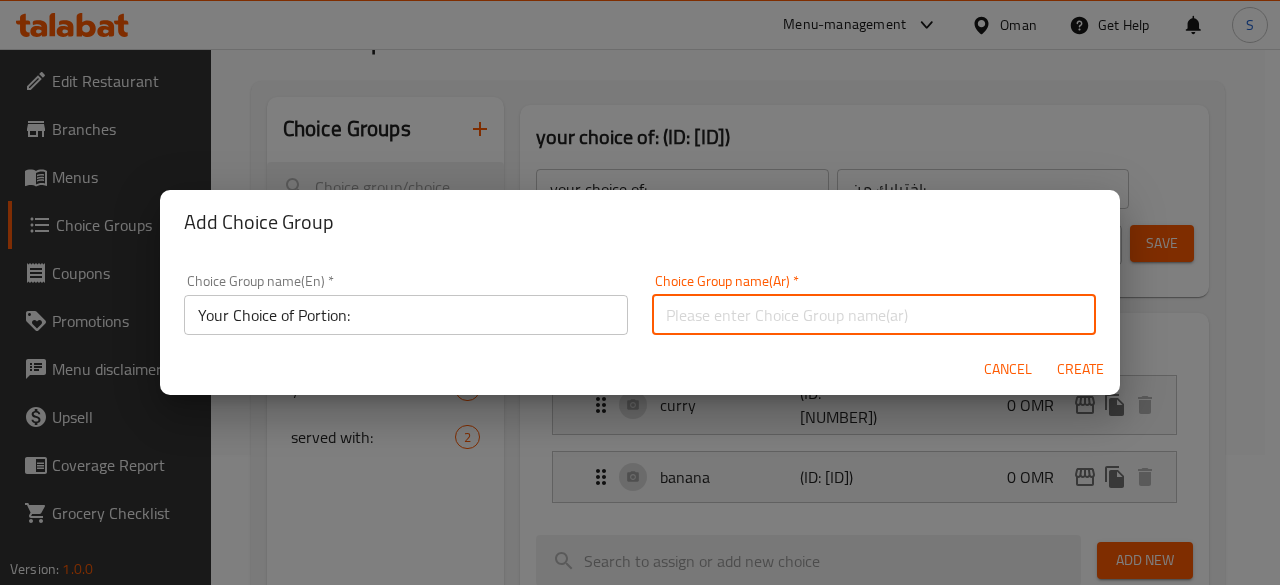 paste on "اختيارك للجزء:" 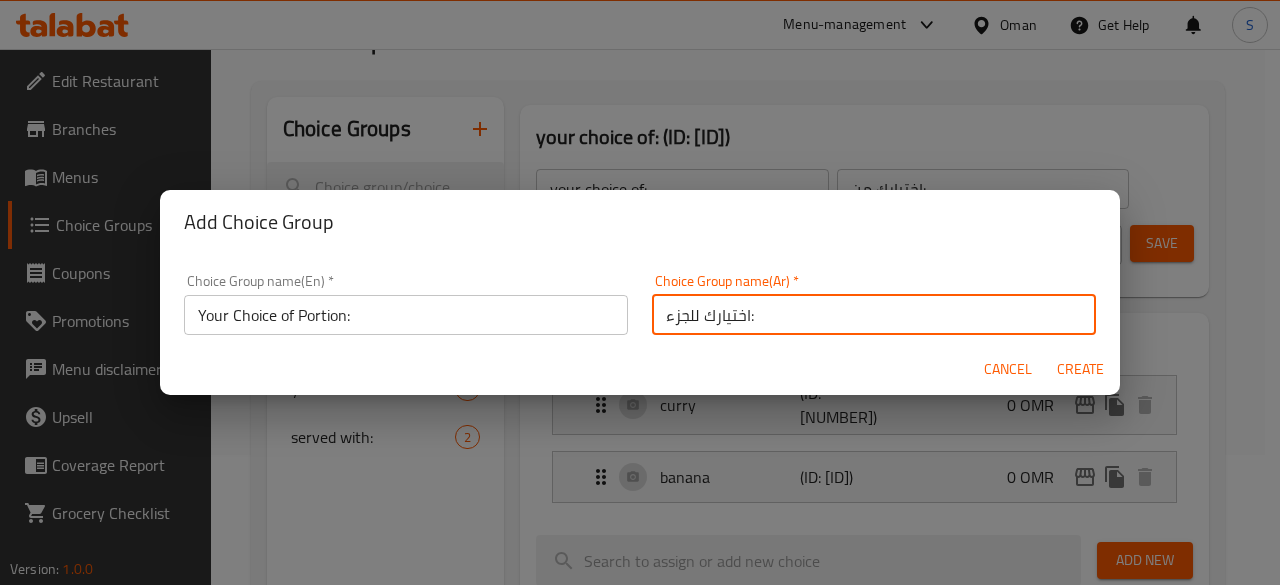 type on "اختيارك للجزء:" 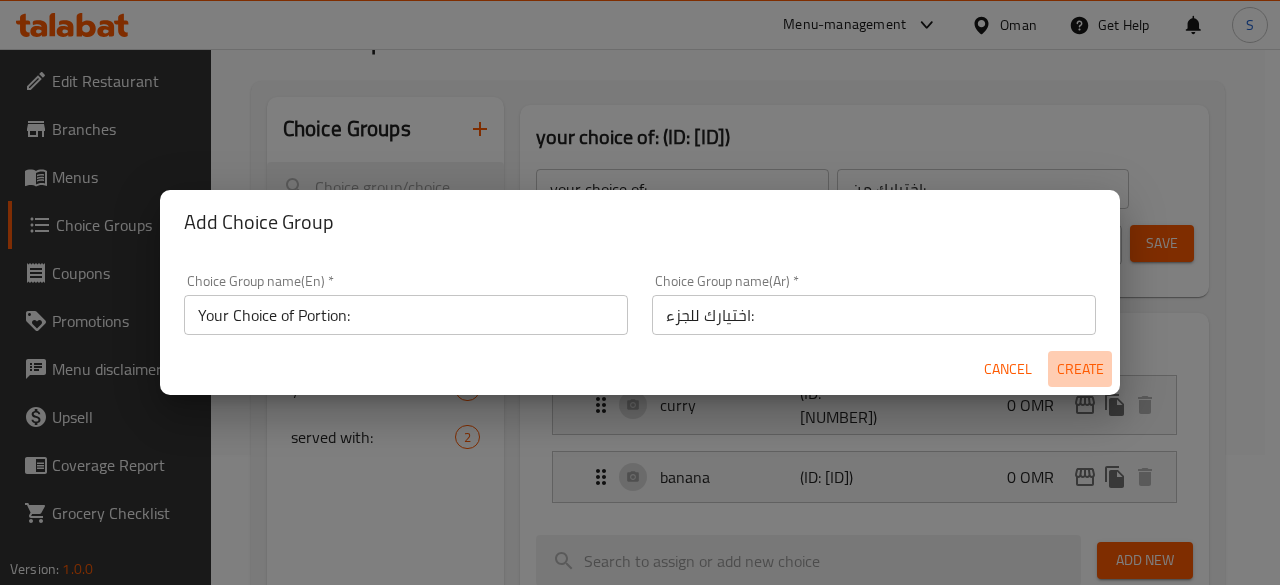 click on "Create" at bounding box center (1080, 369) 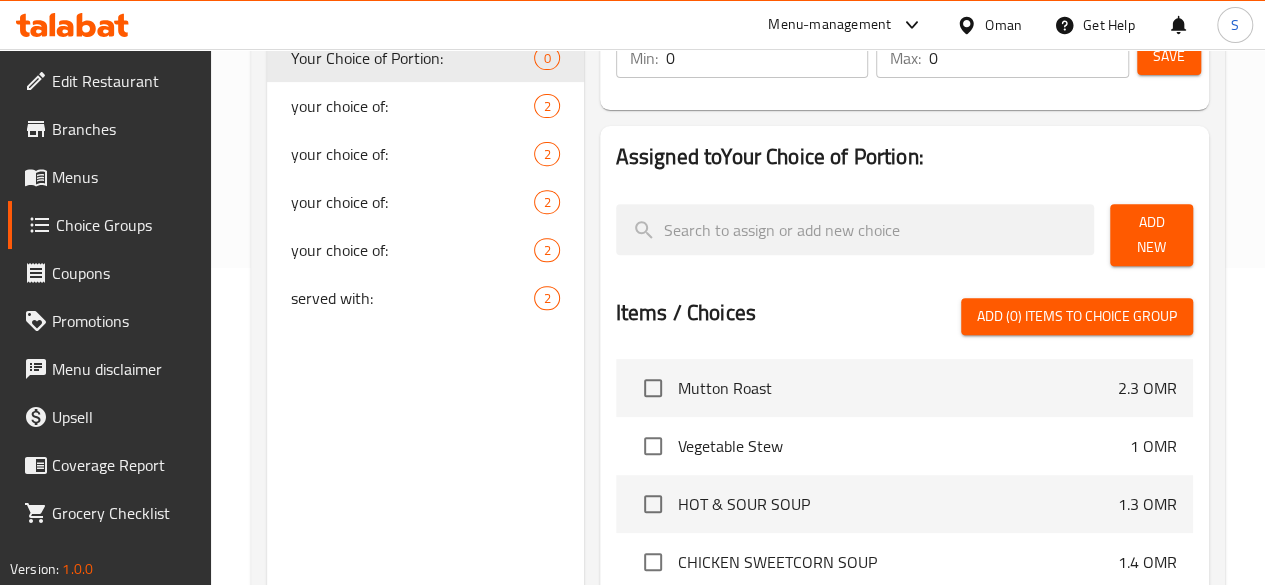 scroll, scrollTop: 318, scrollLeft: 0, axis: vertical 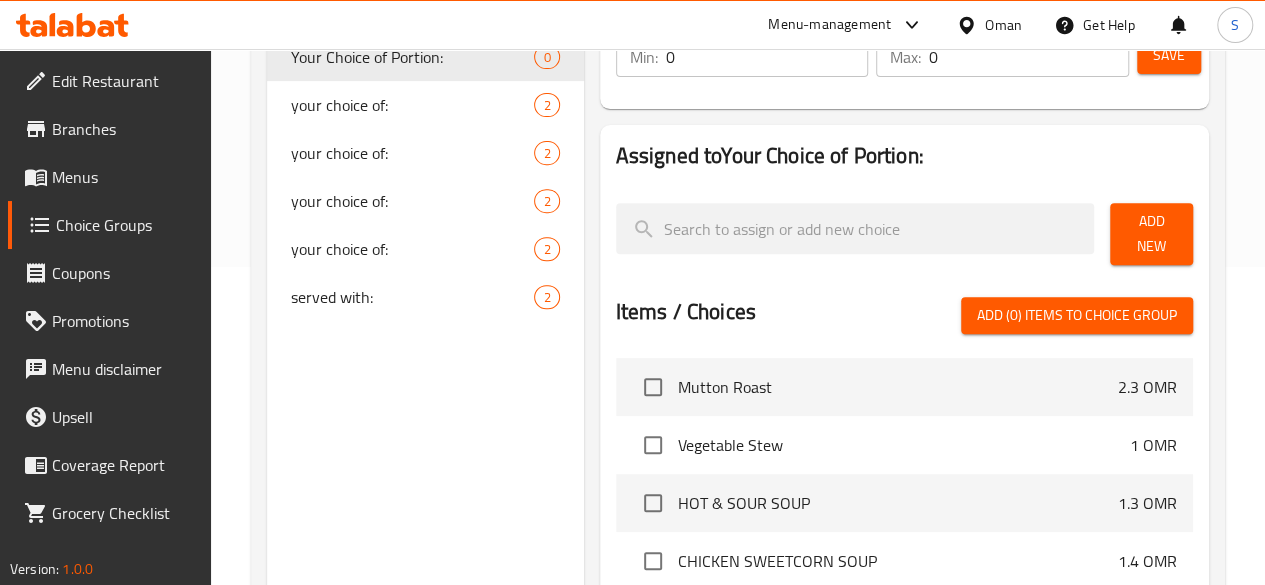 click on "Add New" at bounding box center [1151, 234] 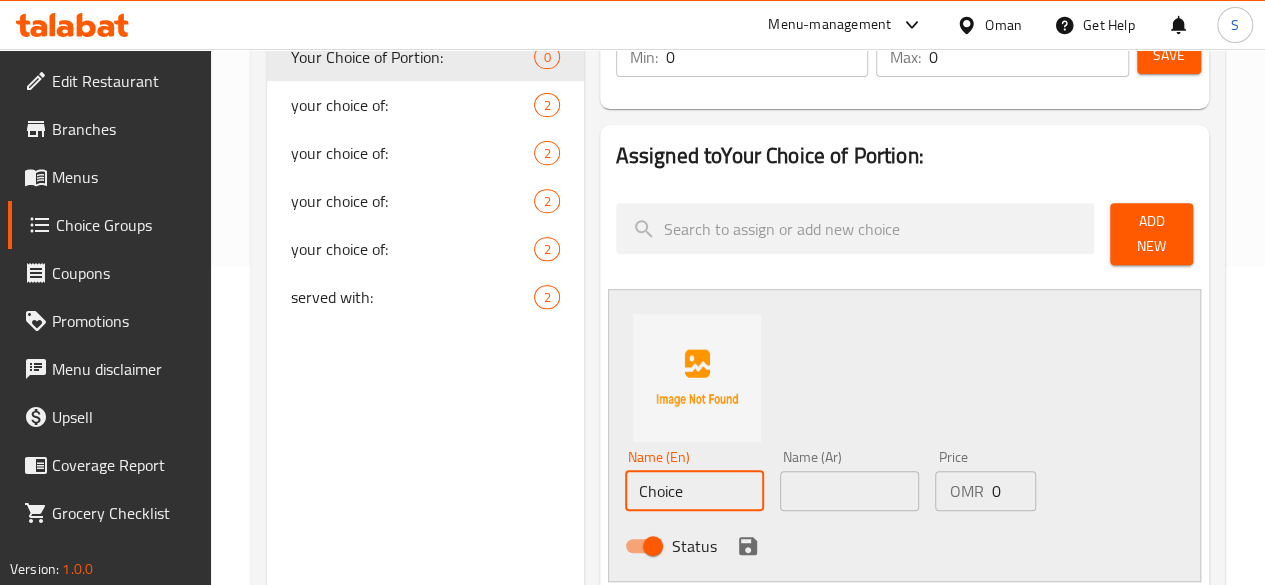 drag, startPoint x: 648, startPoint y: 473, endPoint x: 388, endPoint y: 470, distance: 260.0173 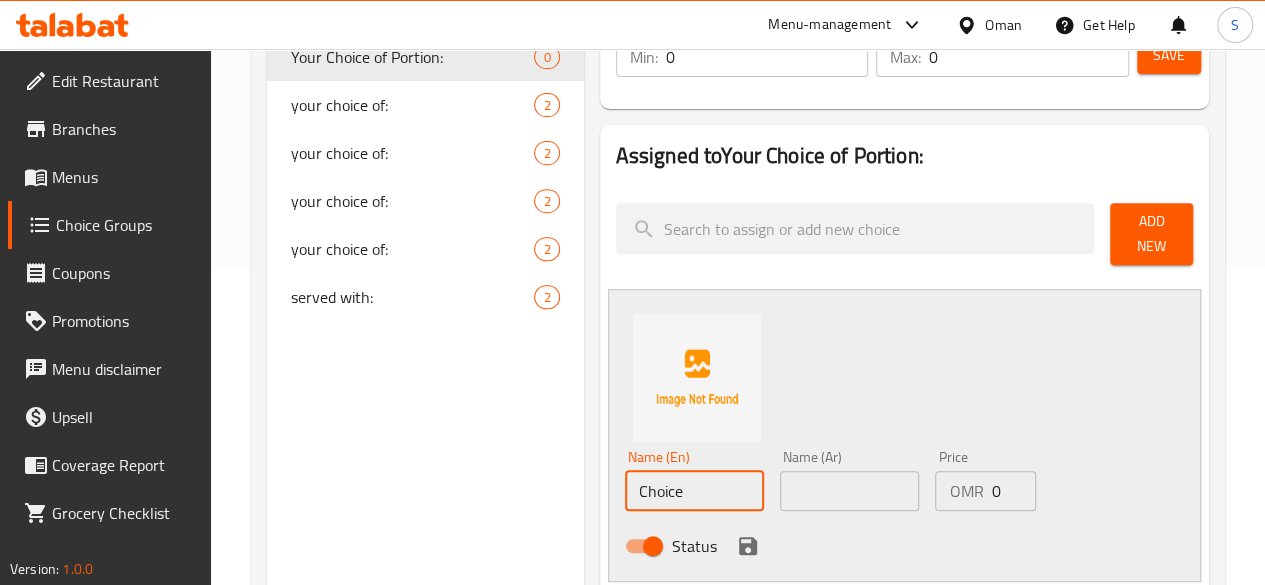 click on "Choice Groups Your Choice of Portion: 0 your choice of:  2 your choice of:  2 your choice of:  2 your choice of:  2  served with:  2 Your Choice of Portion: (ID: [ID]) Your Choice of Portion: ​ اختيارك للجزء: ​ Min: 0 ​ Max: 0 ​ Save Assigned to  Your Choice of Portion: Add New Name (En) Choice Name (En) Name (Ar) Name (Ar) Price OMR 0 Price Status Items / Choices Add (0) items to choice group Mutton Roast 2.3 OMR Vegetable Stew 1 OMR HOT & SOUR SOUP 1.3 OMR CHICKEN SWEETCORN SOUP 1.4 OMR TOMATO SOUP 1.3 OMR CHICKEN LOLLIPOP 1.7 OMR INCHI PULI CHICKEN 1.7 OMR CHATTI PATHIRI CHICKEN 0.4 OMR CHICKEN KALMAS 0.3 OMR UNNAKKAYA 0.3 OMR CUTLET 0.3 OMR meat  0 OMR vegetables  0 OMR PARIPPU VADA 0.15 OMR KAYIPOLA 0.35 OMR TEA 0.2 OMR COFFEE 0.3 OMR BOOST 0.4 OMR HORLICKS 0.4 OMR KANNACHA PATHIRI 0.2 OMR WHEAT PORATTA 0.15 OMR PORATTA 0.1 OMR NICE PATHIRI 0.075 OMR KAYY PATHIRI 0.2 OMR APPAM 0.15 OMR IDIYAPPAM 0.15 OMR Puttu Single Piece 0.15 OMR curry 0 OMR banana 0 OMR NEY PATHAL 0.2 OMR" at bounding box center (742, 541) 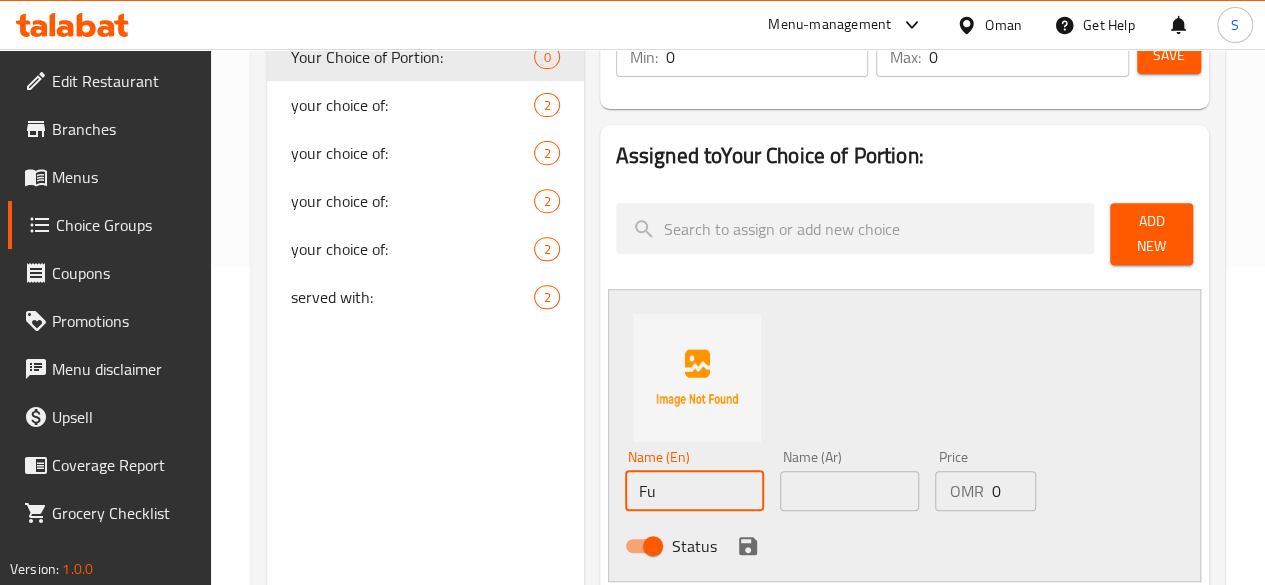 type on "F" 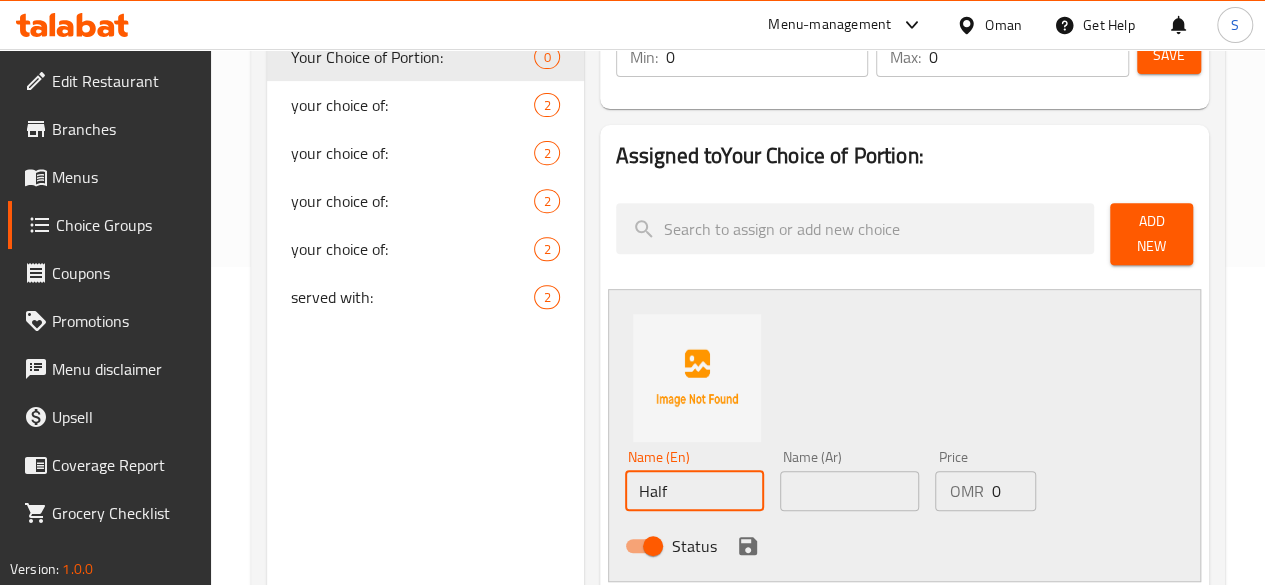 drag, startPoint x: 623, startPoint y: 486, endPoint x: 472, endPoint y: 474, distance: 151.47607 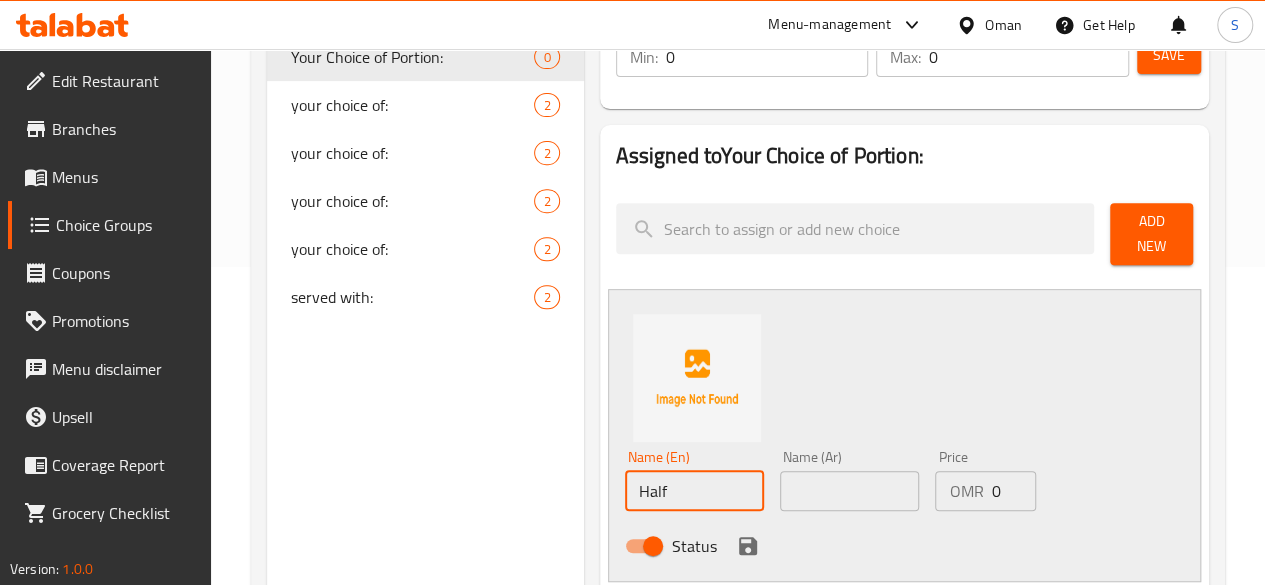 type on "Half" 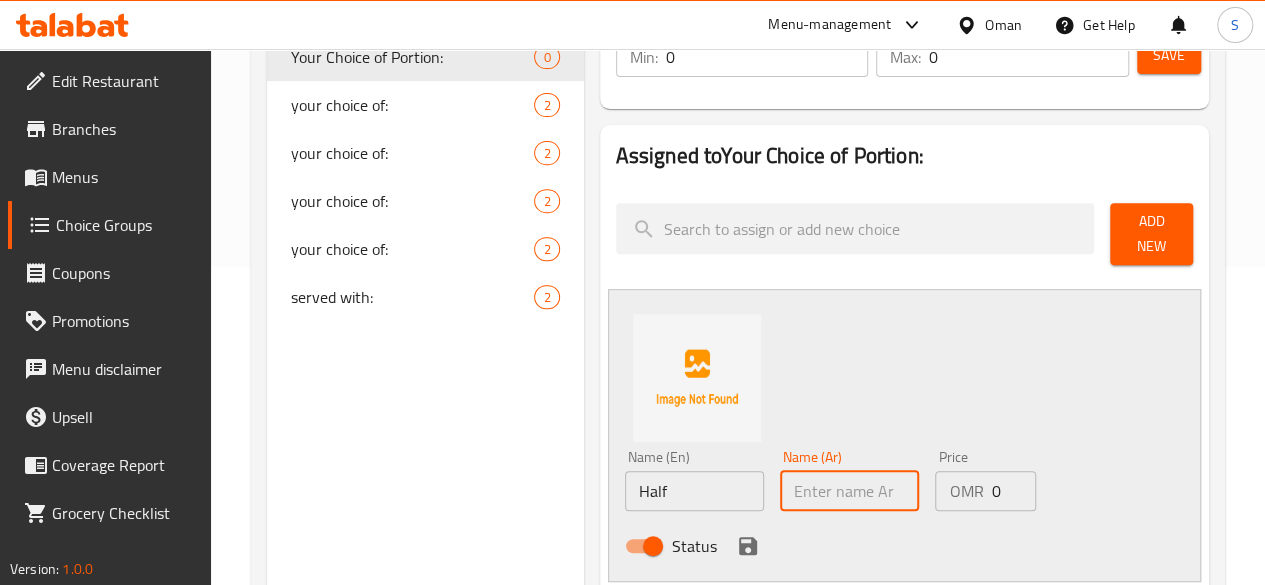 click at bounding box center [849, 491] 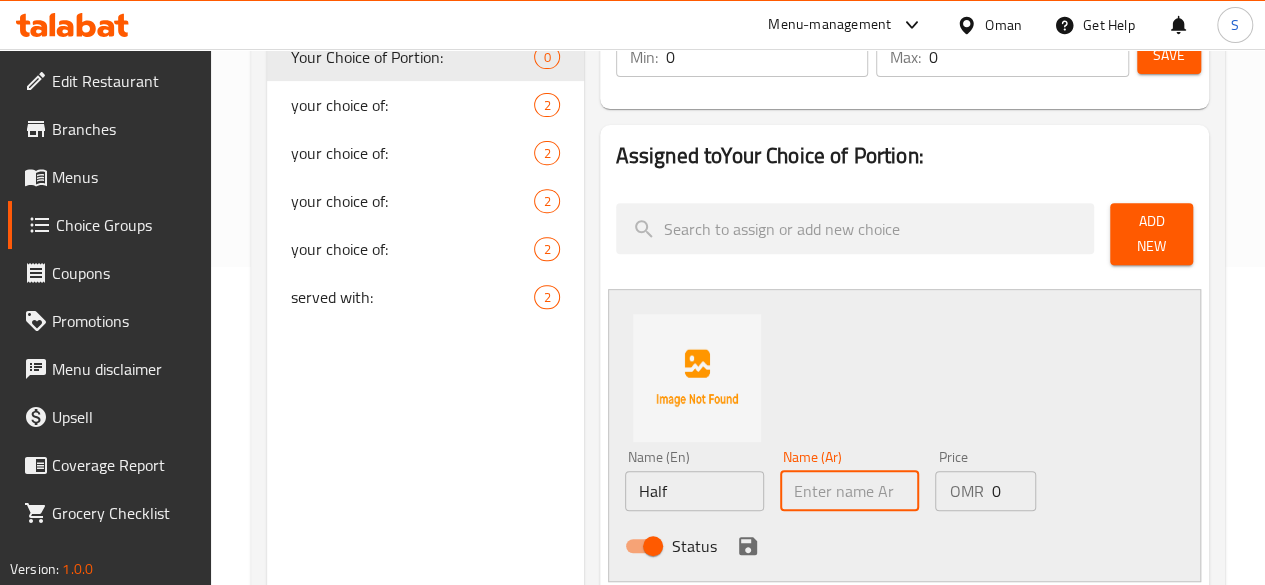 paste on "نصف" 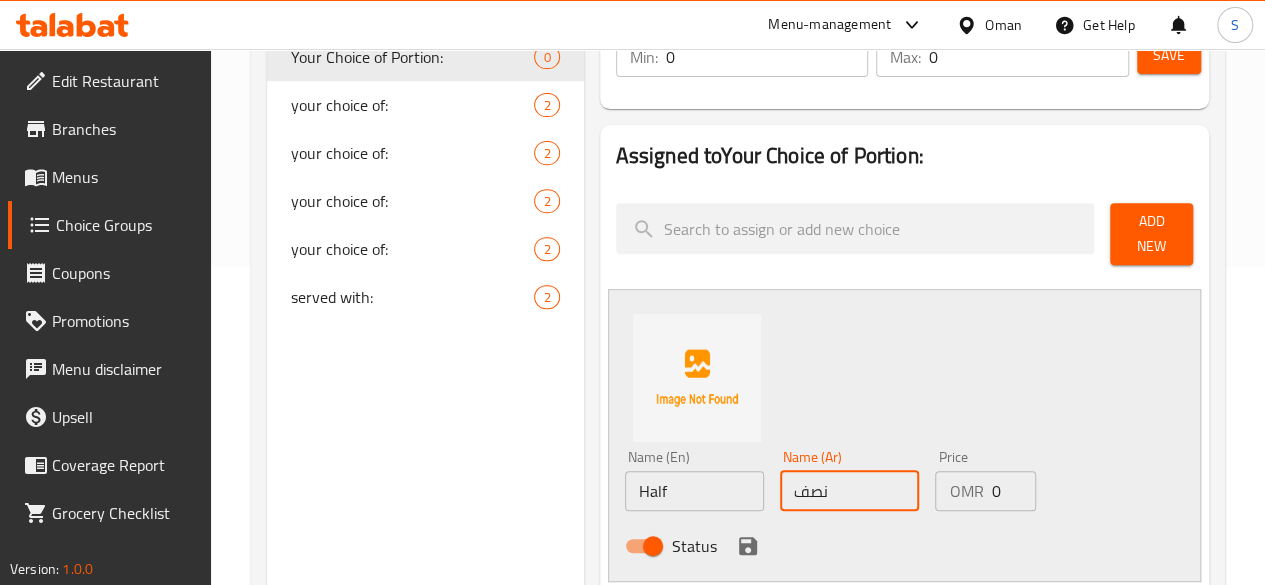 type on "نصف" 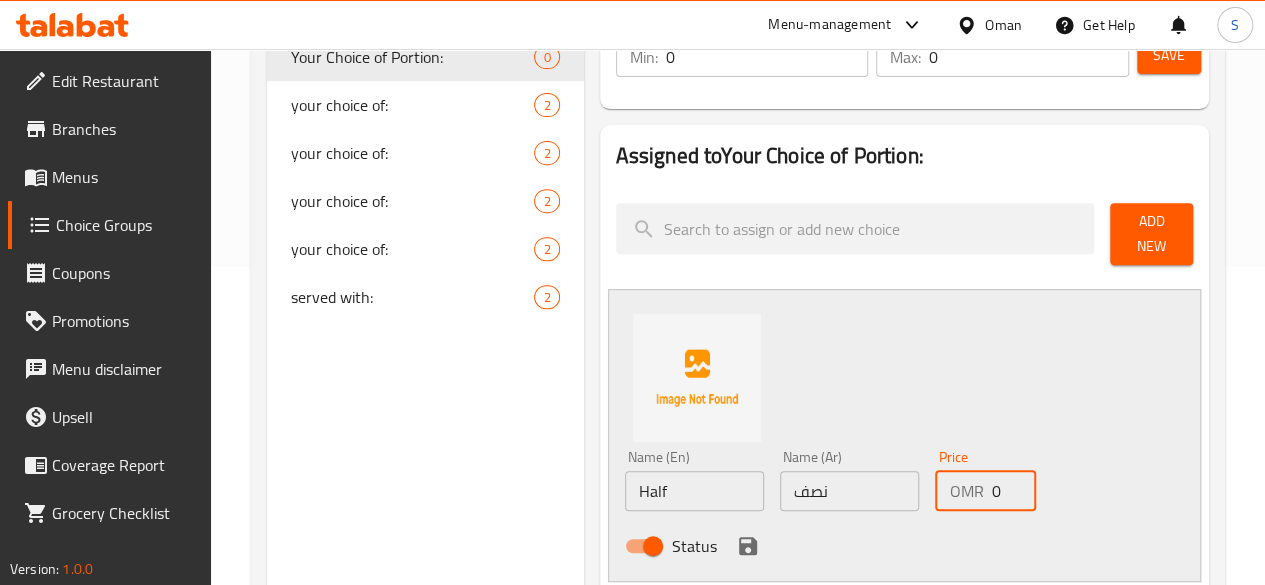 drag, startPoint x: 971, startPoint y: 483, endPoint x: 941, endPoint y: 491, distance: 31.04835 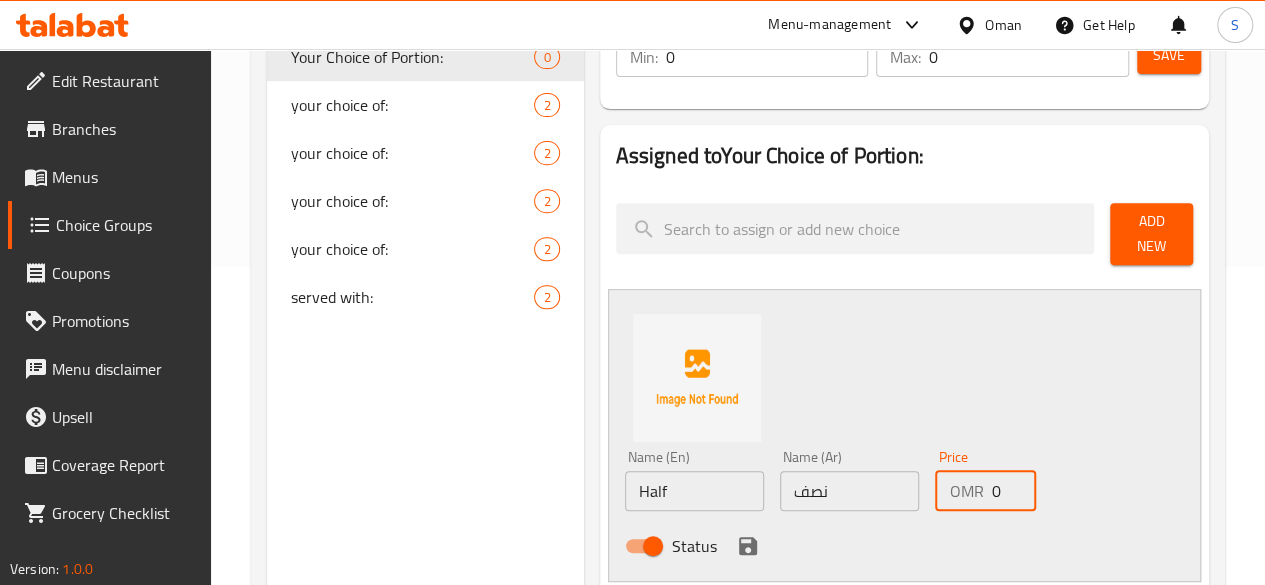 click on "OMR 0 Price" at bounding box center (985, 491) 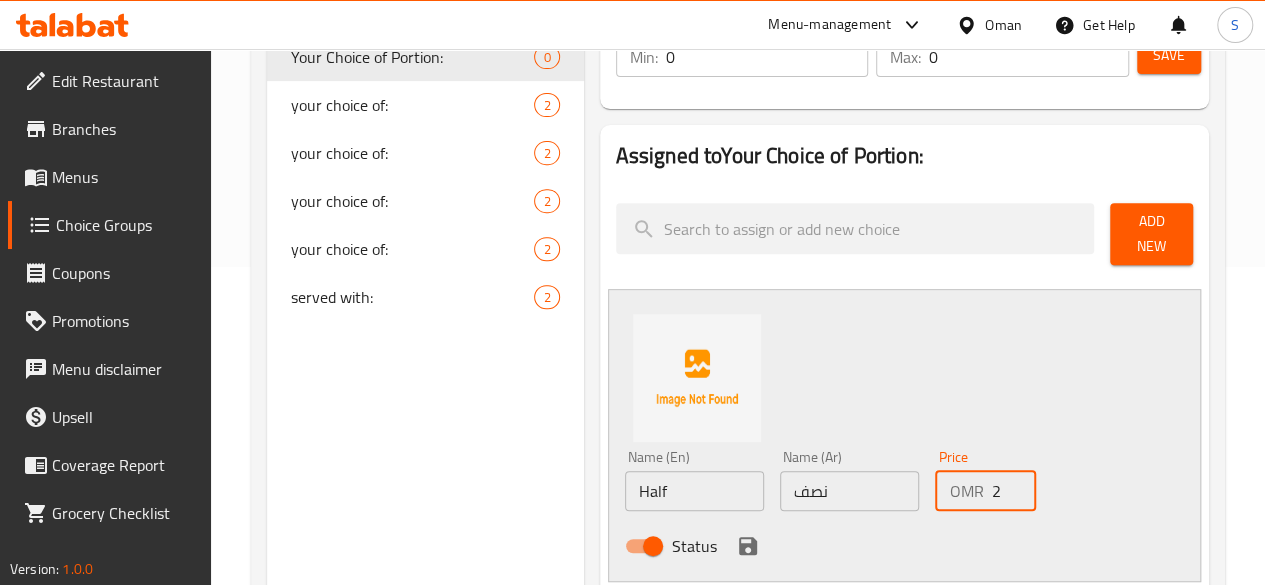 type on "2" 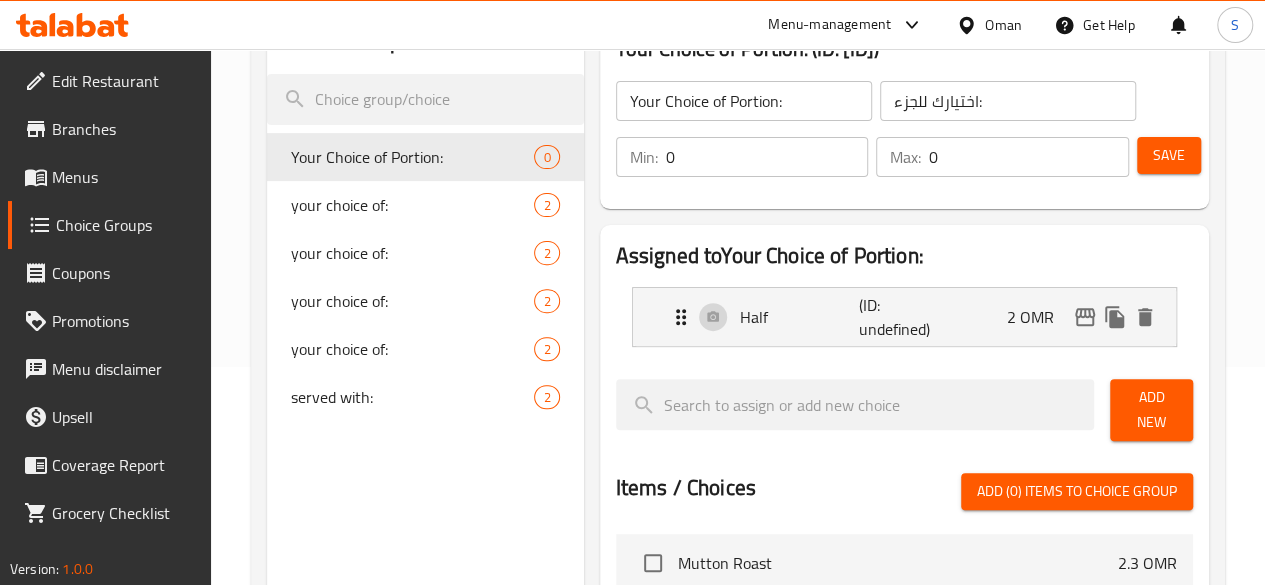scroll, scrollTop: 216, scrollLeft: 0, axis: vertical 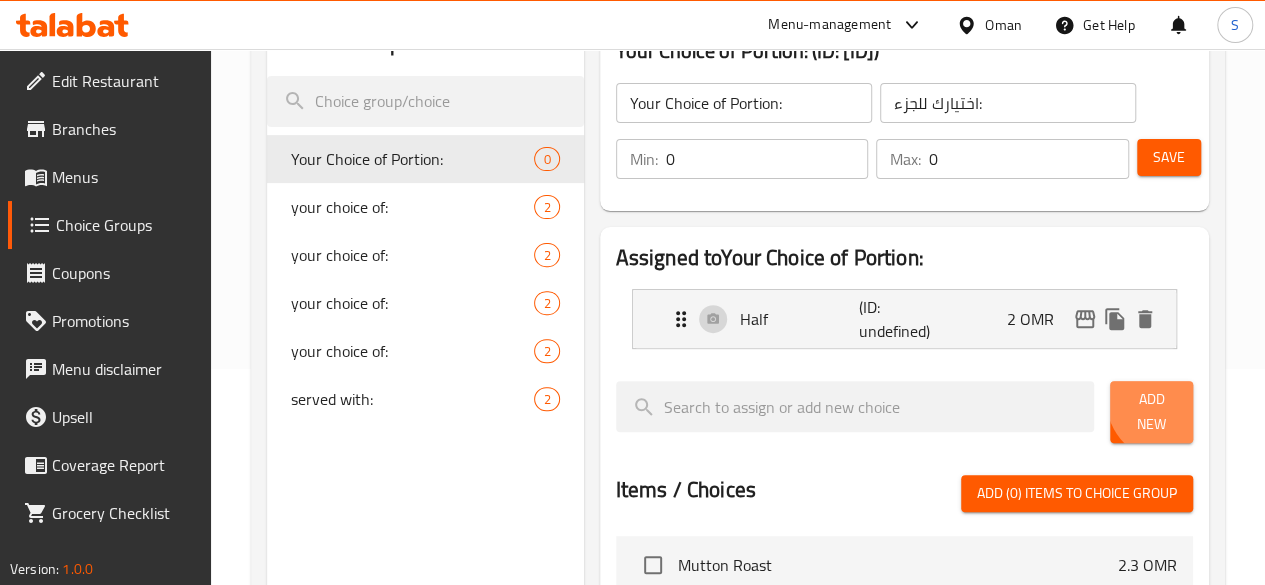 click on "Add New" at bounding box center [1151, 412] 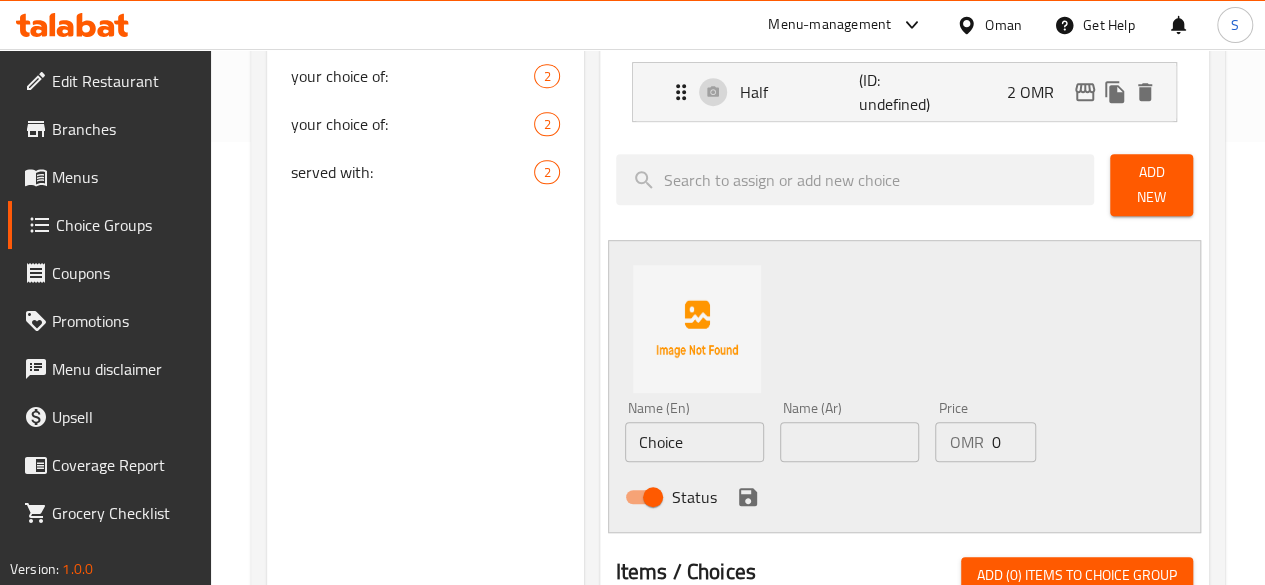 scroll, scrollTop: 444, scrollLeft: 0, axis: vertical 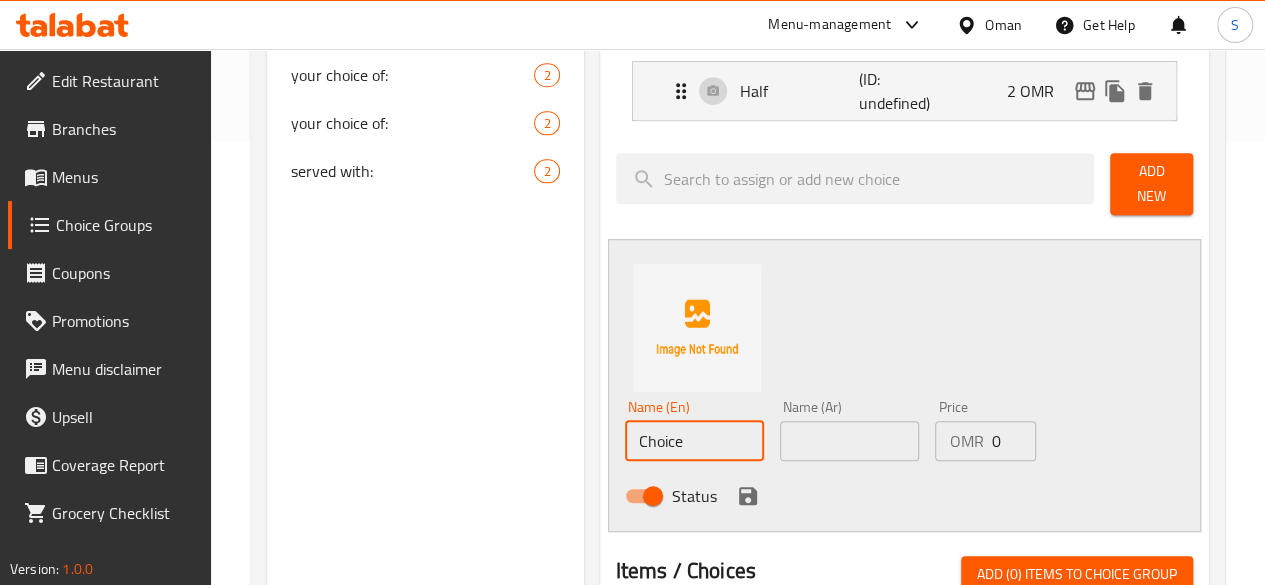 drag, startPoint x: 642, startPoint y: 443, endPoint x: 393, endPoint y: 417, distance: 250.35374 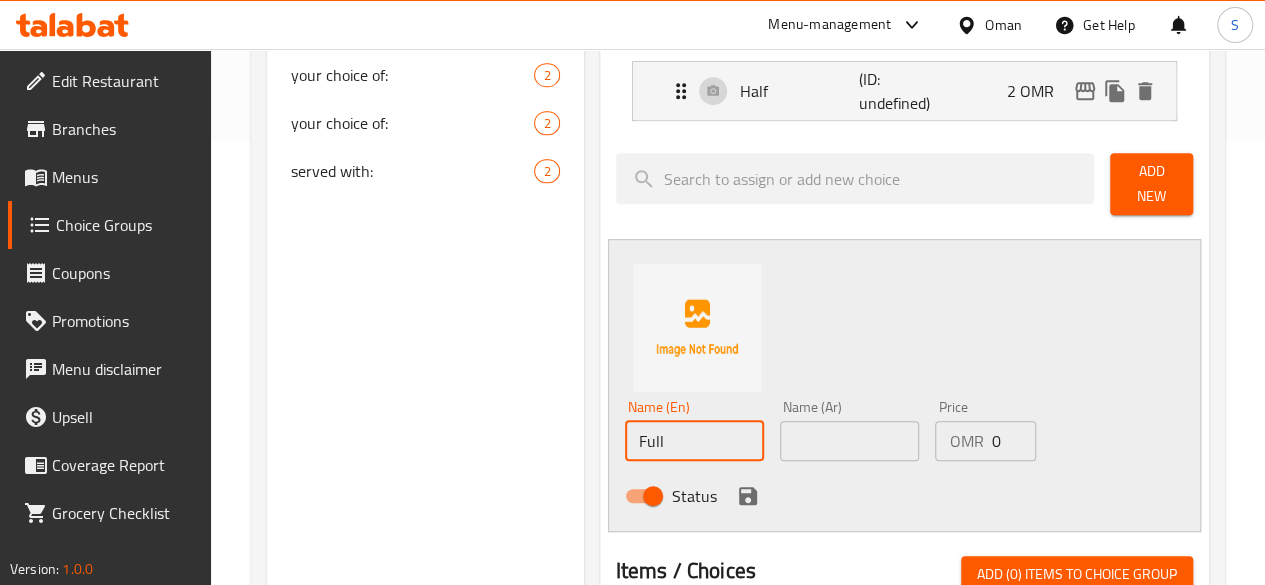 type on "Full" 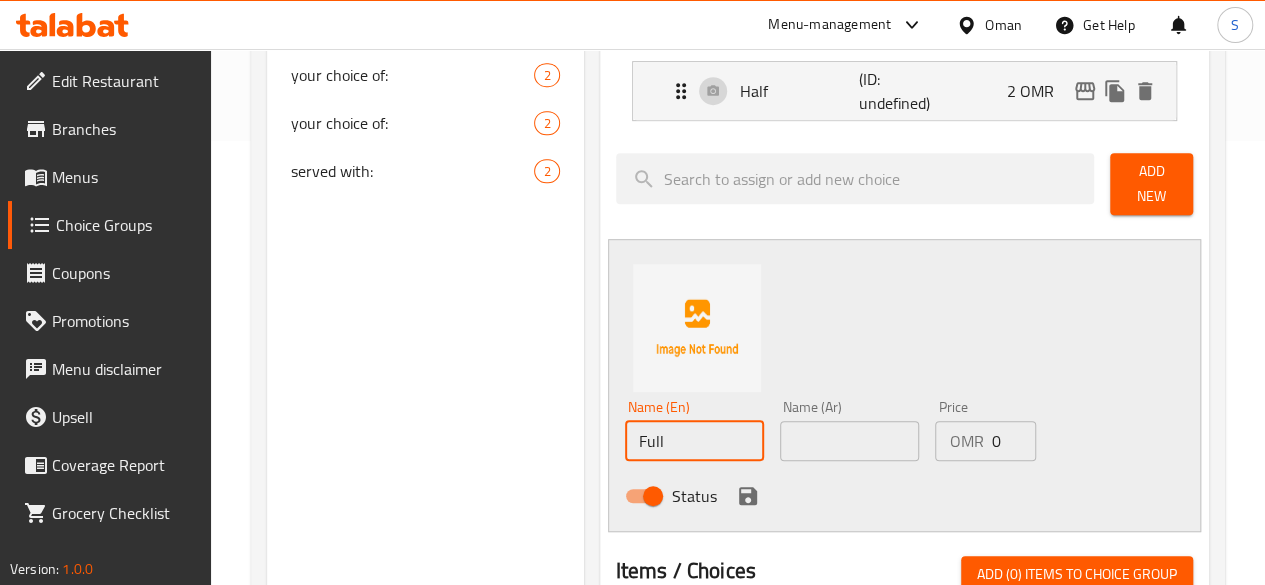 click at bounding box center [849, 441] 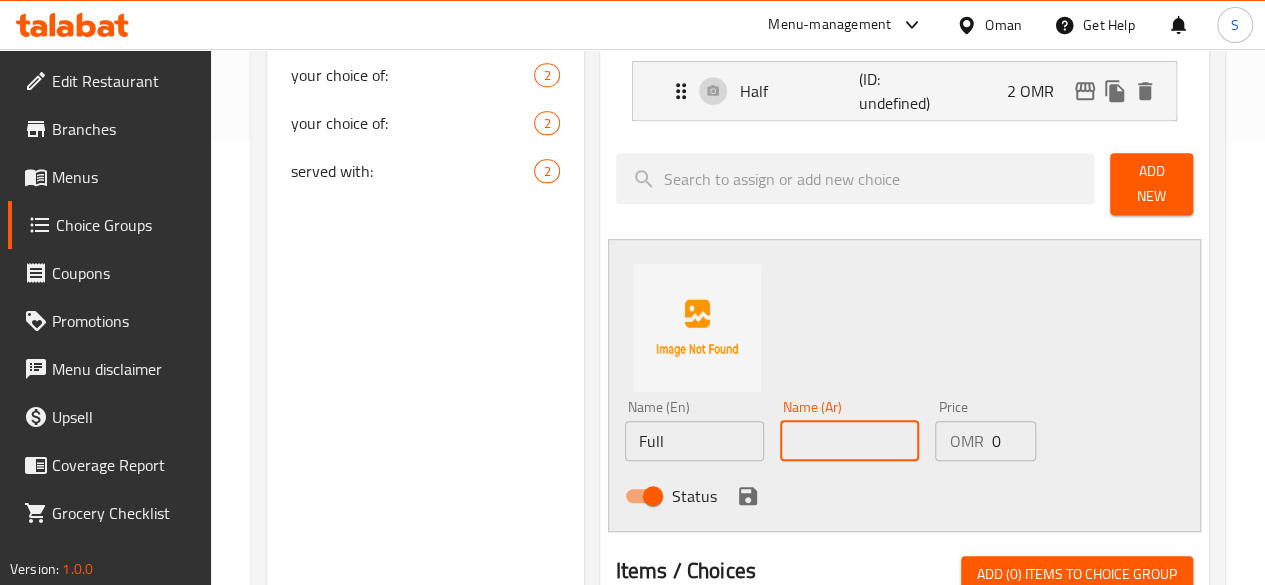 paste on "ممتلىء" 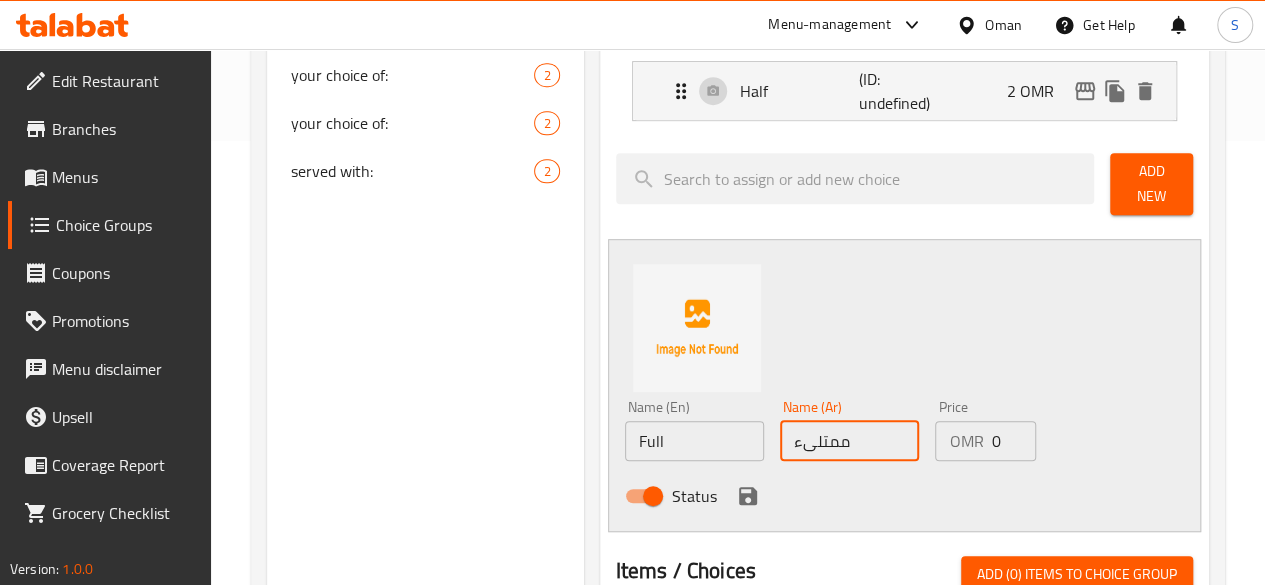 type on "ممتلىء" 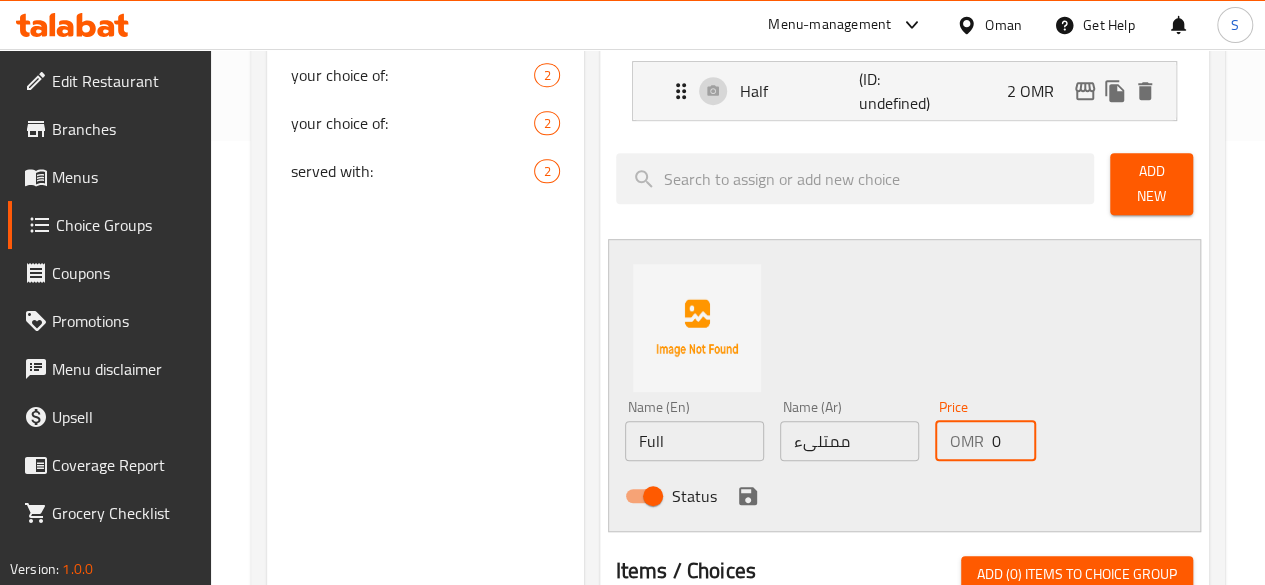 drag, startPoint x: 970, startPoint y: 436, endPoint x: 867, endPoint y: 436, distance: 103 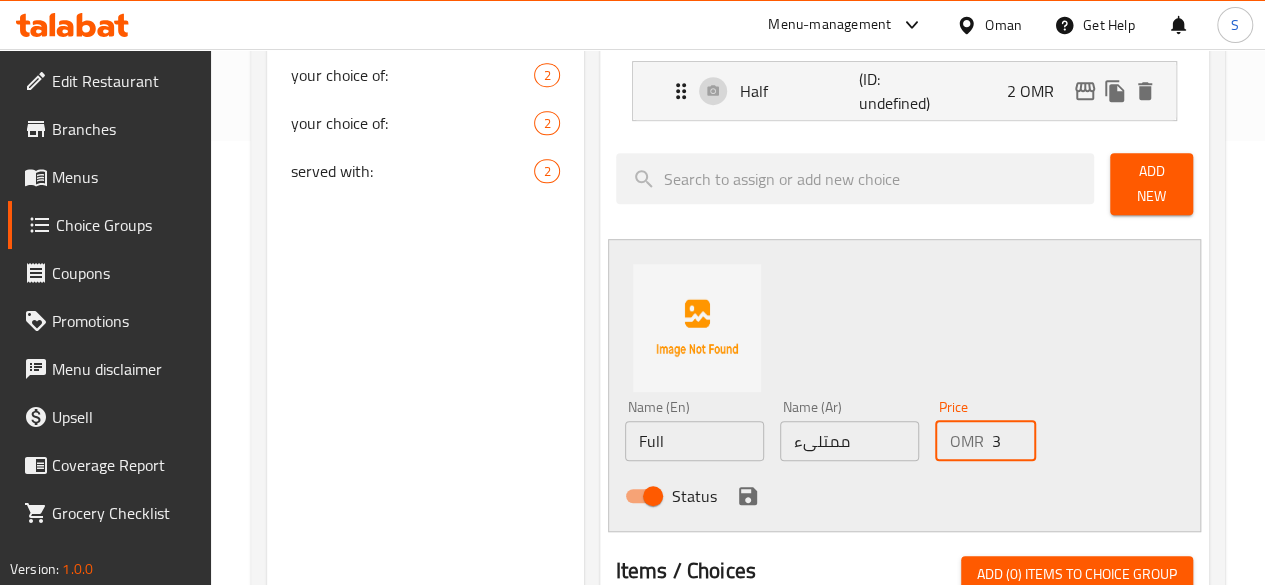 type on "3" 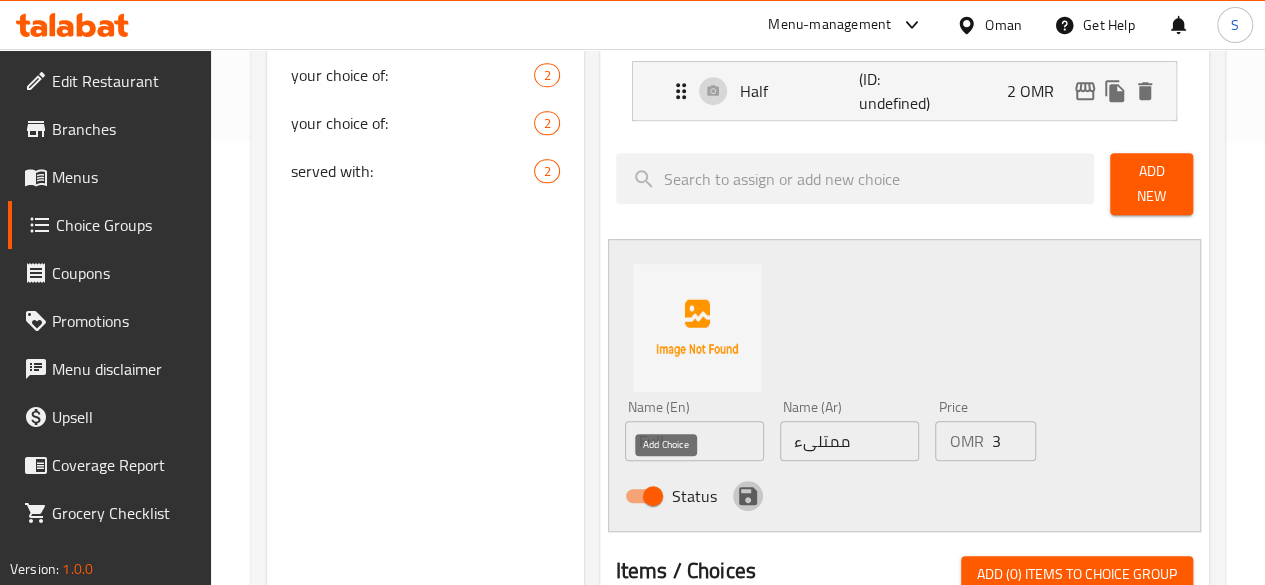 click 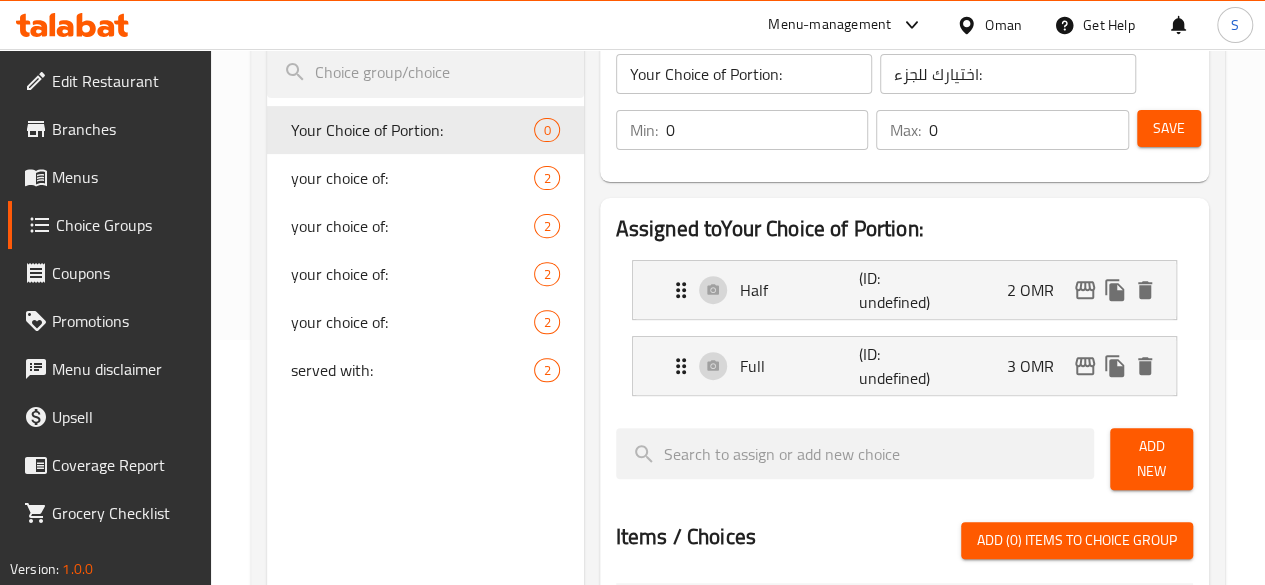 scroll, scrollTop: 244, scrollLeft: 0, axis: vertical 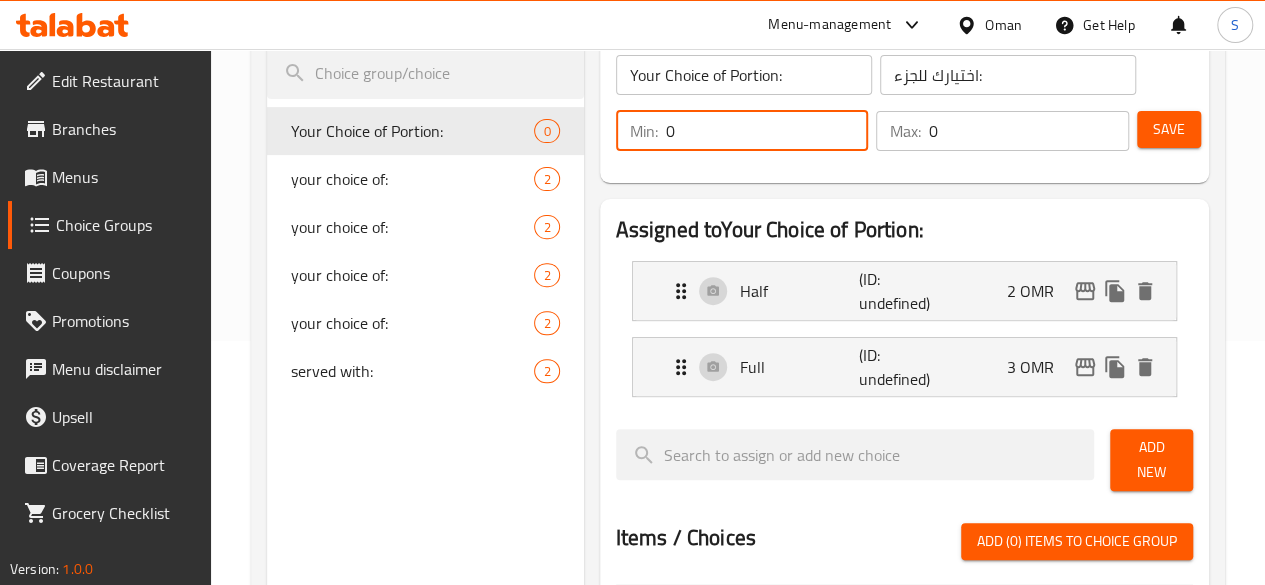 drag, startPoint x: 672, startPoint y: 145, endPoint x: 489, endPoint y: 141, distance: 183.04372 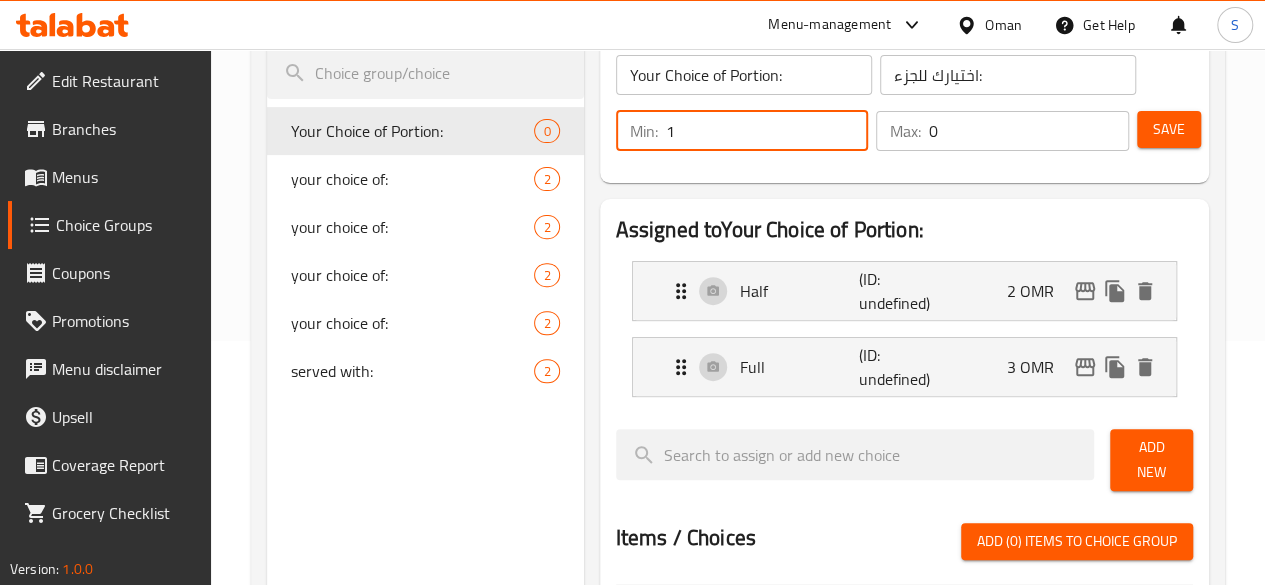 type on "1" 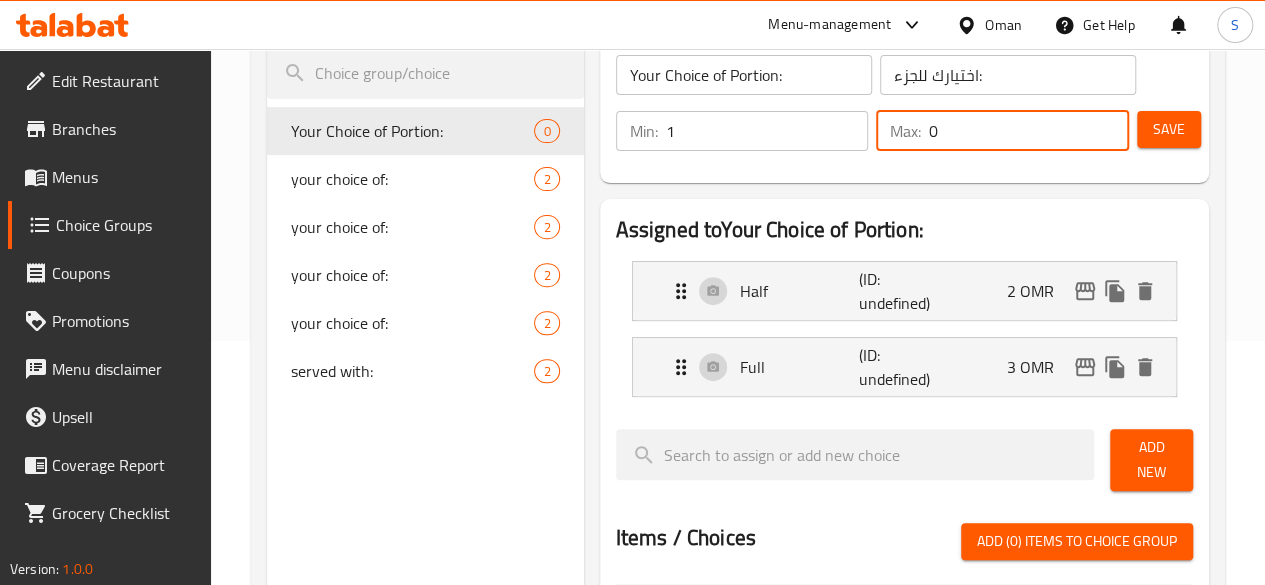 drag, startPoint x: 939, startPoint y: 145, endPoint x: 798, endPoint y: 140, distance: 141.08862 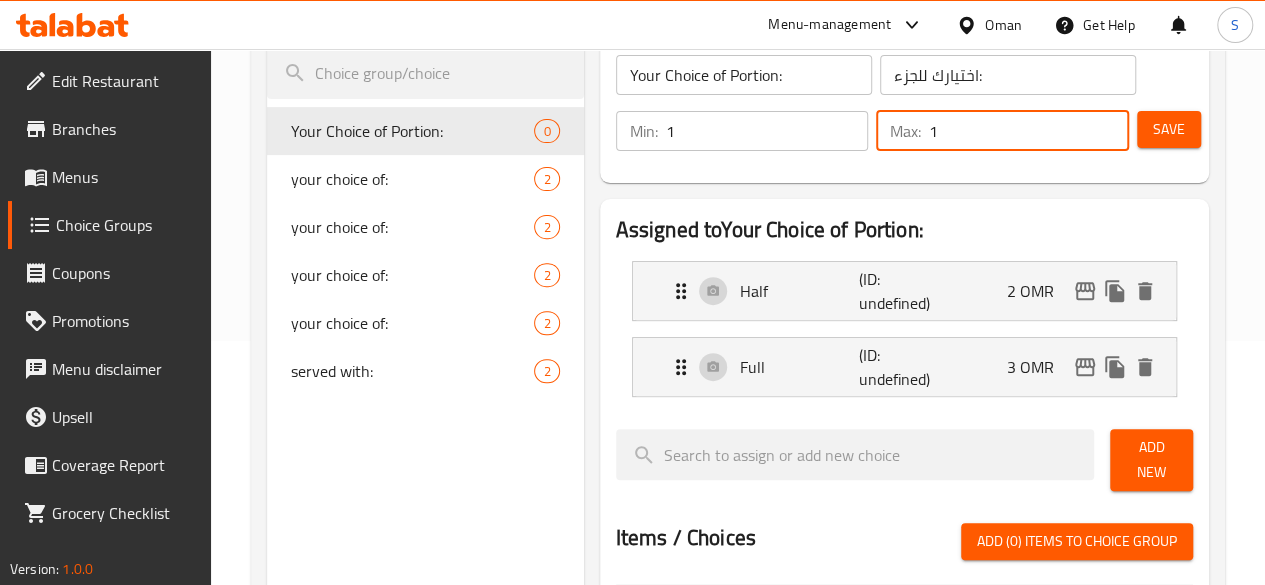 type on "1" 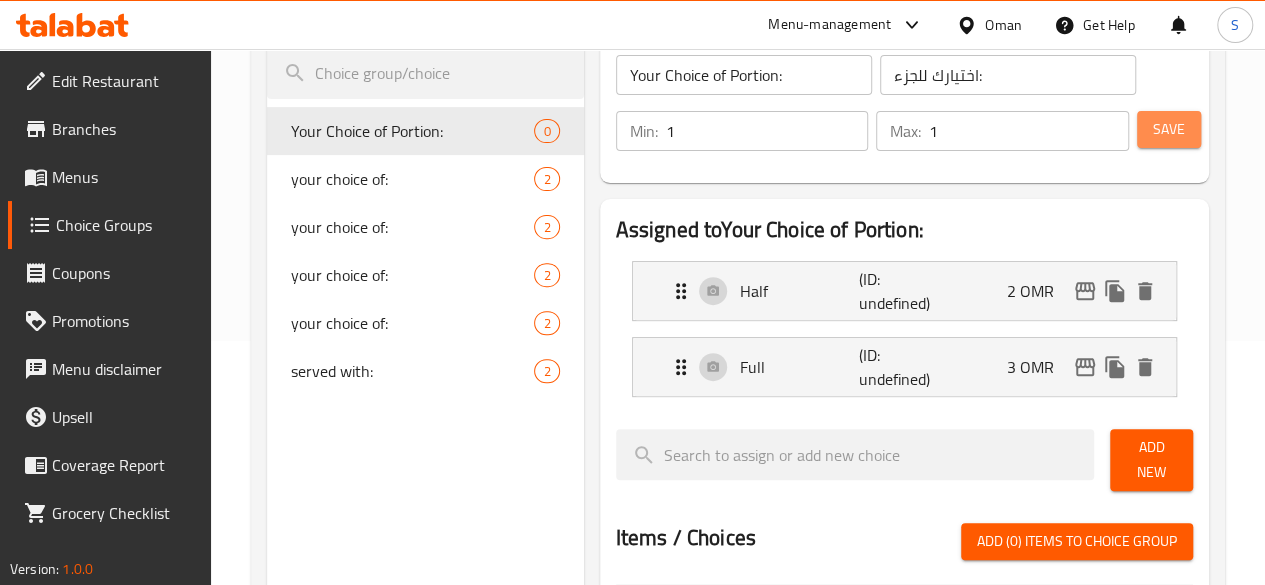 click on "Save" at bounding box center (1169, 129) 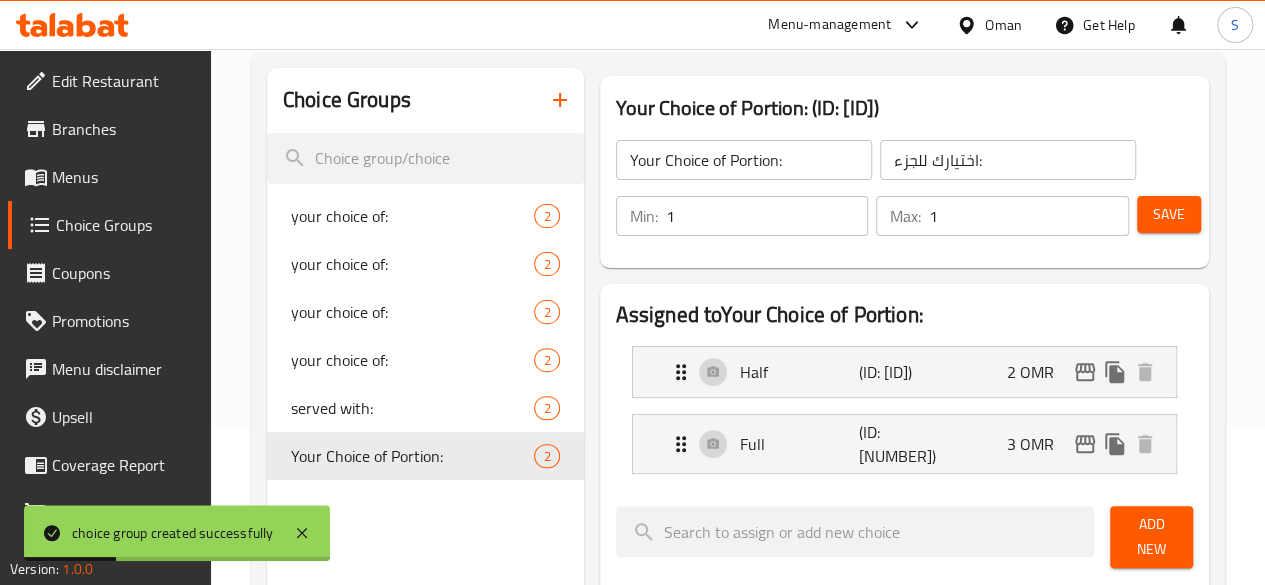 scroll, scrollTop: 156, scrollLeft: 0, axis: vertical 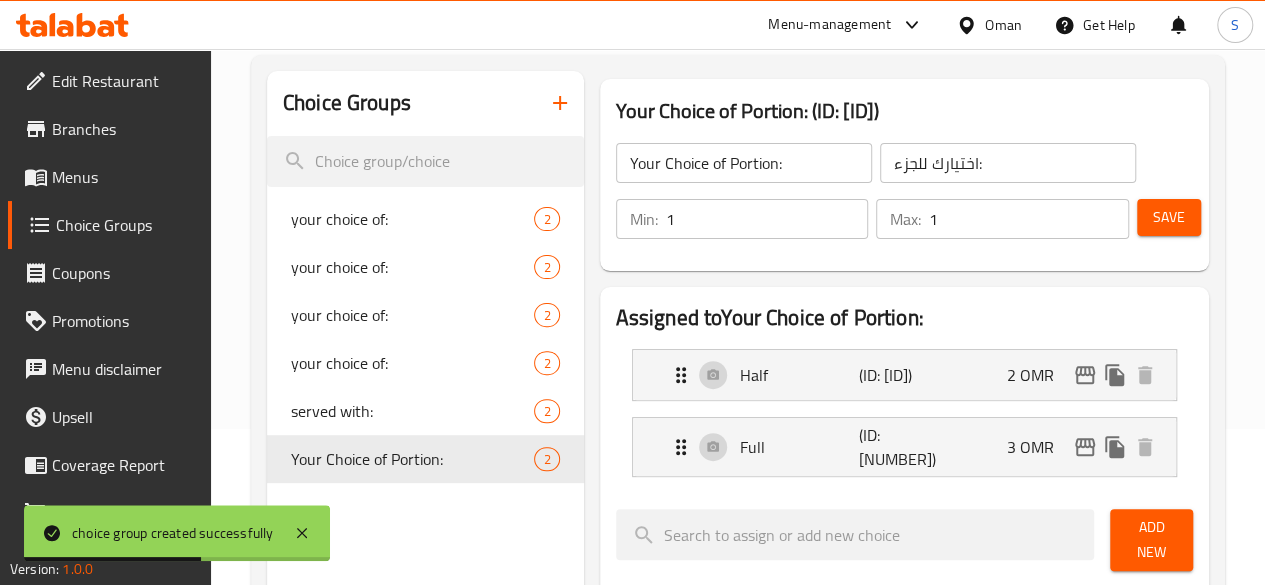 click 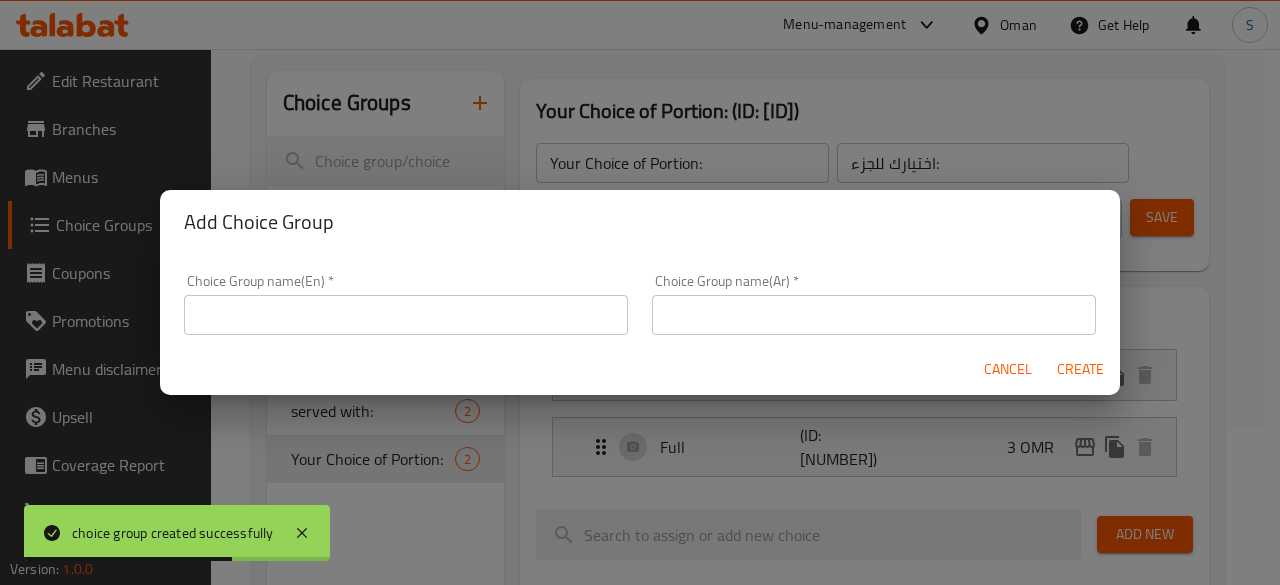 click at bounding box center (406, 315) 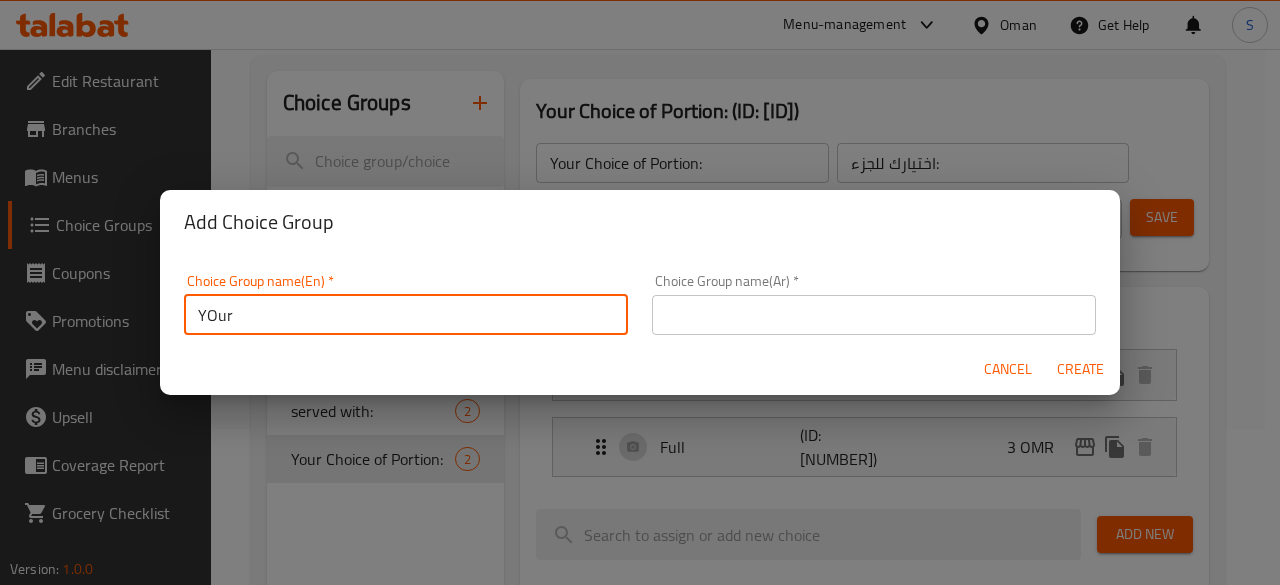 drag, startPoint x: 414, startPoint y: 321, endPoint x: 149, endPoint y: 359, distance: 267.71066 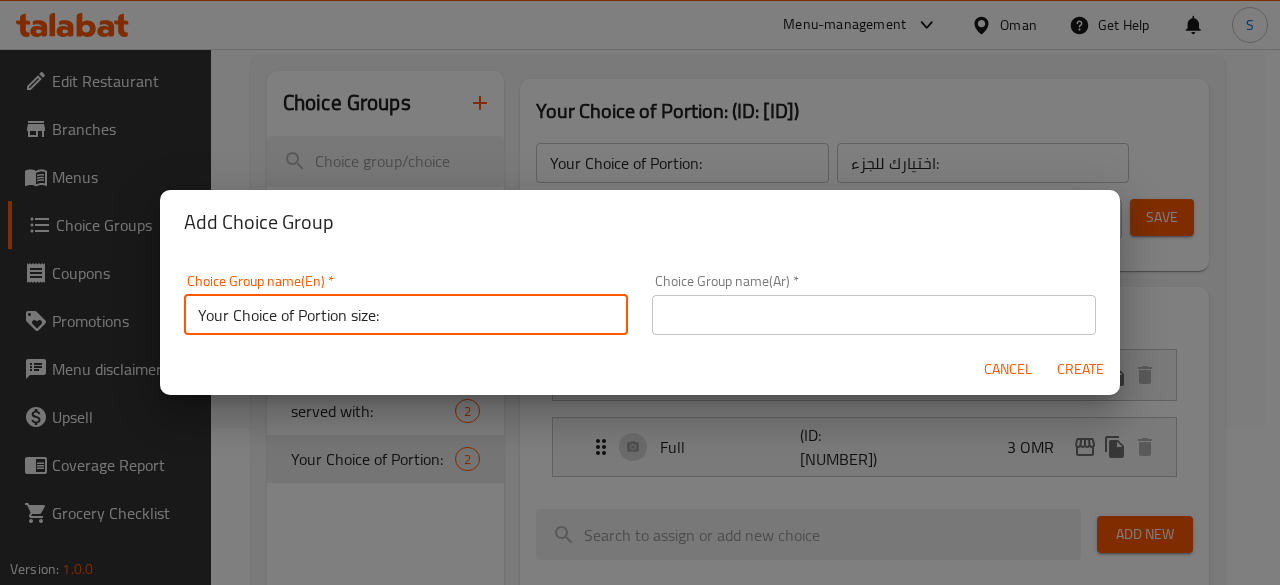 drag, startPoint x: 428, startPoint y: 318, endPoint x: 116, endPoint y: 295, distance: 312.84662 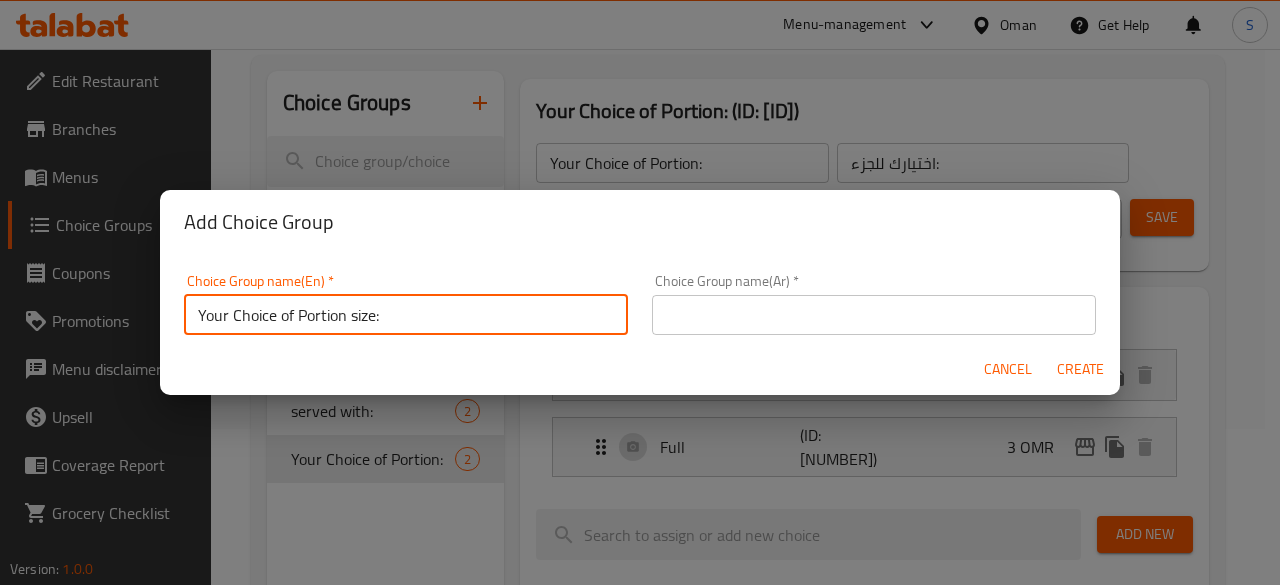 click at bounding box center [874, 315] 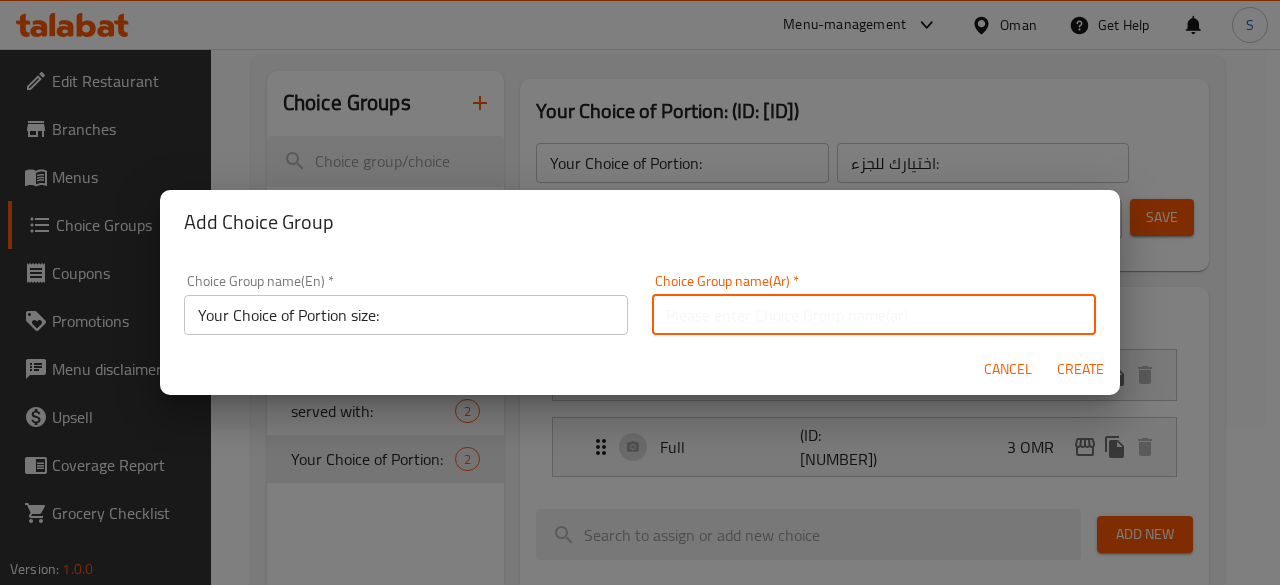 paste on "اختيارك لحجم الحصة:" 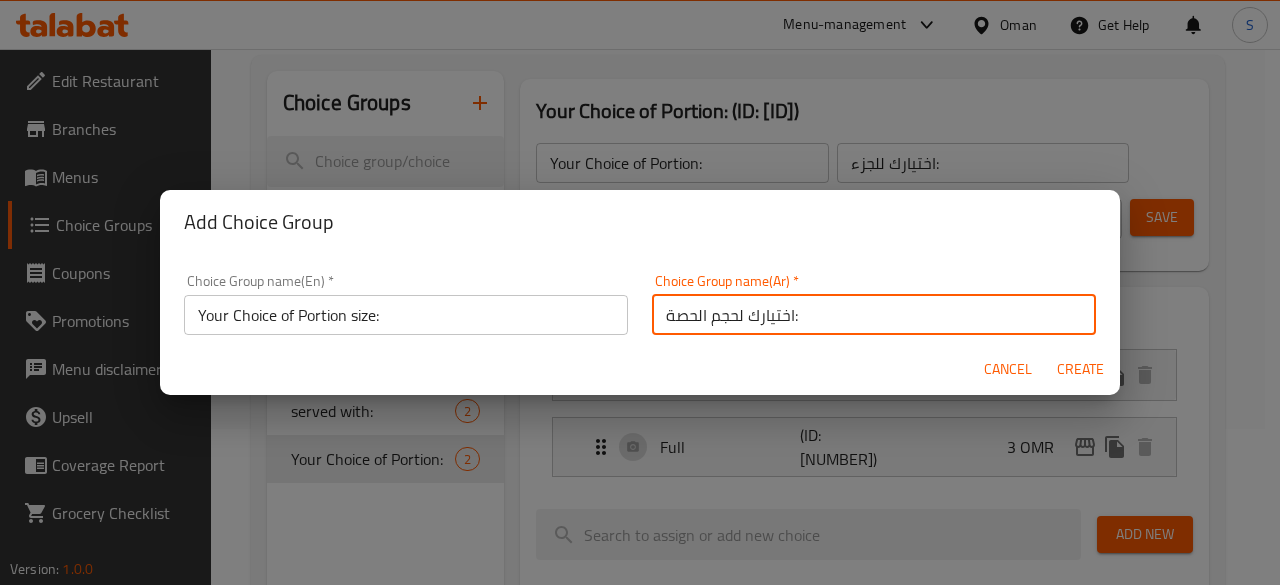 type on "اختيارك لحجم الحصة:" 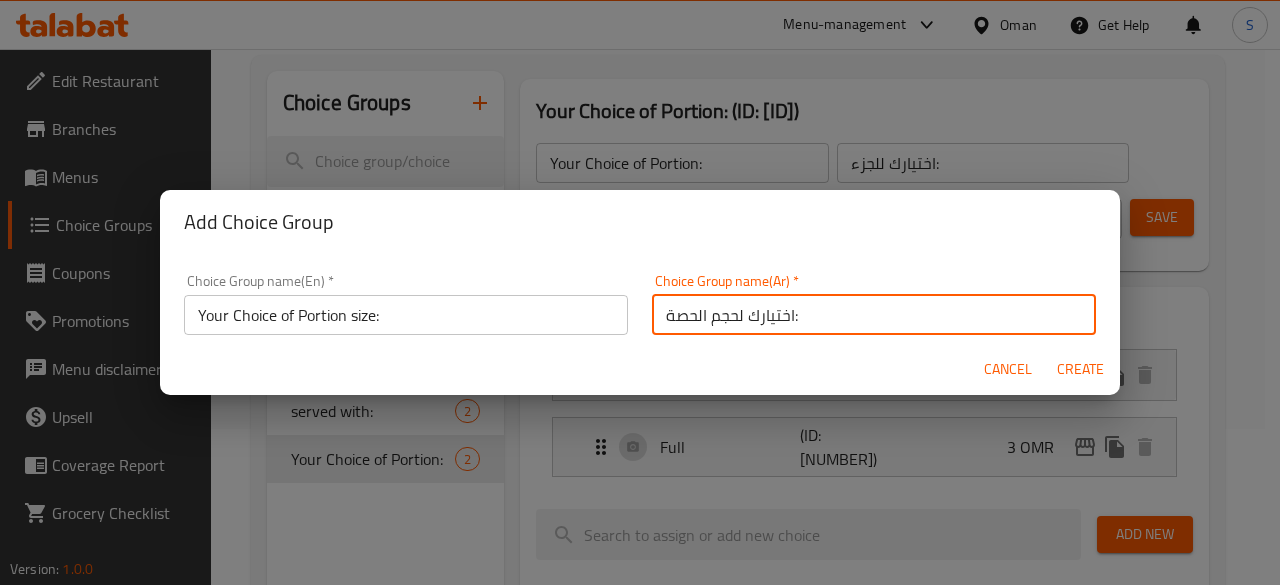 click on "Create" at bounding box center [1080, 369] 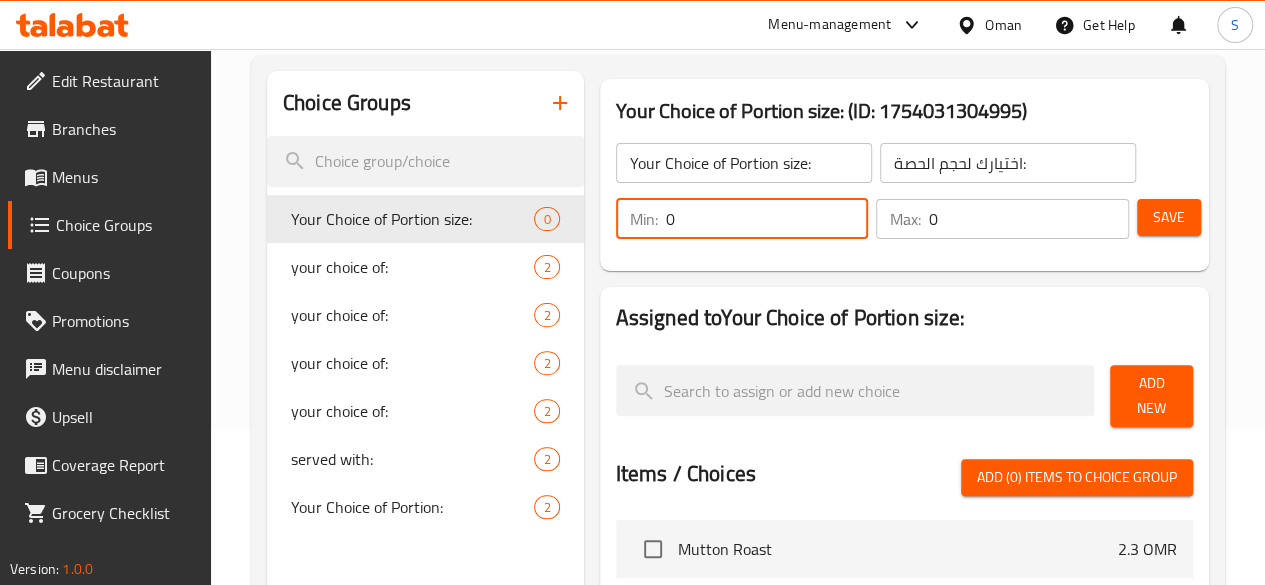 click on "0" at bounding box center (767, 219) 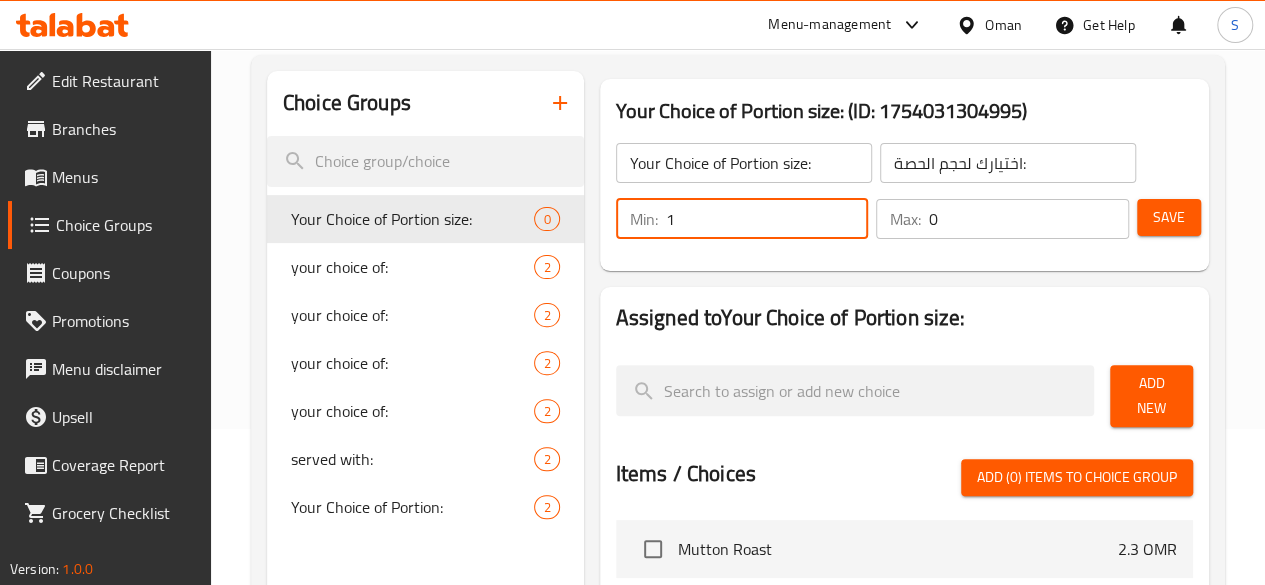 type on "1" 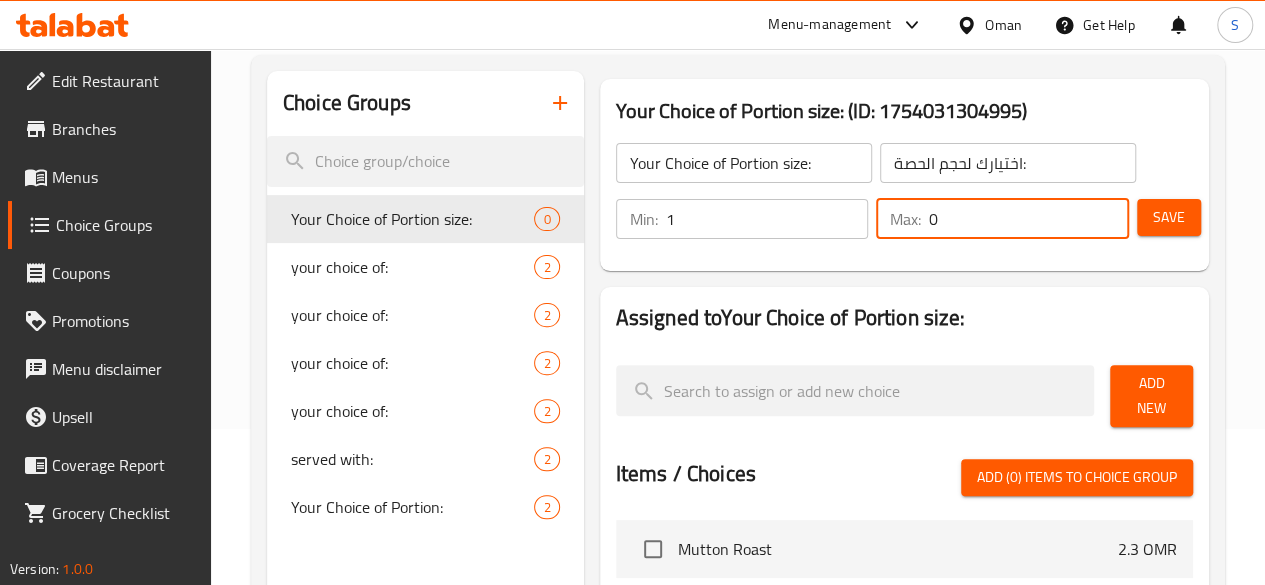 drag, startPoint x: 926, startPoint y: 213, endPoint x: 815, endPoint y: 217, distance: 111.07205 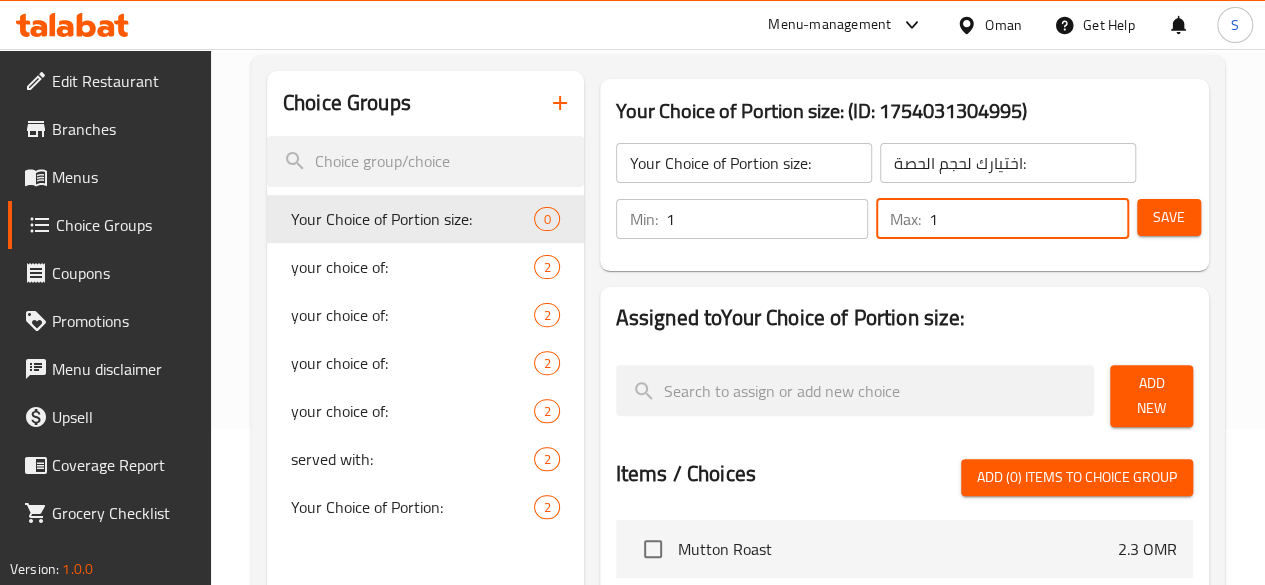 type on "1" 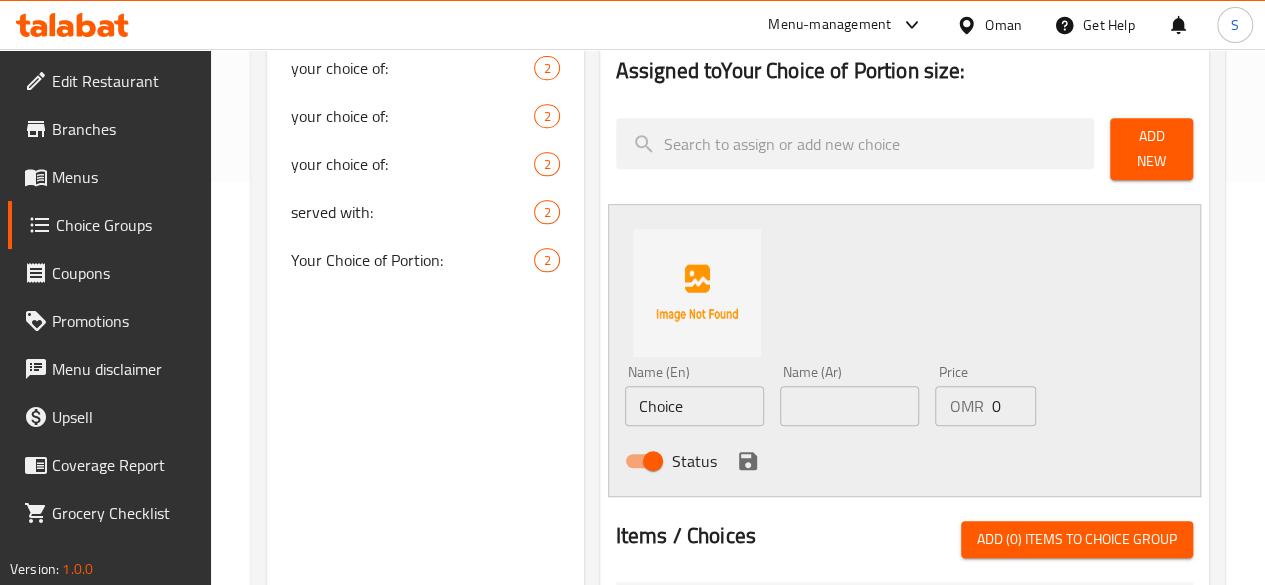 scroll, scrollTop: 404, scrollLeft: 0, axis: vertical 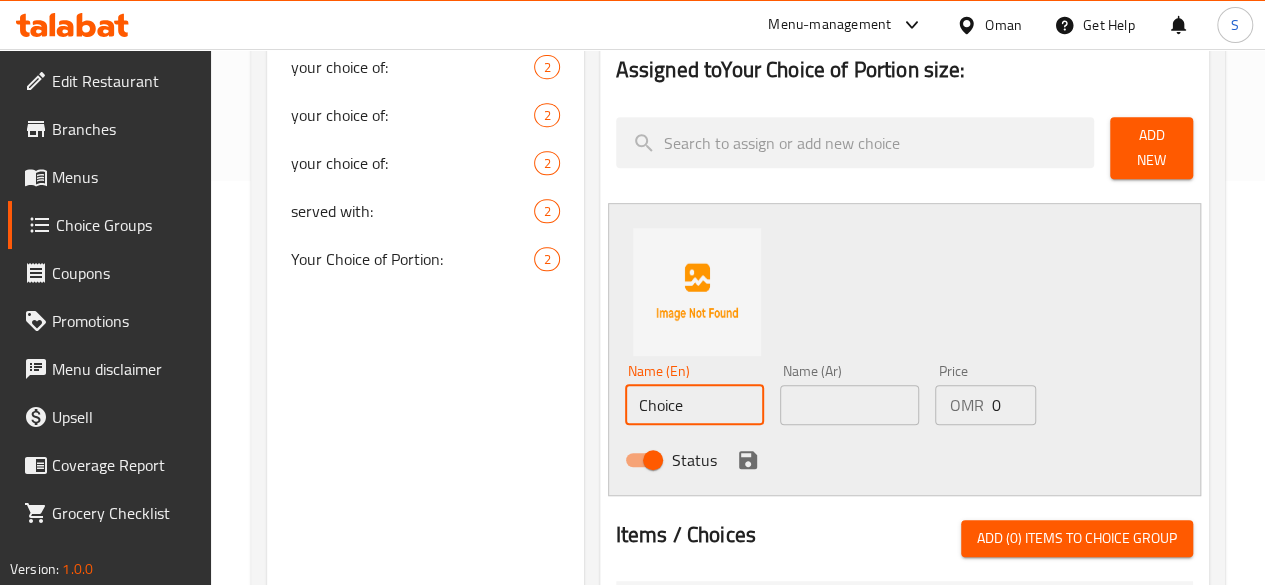 drag, startPoint x: 666, startPoint y: 396, endPoint x: 332, endPoint y: 368, distance: 335.1716 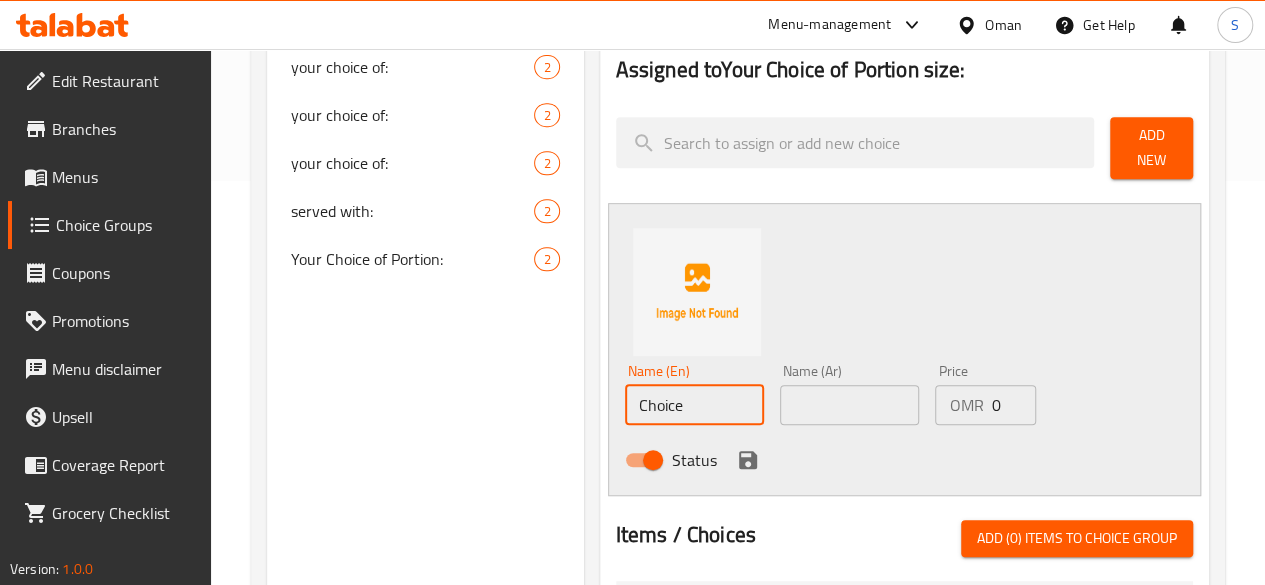 click on "Choice Groups Your Choice of Portion size: 0 your choice of:  2 your choice of:  2 your choice of:  2 your choice of:  2  served with:  2 Your Choice of Portion: 2 Your Choice of Portion size: (ID: [ID]) Your Choice of Portion size: ​ اختيارك لحجم الحصة: ​ Min: 1 ​ Max: 1 ​ Save Assigned to  Your Choice of Portion size: Add New Name (En) Choice Name (En) Name (Ar) Name (Ar) Price OMR 0 Price Status Items / Choices Add (0) items to choice group Mutton Roast 2.3 OMR Vegetable Stew 1 OMR HOT & SOUR SOUP 1.3 OMR CHICKEN SWEETCORN SOUP 1.4 OMR TOMATO SOUP 1.3 OMR CHICKEN LOLLIPOP 1.7 OMR INCHI PULI CHICKEN 1.7 OMR CHATTI PATHIRI CHICKEN 0.4 OMR CHICKEN KALMAS 0.3 OMR UNNAKKAYA 0.3 OMR CUTLET 0.3 OMR meat  0 OMR vegetables  0 OMR PARIPPU VADA 0.15 OMR KAYIPOLA 0.35 OMR TEA 0.2 OMR COFFEE 0.3 OMR BOOST 0.4 OMR HORLICKS 0.4 OMR KANNACHA PATHIRI 0.2 OMR WHEAT PORATTA 0.15 OMR PORATTA 0.1 OMR NICE PATHIRI 0.075 OMR KAYY PATHIRI 0.2 OMR APPAM 0.15 OMR IDIYAPPAM 0.15 OMR 0.15 OMR curry" at bounding box center [742, 455] 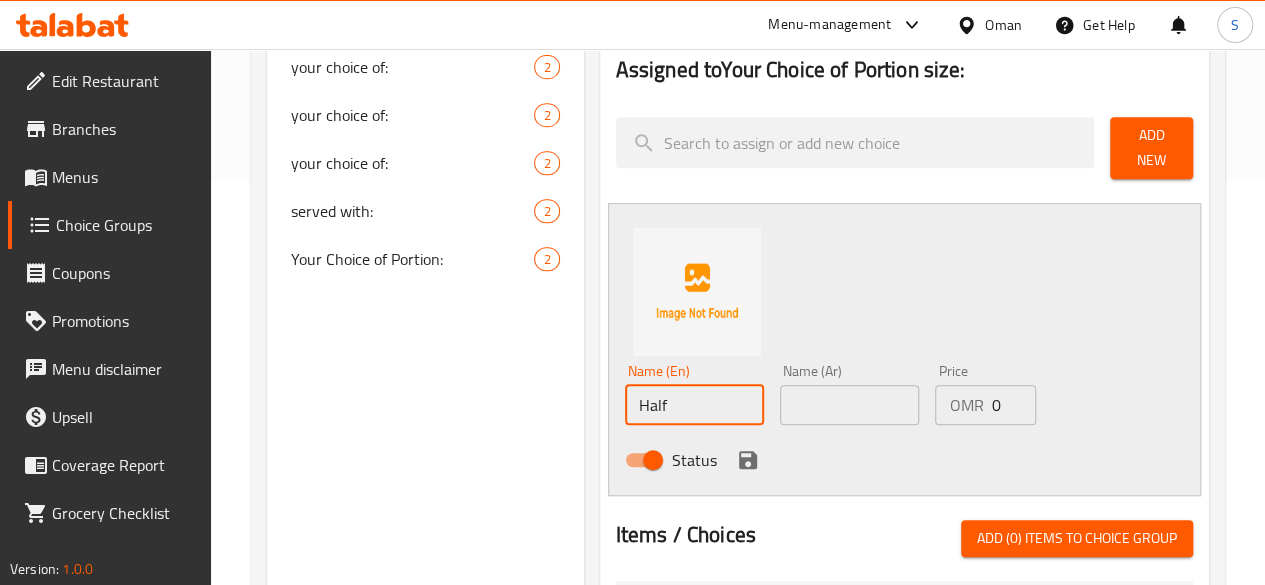 drag, startPoint x: 620, startPoint y: 401, endPoint x: 462, endPoint y: 403, distance: 158.01266 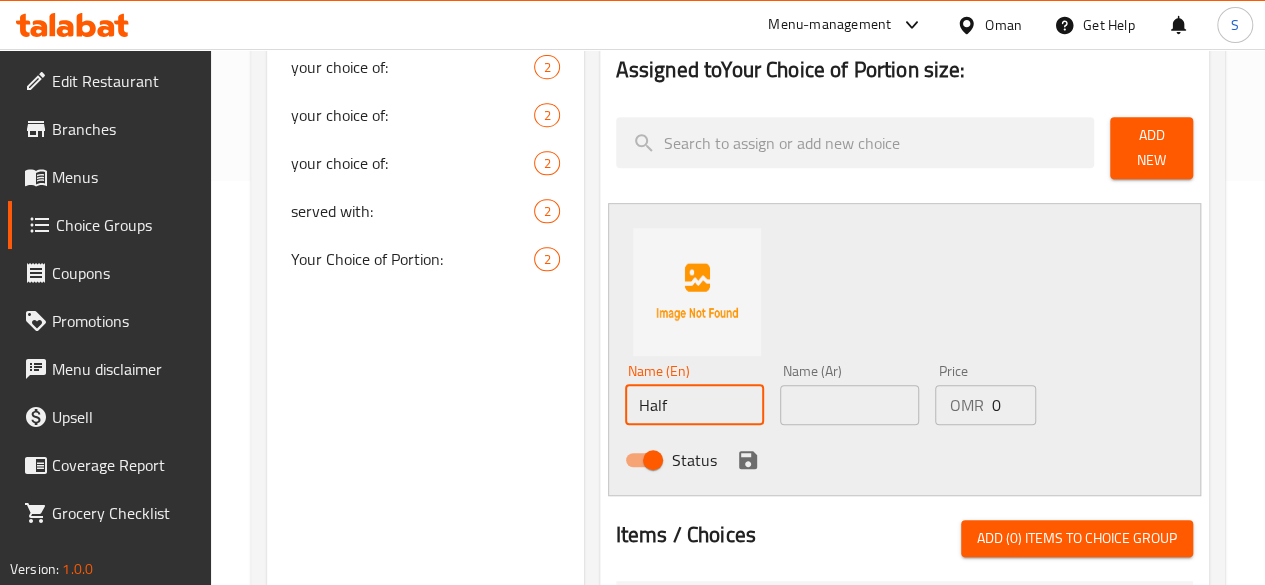 type on "Half" 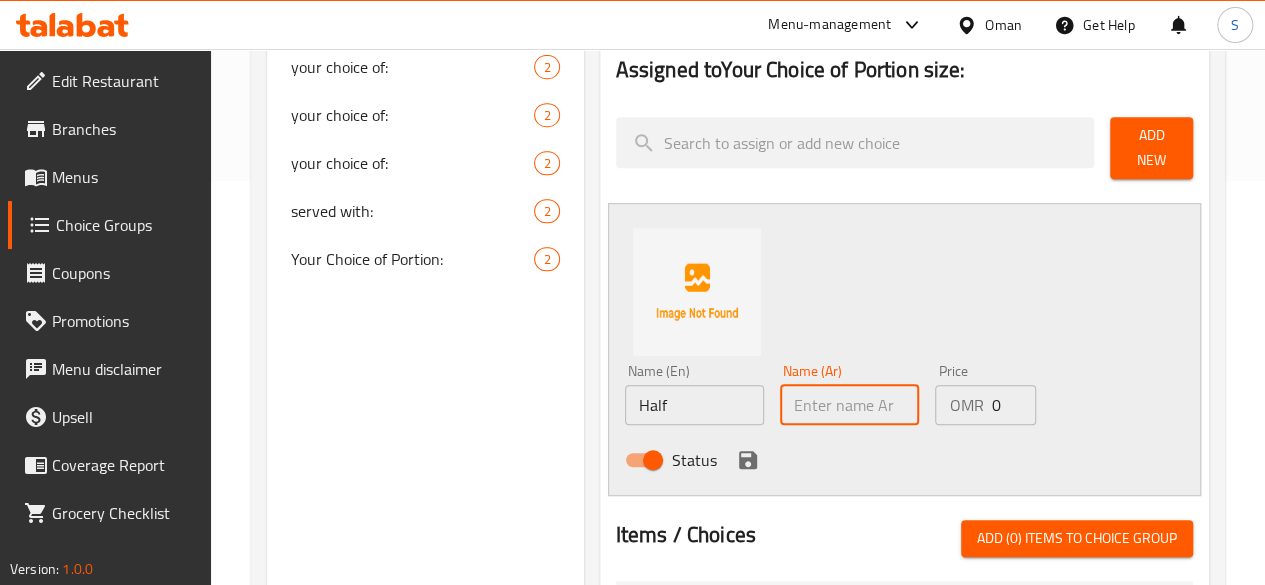 click at bounding box center (849, 405) 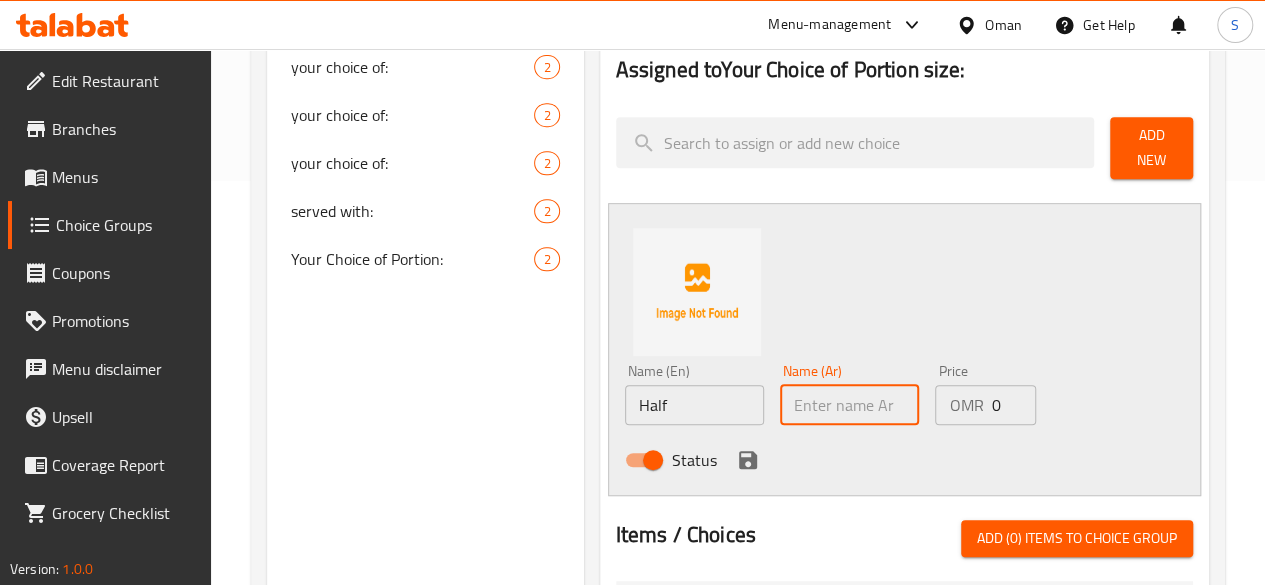 paste on "نصف" 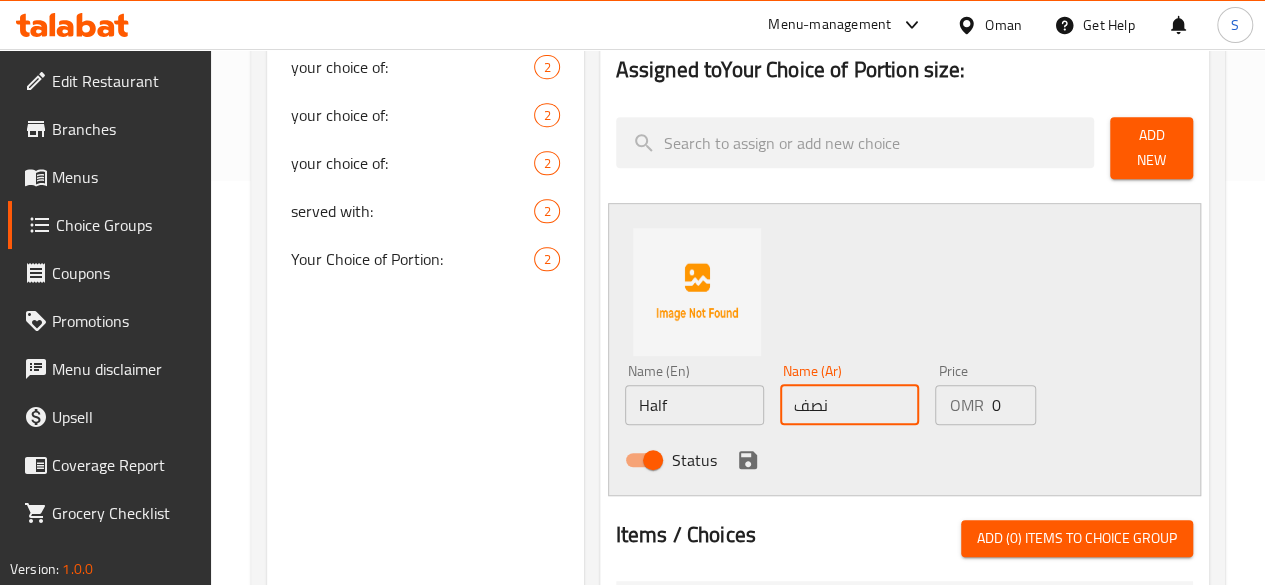 type on "نصف" 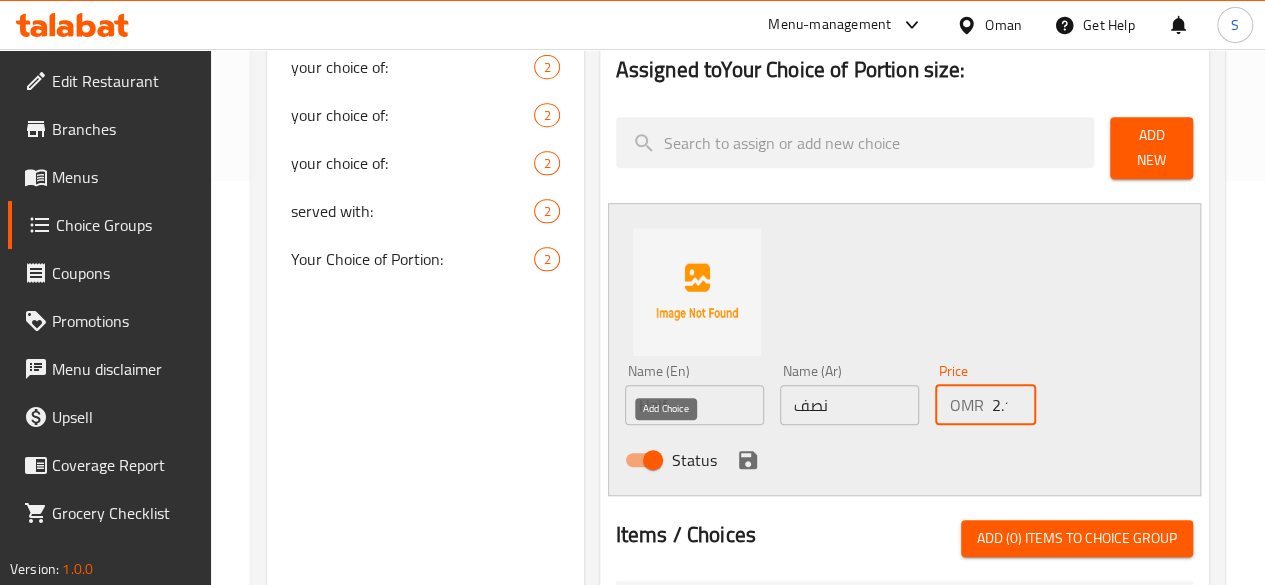 type on "2.1" 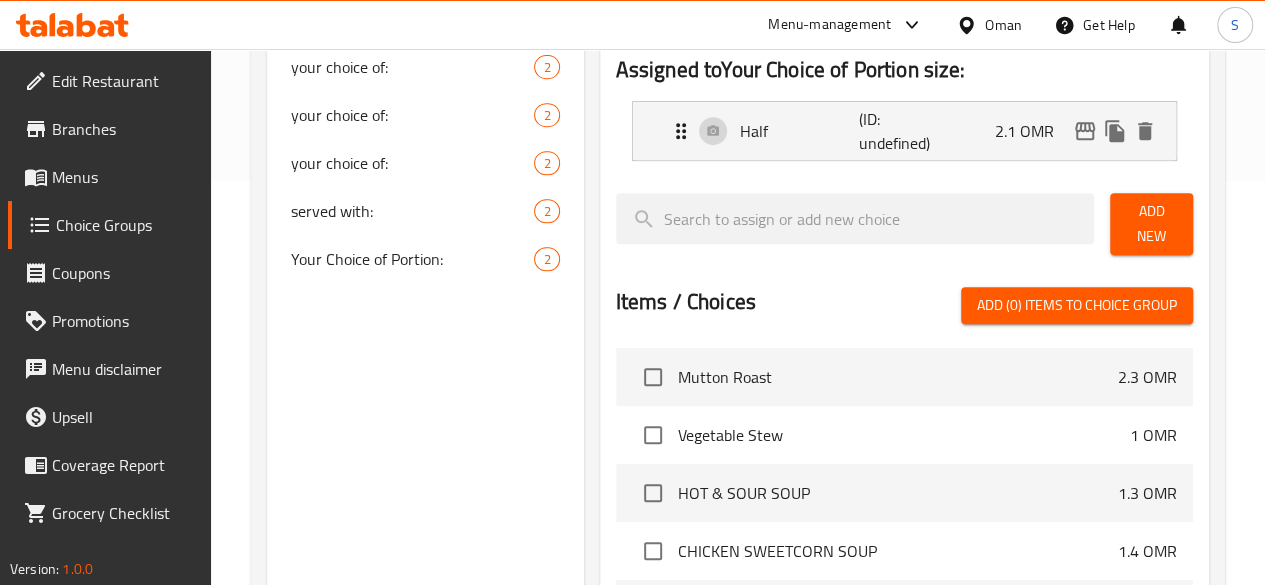click on "Add New" at bounding box center (1151, 224) 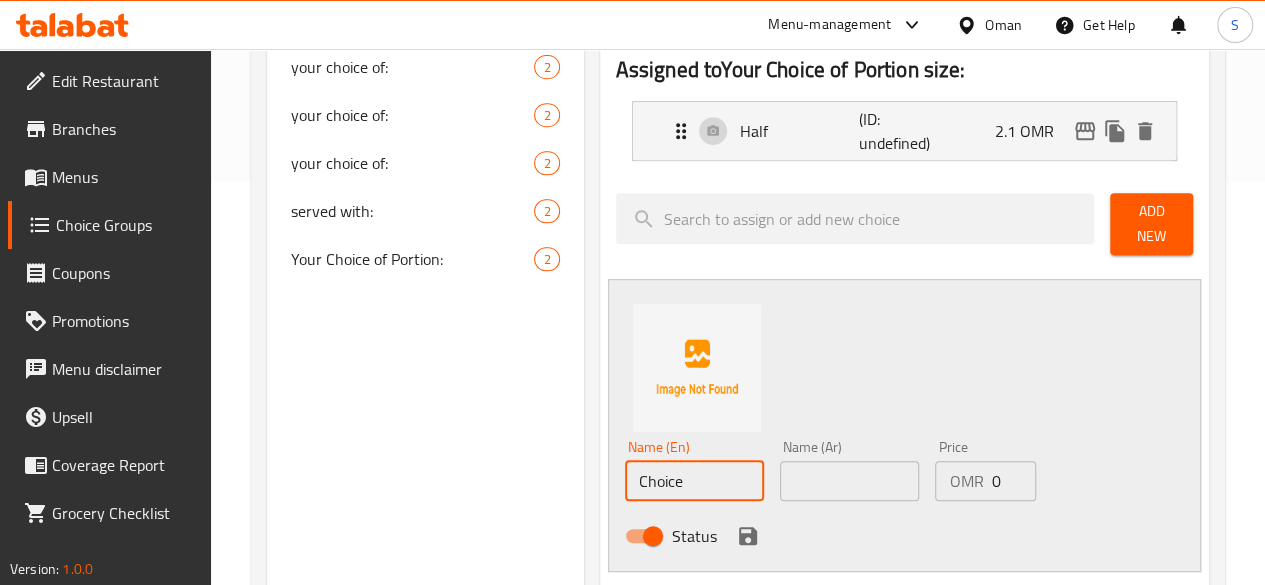 drag, startPoint x: 635, startPoint y: 484, endPoint x: 361, endPoint y: 519, distance: 276.22635 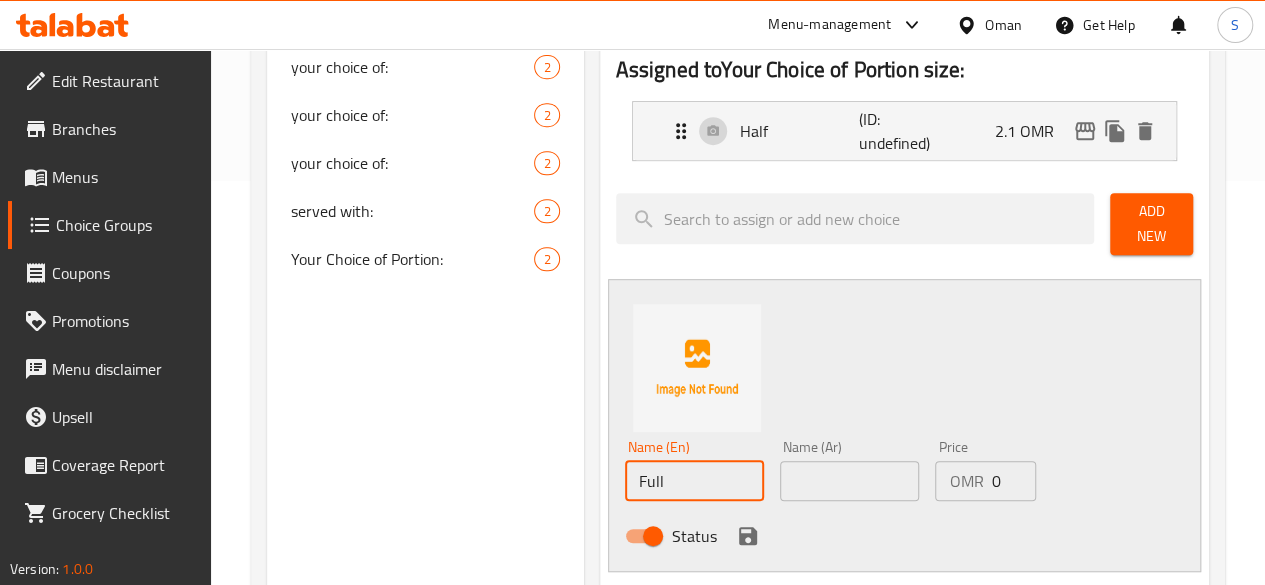 drag, startPoint x: 662, startPoint y: 472, endPoint x: 445, endPoint y: 475, distance: 217.02074 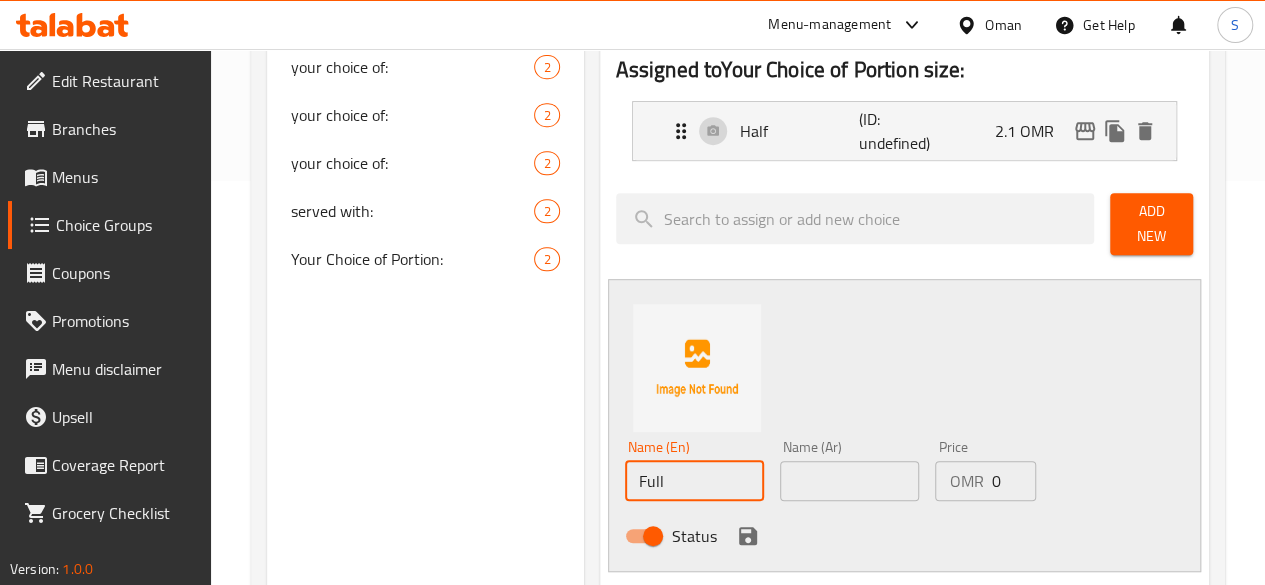 type on "Full" 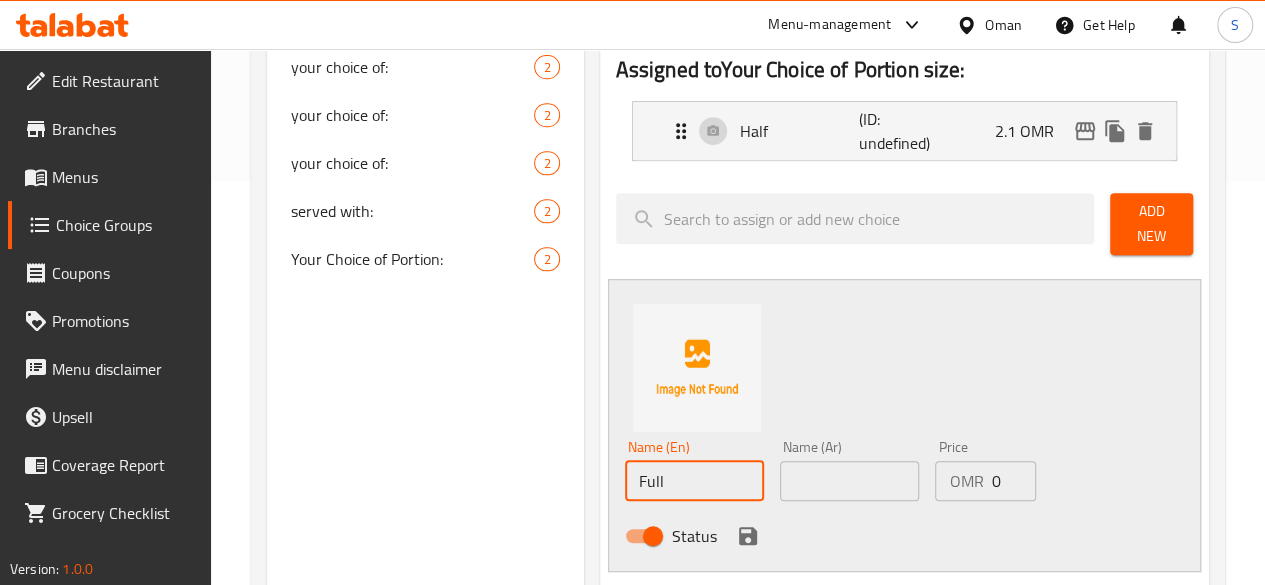click at bounding box center (849, 481) 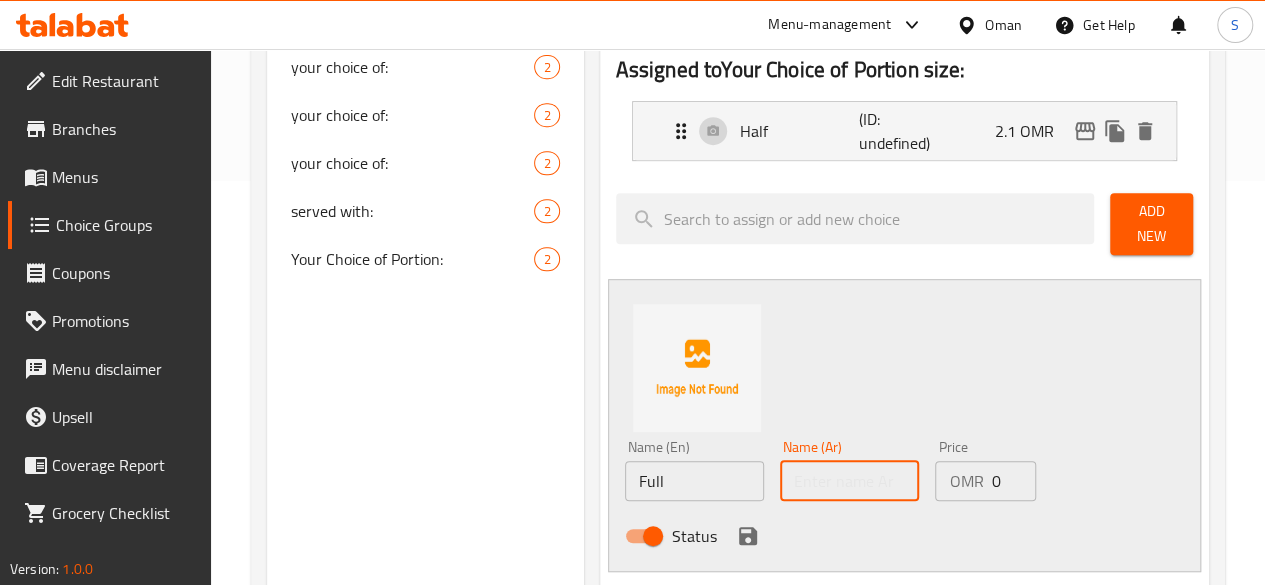 paste on "ممتلىء" 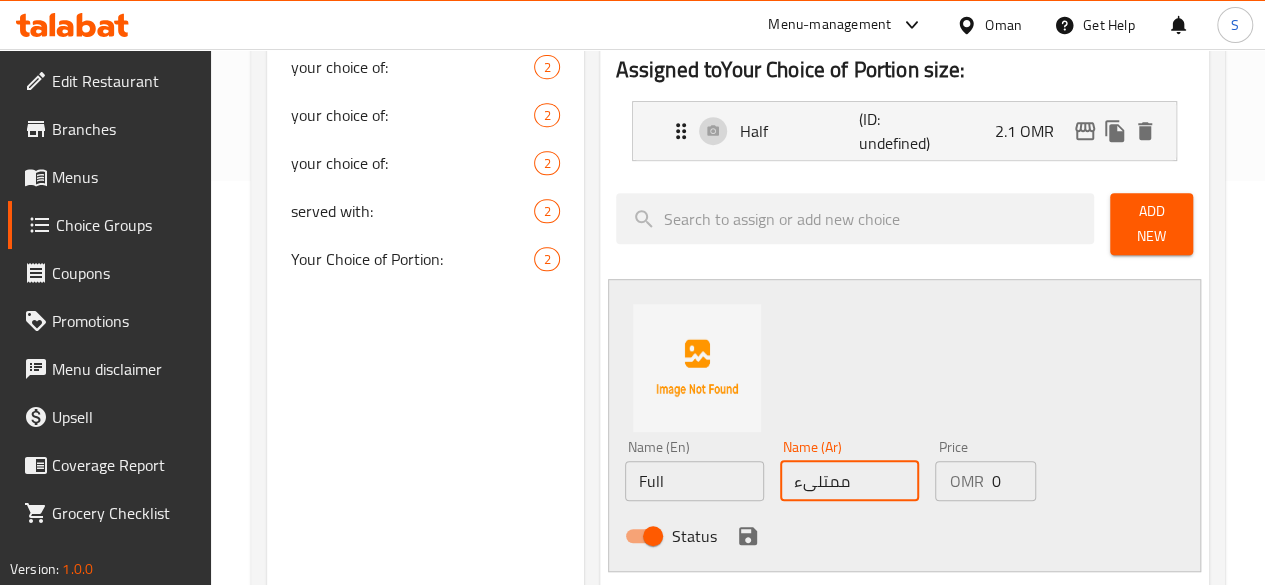type on "ممتلىء" 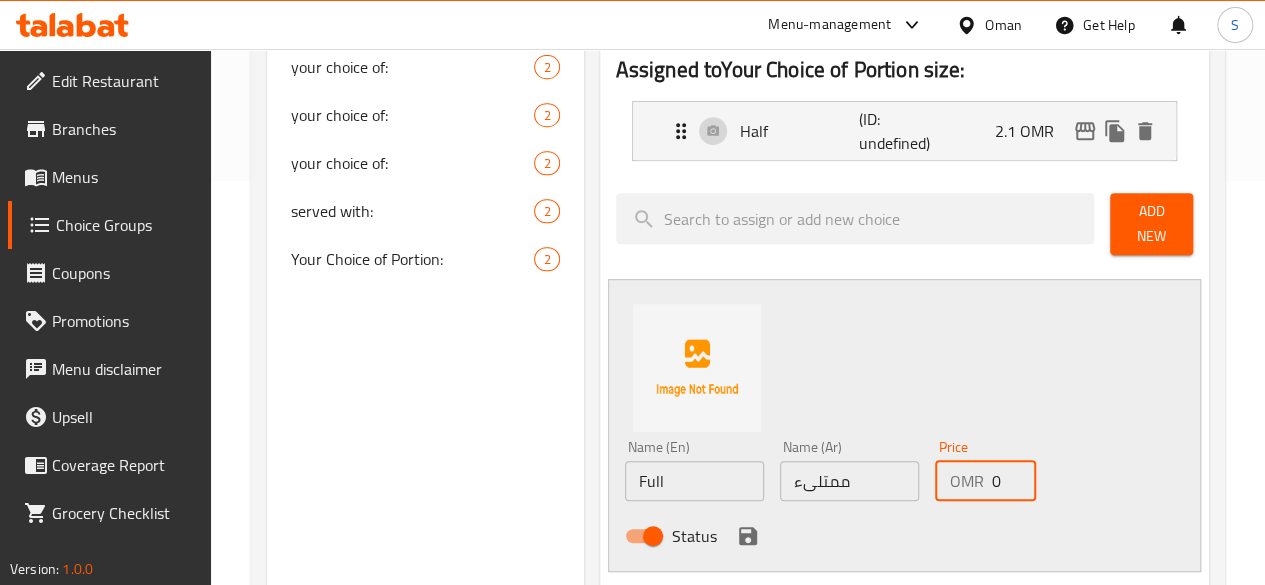 drag, startPoint x: 973, startPoint y: 469, endPoint x: 884, endPoint y: 463, distance: 89.20202 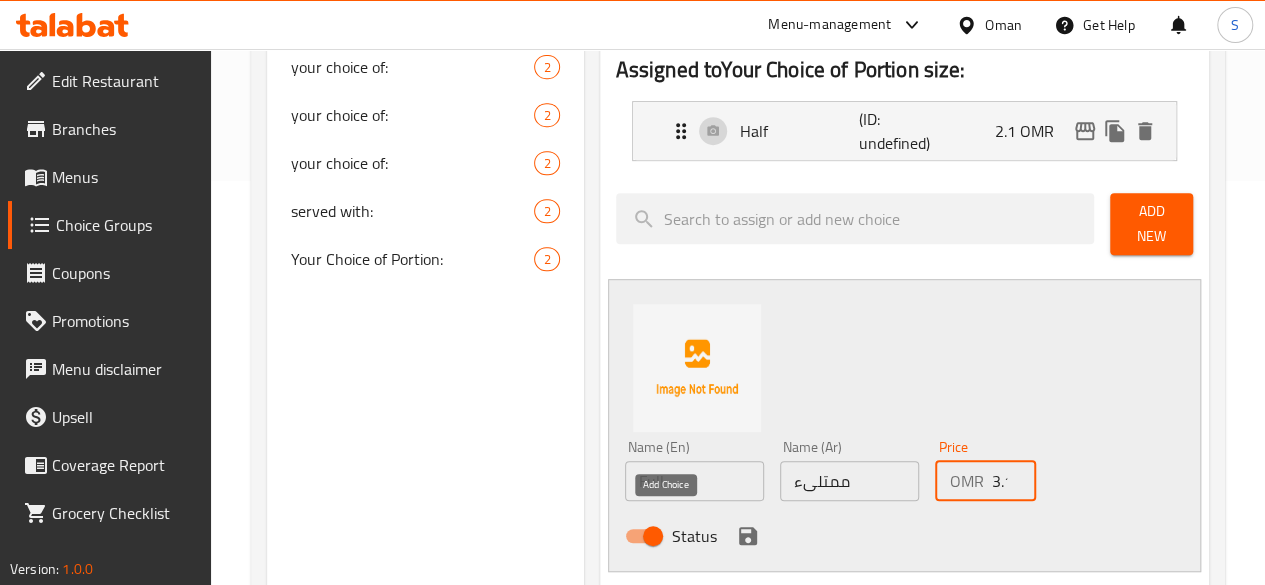 type on "3.1" 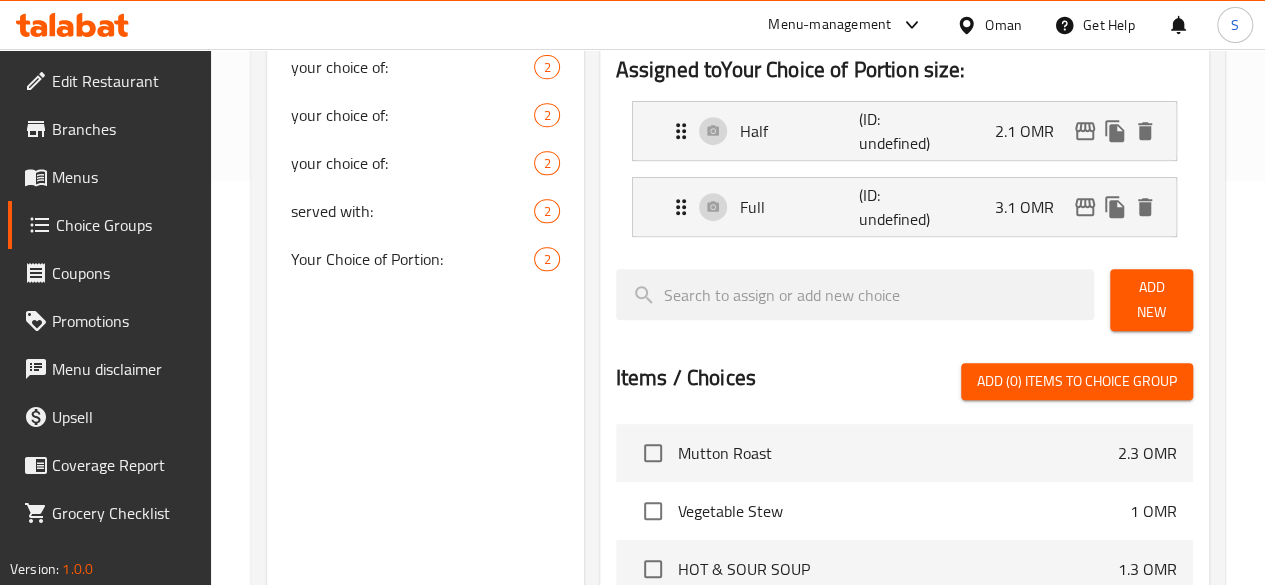 click on "Menus" at bounding box center (123, 177) 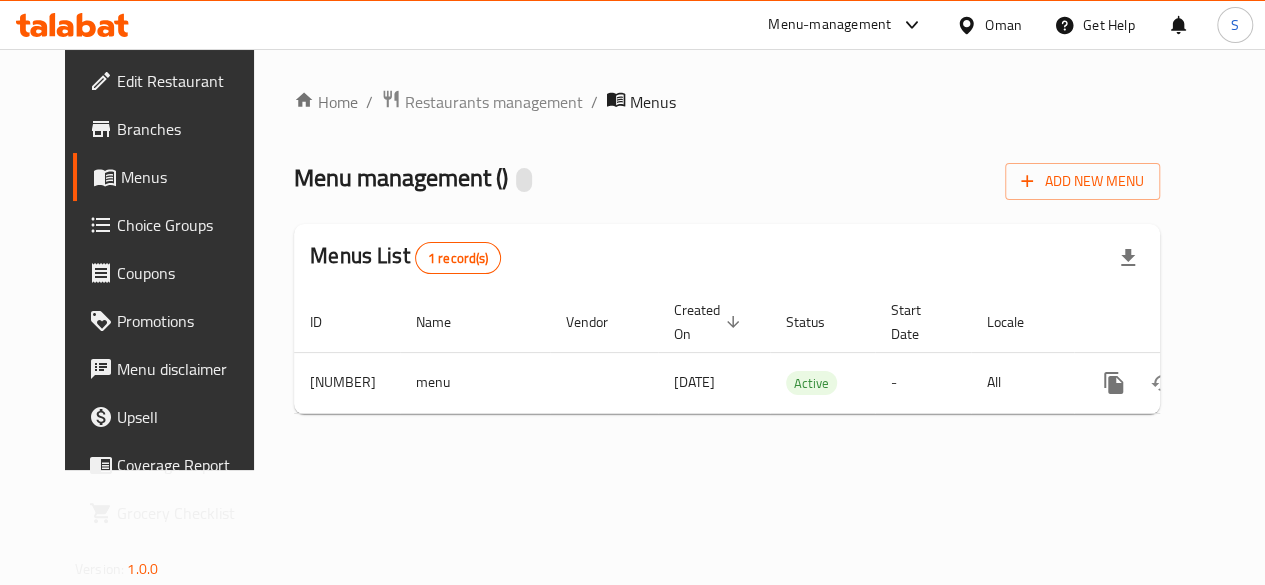 scroll, scrollTop: 0, scrollLeft: 0, axis: both 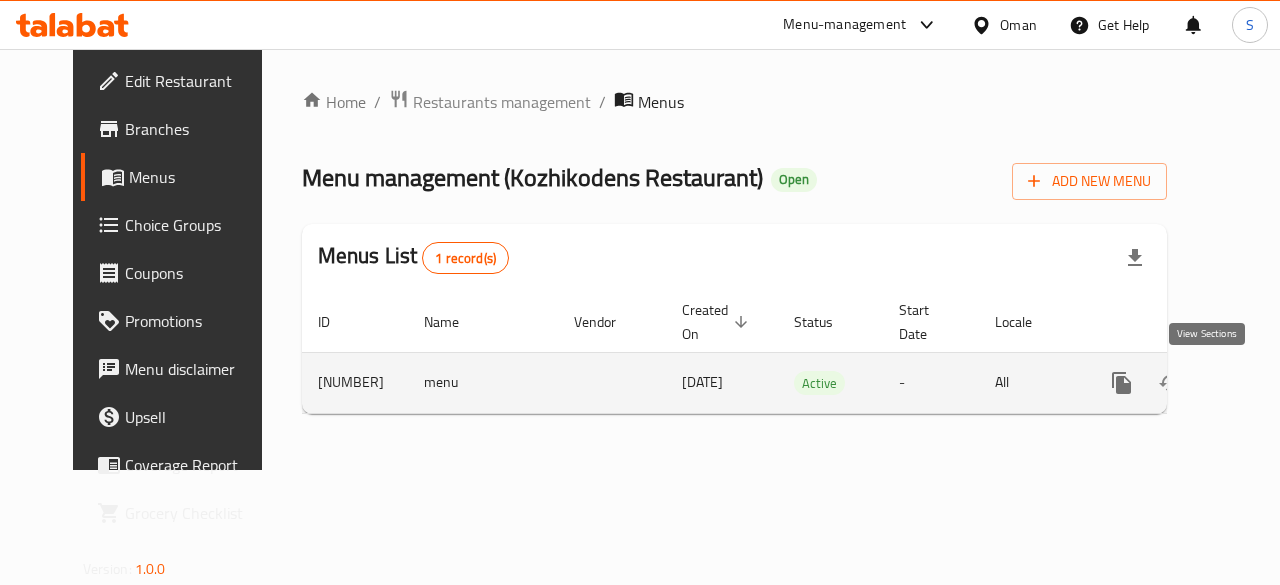click 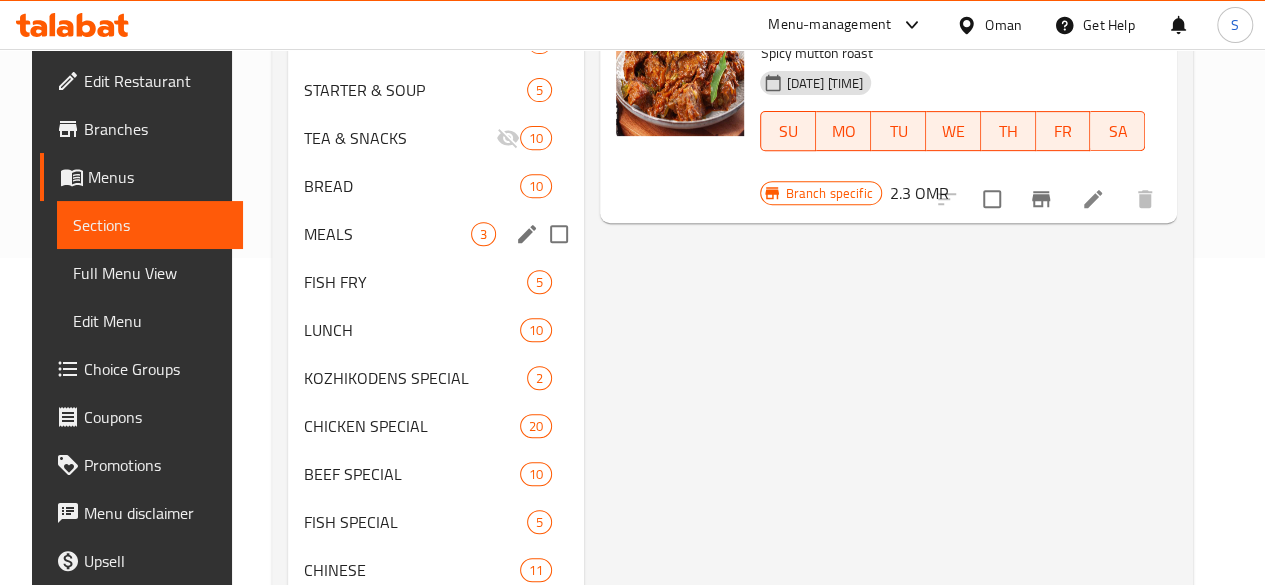 scroll, scrollTop: 330, scrollLeft: 0, axis: vertical 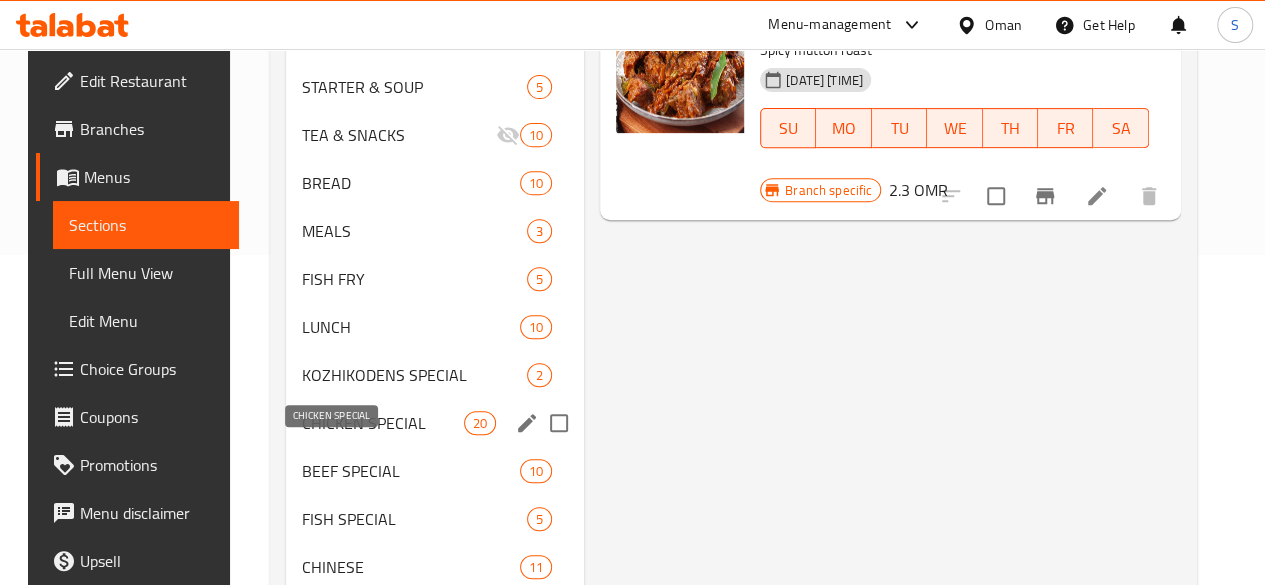 click on "CHICKEN SPECIAL" at bounding box center (383, 423) 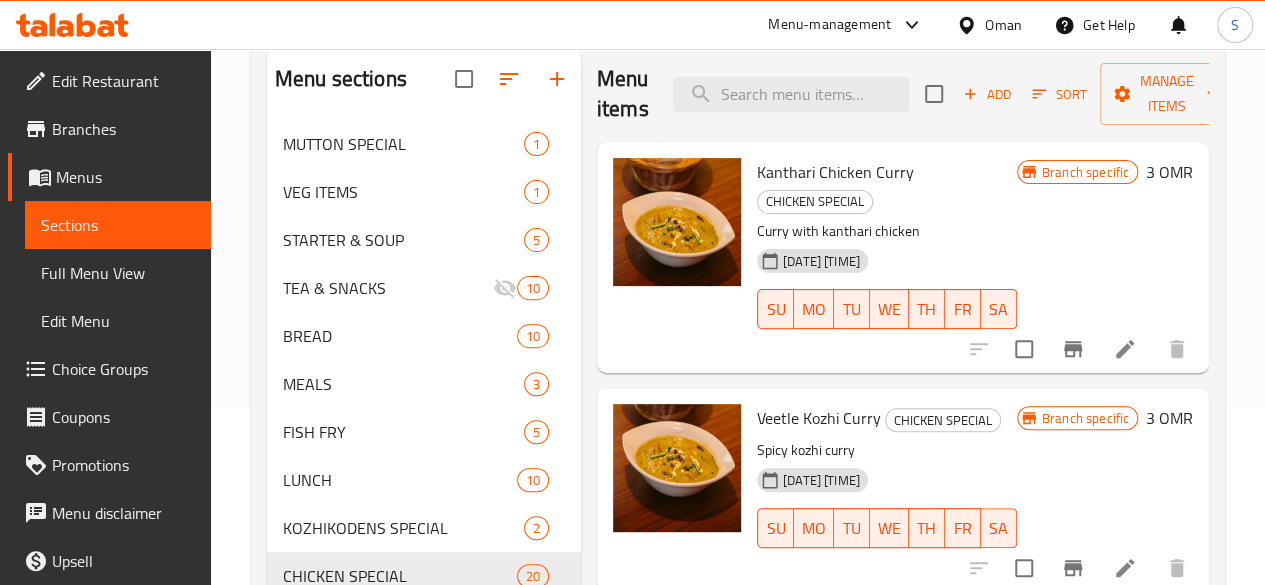 scroll, scrollTop: 173, scrollLeft: 0, axis: vertical 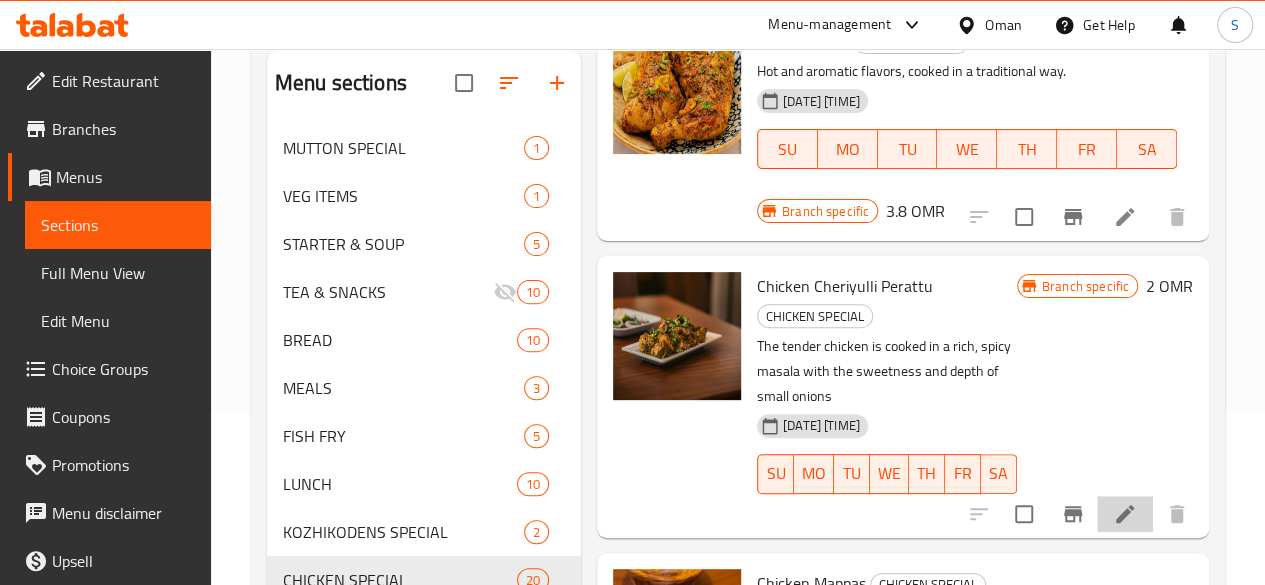 click at bounding box center [1125, 514] 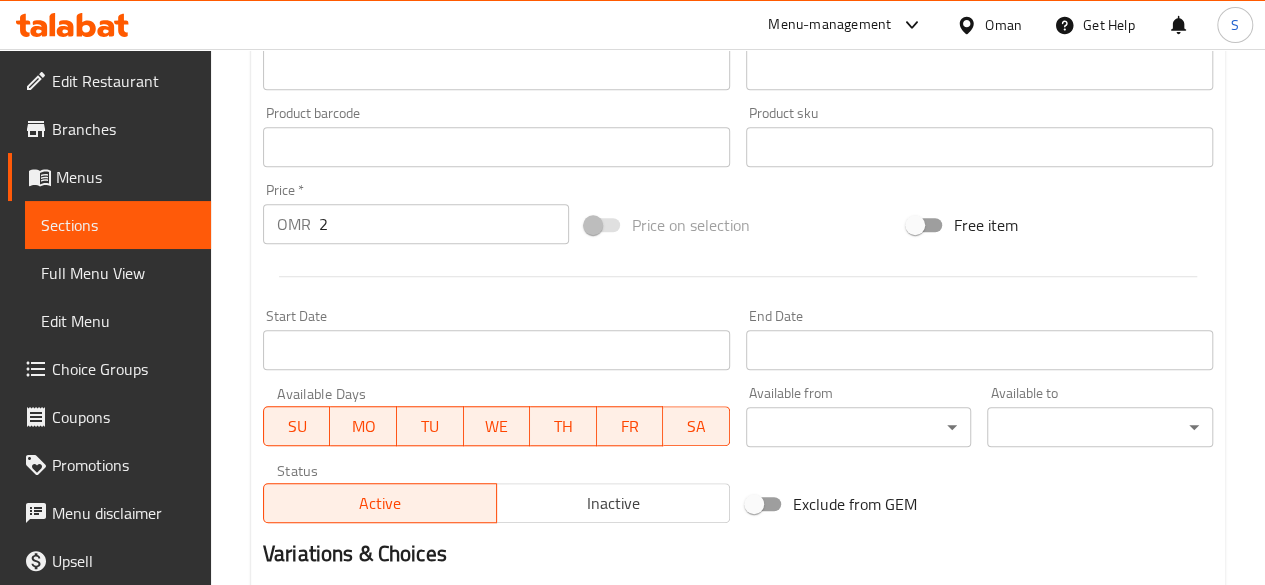 scroll, scrollTop: 806, scrollLeft: 0, axis: vertical 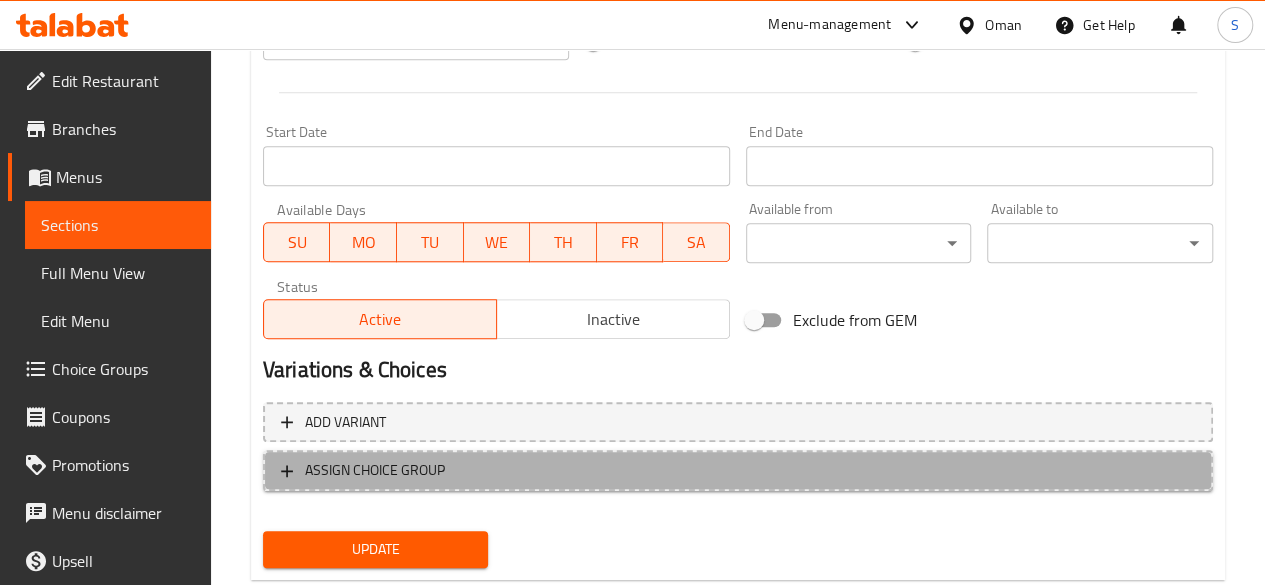 click on "ASSIGN CHOICE GROUP" at bounding box center [375, 470] 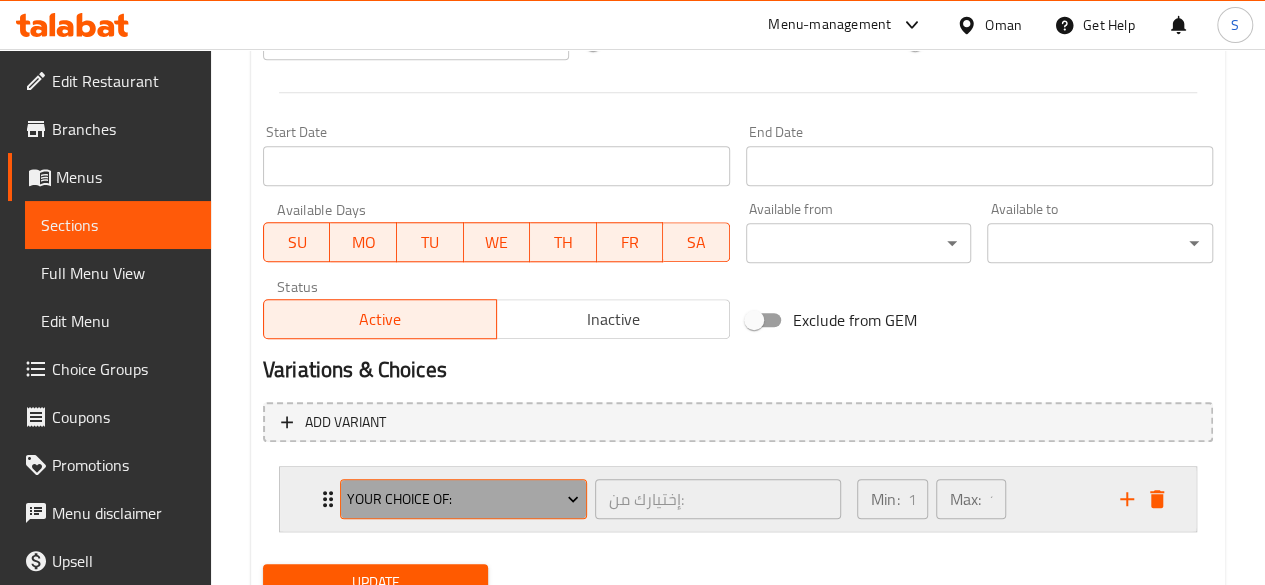 click on "your choice of:" at bounding box center (463, 499) 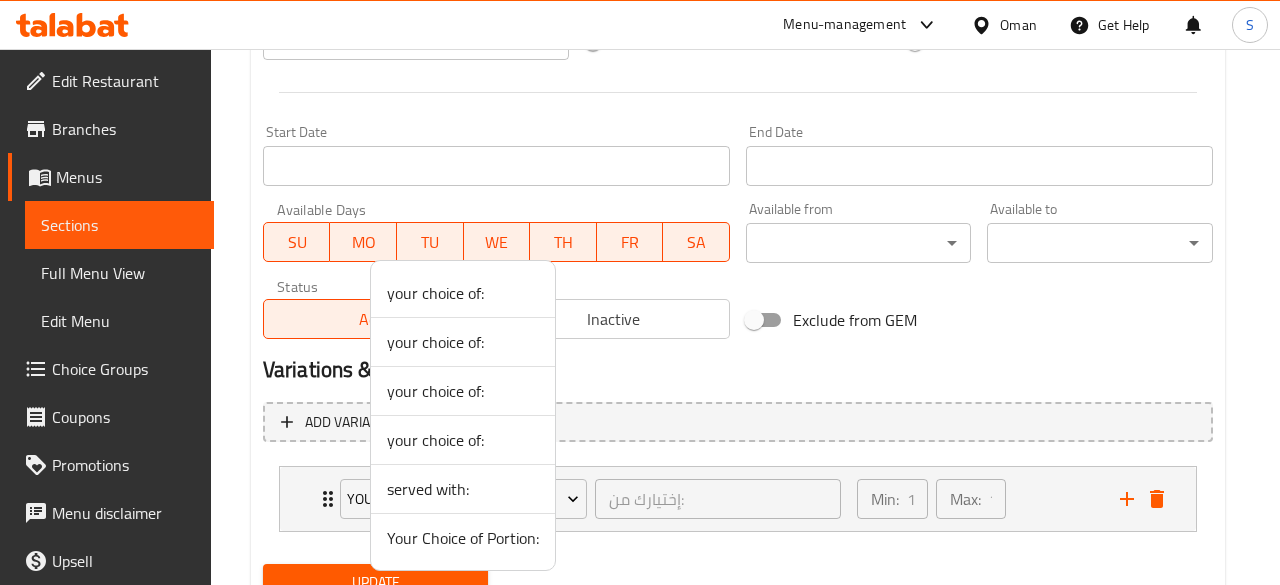 click at bounding box center (640, 292) 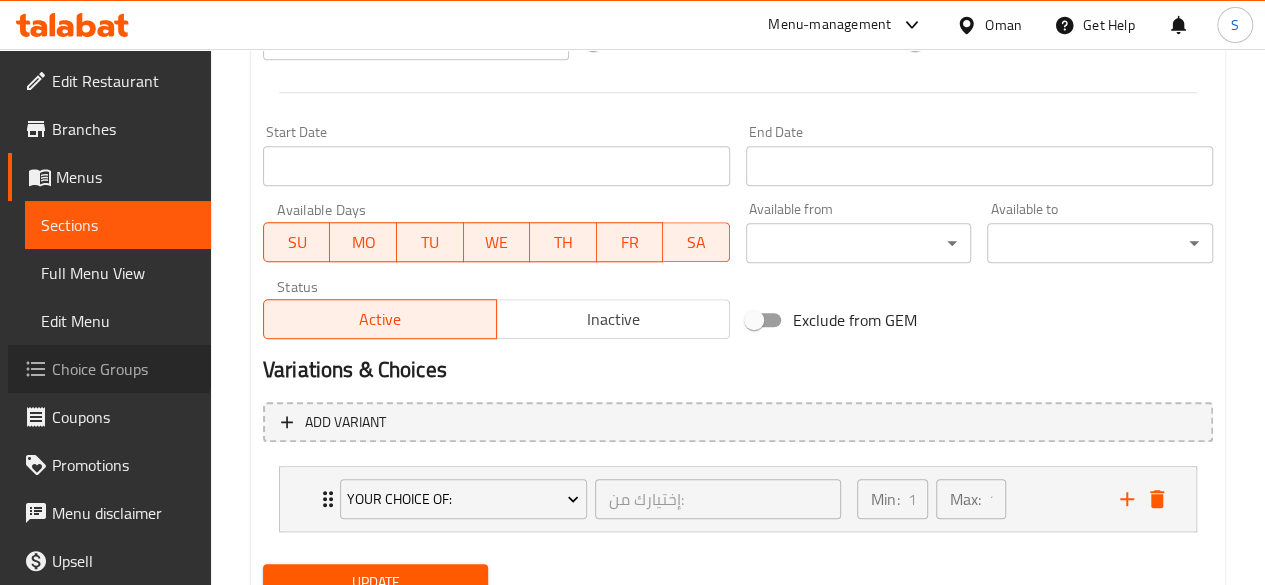 click on "Choice Groups" at bounding box center (123, 369) 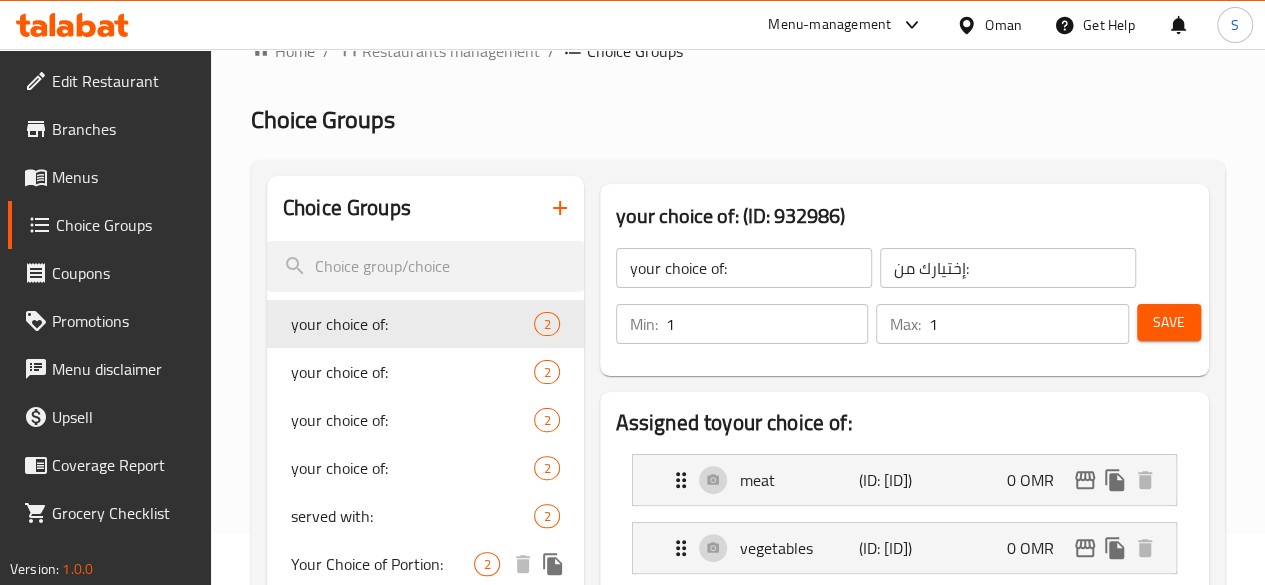 scroll, scrollTop: 50, scrollLeft: 0, axis: vertical 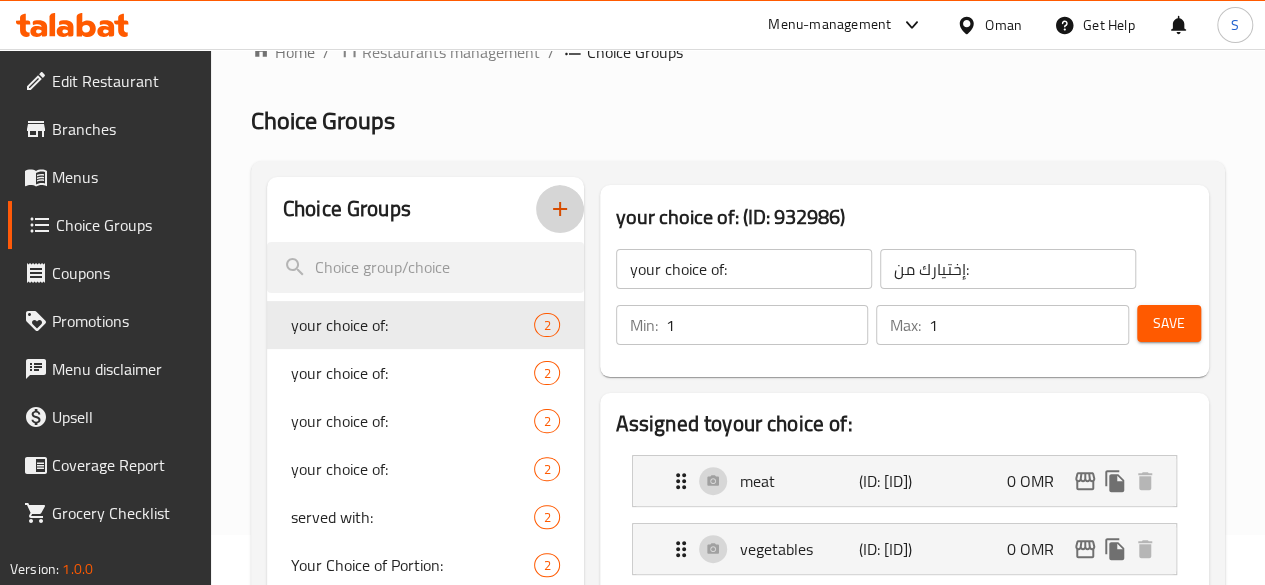 click 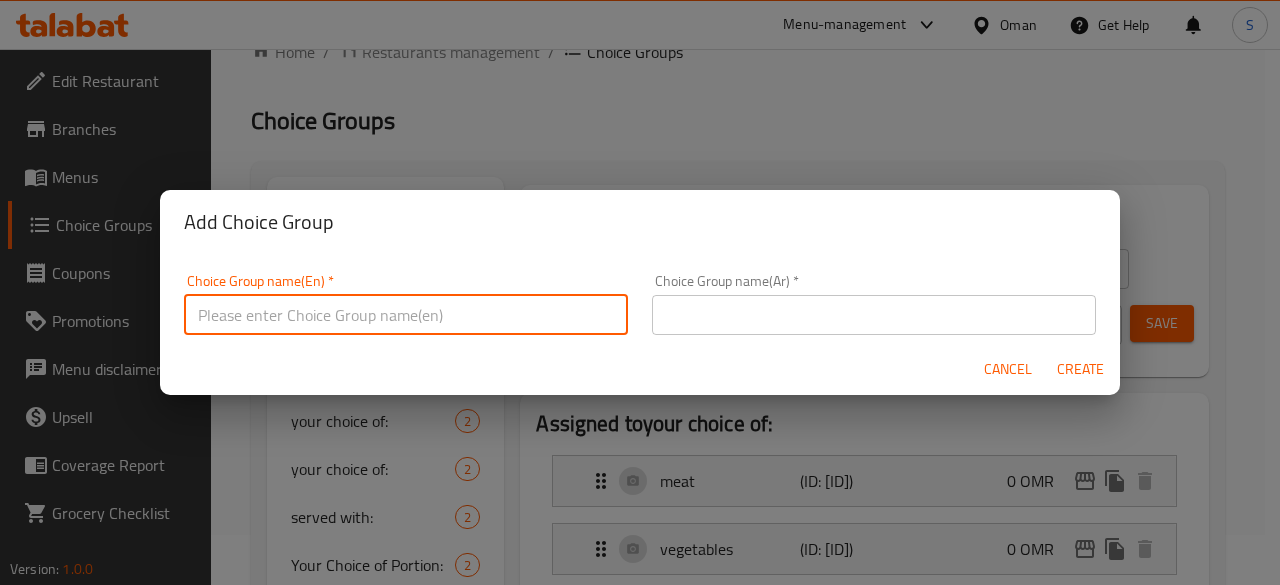 click at bounding box center [406, 315] 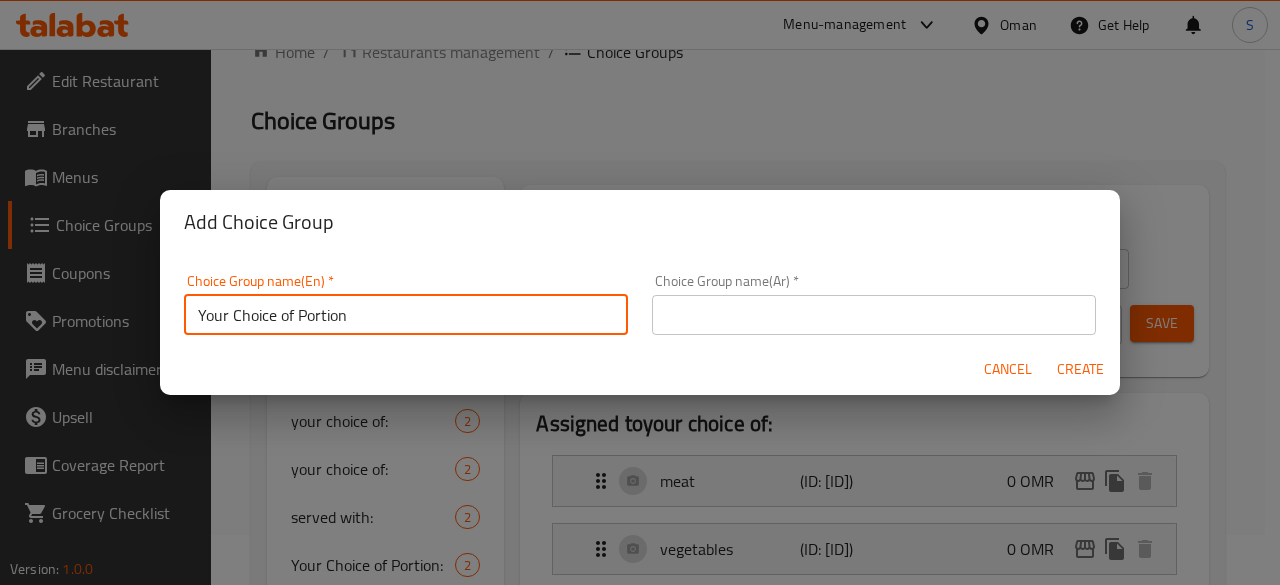 type on "Your Choice of Portion size:" 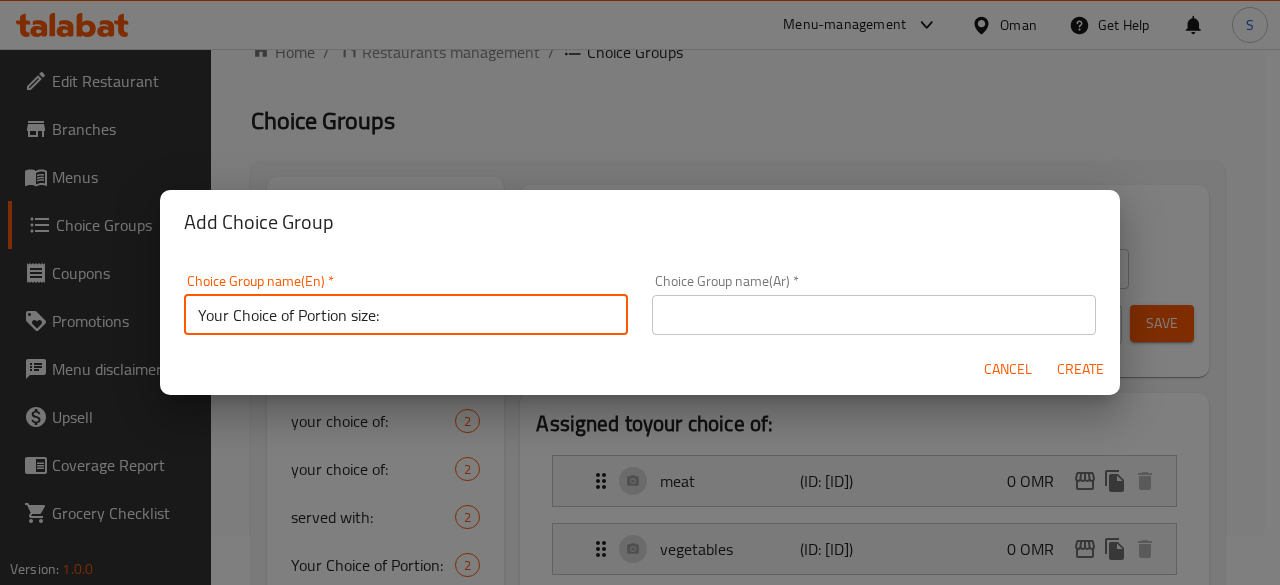 drag, startPoint x: 431, startPoint y: 330, endPoint x: 99, endPoint y: 326, distance: 332.0241 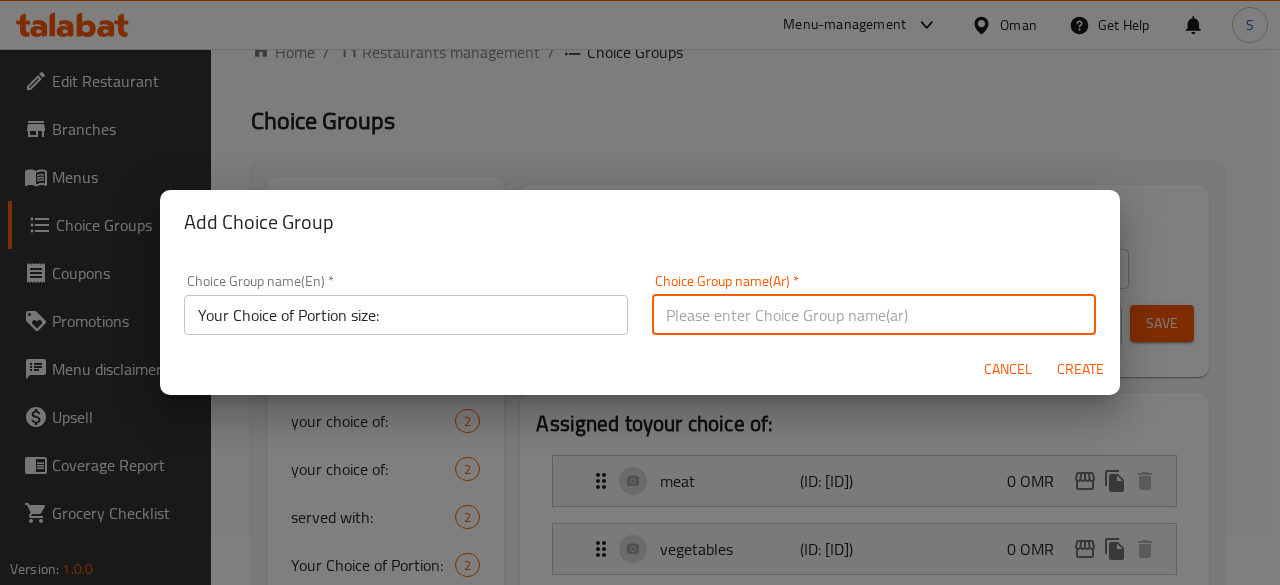 click at bounding box center (874, 315) 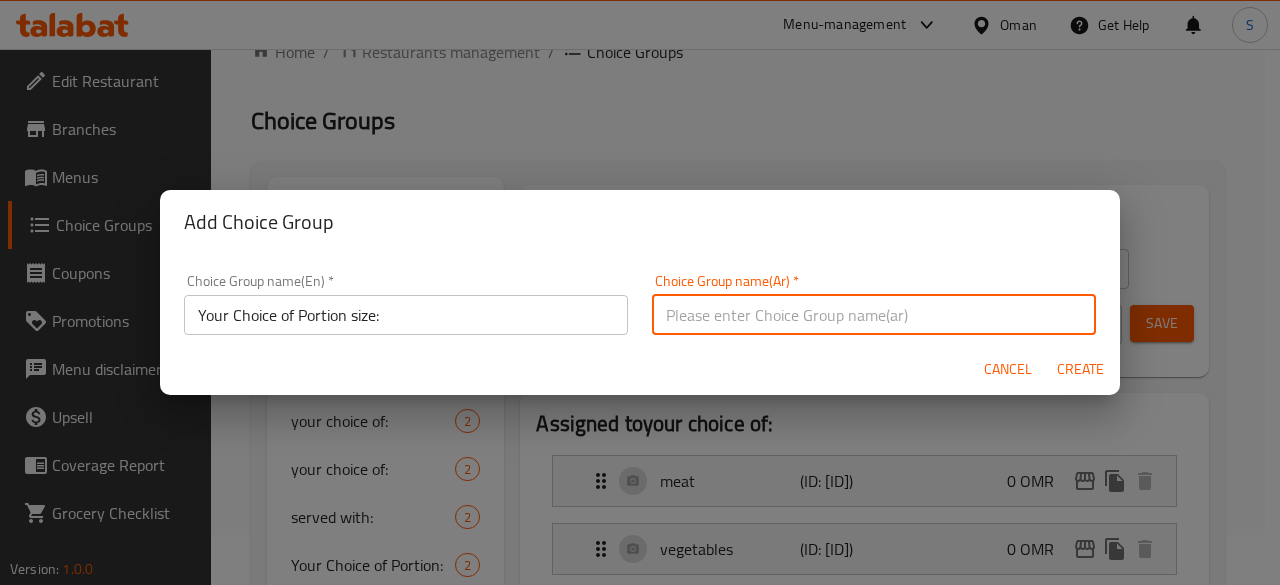 paste on "اختيارك لحجم الحصة:" 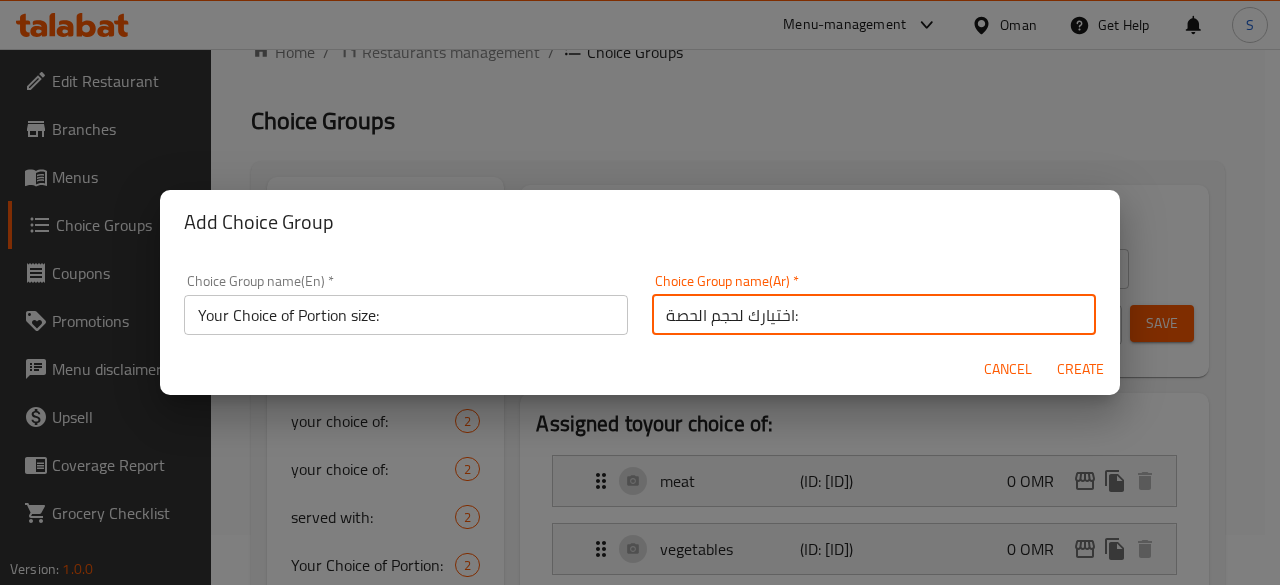 type on "اختيارك لحجم الحصة:" 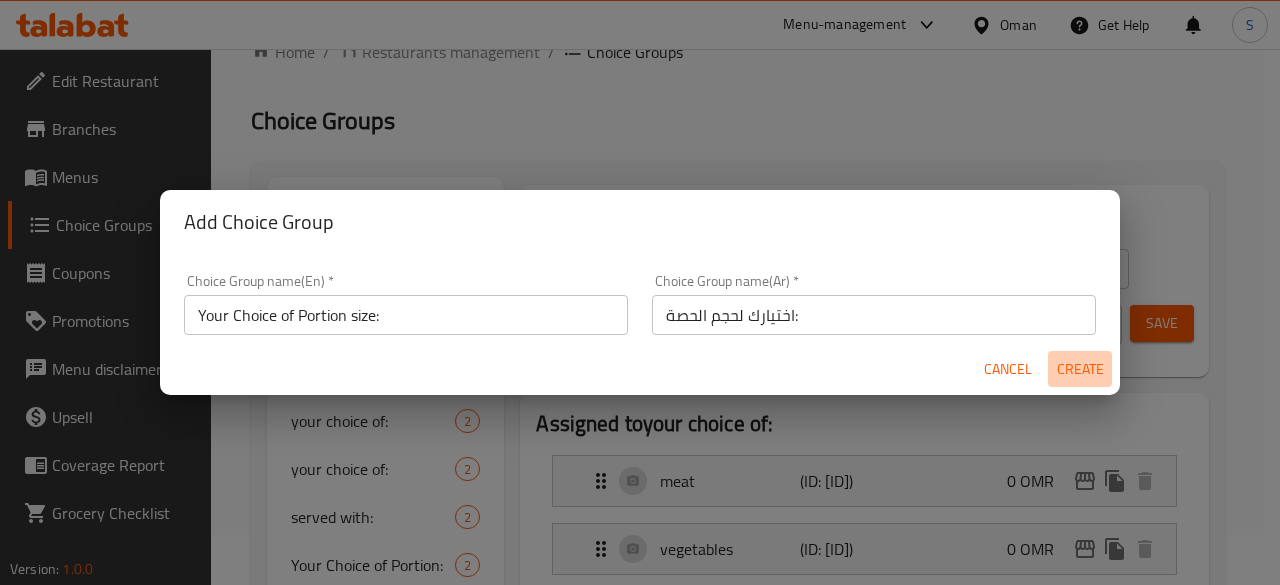 click on "Create" at bounding box center [1080, 369] 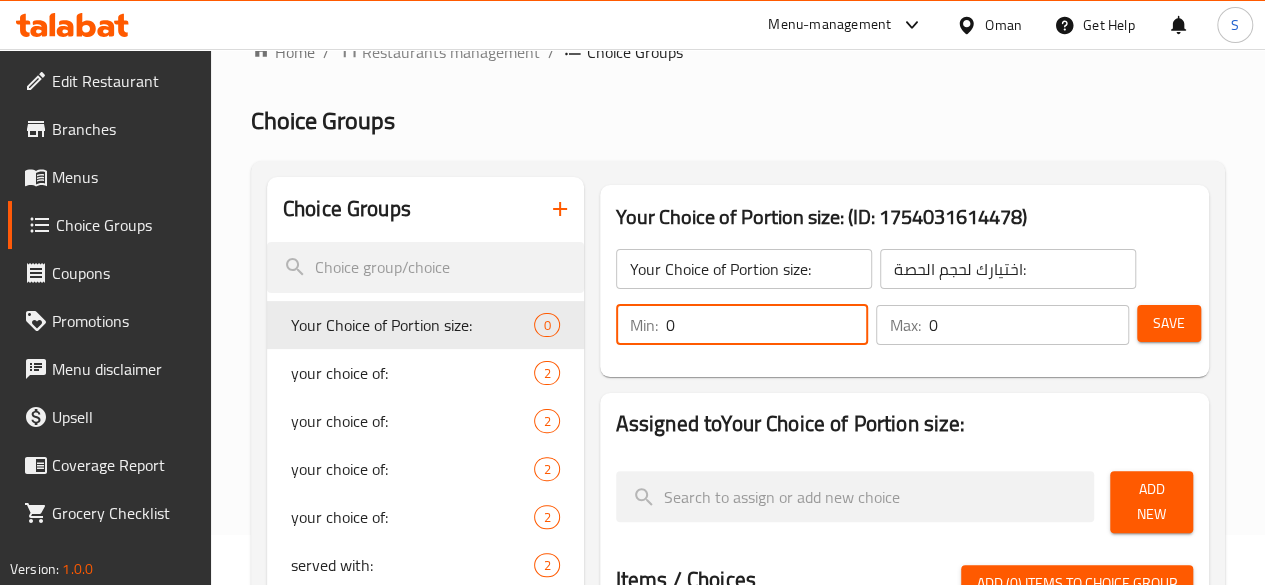 click on "0" at bounding box center [767, 325] 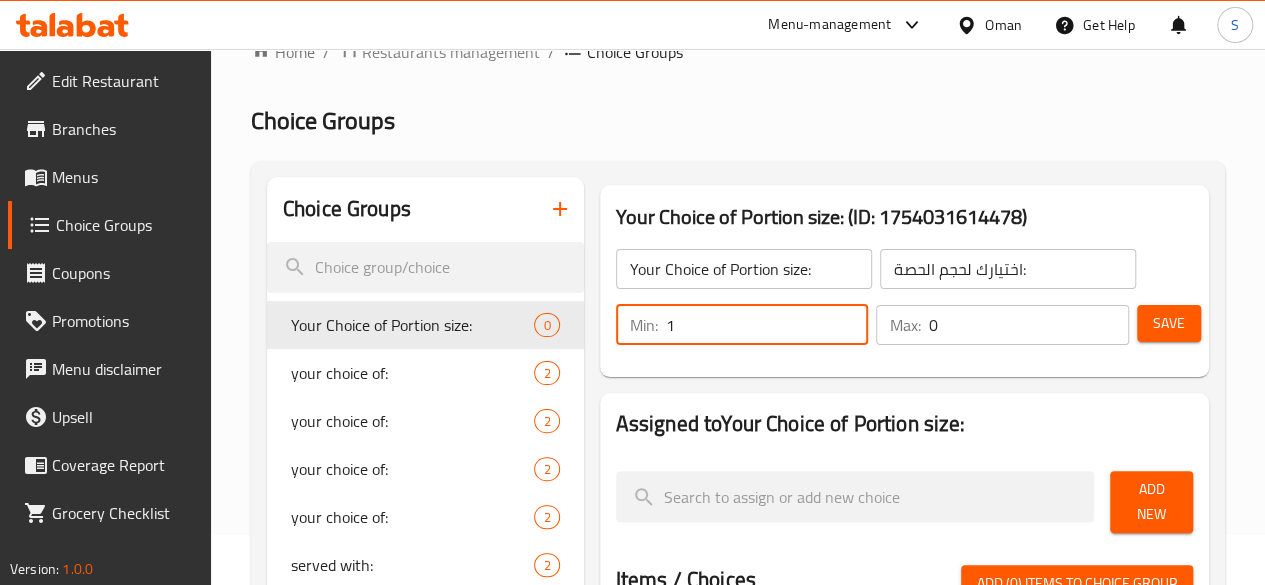 type on "1" 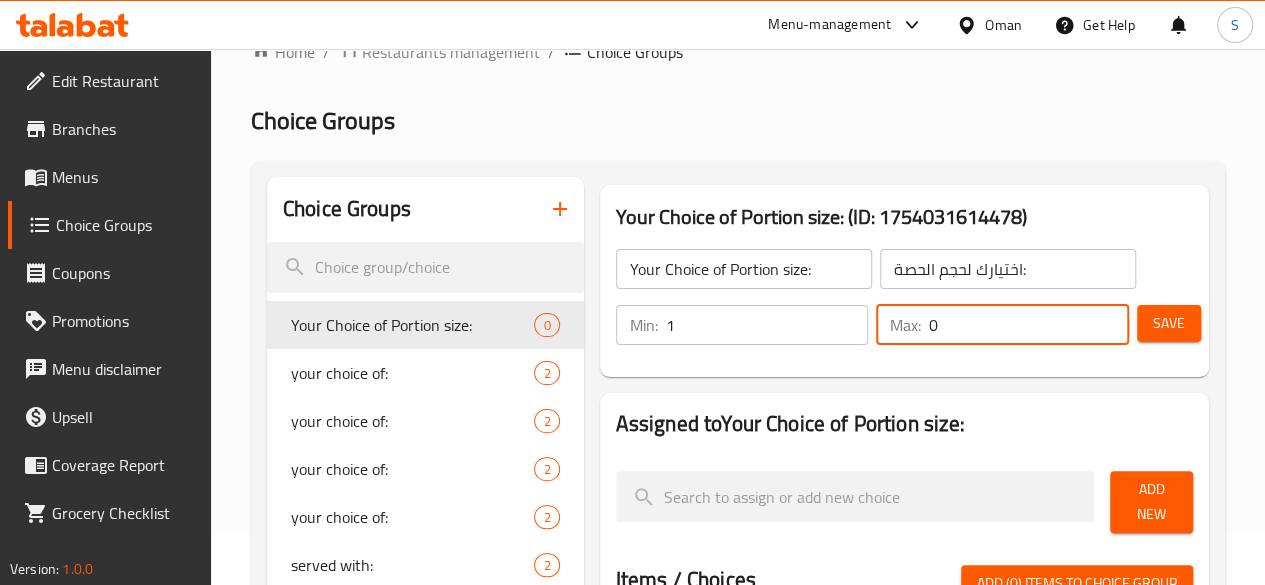 click on "0" at bounding box center [1029, 325] 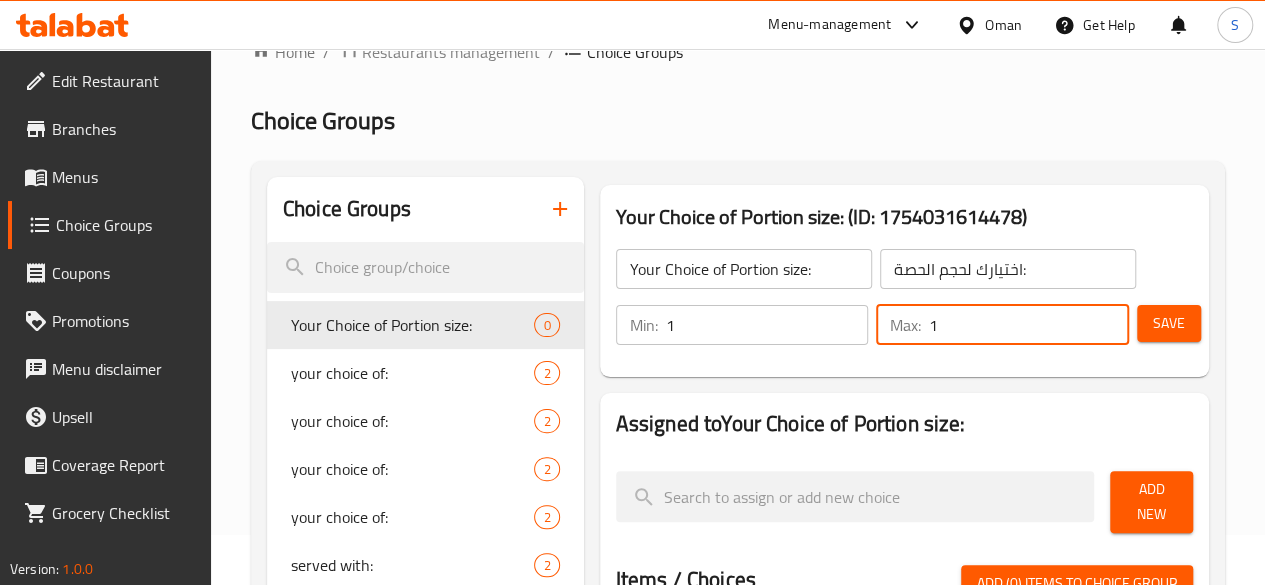 type on "1" 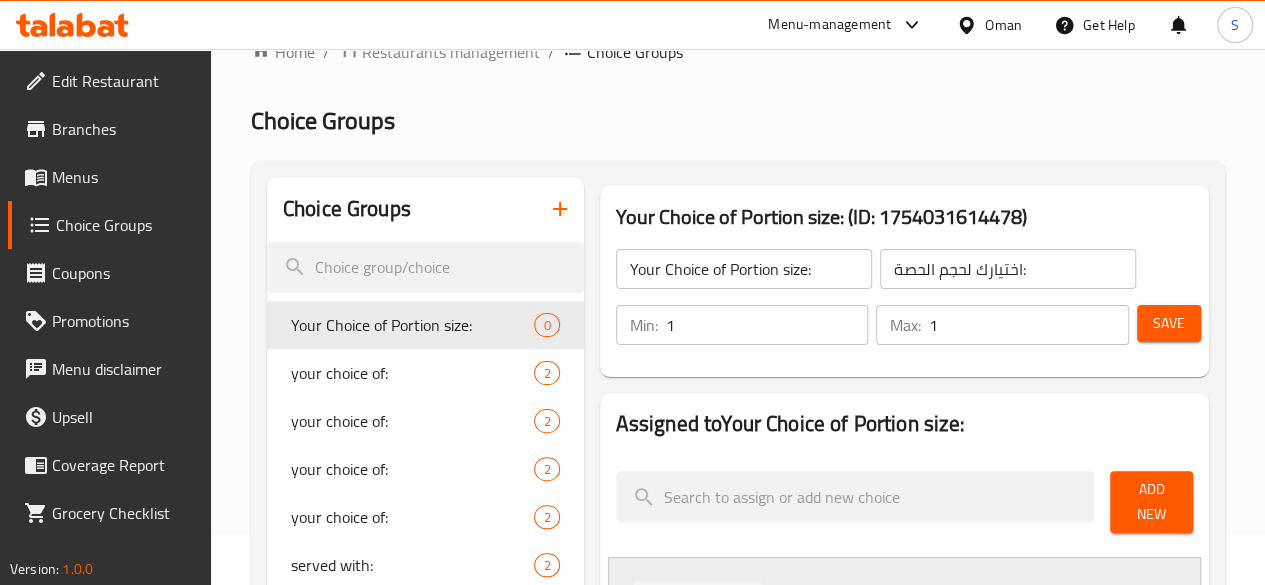 scroll, scrollTop: 277, scrollLeft: 0, axis: vertical 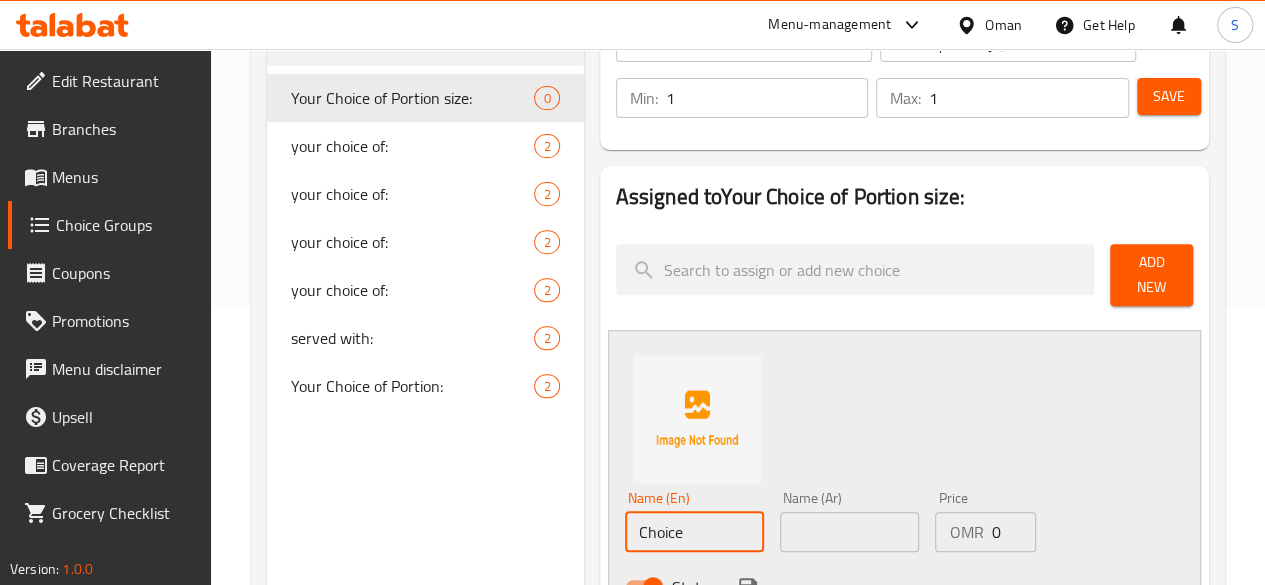 drag, startPoint x: 634, startPoint y: 516, endPoint x: 478, endPoint y: 519, distance: 156.02884 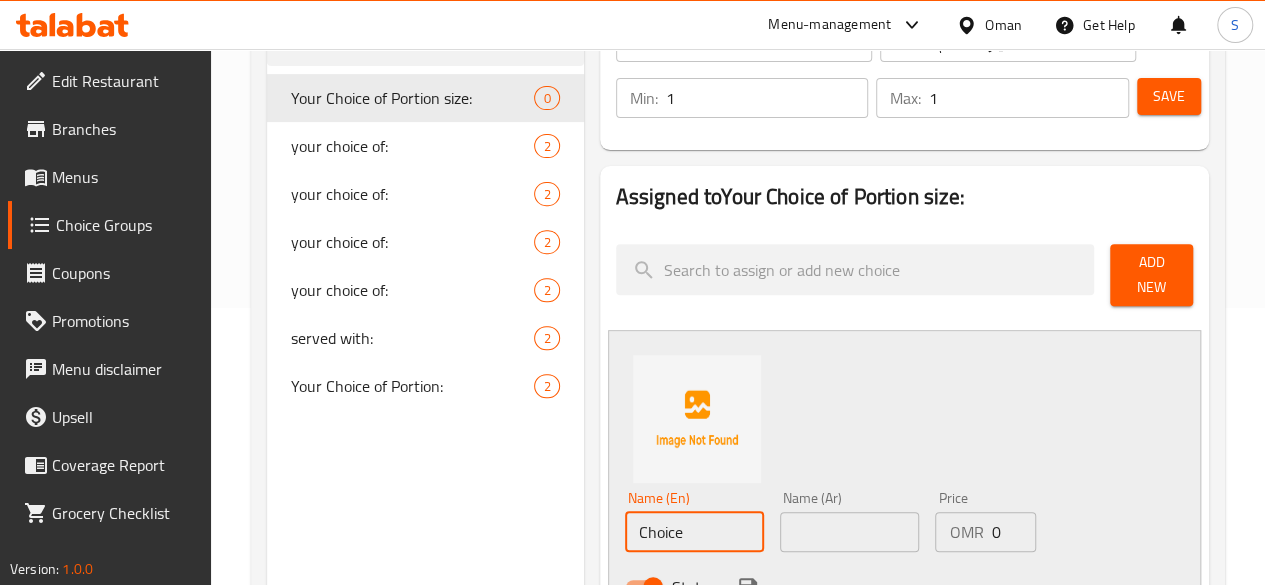 click on "Choice Groups Your Choice of Portion size: 0 your choice of:  2 your choice of:  2 your choice of:  2 your choice of:  2  served with:  2 Your Choice of Portion: 2 Your Choice of Portion size: (ID: [ID]) Your Choice of Portion size: ​ اختيارك لحجم الحصة: ​ Min: 1 ​ Max: 1 ​ Save Assigned to  Your Choice of Portion size: Add New Name (En) Choice Name (En) Name (Ar) Name (Ar) Price OMR 0 Price Status Items / Choices Add (0) items to choice group Mutton Roast 2.3 OMR Vegetable Stew 1 OMR HOT & SOUR SOUP 1.3 OMR CHICKEN SWEETCORN SOUP 1.4 OMR TOMATO SOUP 1.3 OMR CHICKEN LOLLIPOP 1.7 OMR INCHI PULI CHICKEN 1.7 OMR CHATTI PATHIRI CHICKEN 0.4 OMR CHICKEN KALMAS 0.3 OMR UNNAKKAYA 0.3 OMR CUTLET 0.3 OMR meat  0 OMR vegetables  0 OMR PARIPPU VADA 0.15 OMR KAYIPOLA 0.35 OMR TEA 0.2 OMR COFFEE 0.3 OMR BOOST 0.4 OMR HORLICKS 0.4 OMR KANNACHA PATHIRI 0.2 OMR WHEAT PORATTA 0.15 OMR PORATTA 0.1 OMR NICE PATHIRI 0.075 OMR KAYY PATHIRI 0.2 OMR APPAM 0.15 OMR IDIYAPPAM 0.15 OMR 0.15 OMR curry" at bounding box center (742, 582) 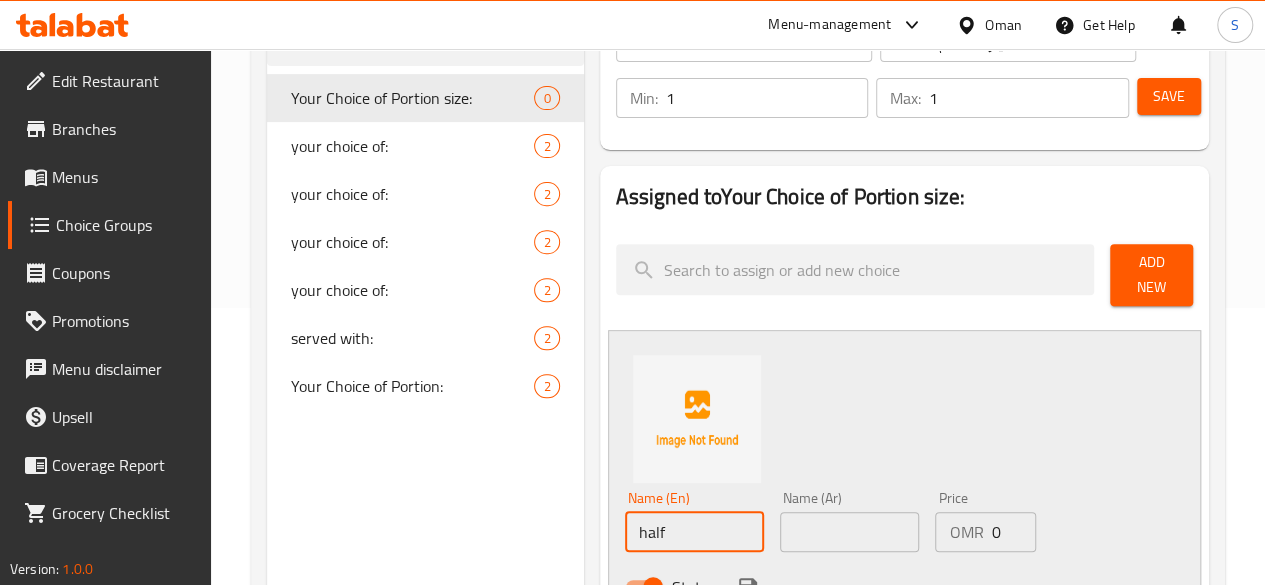 type on "half" 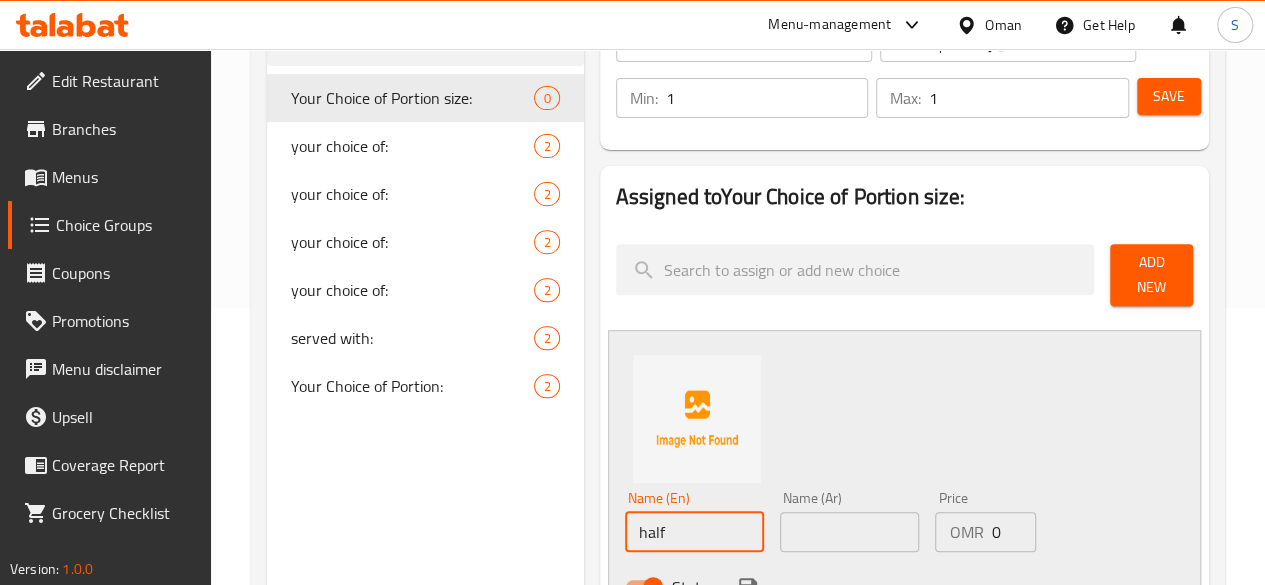 click at bounding box center (849, 532) 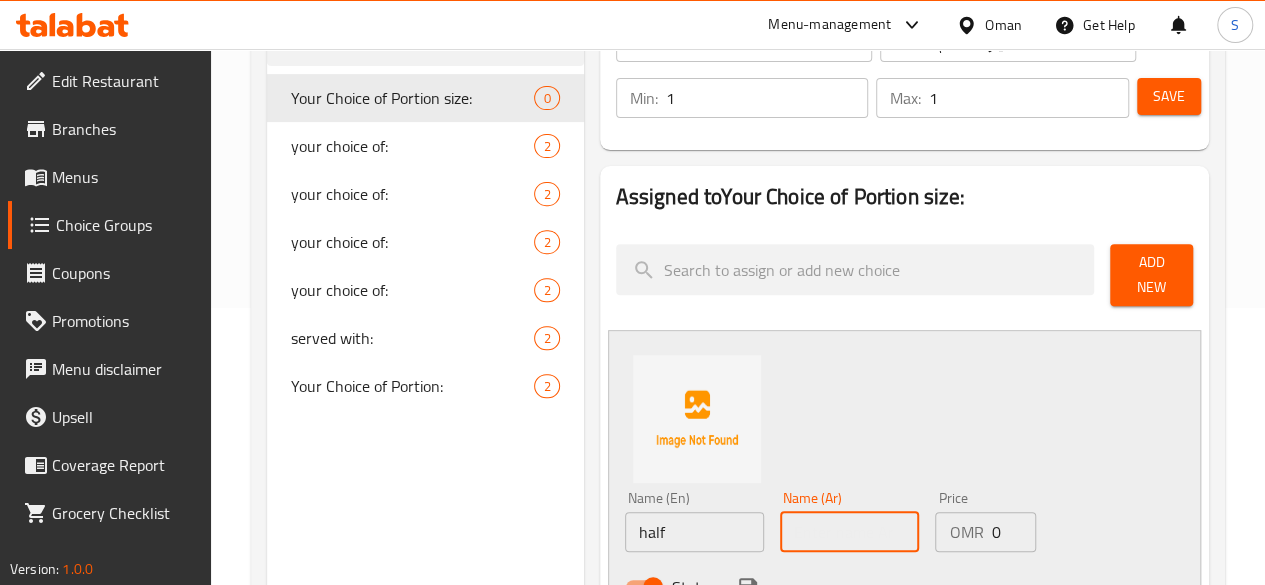 paste on "نصف" 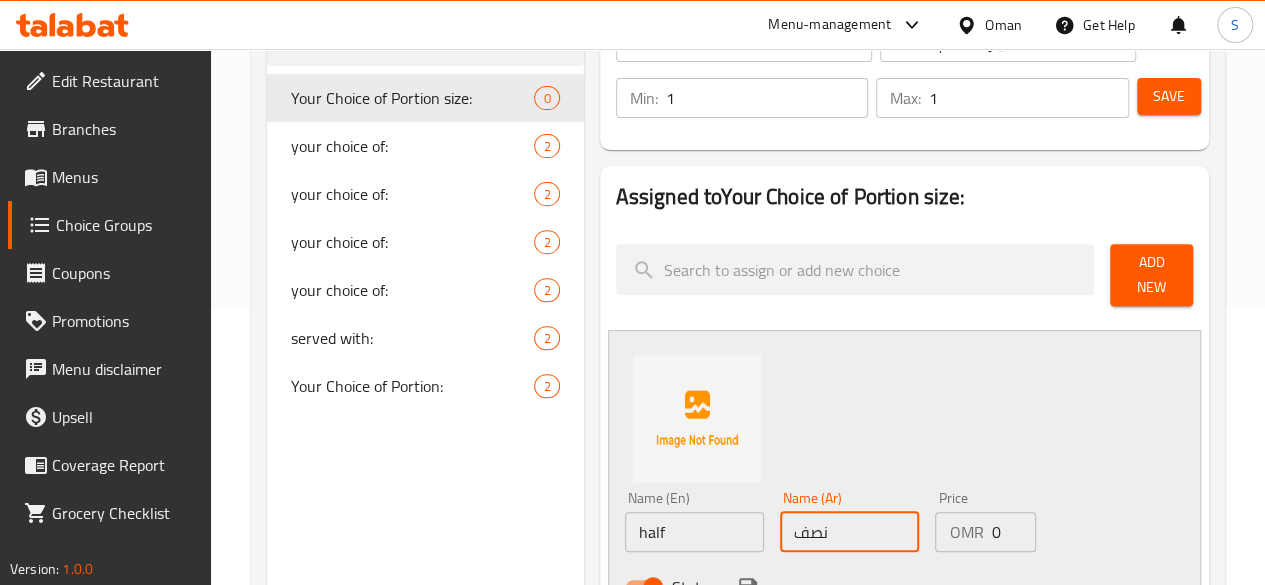 type on "نصف" 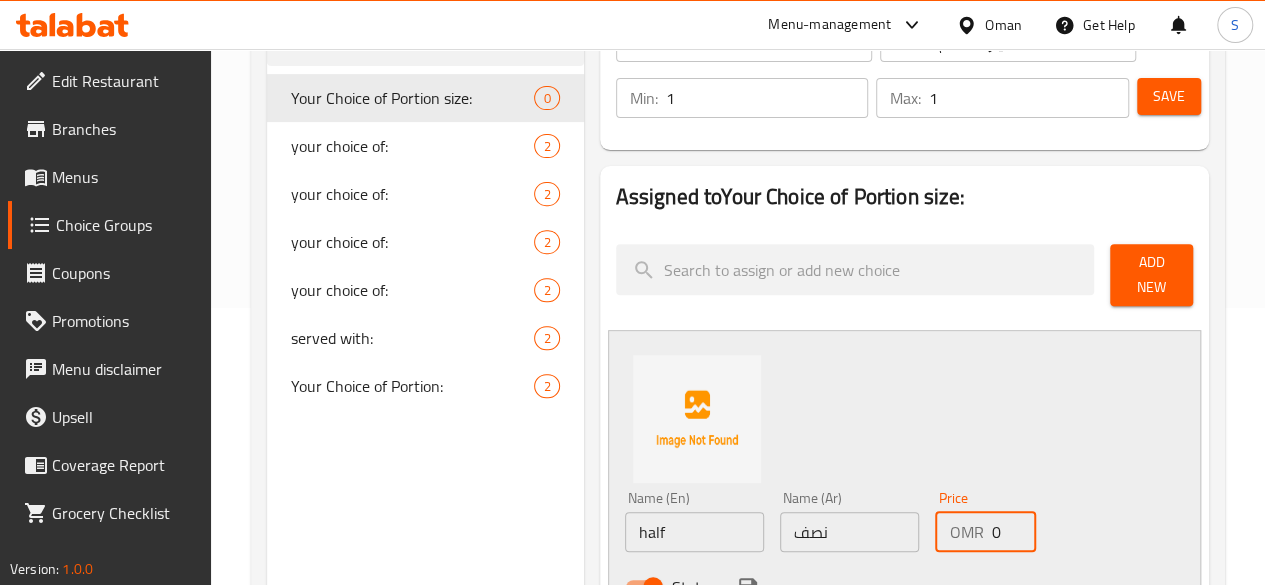 drag, startPoint x: 967, startPoint y: 529, endPoint x: 918, endPoint y: 527, distance: 49.0408 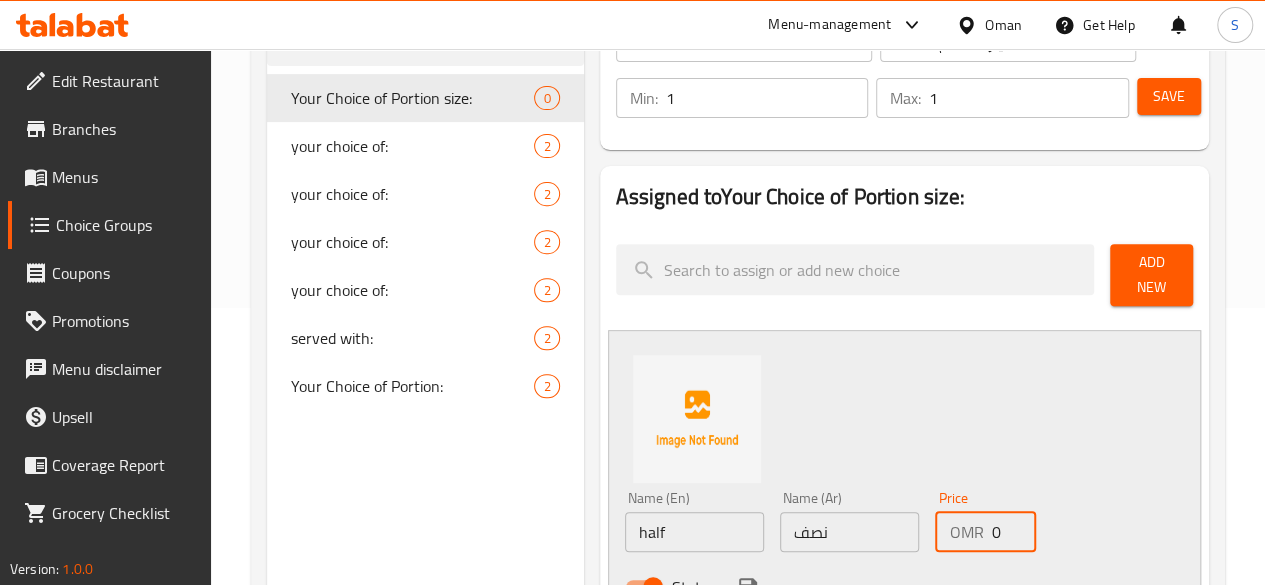 click on "OMR 0 Price" at bounding box center [985, 532] 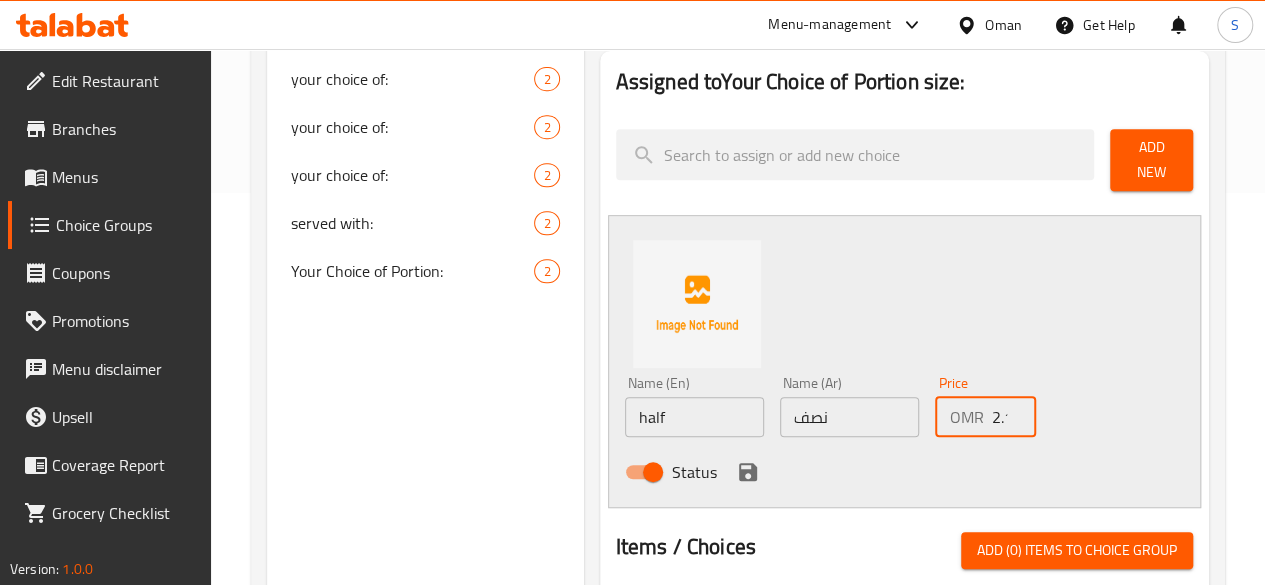 scroll, scrollTop: 393, scrollLeft: 0, axis: vertical 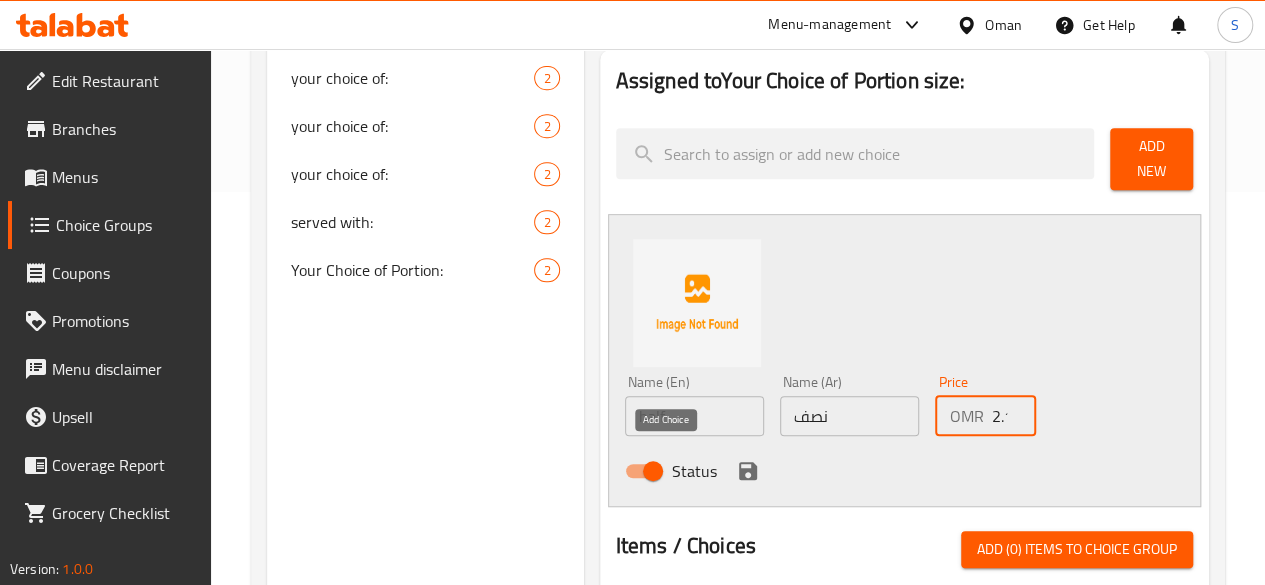type on "2.1" 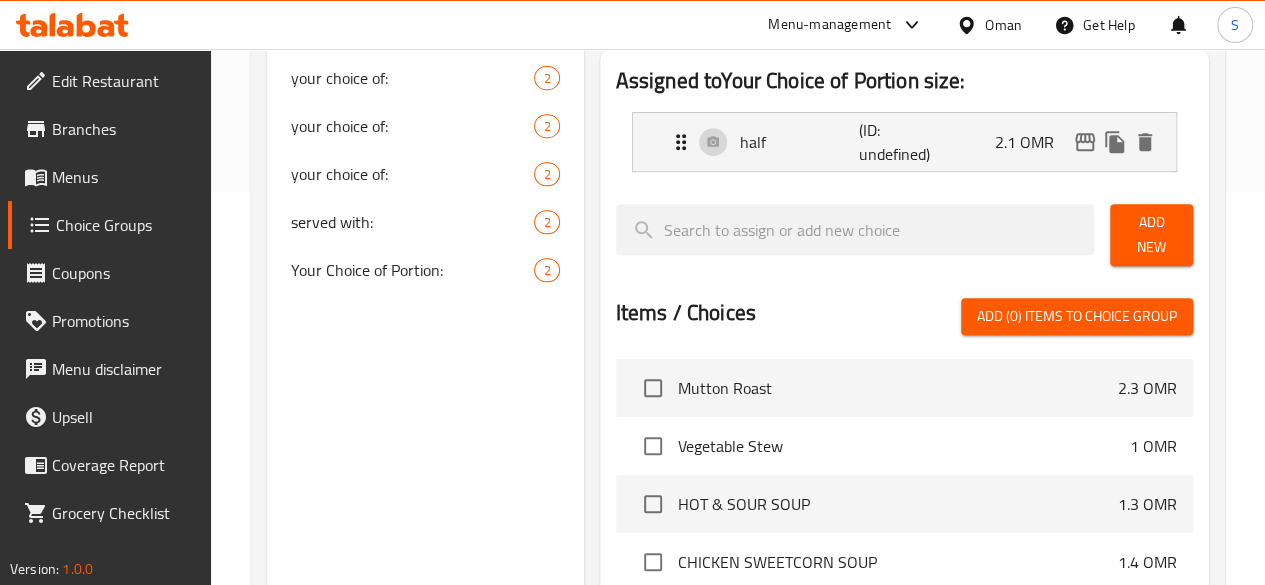 click on "Add New" at bounding box center (1151, 235) 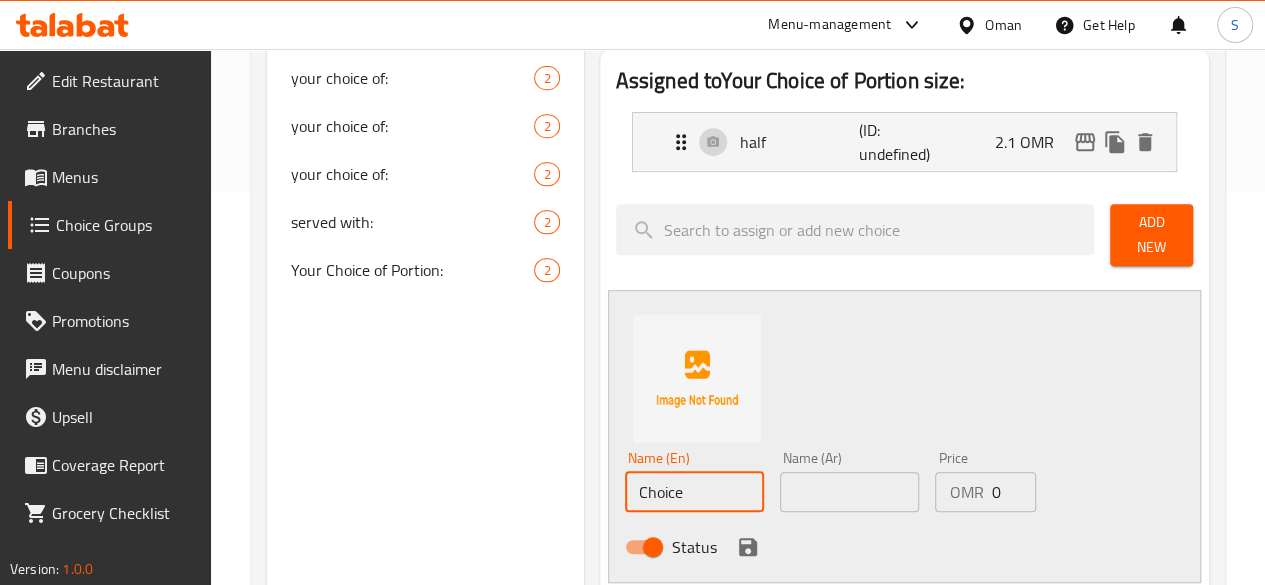 drag, startPoint x: 631, startPoint y: 481, endPoint x: 399, endPoint y: 488, distance: 232.10558 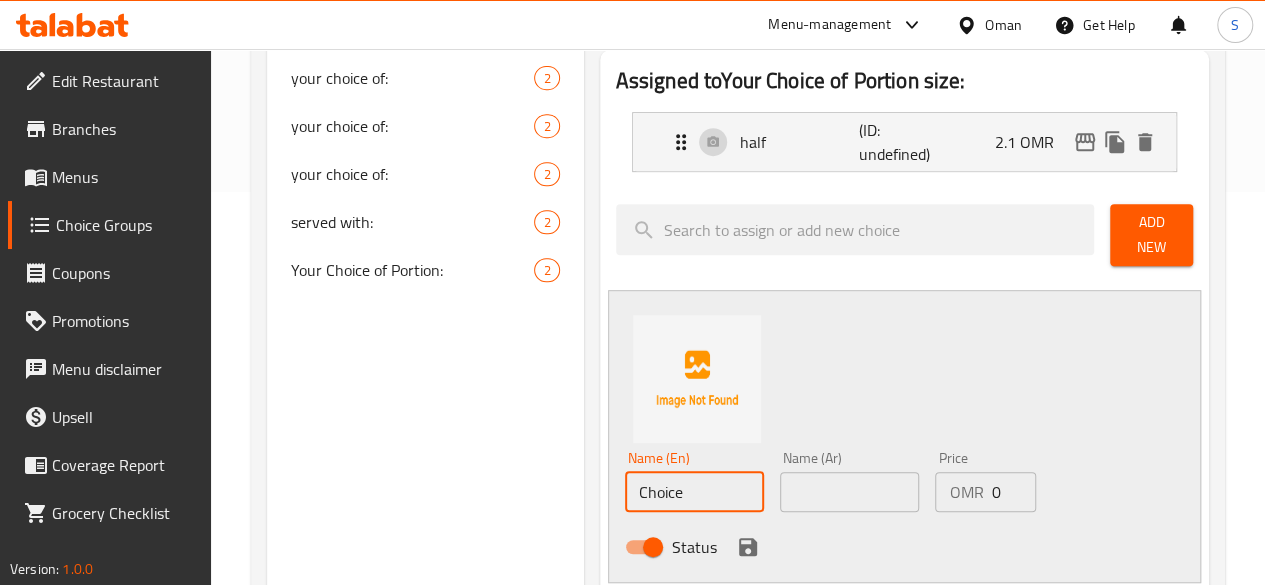 type on "f" 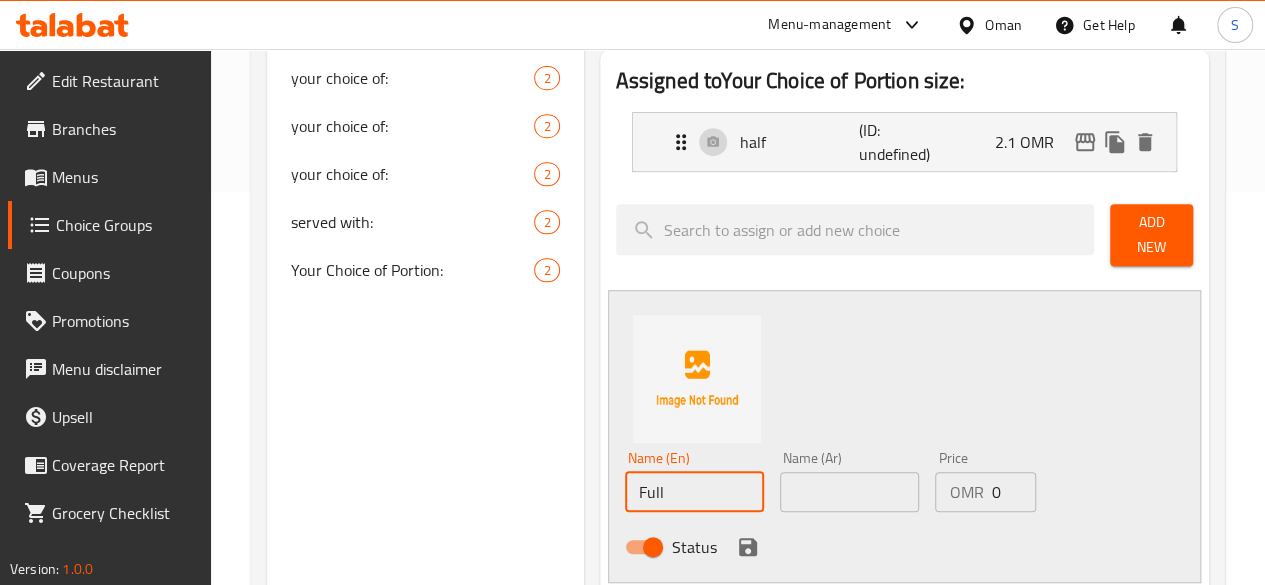 drag, startPoint x: 623, startPoint y: 489, endPoint x: 457, endPoint y: 481, distance: 166.19266 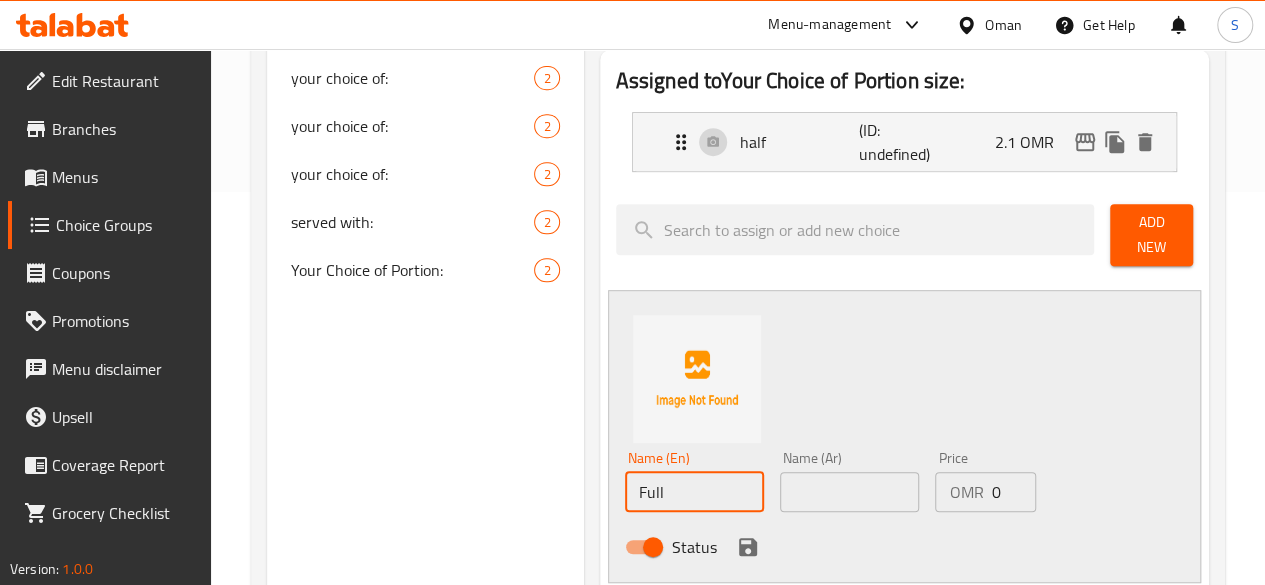 type on "Full" 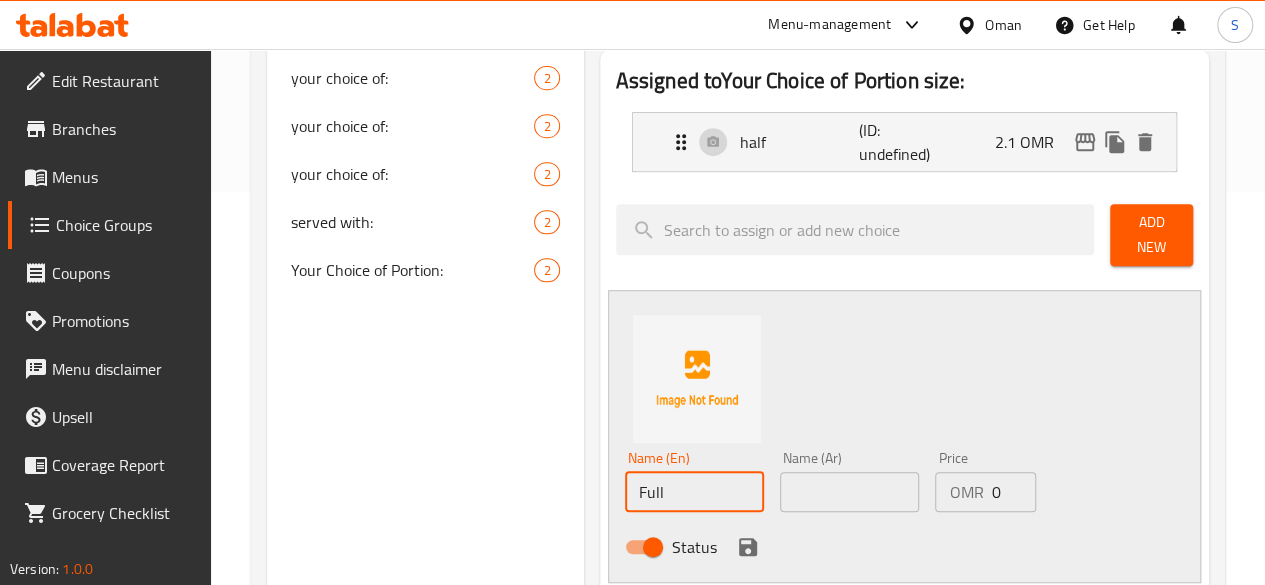 click at bounding box center [849, 492] 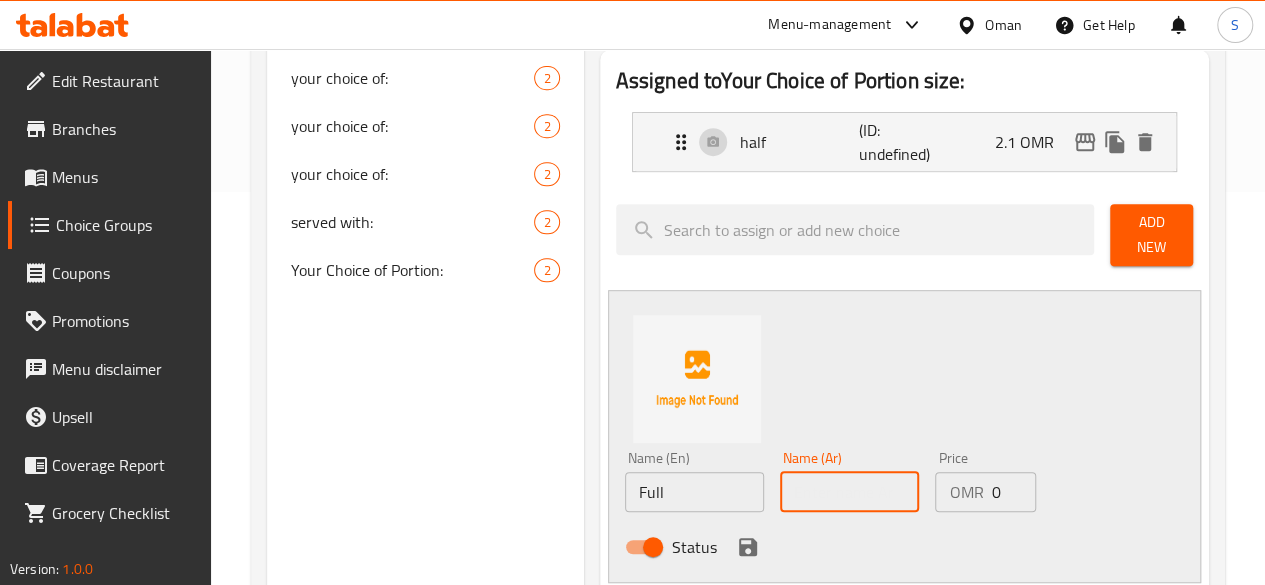 paste on "ممتلىء" 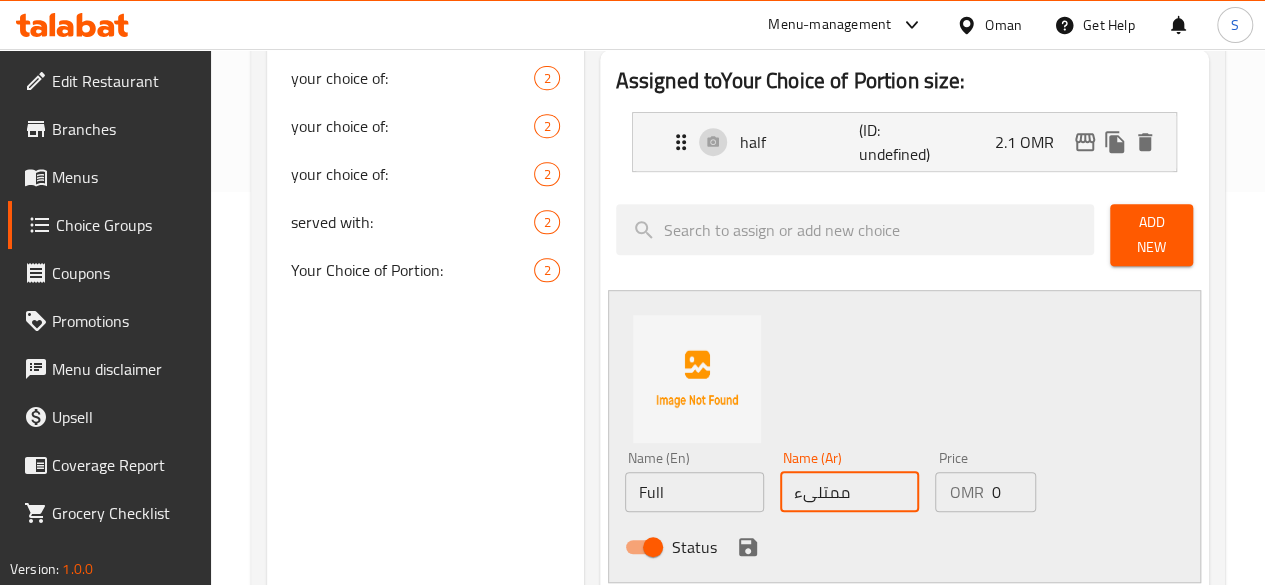 type on "ممتلىء" 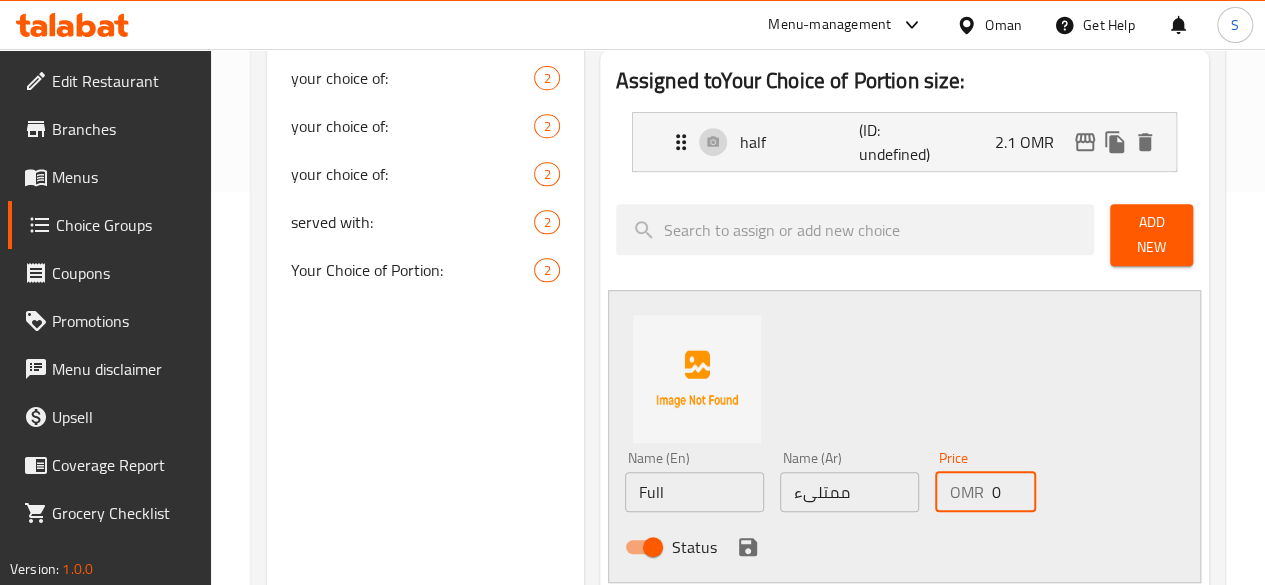 drag, startPoint x: 974, startPoint y: 487, endPoint x: 881, endPoint y: 477, distance: 93.53609 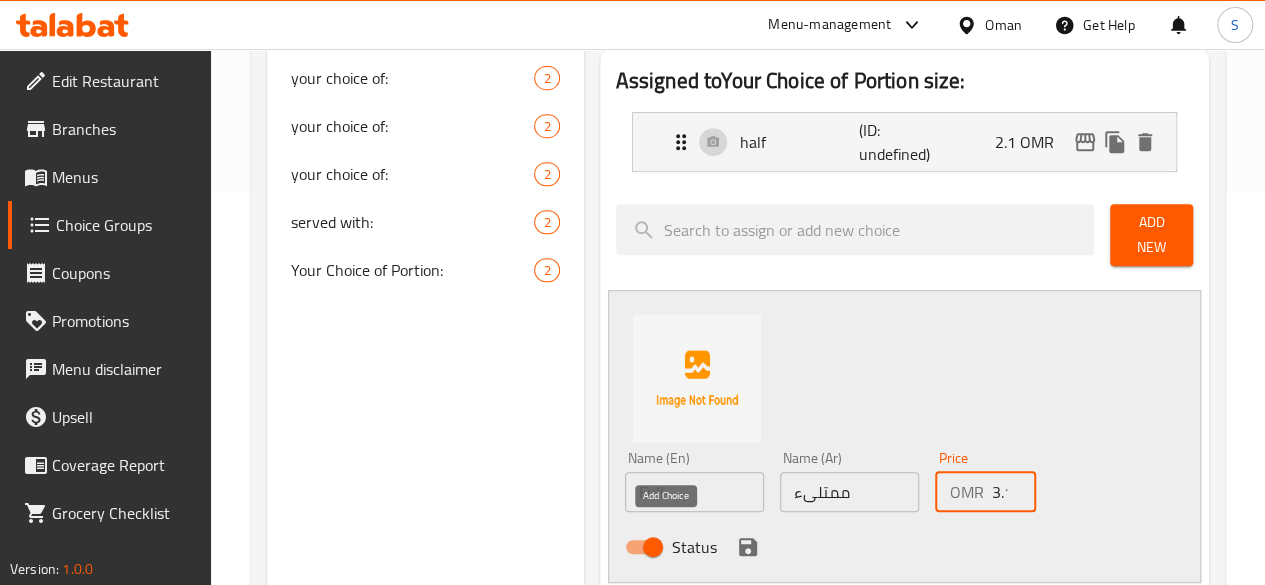 type on "3.1" 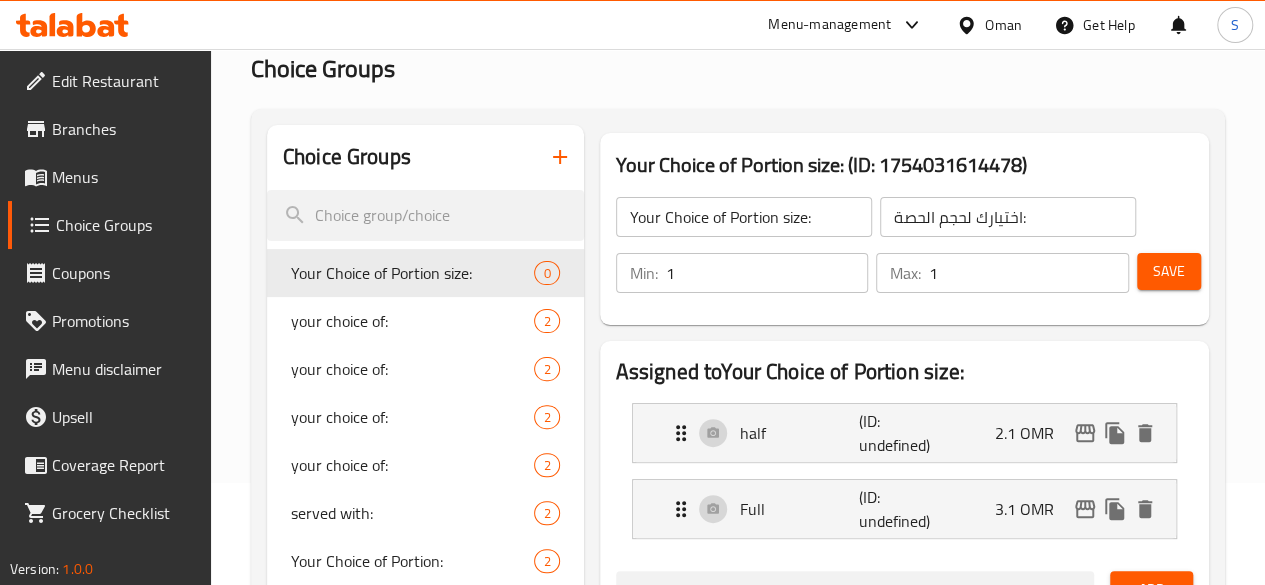 scroll, scrollTop: 91, scrollLeft: 0, axis: vertical 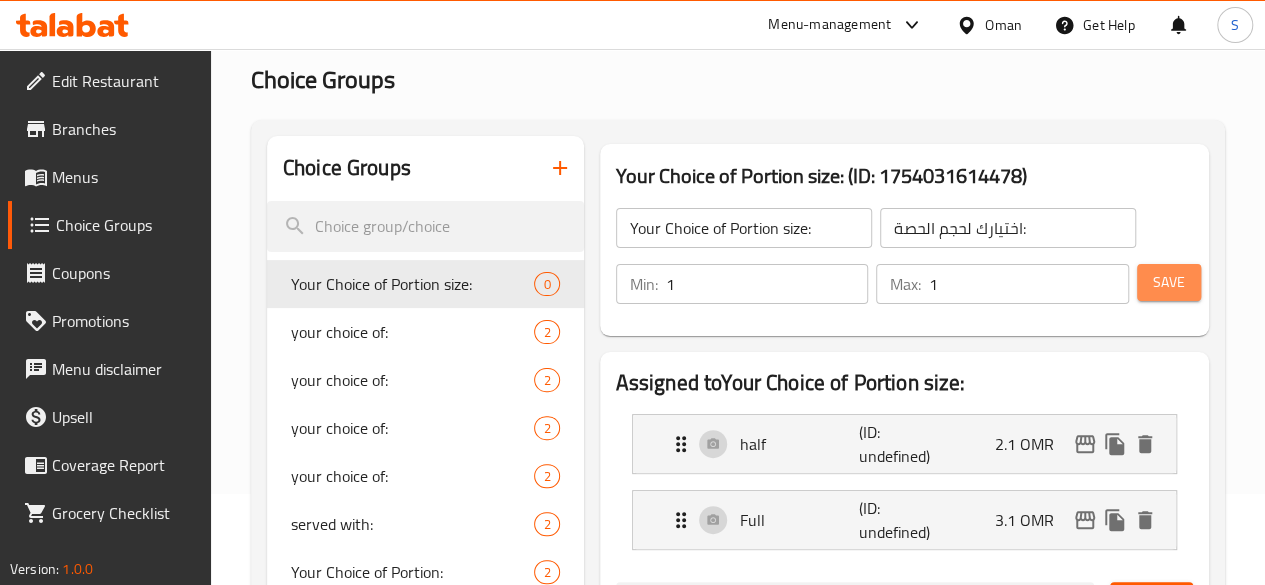 click on "Save" at bounding box center [1169, 282] 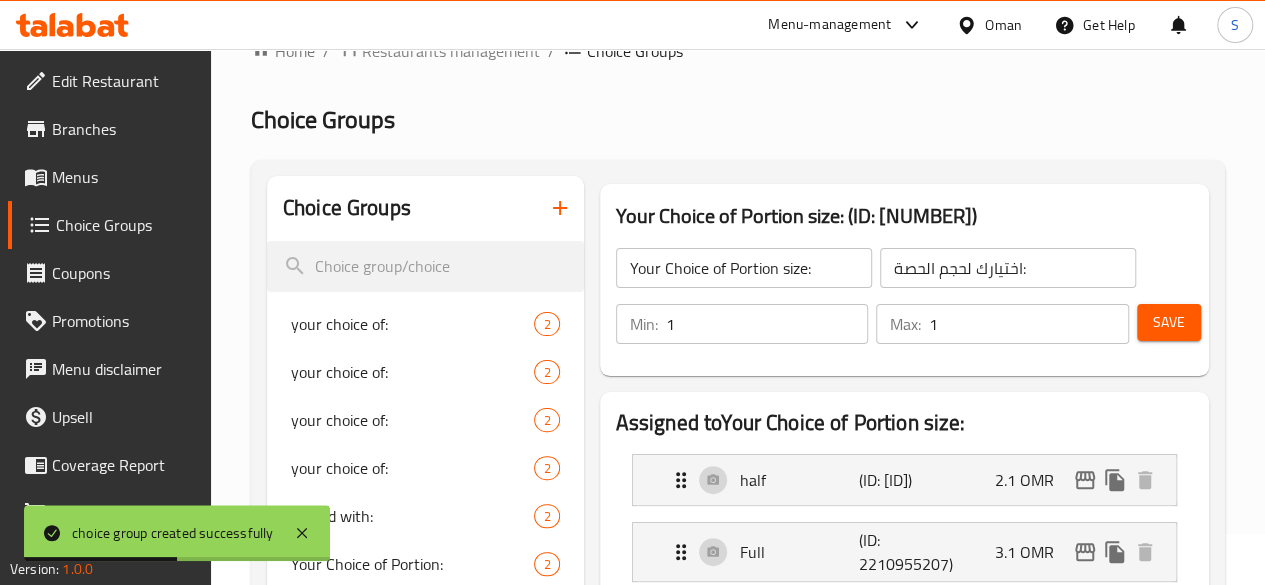 scroll, scrollTop: 49, scrollLeft: 0, axis: vertical 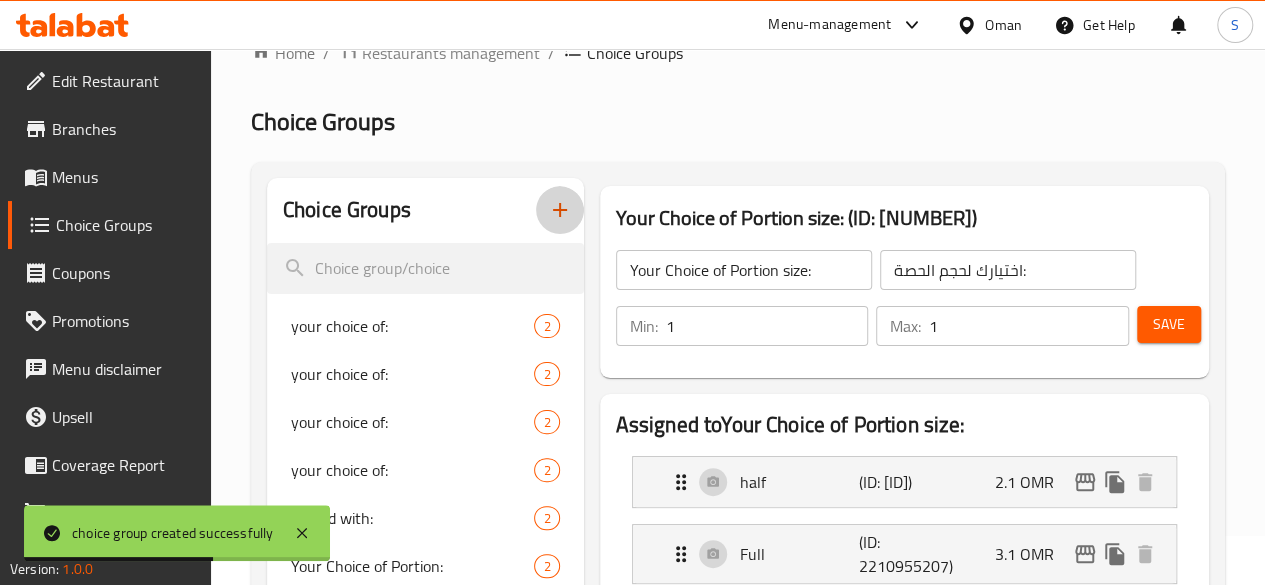 click 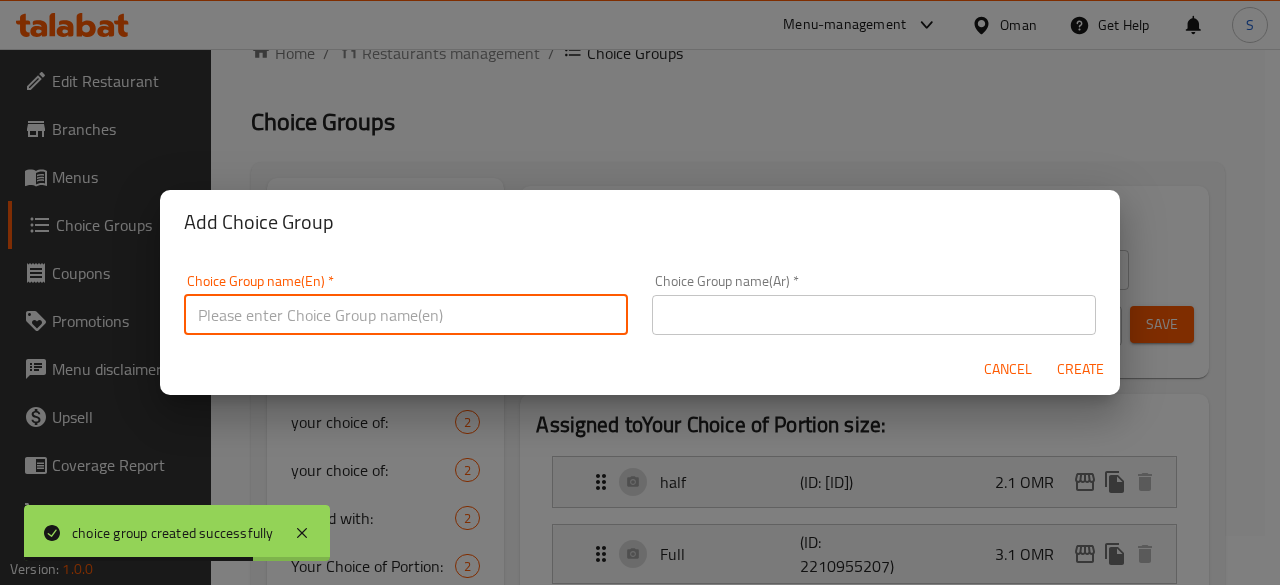 click at bounding box center (406, 315) 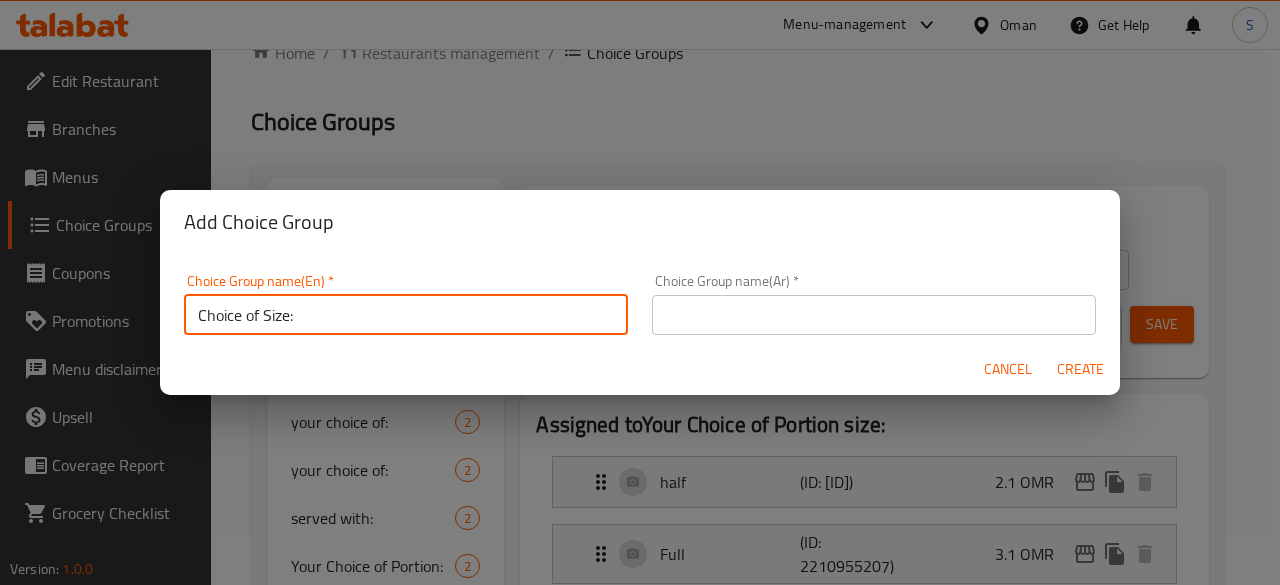 drag, startPoint x: 350, startPoint y: 309, endPoint x: 156, endPoint y: 311, distance: 194.01031 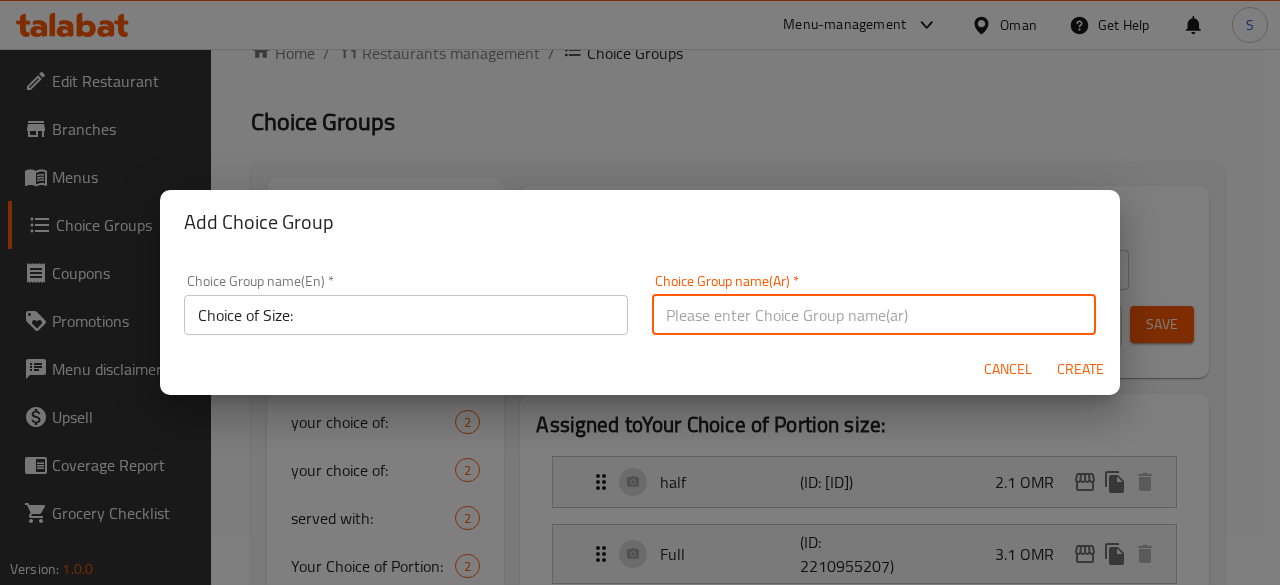 click at bounding box center [874, 315] 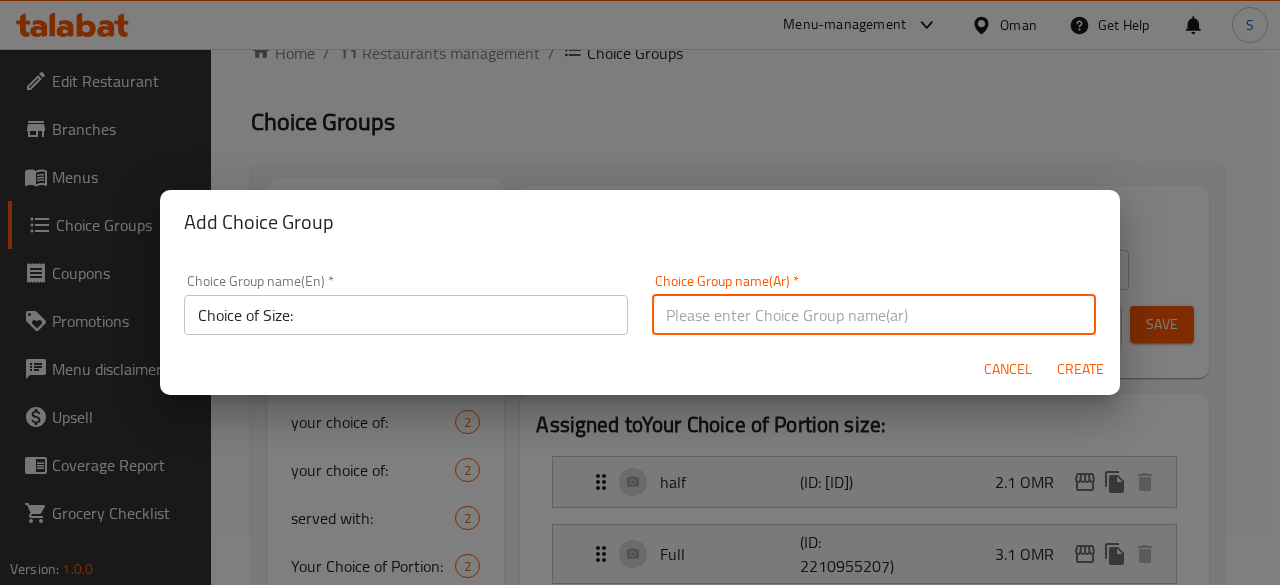 paste on "اختيار الحجم:" 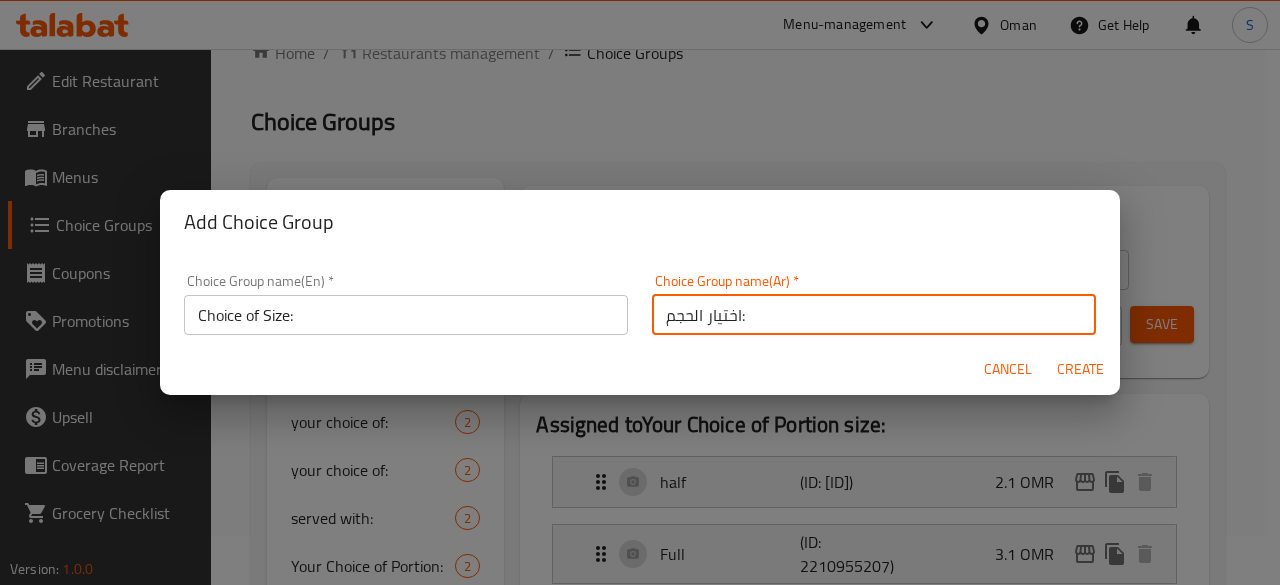 type on "اختيار الحجم:" 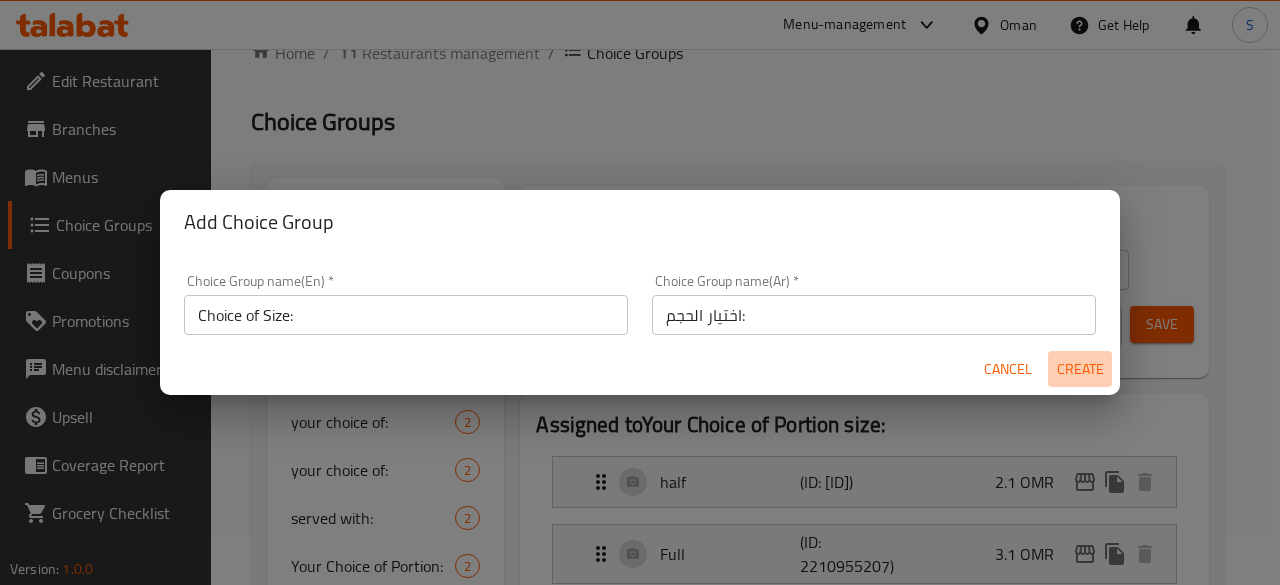 click on "Create" at bounding box center (1080, 369) 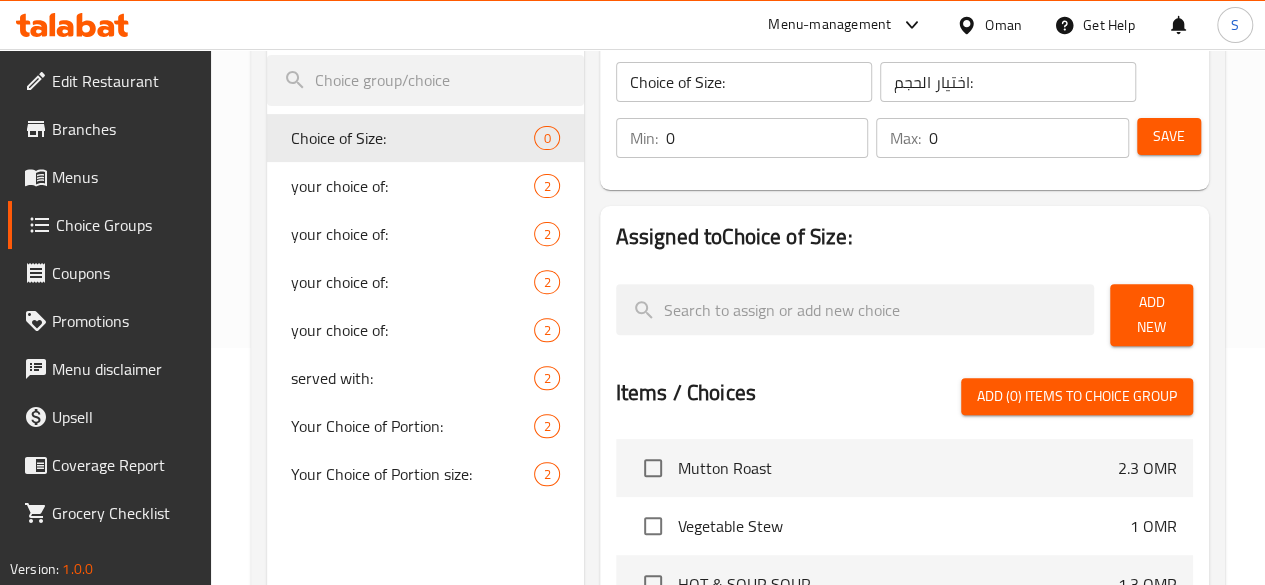 scroll, scrollTop: 238, scrollLeft: 0, axis: vertical 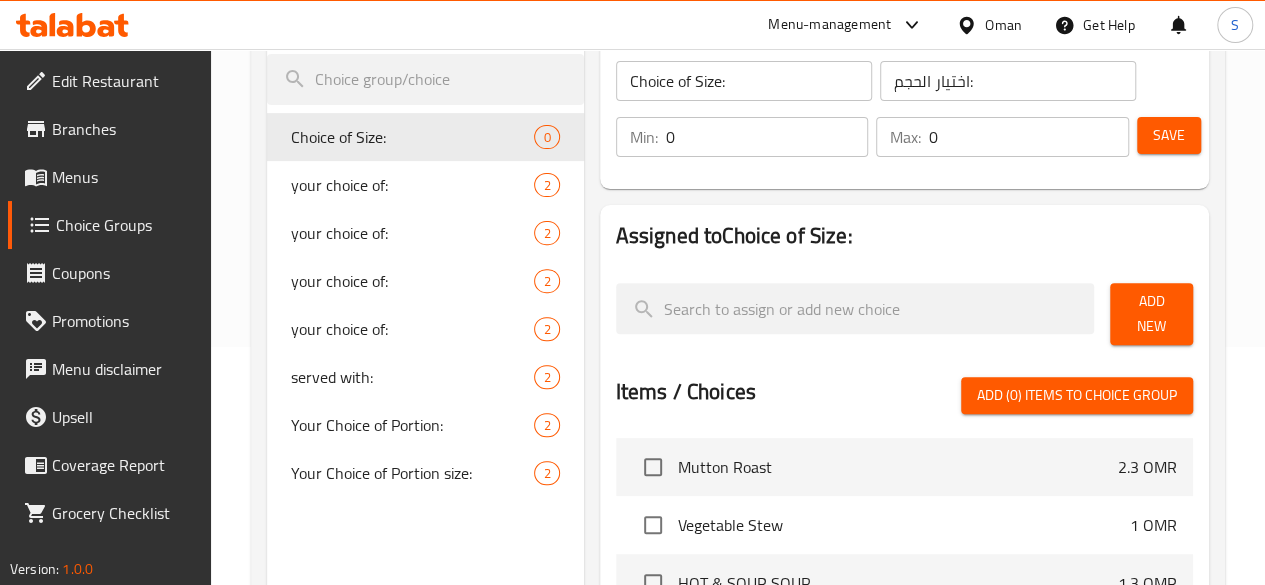 click on "Add New" at bounding box center [1151, 314] 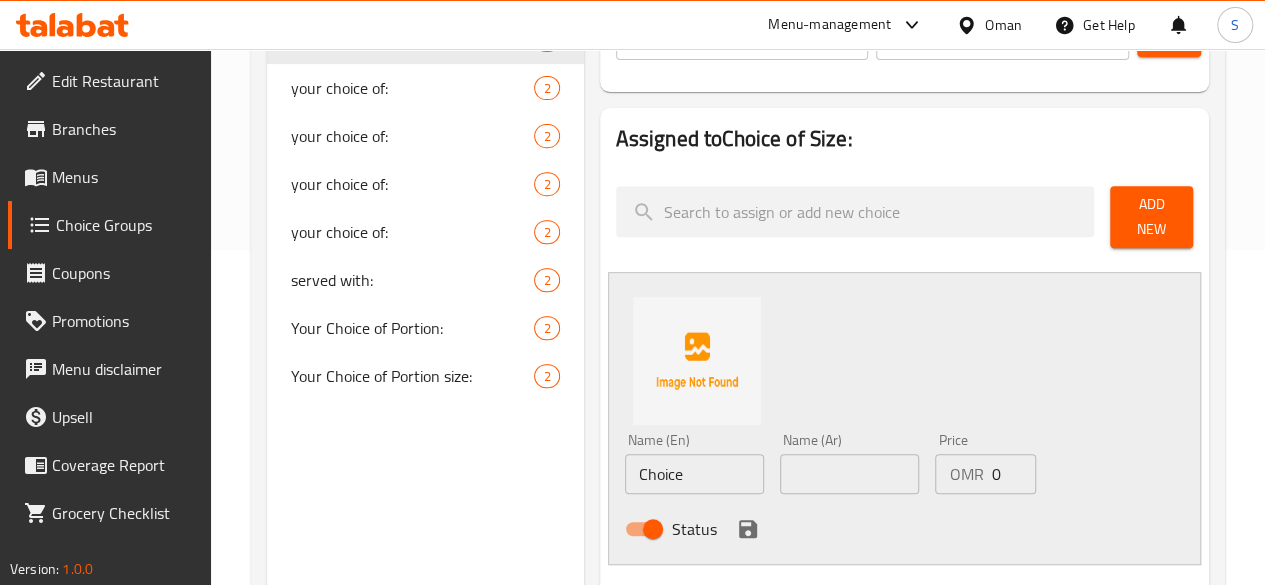 scroll, scrollTop: 345, scrollLeft: 0, axis: vertical 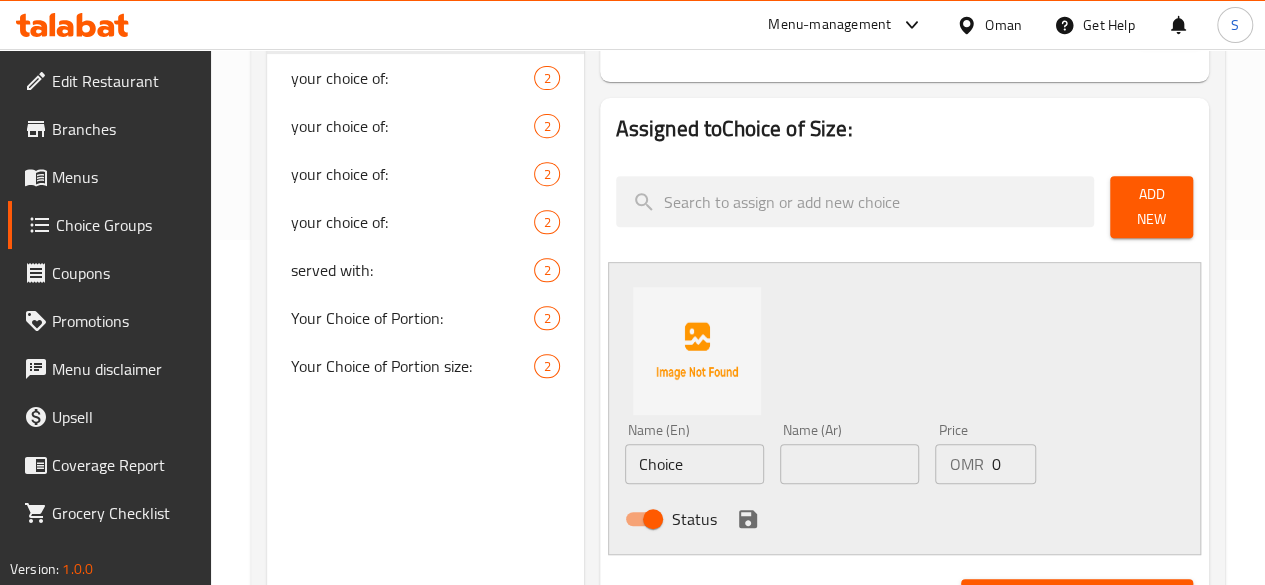 drag, startPoint x: 623, startPoint y: 459, endPoint x: 410, endPoint y: 444, distance: 213.52751 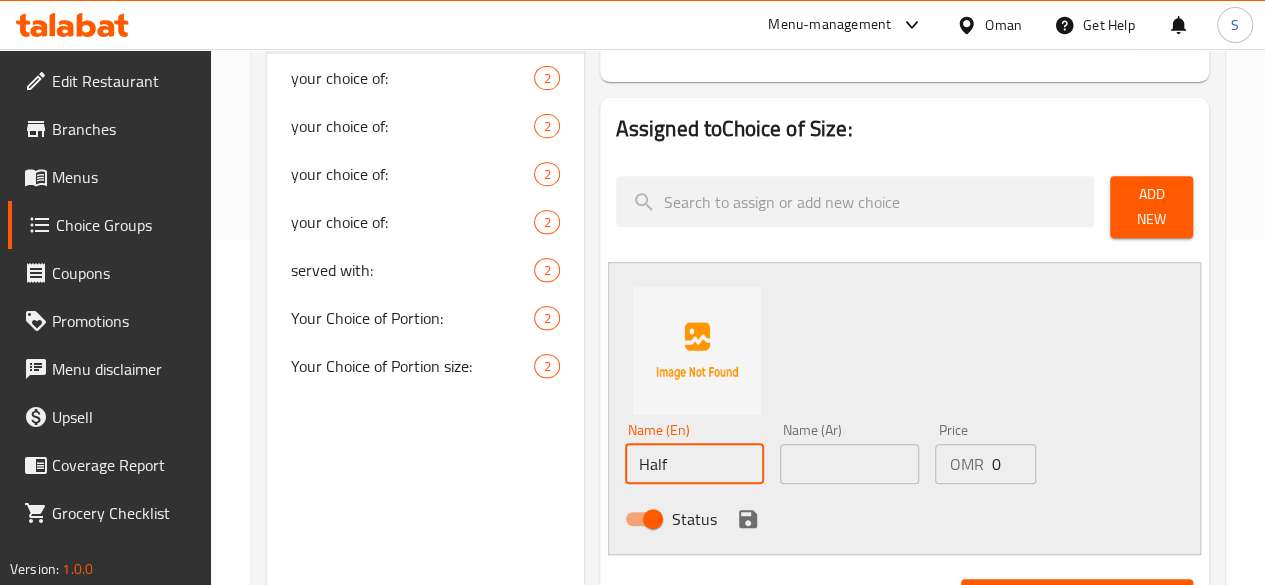 type on "Half" 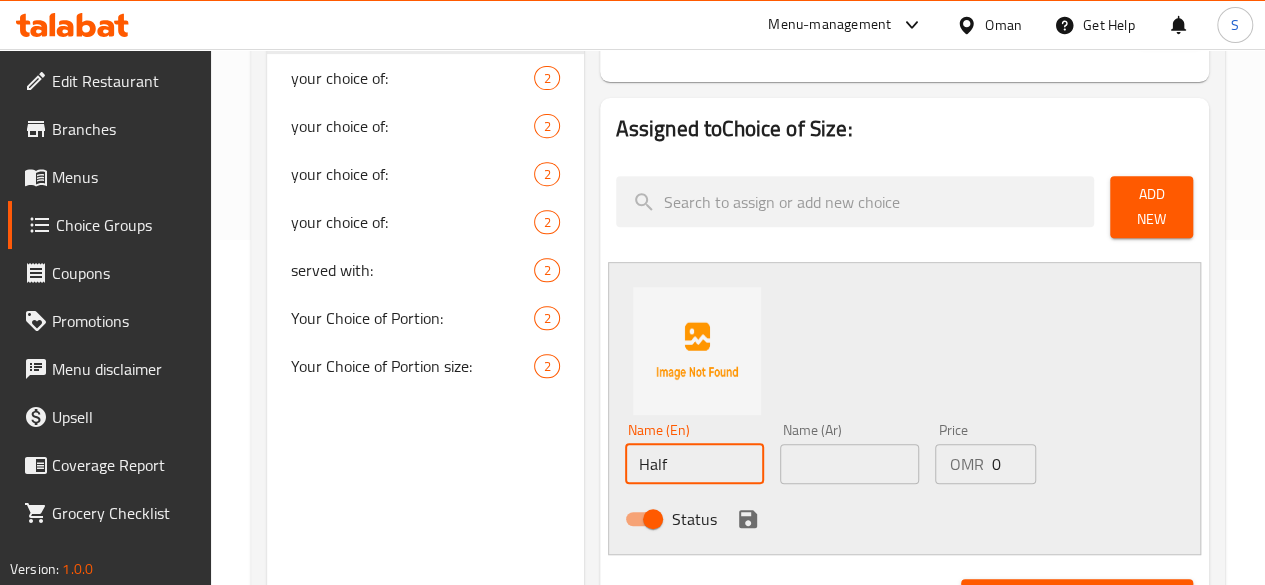drag, startPoint x: 626, startPoint y: 452, endPoint x: 465, endPoint y: 450, distance: 161.01242 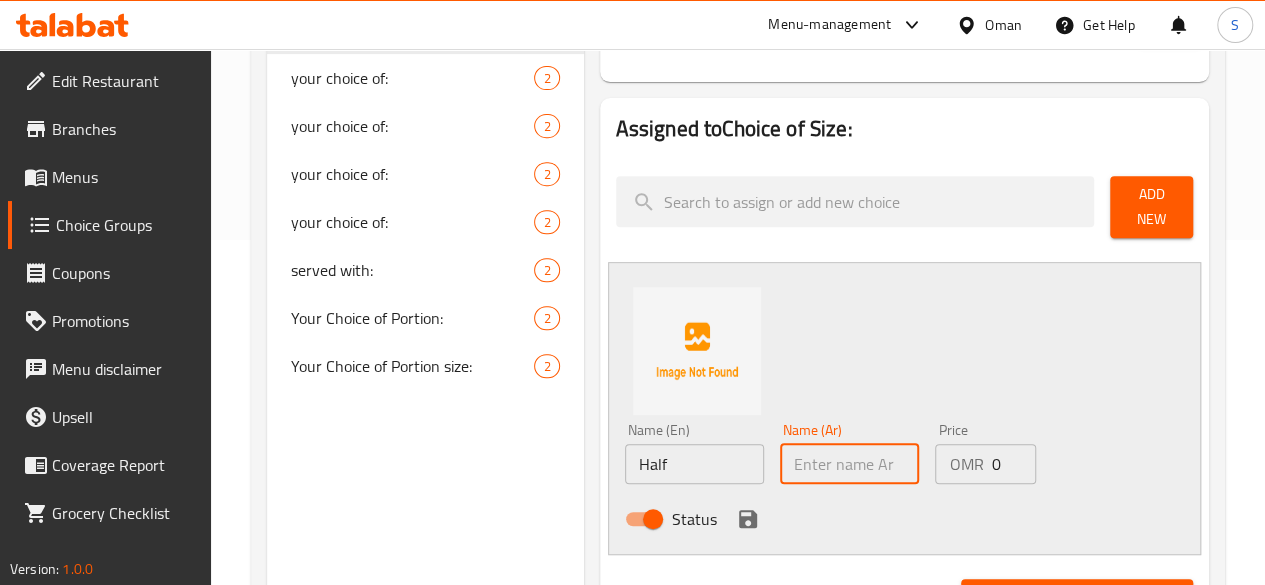 click at bounding box center [849, 464] 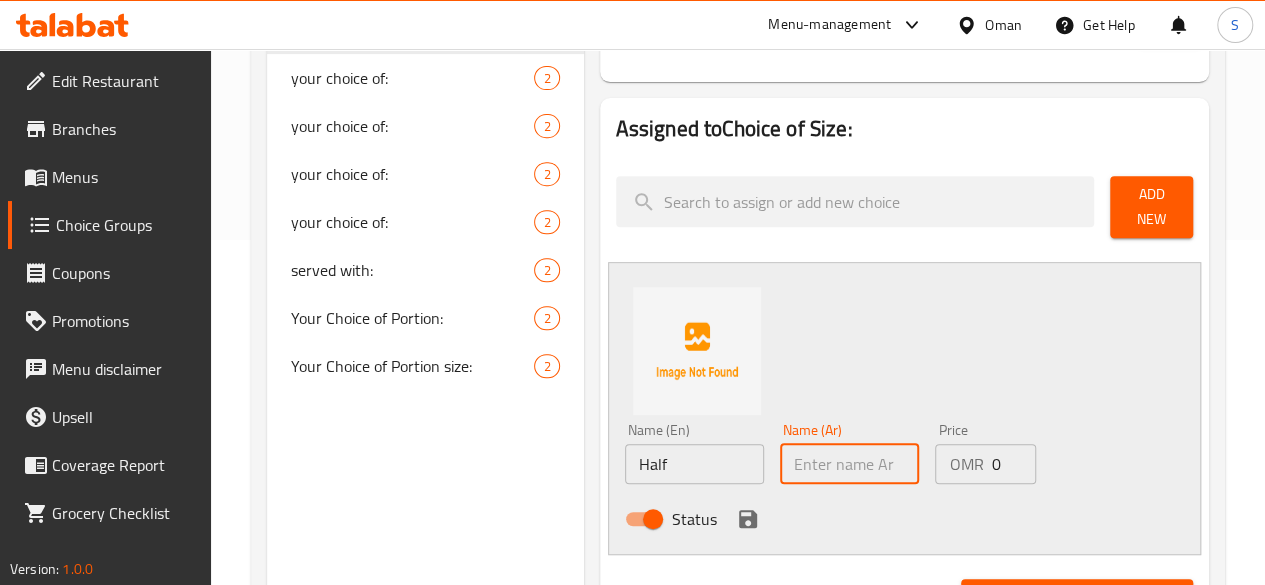paste on "نصف" 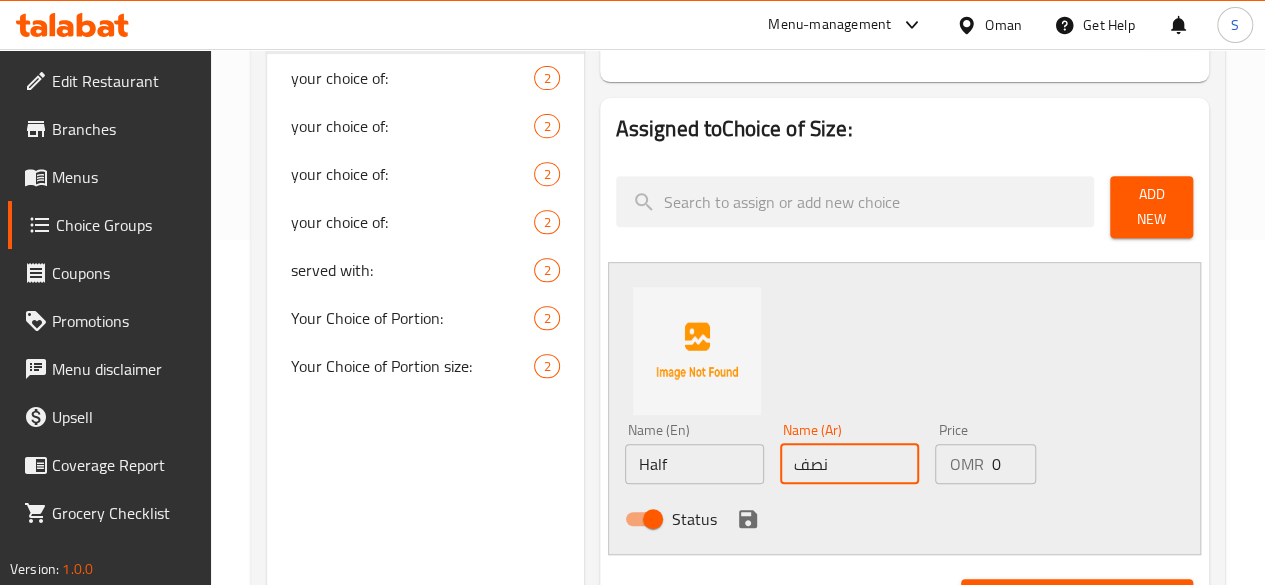 type on "نصف" 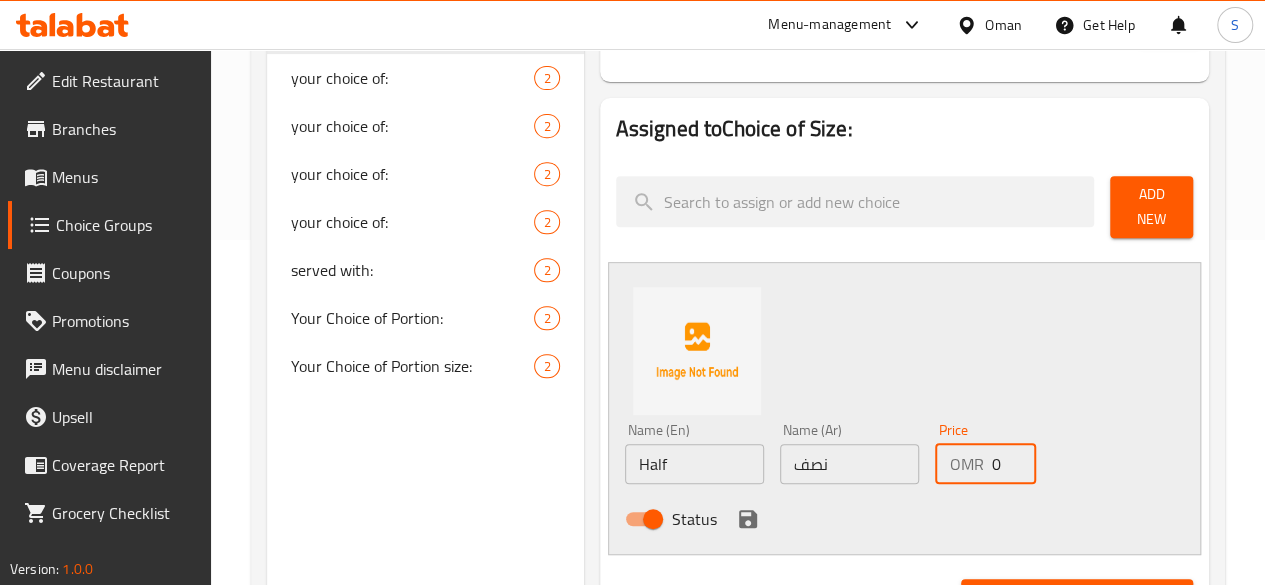drag, startPoint x: 970, startPoint y: 453, endPoint x: 842, endPoint y: 435, distance: 129.25943 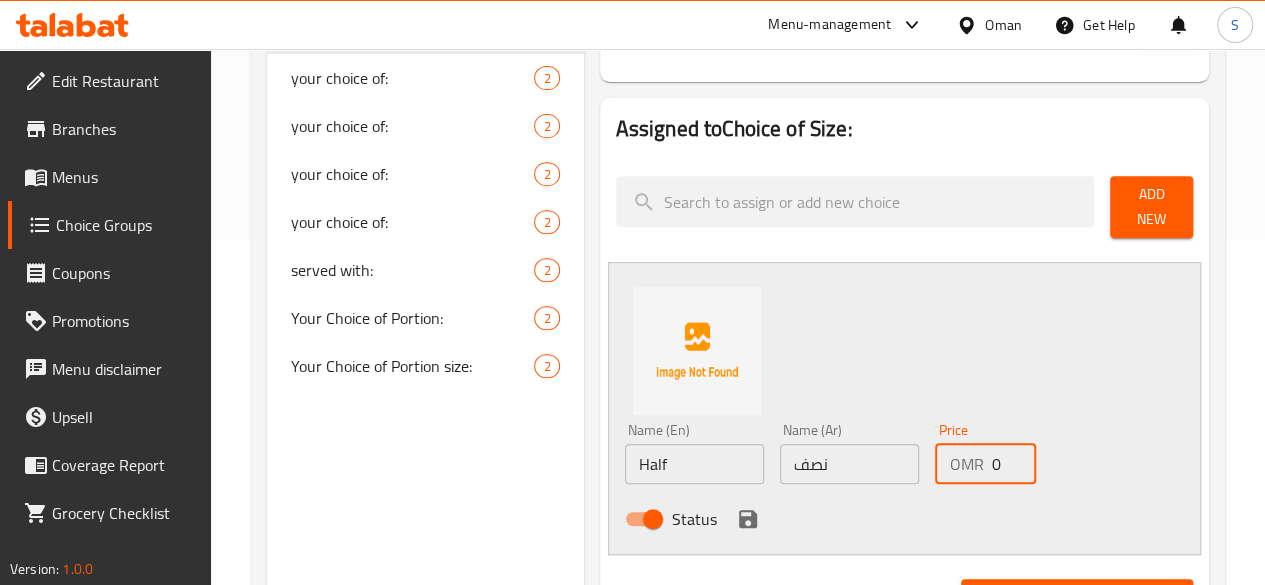 click on "Name (En) Half Name (En) Name (Ar) نصف Name (Ar) Price OMR 0 Price Status" at bounding box center [850, 480] 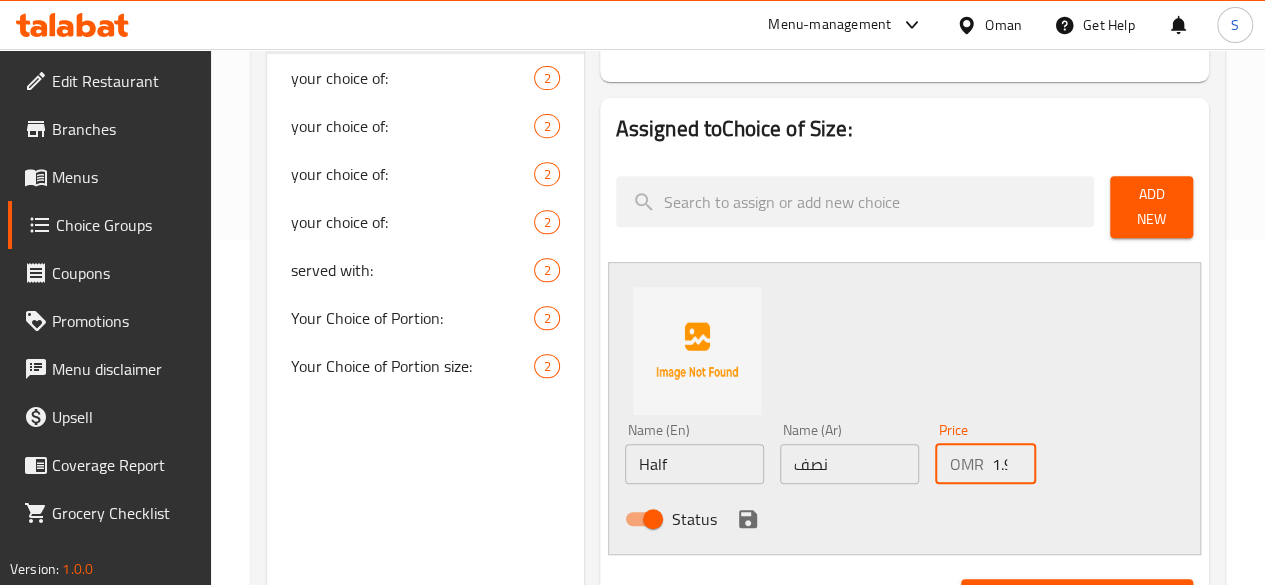 type on "1.9" 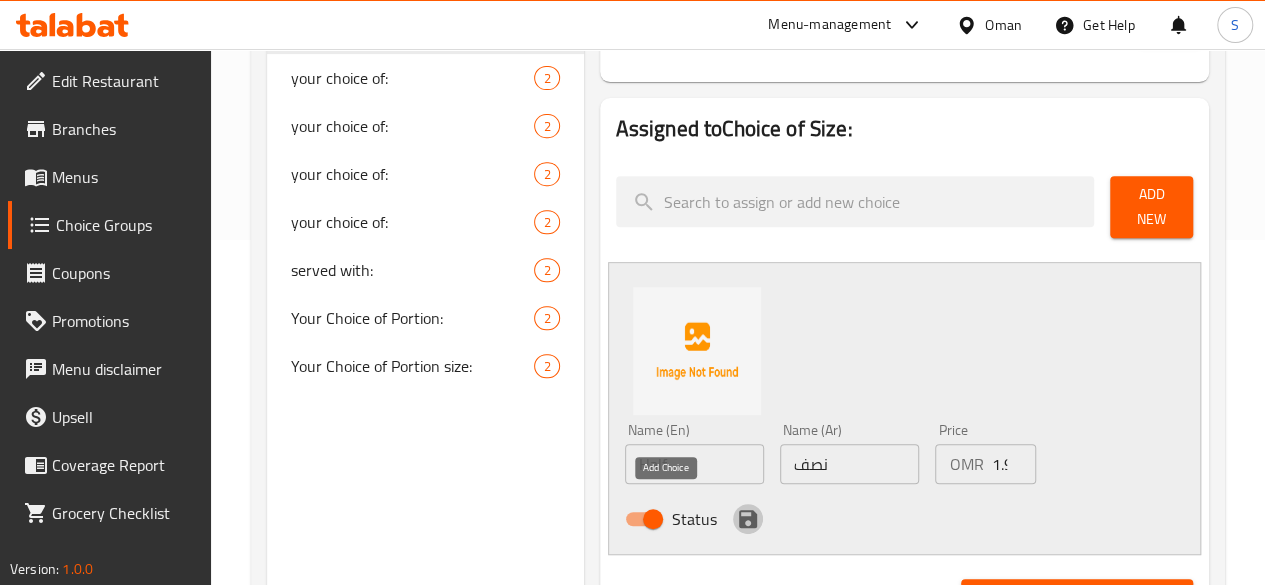 click 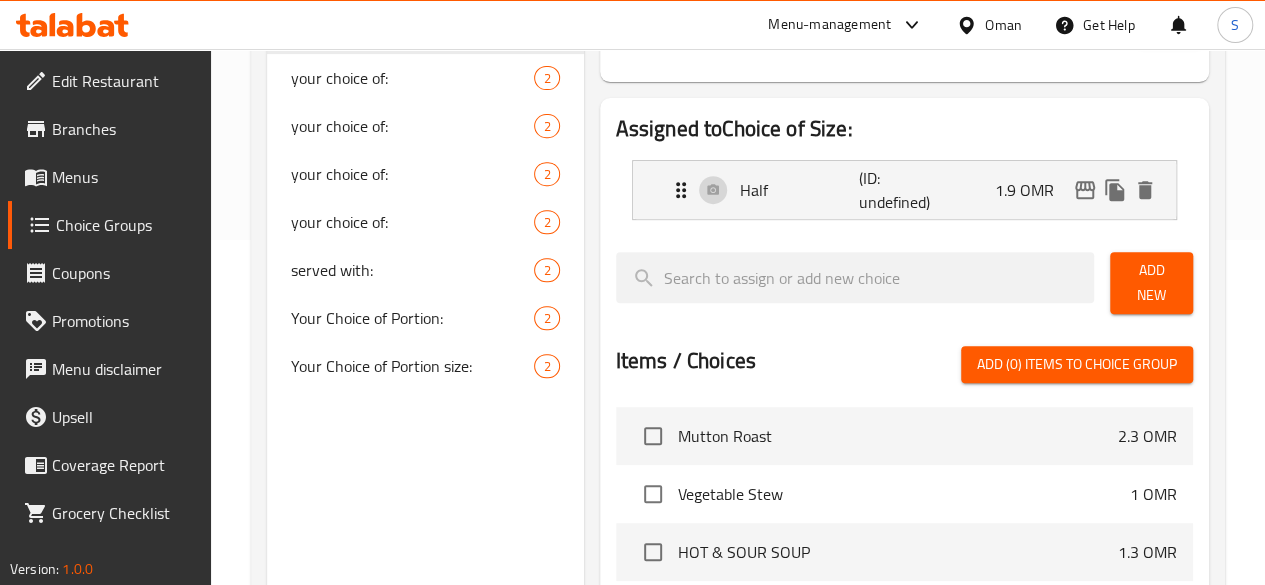 click on "Add New" at bounding box center (1151, 283) 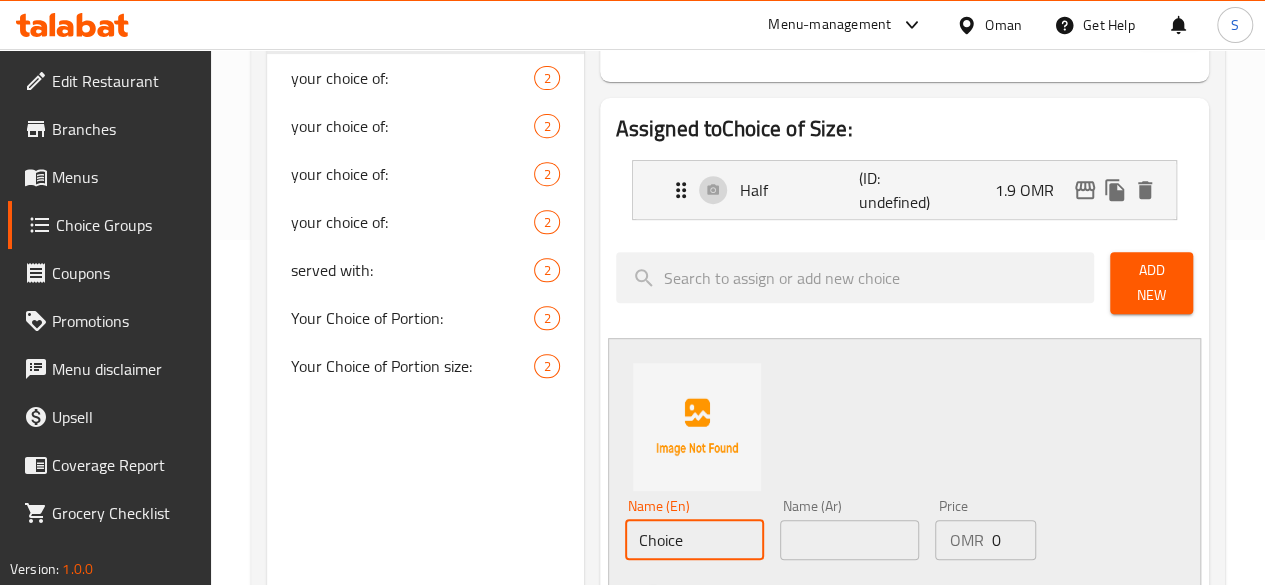 drag, startPoint x: 634, startPoint y: 519, endPoint x: 385, endPoint y: 541, distance: 249.97 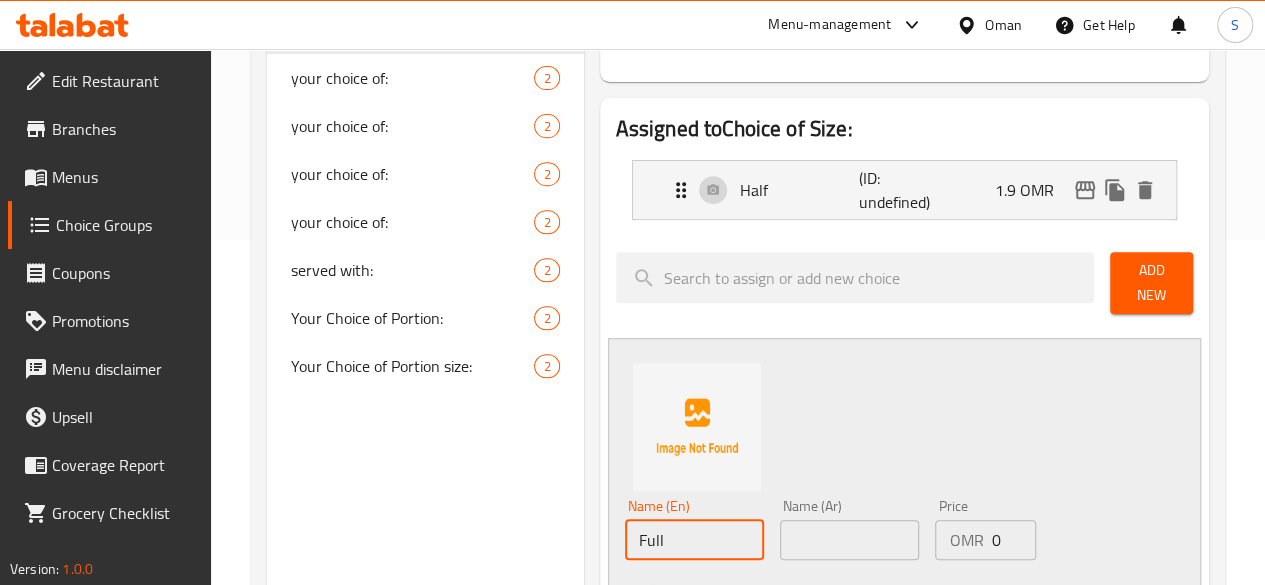type on "Full" 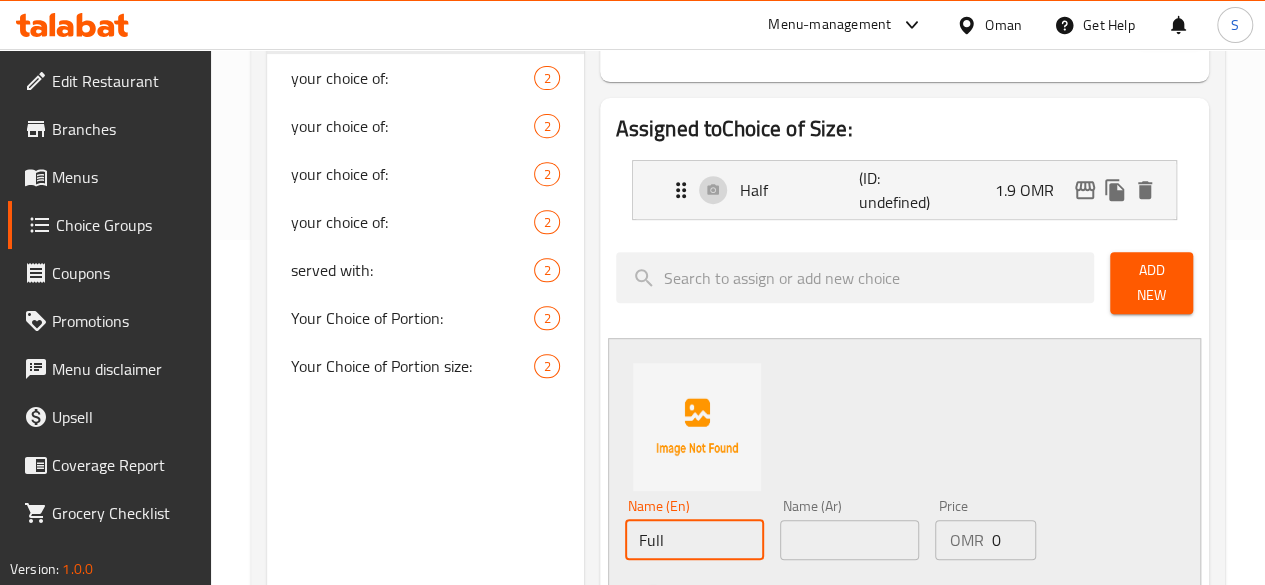 click at bounding box center [849, 540] 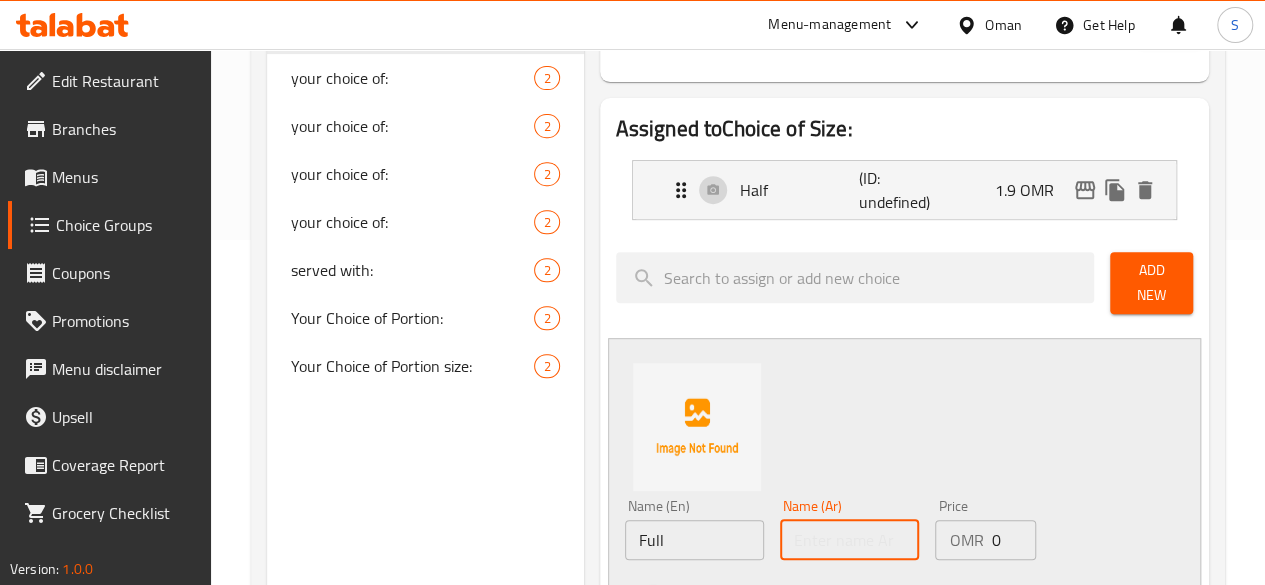 paste on "ممتلىء" 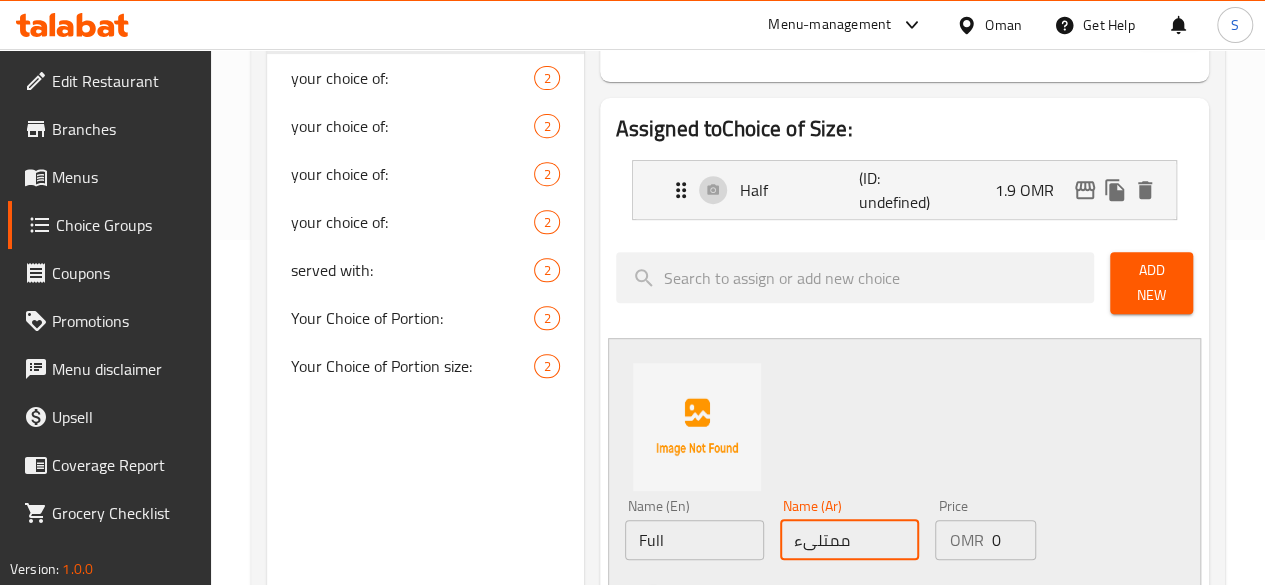type on "ممتلىء" 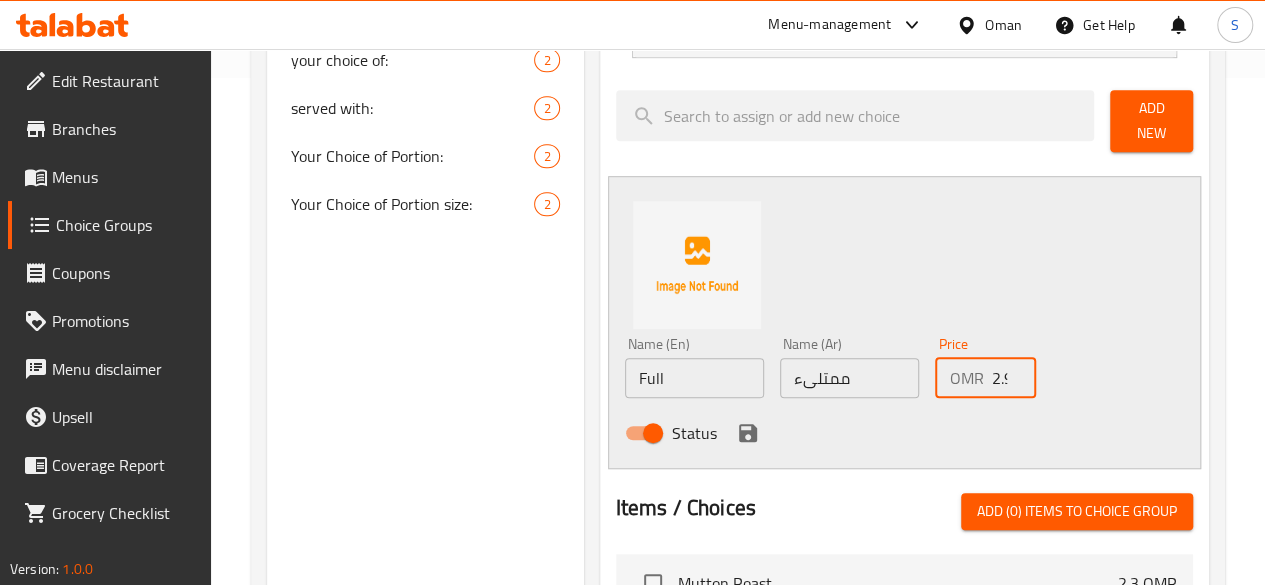 scroll, scrollTop: 513, scrollLeft: 0, axis: vertical 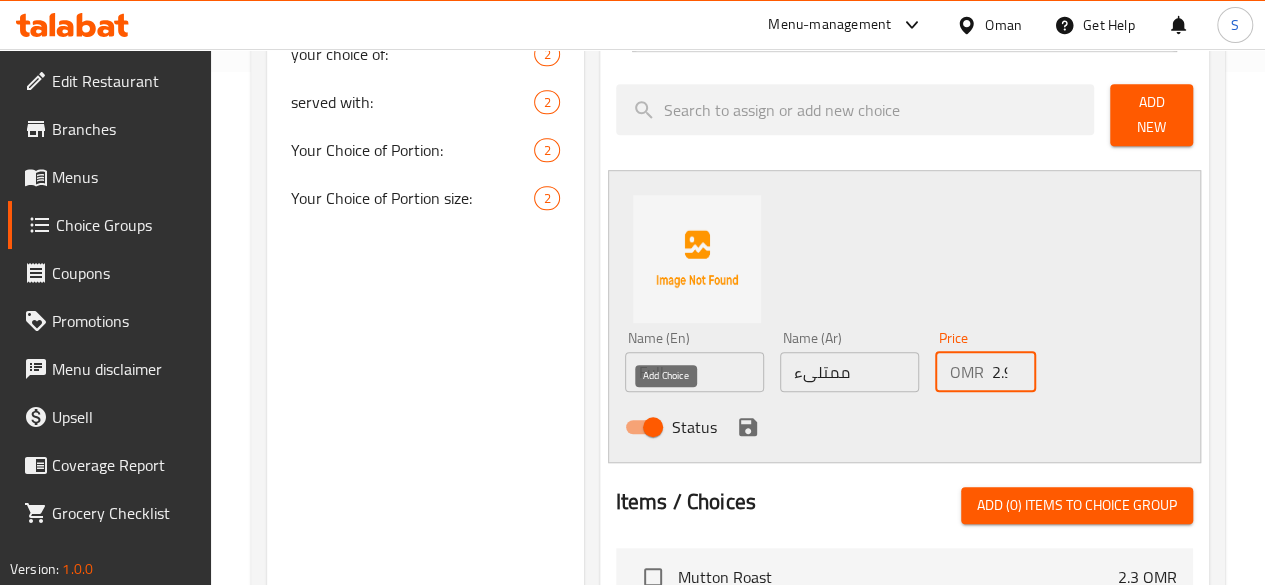 type on "2.9" 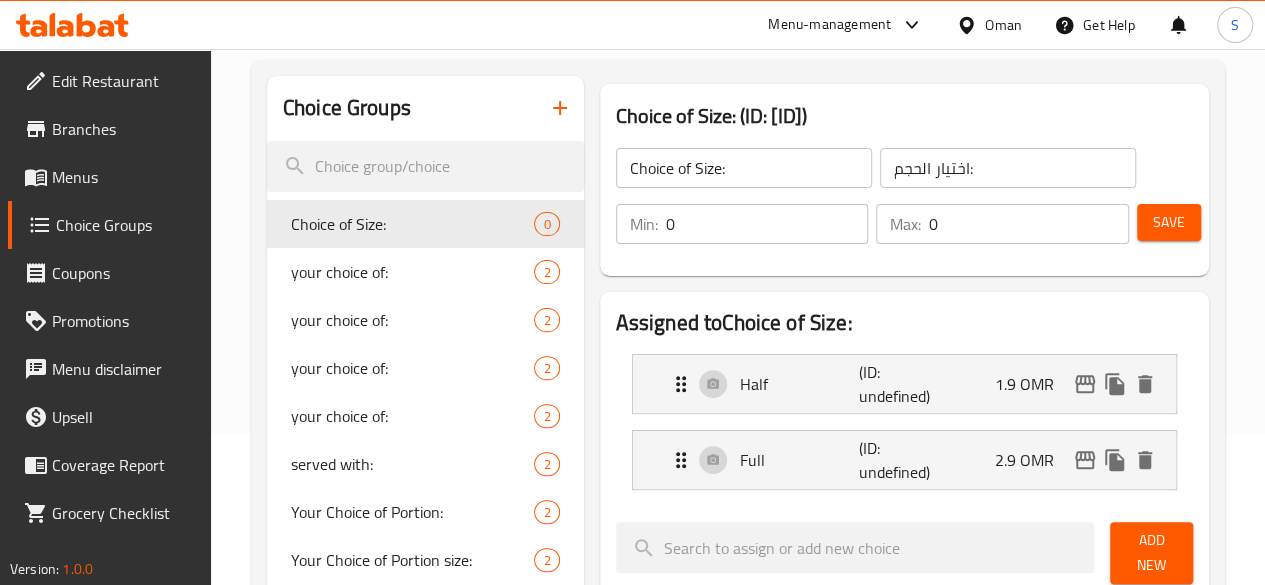 scroll, scrollTop: 99, scrollLeft: 0, axis: vertical 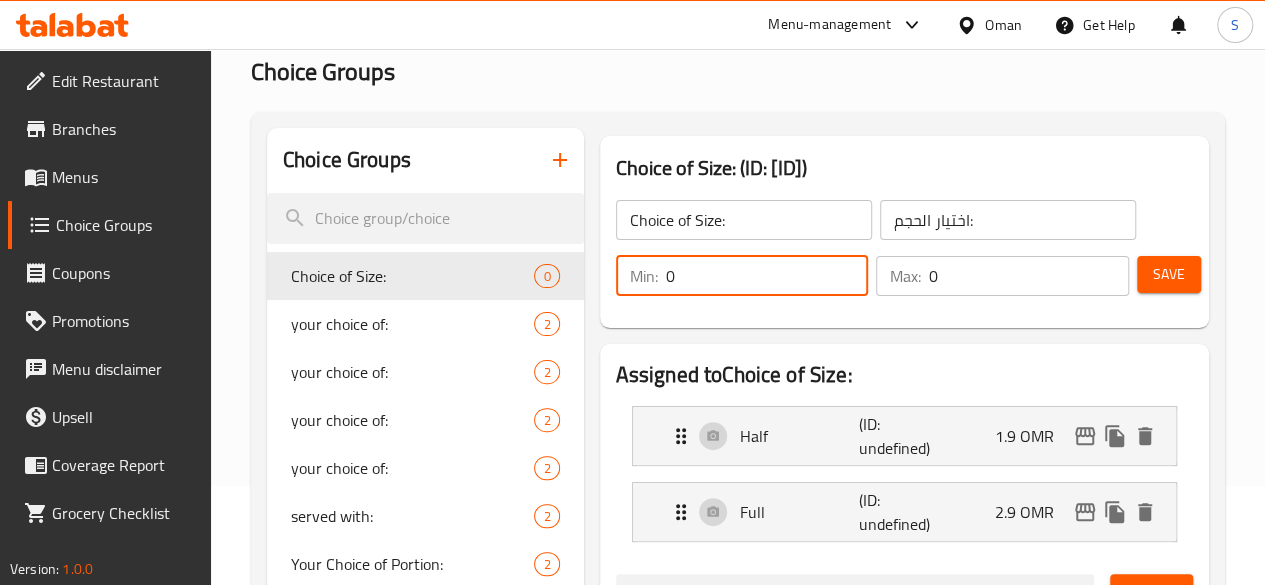 drag, startPoint x: 627, startPoint y: 275, endPoint x: 497, endPoint y: 301, distance: 132.57451 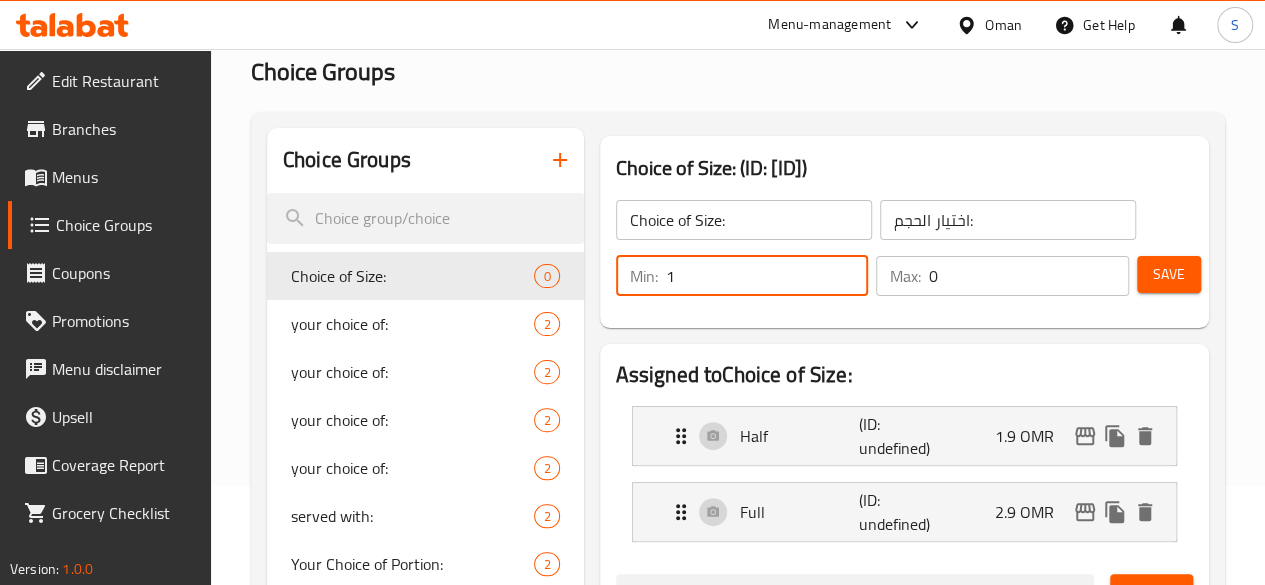 type on "1" 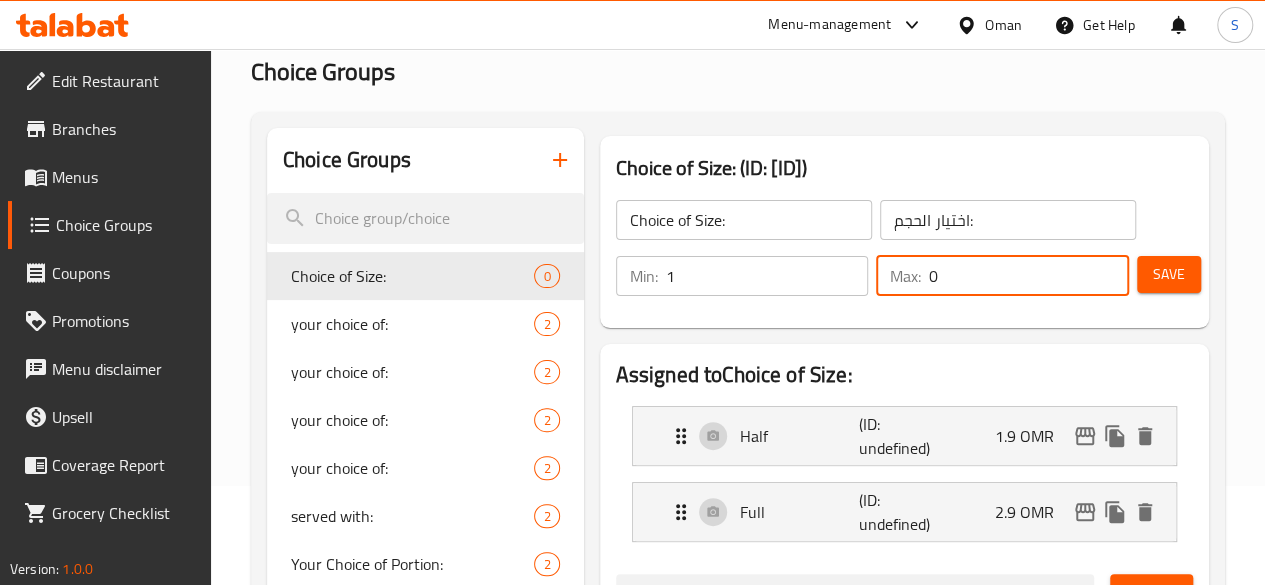 drag, startPoint x: 935, startPoint y: 273, endPoint x: 826, endPoint y: 275, distance: 109.01835 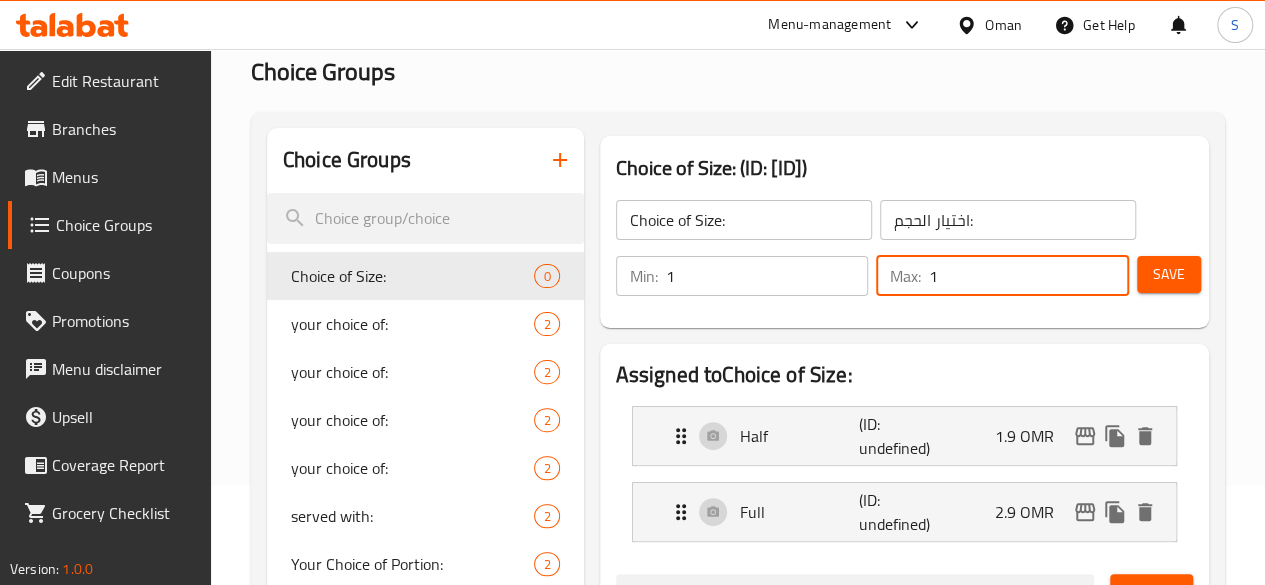 type on "1" 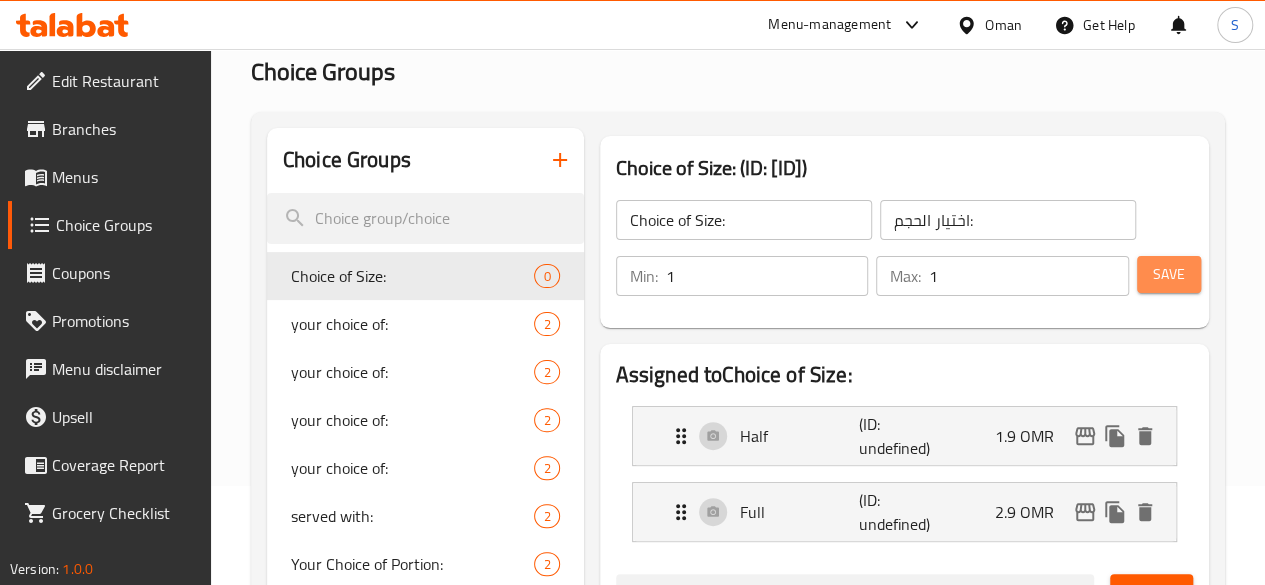 click on "Save" at bounding box center (1169, 274) 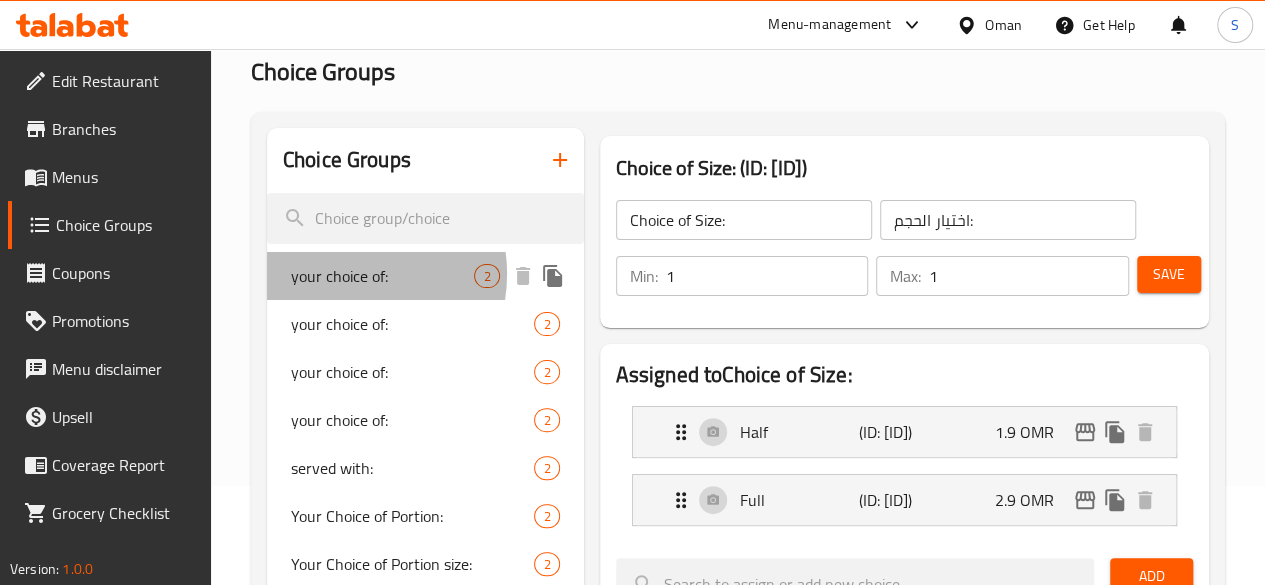 click on "your choice of:" at bounding box center [383, 276] 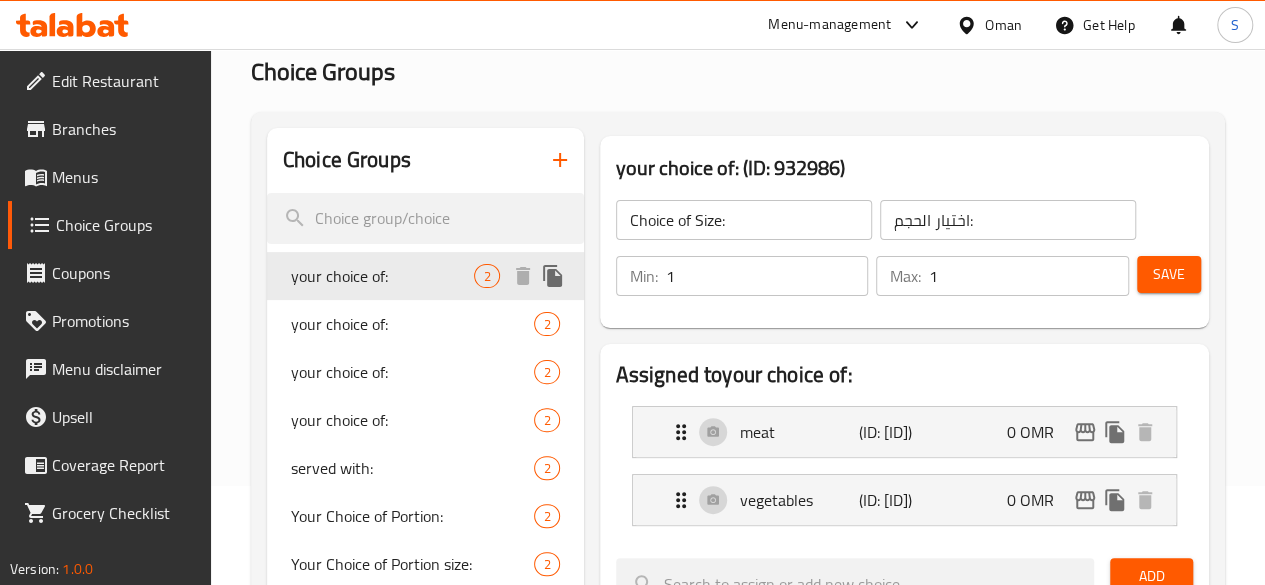 type on "your choice of:" 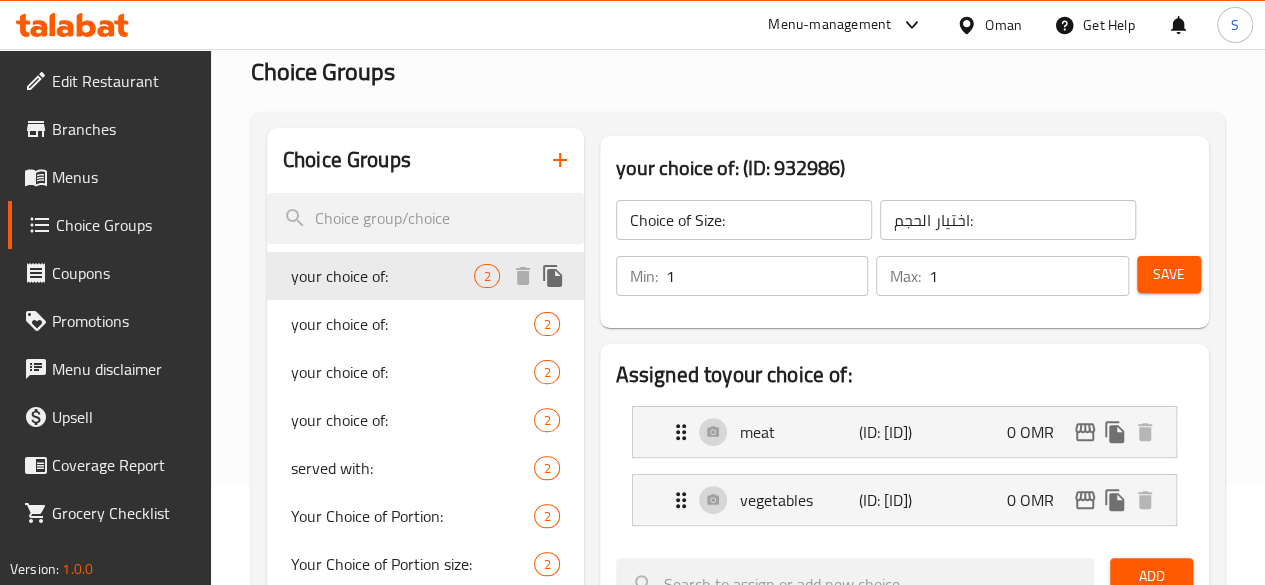 type on "إختيارك من:" 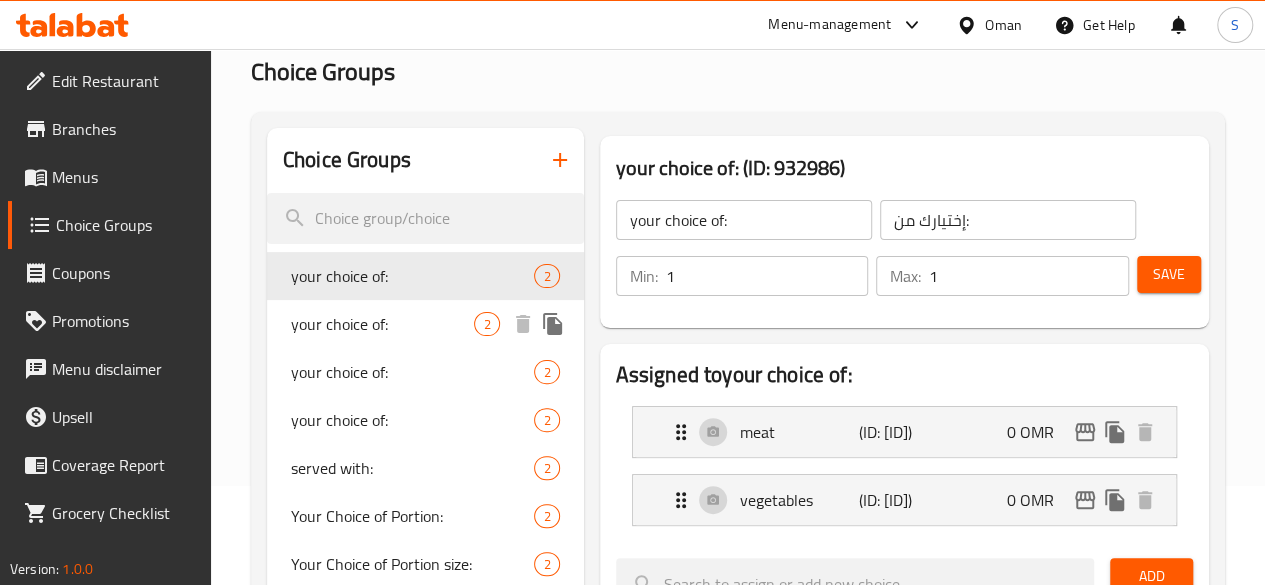 click on "your choice of:" at bounding box center [383, 324] 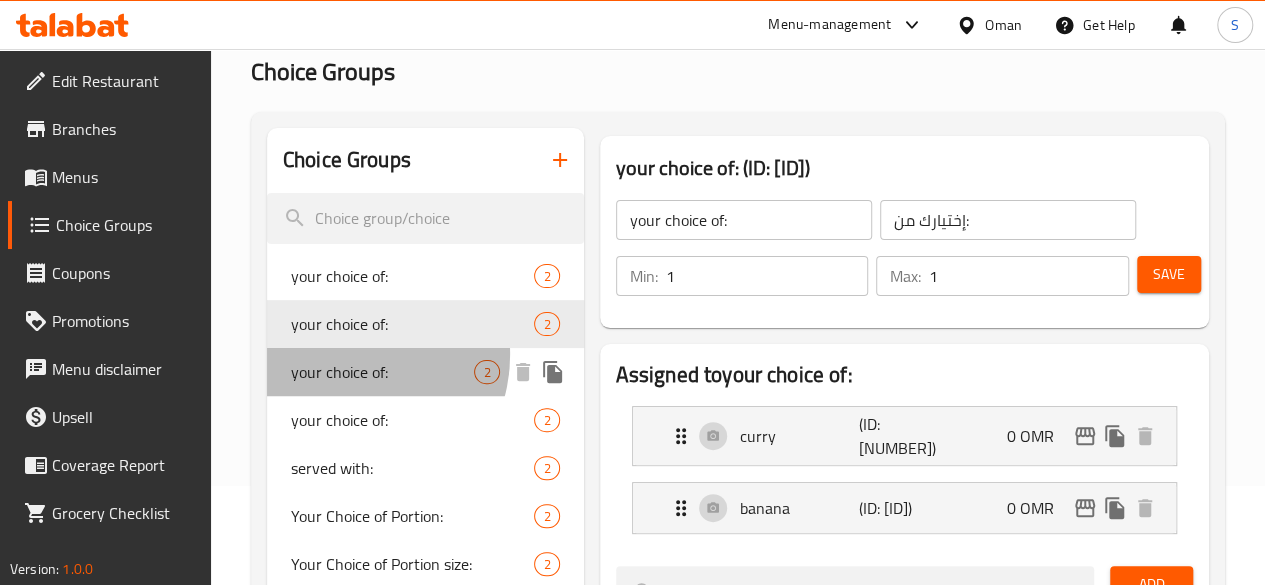 click on "your choice of:  2" at bounding box center [425, 372] 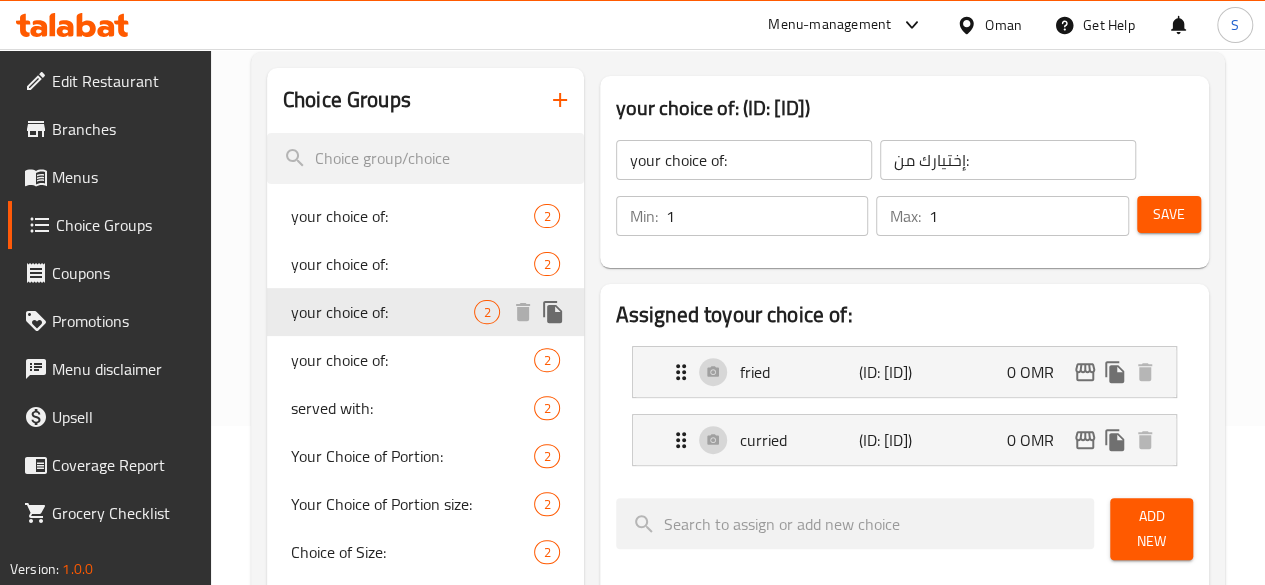 scroll, scrollTop: 164, scrollLeft: 0, axis: vertical 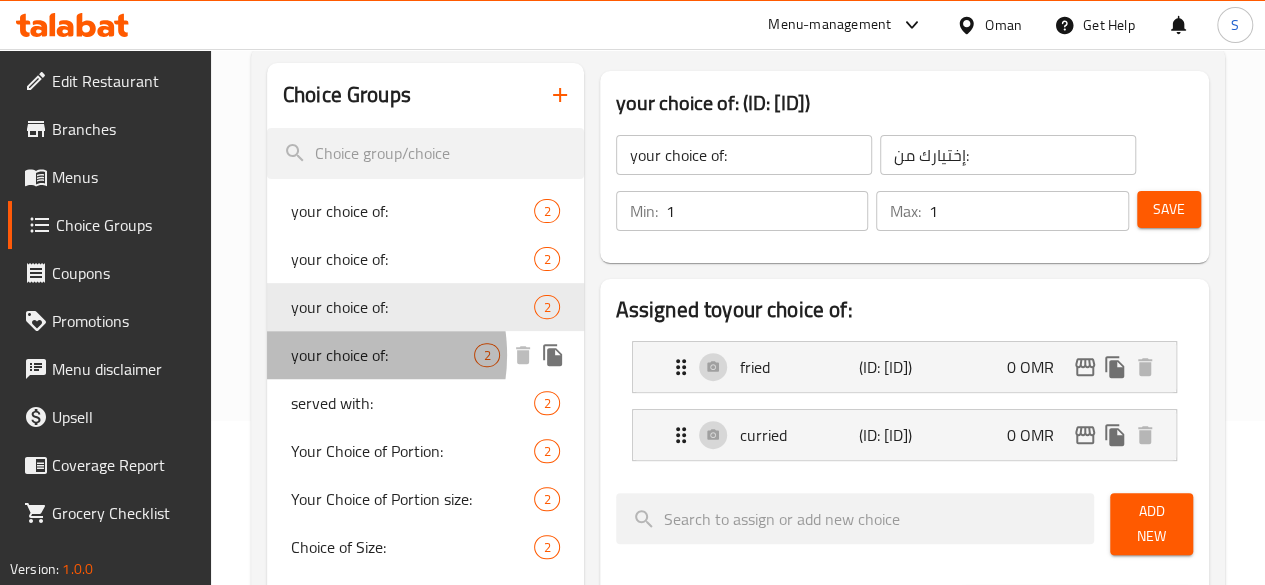 click on "your choice of:" at bounding box center [383, 355] 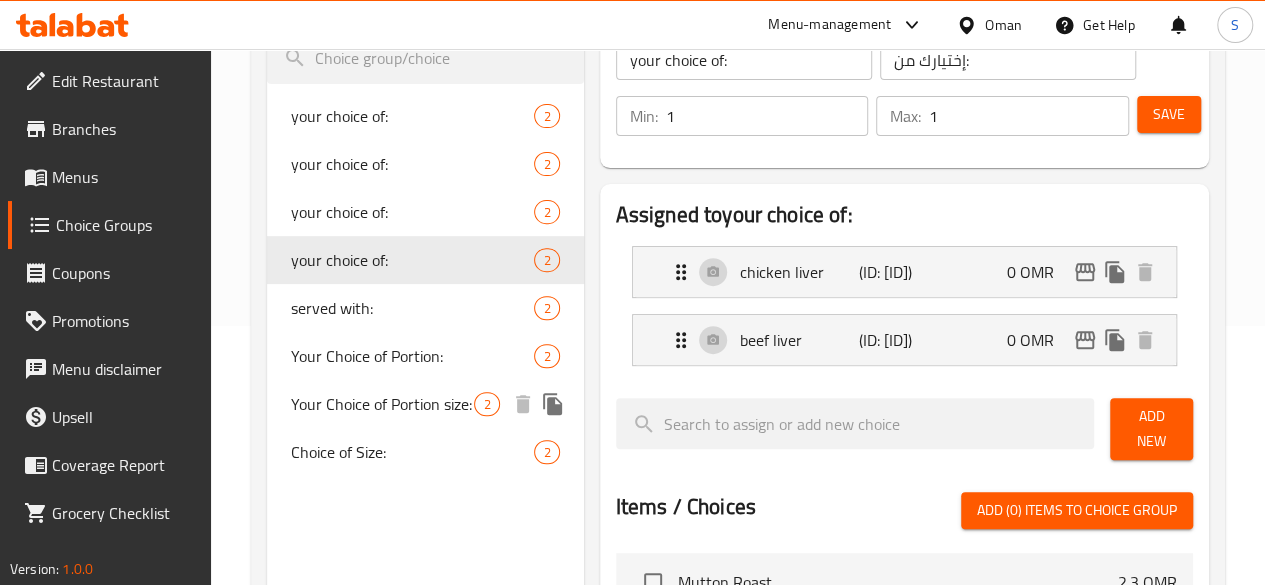 scroll, scrollTop: 260, scrollLeft: 0, axis: vertical 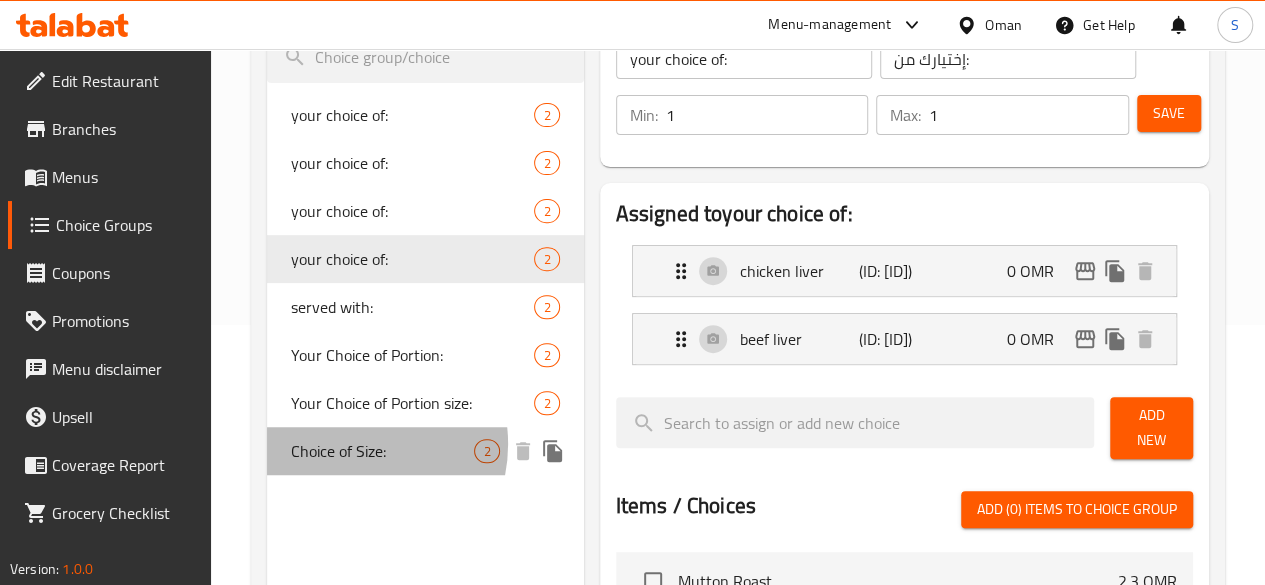 click on "Choice of Size:" at bounding box center [383, 451] 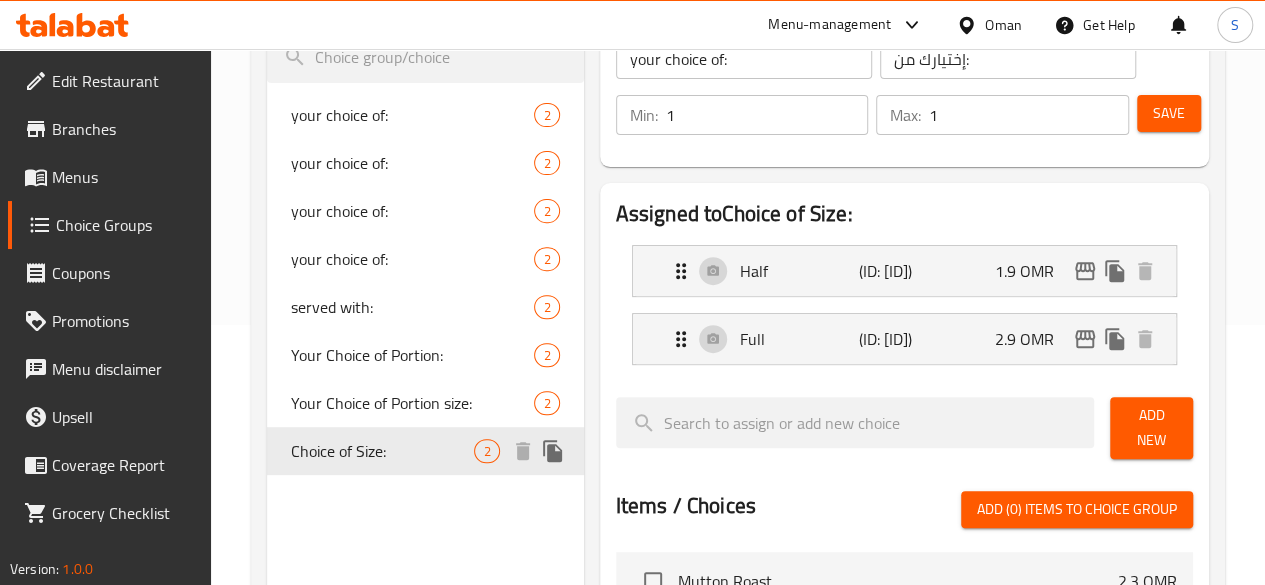 type on "Choice of Size:" 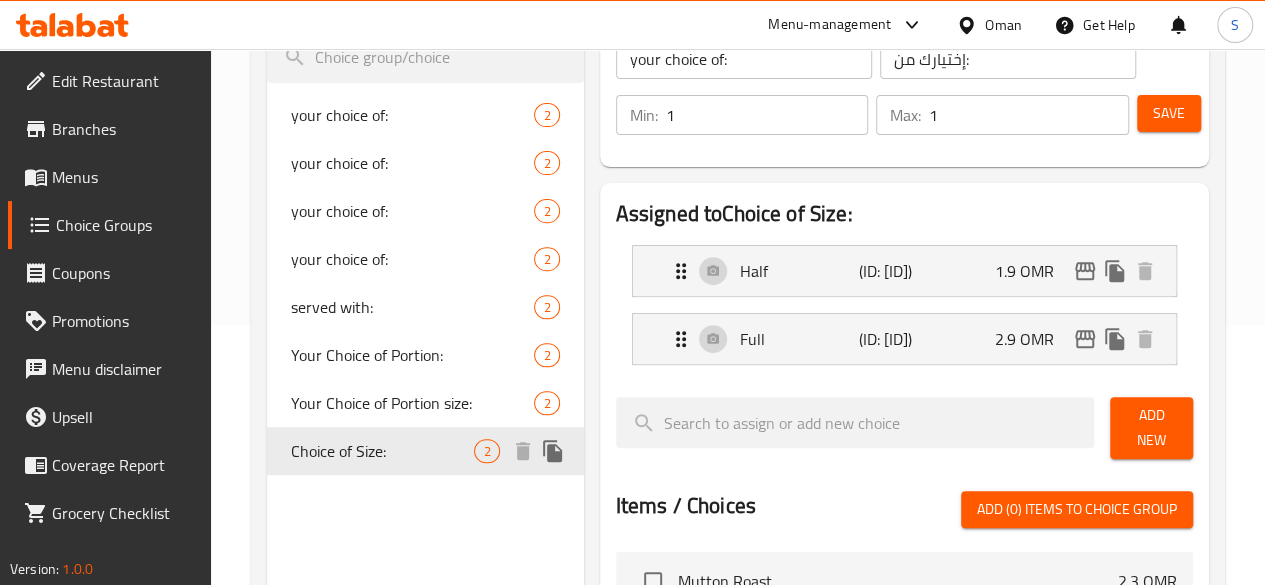 type on "اختيار الحجم:" 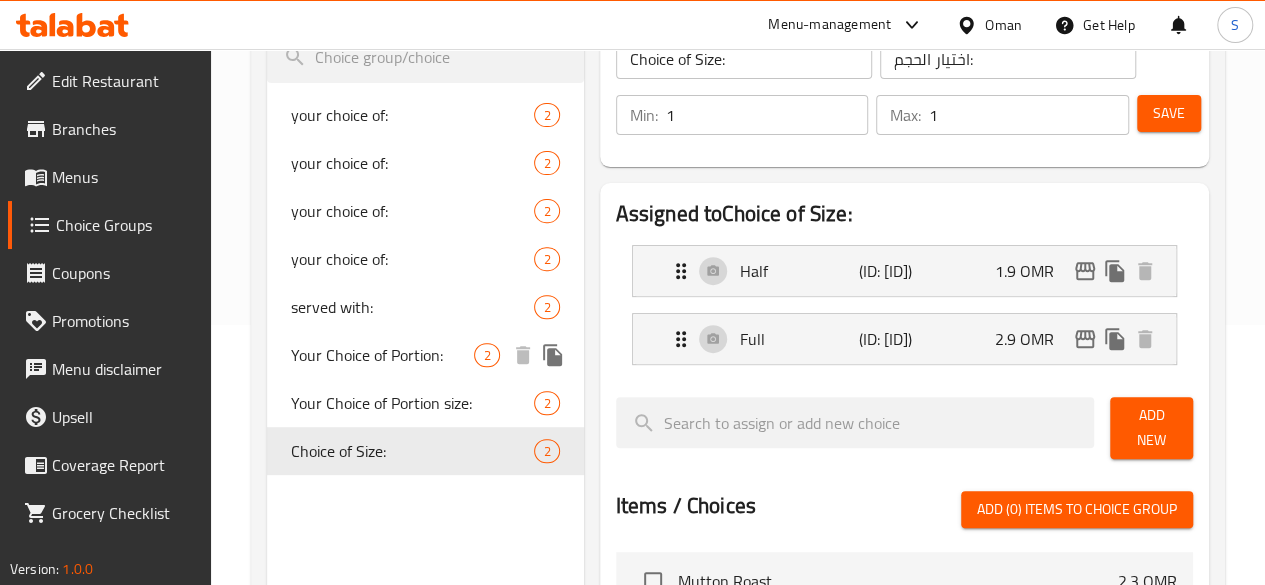 scroll, scrollTop: 0, scrollLeft: 0, axis: both 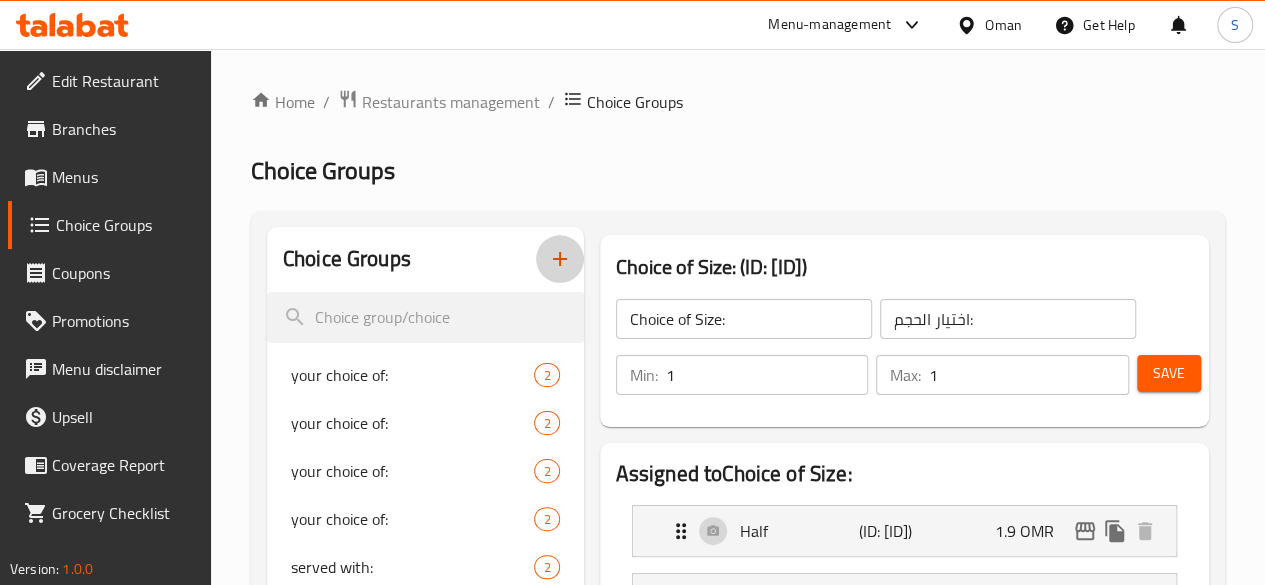 click 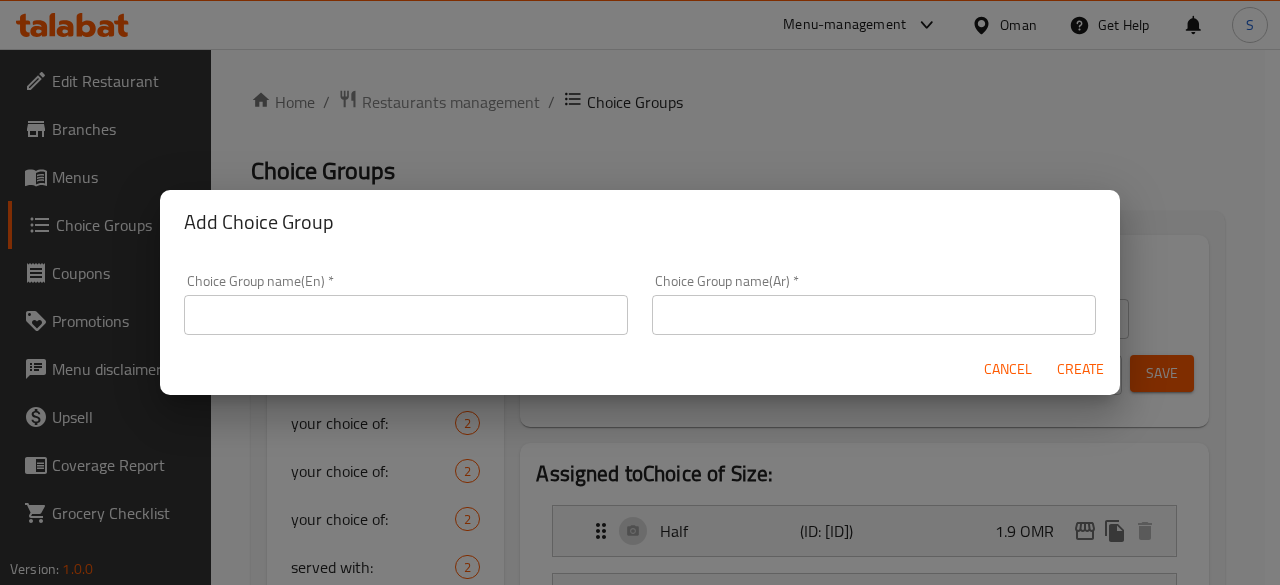 click at bounding box center (406, 315) 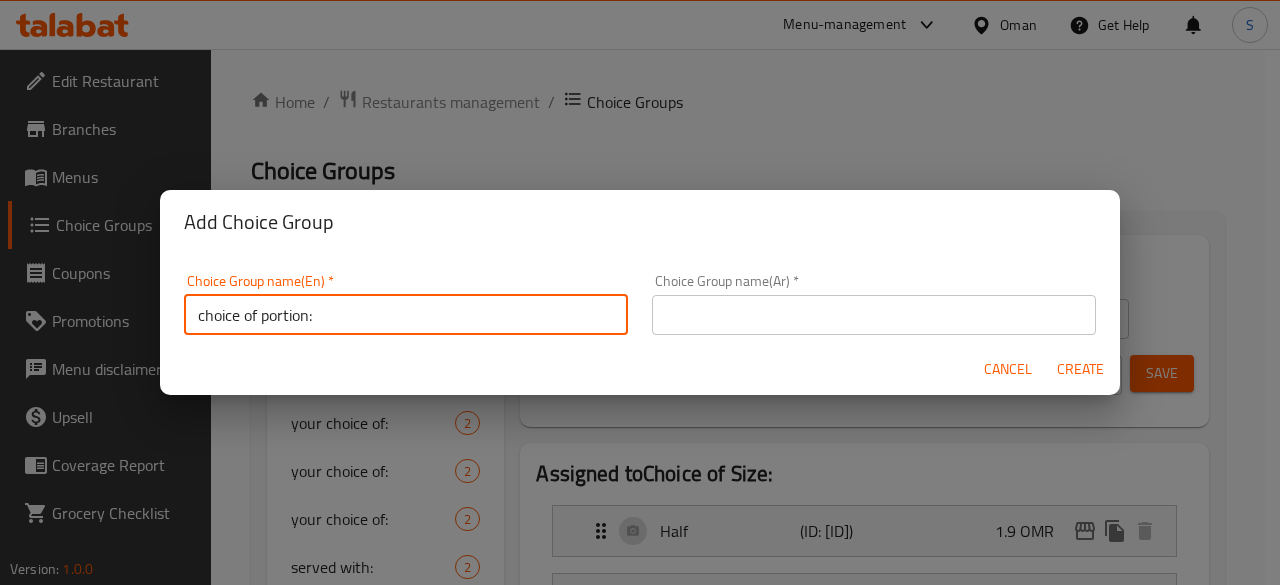 drag, startPoint x: 334, startPoint y: 307, endPoint x: 151, endPoint y: 304, distance: 183.02458 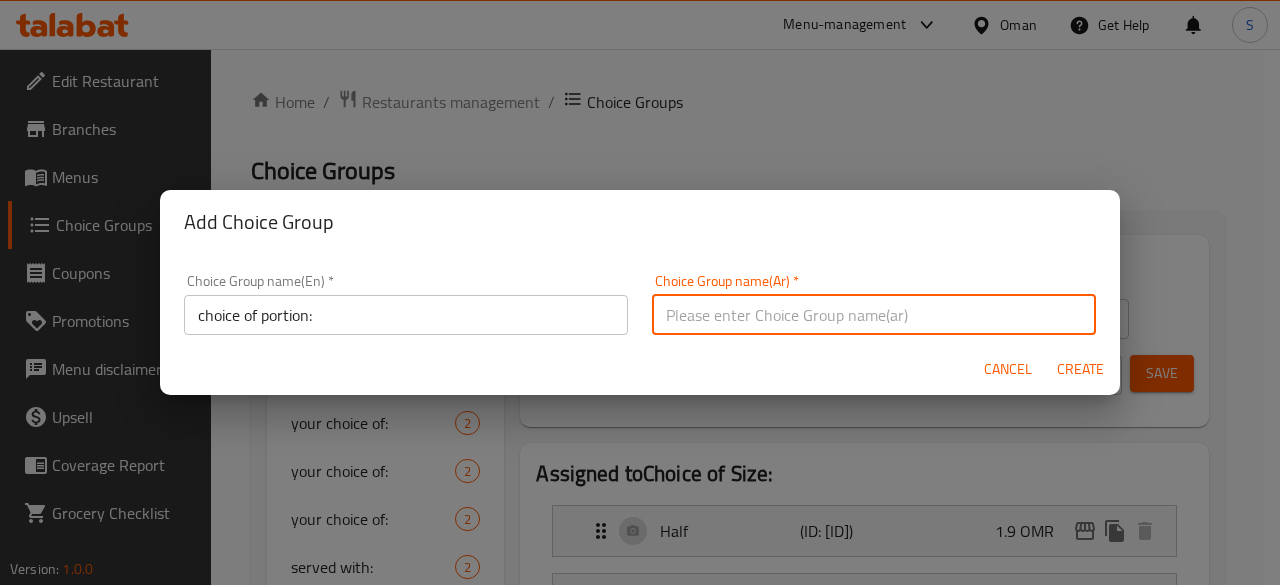 click at bounding box center [874, 315] 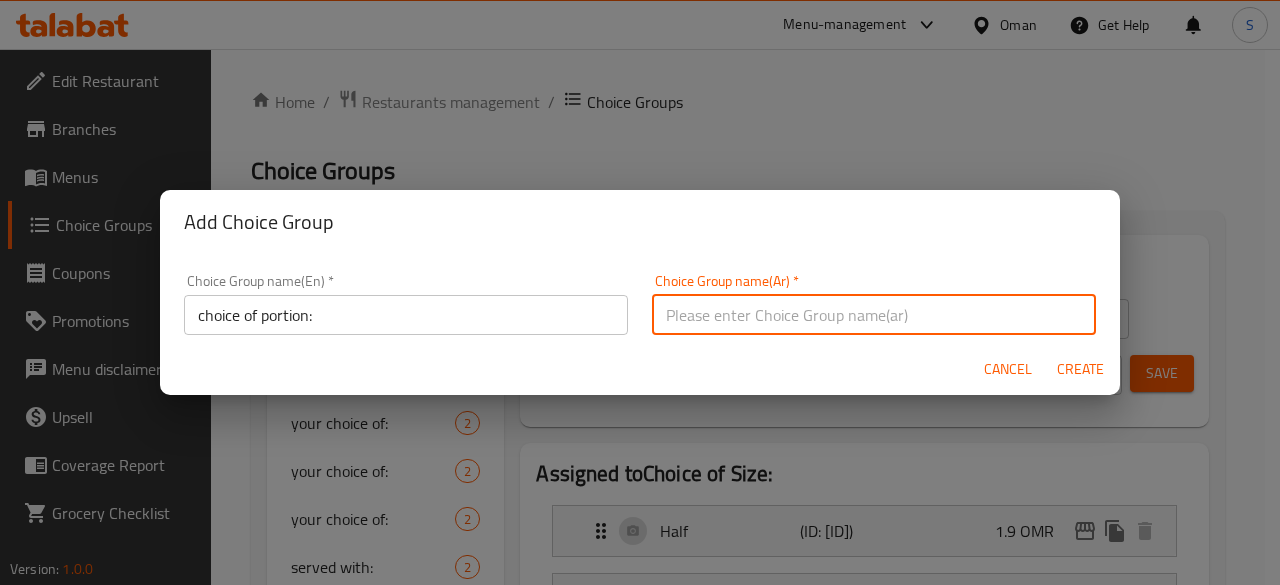 paste on "اختيار الجزء:" 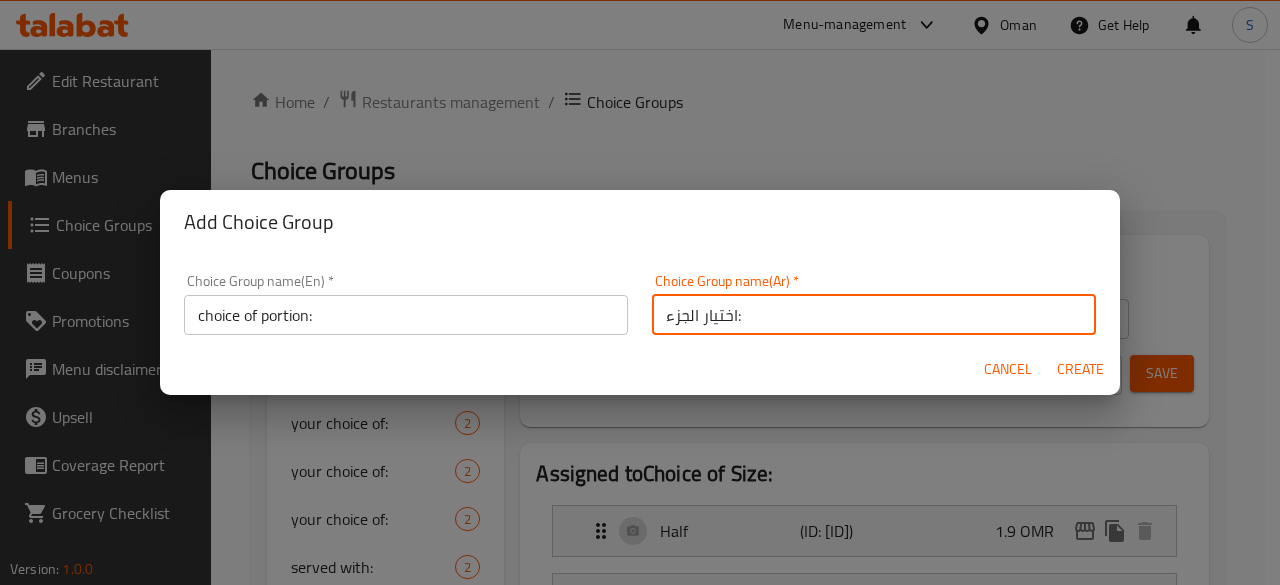 type on "اختيار الجزء:" 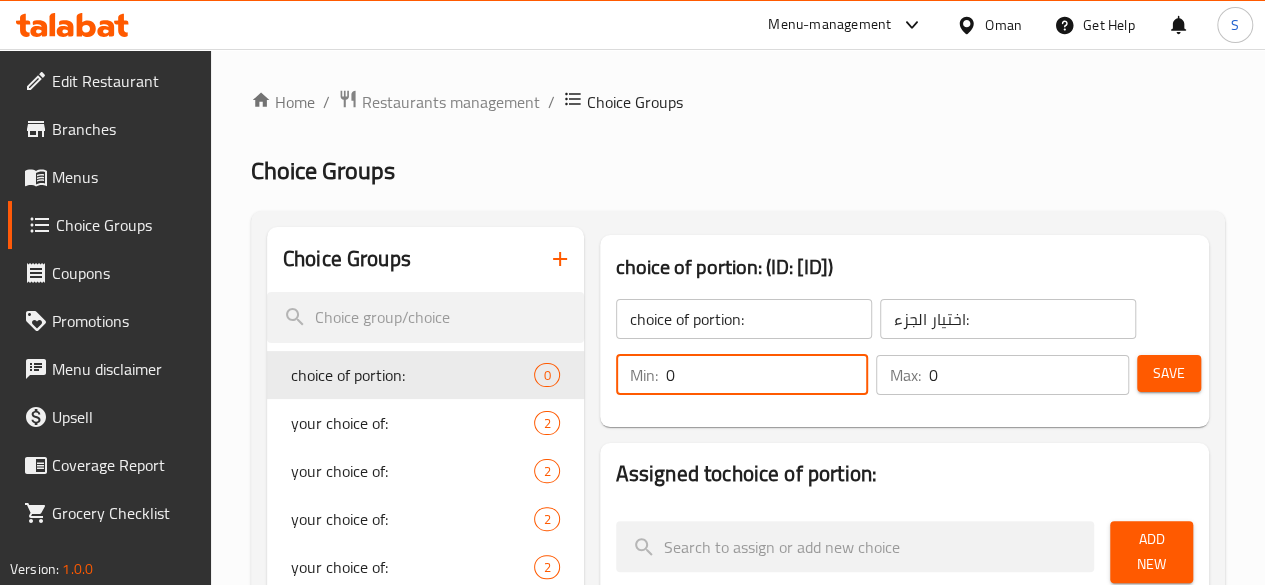 drag, startPoint x: 709, startPoint y: 386, endPoint x: 521, endPoint y: 383, distance: 188.02394 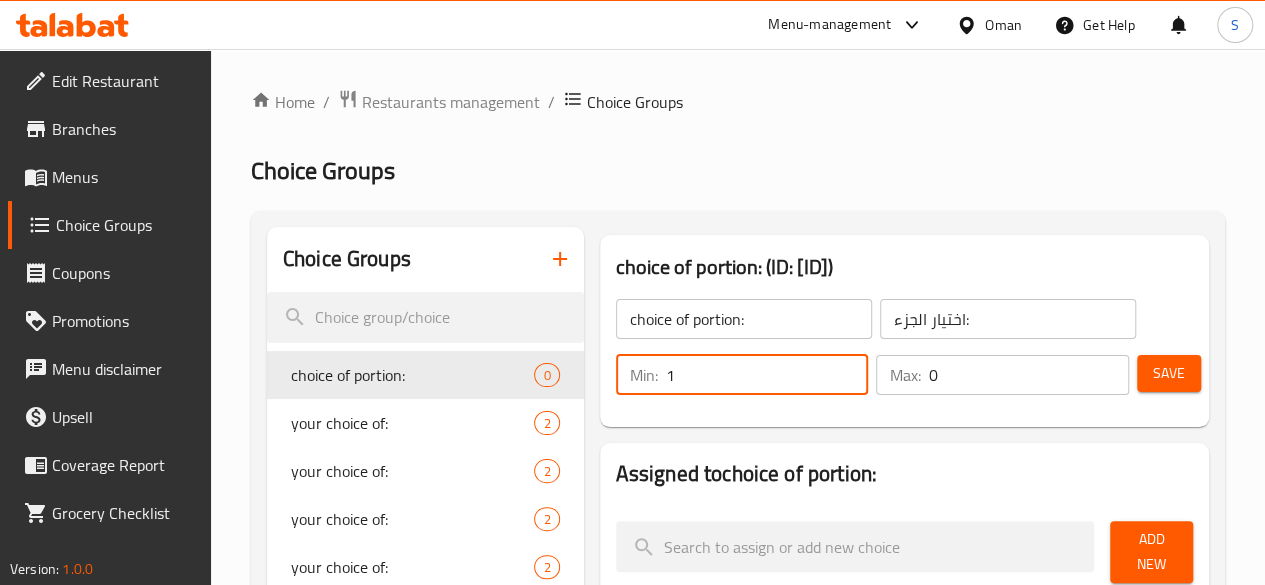 type on "1" 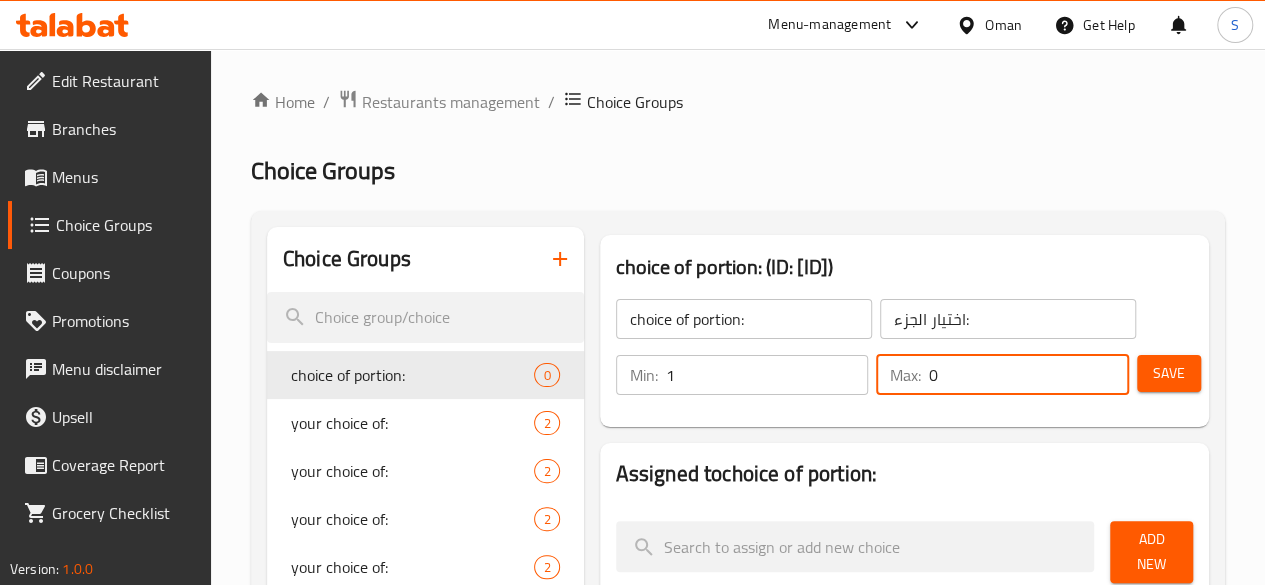 click on "0" at bounding box center (1029, 375) 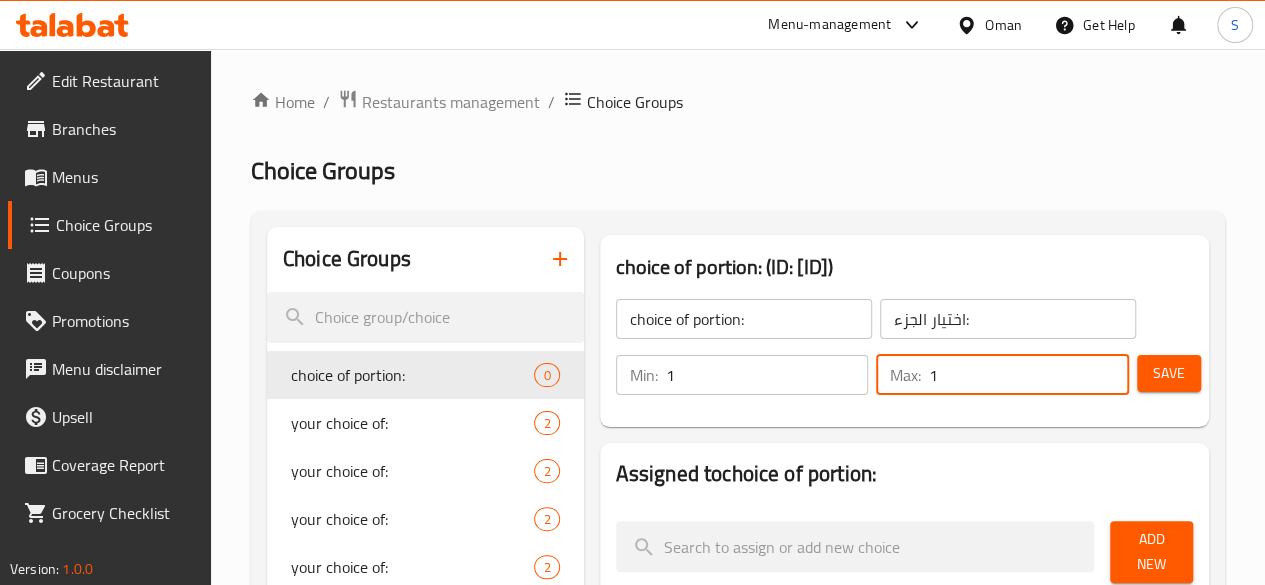 type on "1" 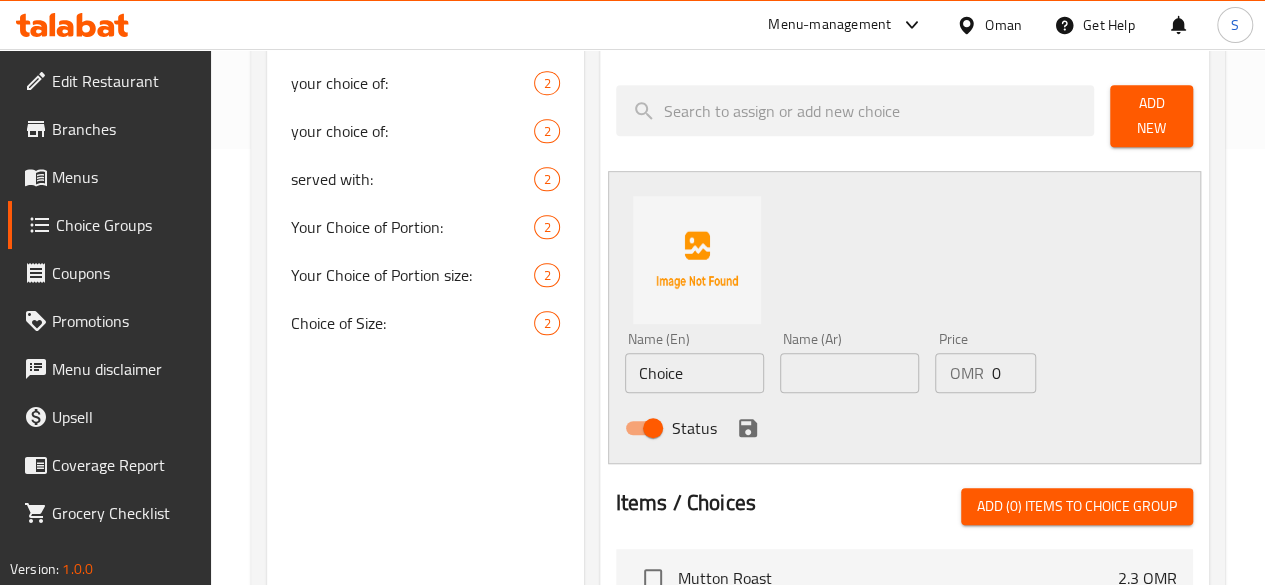 scroll, scrollTop: 440, scrollLeft: 0, axis: vertical 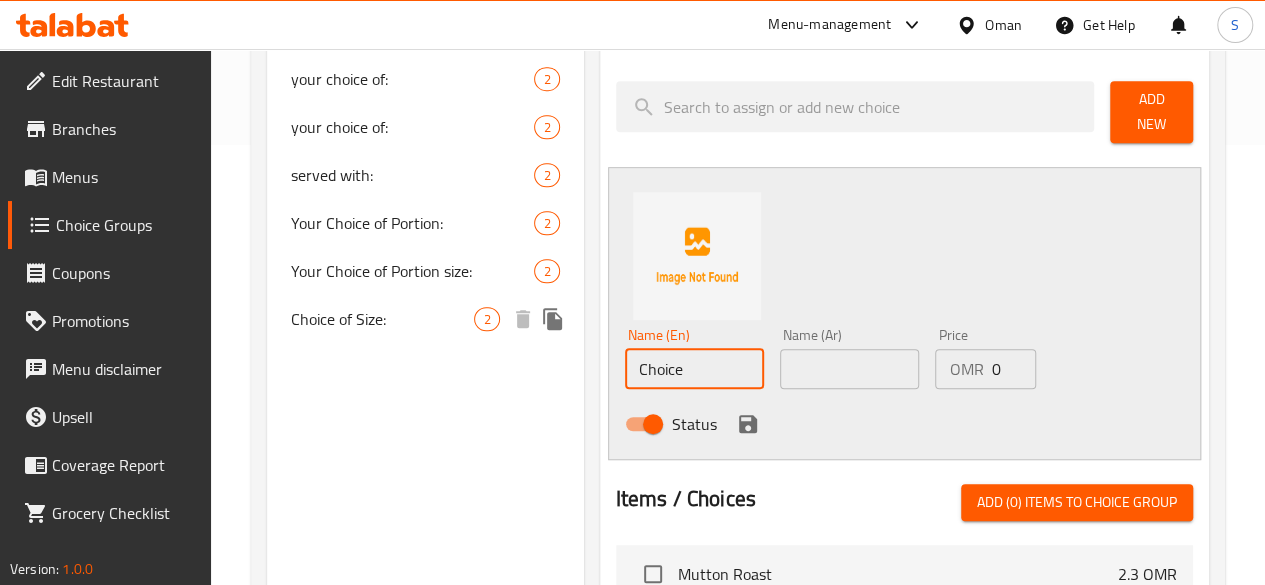 drag, startPoint x: 656, startPoint y: 363, endPoint x: 352, endPoint y: 331, distance: 305.67957 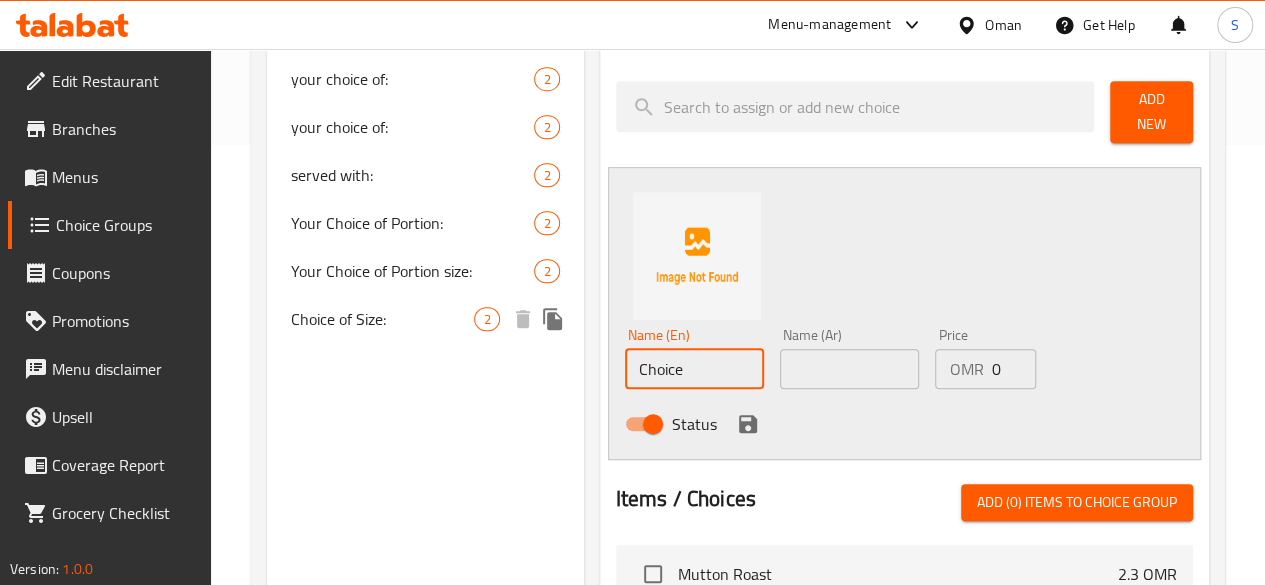 click on "Choice Groups choice of portion: 0 your choice of:  2 your choice of:  2 your choice of:  2 your choice of:  2  served with:  2 Your Choice of Portion: 2 Your Choice of Portion size: 2 Choice of Portion: (ID: [ID]) choice of portion: ​ اختيار الجزء: ​ Min: 1 ​ Max: 1 ​ Save Assigned to  choice of portion: Add New Name (En) Choice Name (En) Name (Ar) Name (Ar) Price OMR 0 Price Status Items / Choices Add (0) items to choice group Mutton Roast 2.3 OMR Vegetable Stew 1 OMR HOT & SOUR SOUP 1.3 OMR CHICKEN SWEETCORN SOUP 1.4 OMR TOMATO SOUP 1.3 OMR CHICKEN LOLLIPOP 1.7 OMR INCHI PULI CHICKEN 1.7 OMR CHATTI PATHIRI CHICKEN 0.4 OMR CHICKEN KALMAS 0.3 OMR UNNAKKAYA 0.3 OMR CUTLET 0.3 OMR meat  0 OMR vegetables  0 OMR PARIPPU VADA 0.15 OMR KAYIPOLA 0.35 OMR TEA 0.2 OMR COFFEE 0.3 OMR BOOST 0.4 OMR HORLICKS 0.4 OMR KANNACHA PATHIRI 0.2 OMR WHEAT PORATTA 0.15 OMR PORATTA 0.1 OMR NICE PATHIRI 0.075 OMR KAYY PATHIRI 0.2 OMR APPAM 0.15 OMR IDIYAPPAM 0.15 OMR Puttu Single Piece" at bounding box center [742, 419] 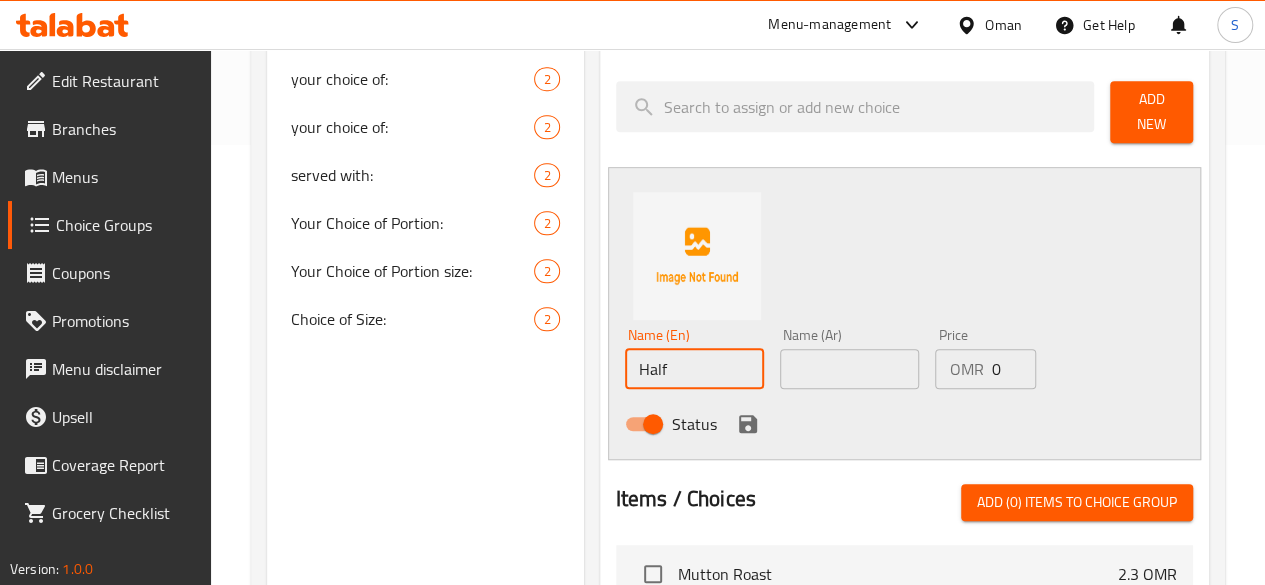 type on "Half" 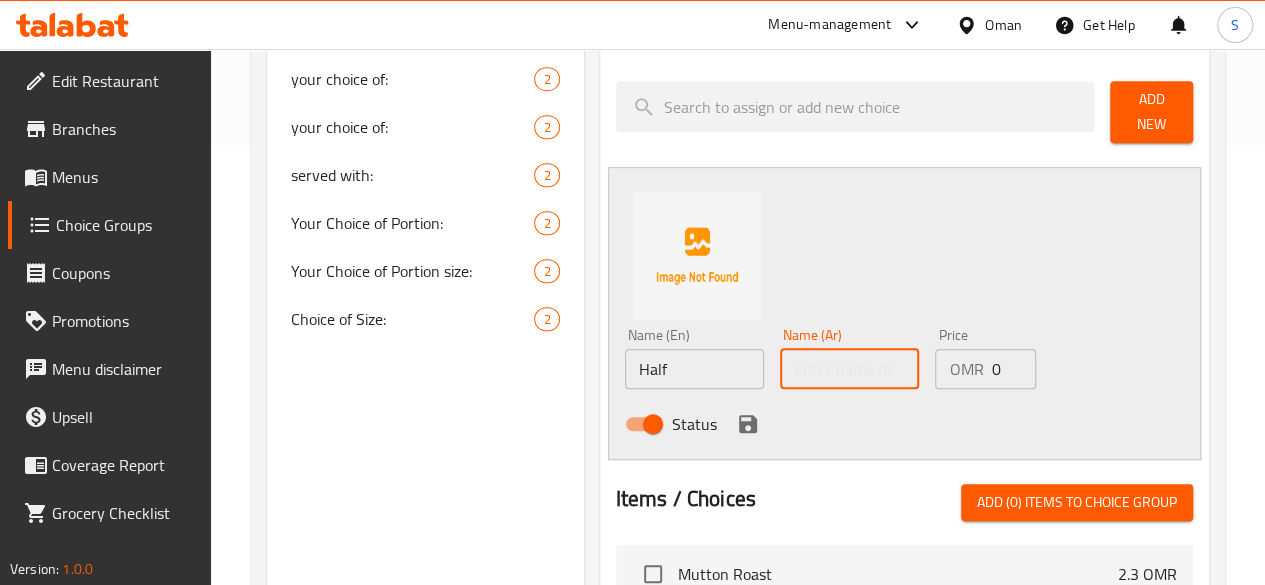 click at bounding box center (849, 369) 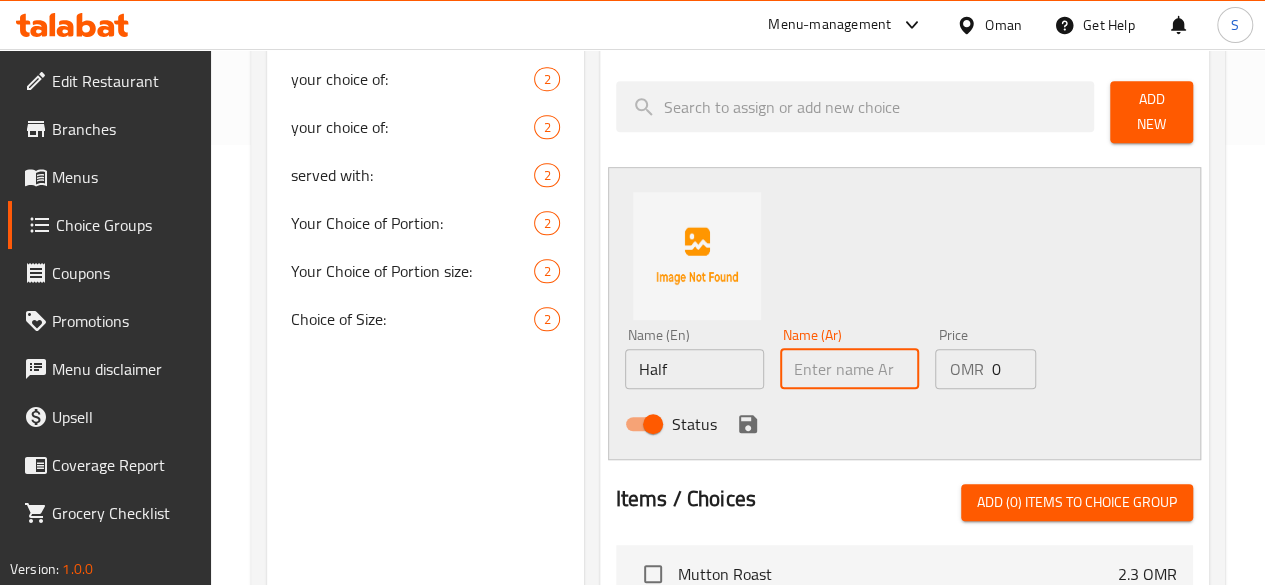 paste on "نصف" 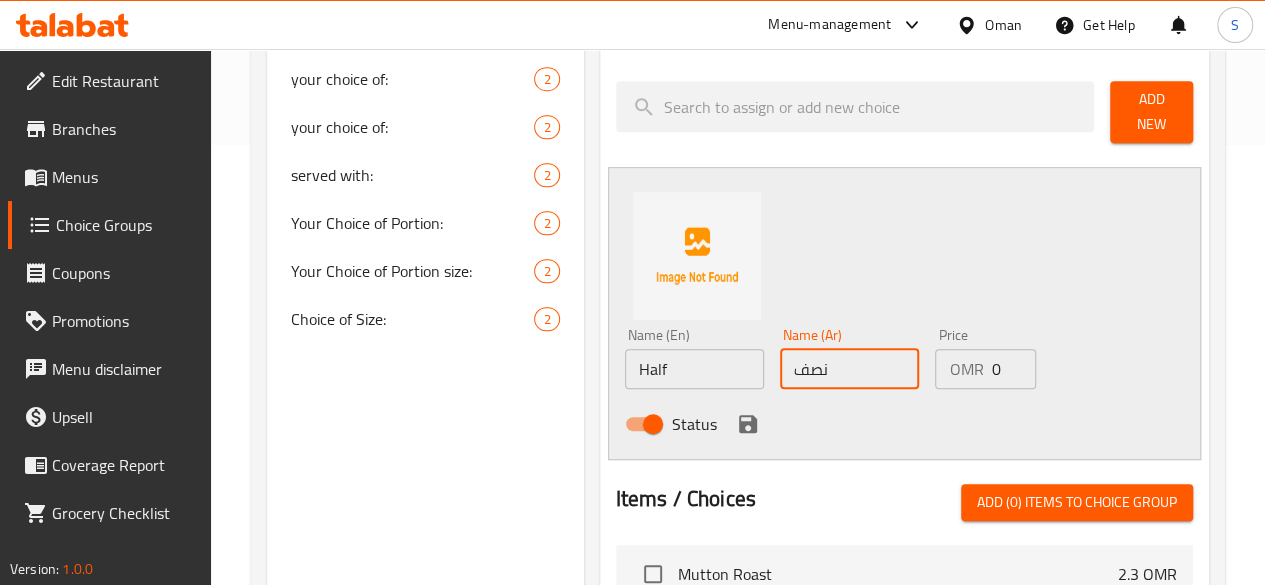 type on "نصف" 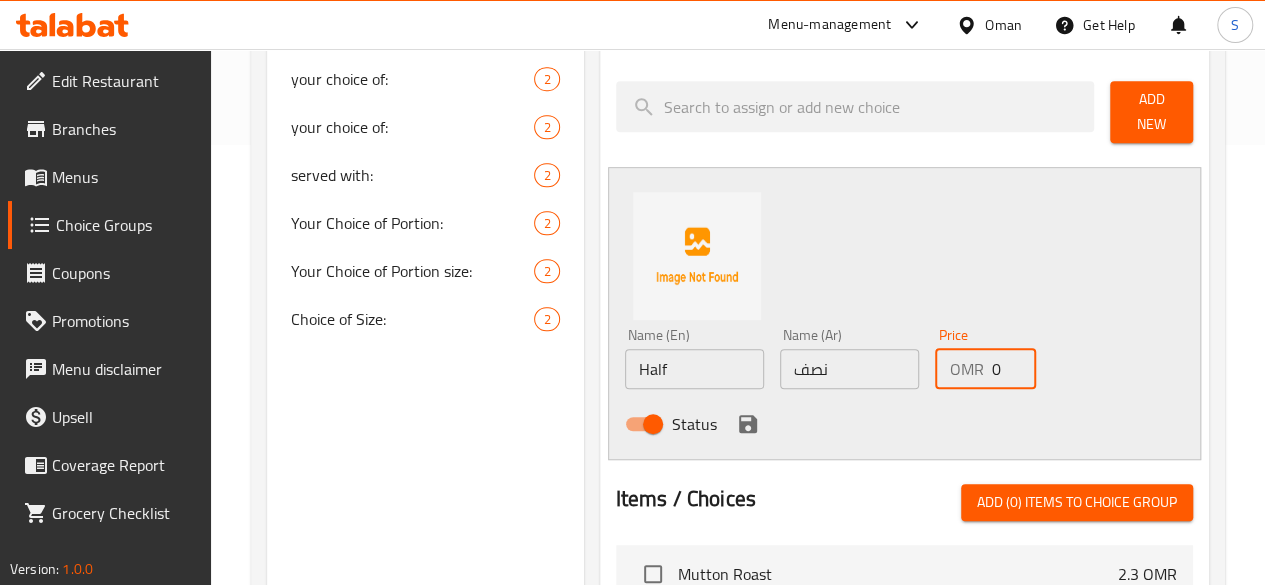 drag, startPoint x: 975, startPoint y: 361, endPoint x: 910, endPoint y: 361, distance: 65 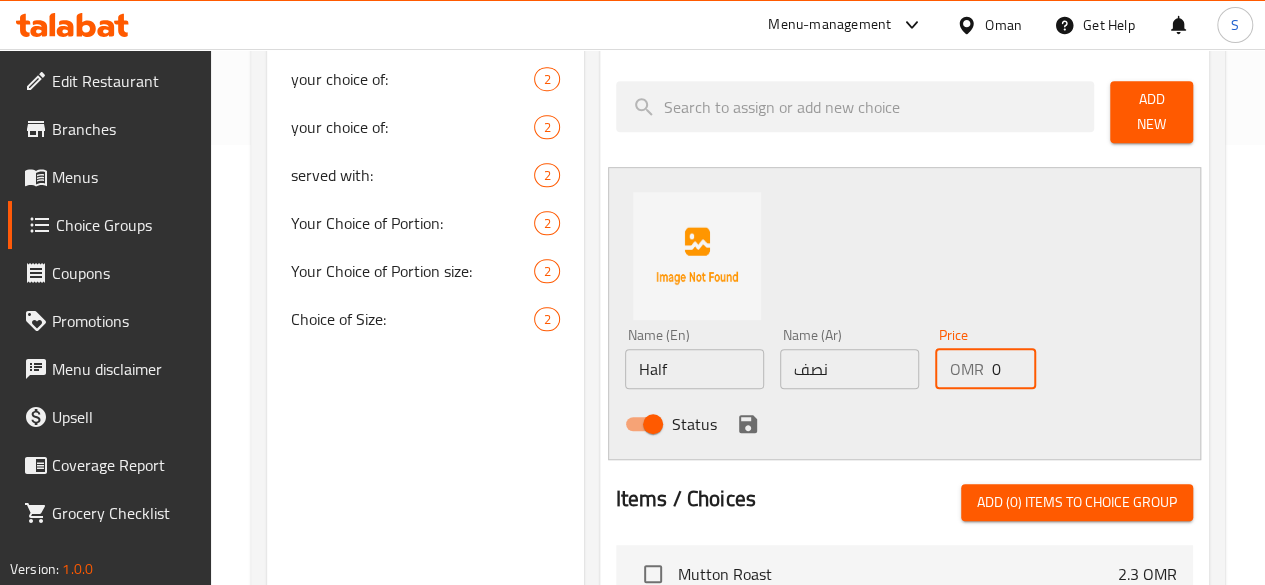 click on "OMR 0 Price" at bounding box center [985, 369] 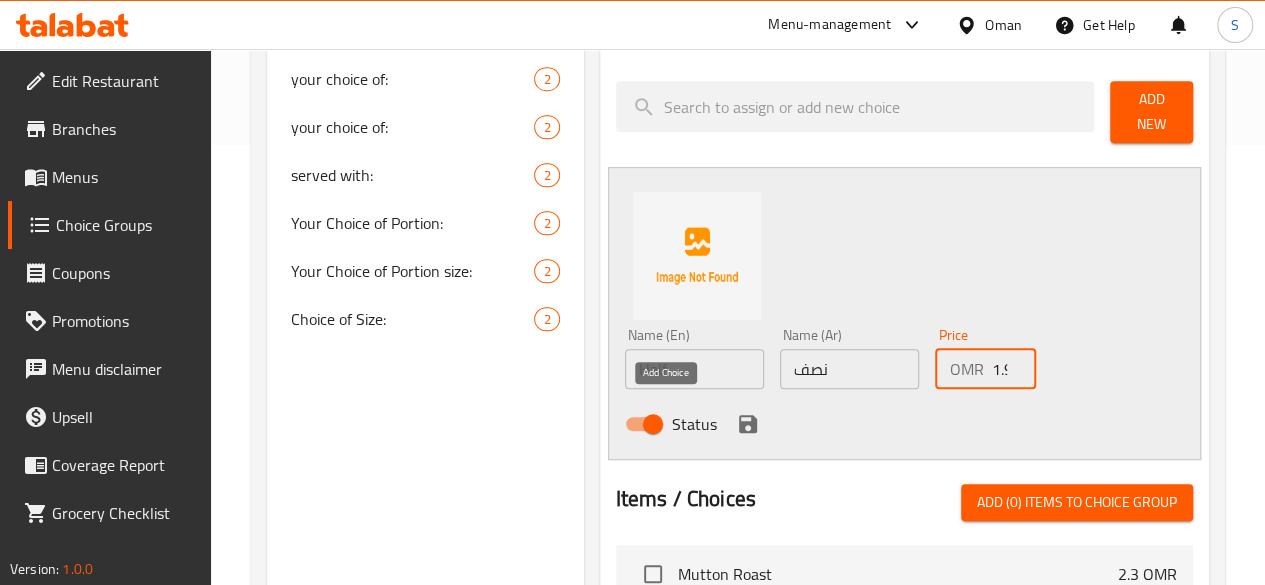 type on "1.9" 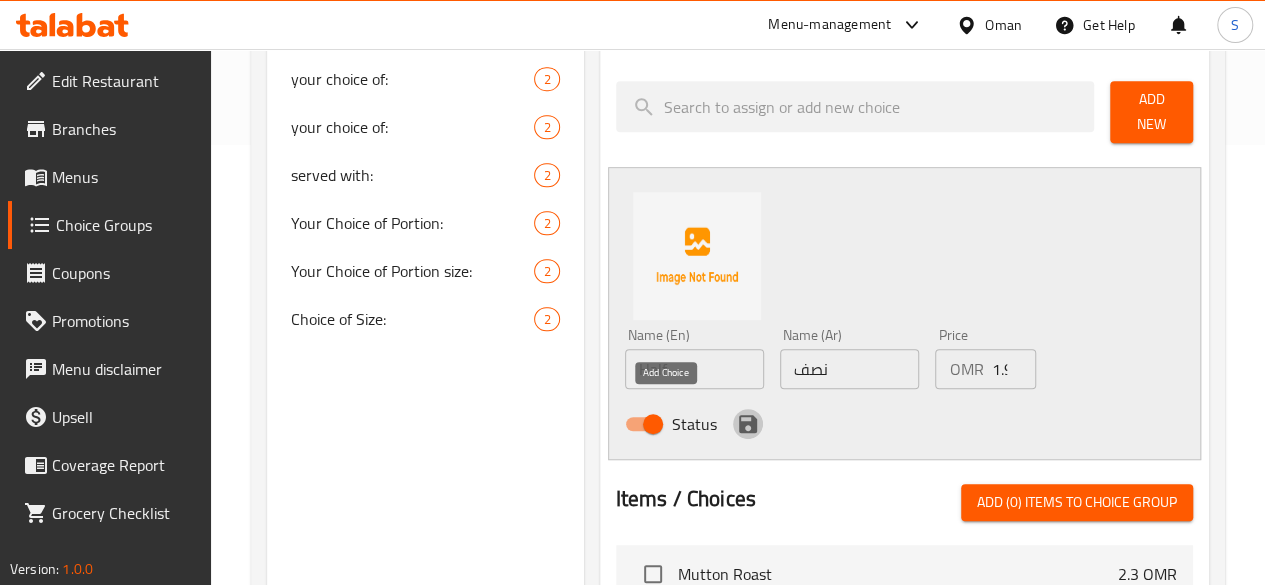 click 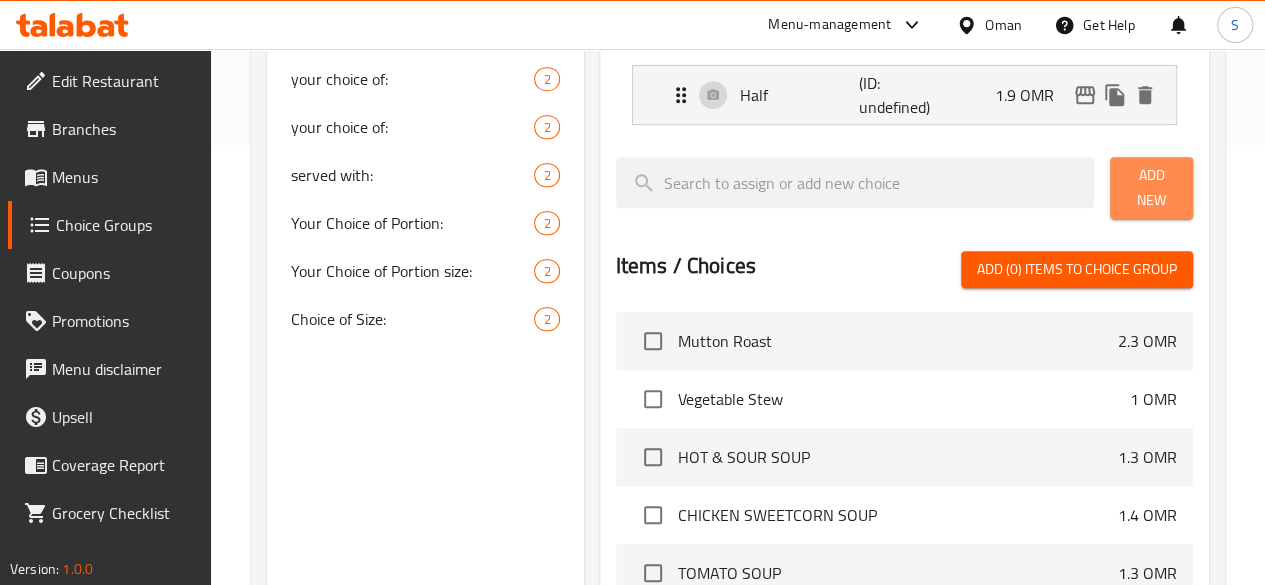 click on "Add New" at bounding box center (1151, 188) 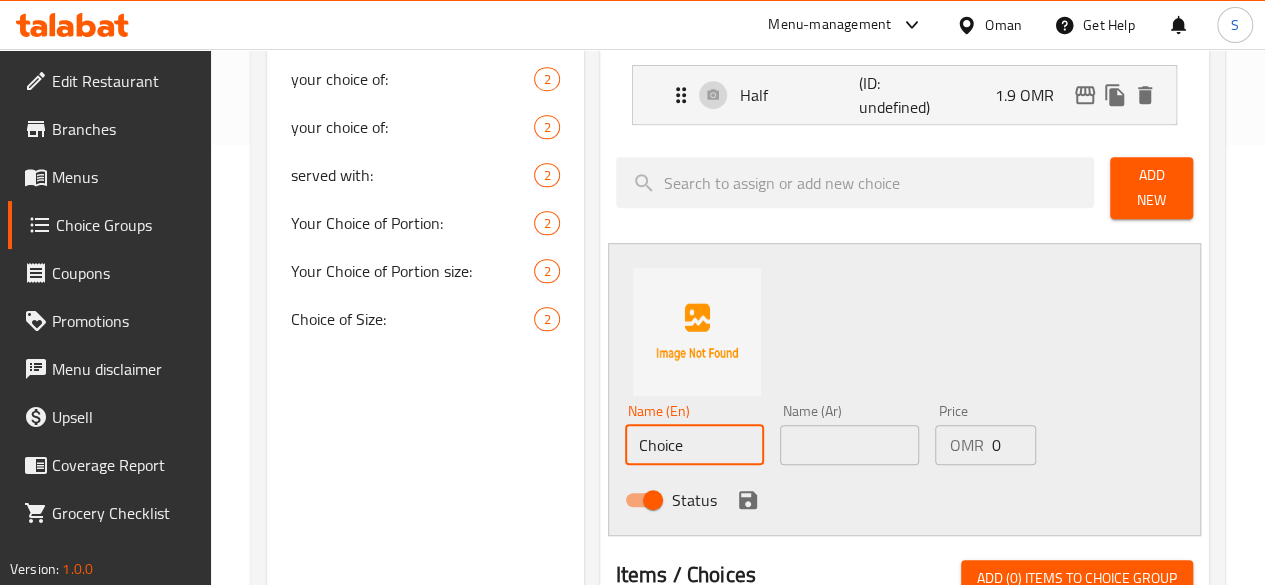 drag, startPoint x: 663, startPoint y: 427, endPoint x: 382, endPoint y: 432, distance: 281.0445 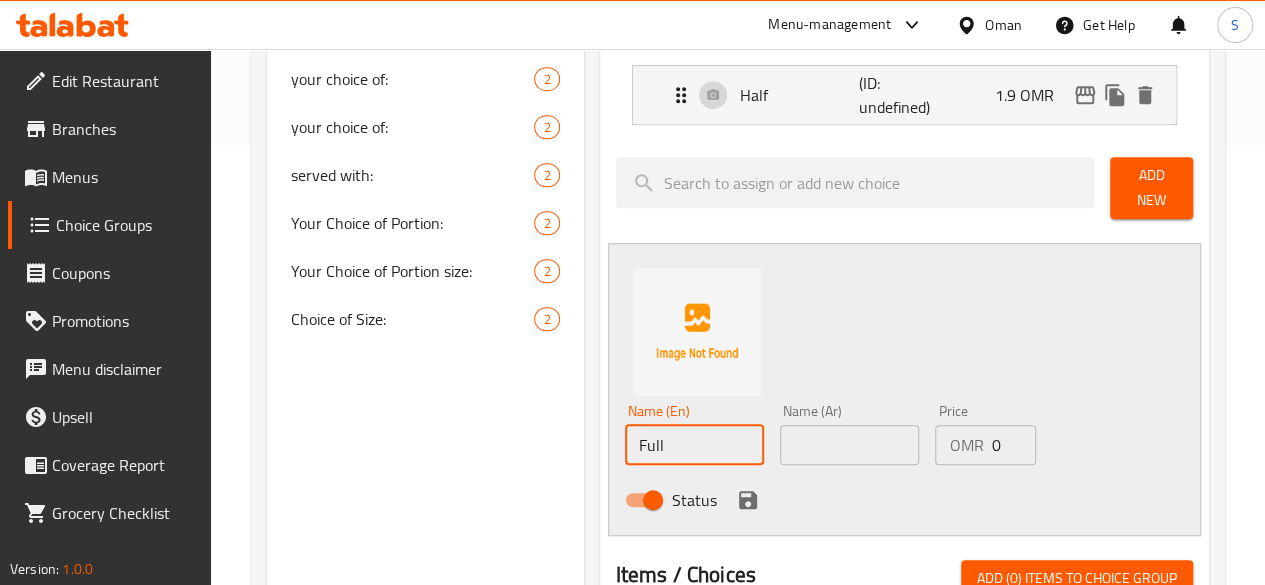 type on "Full" 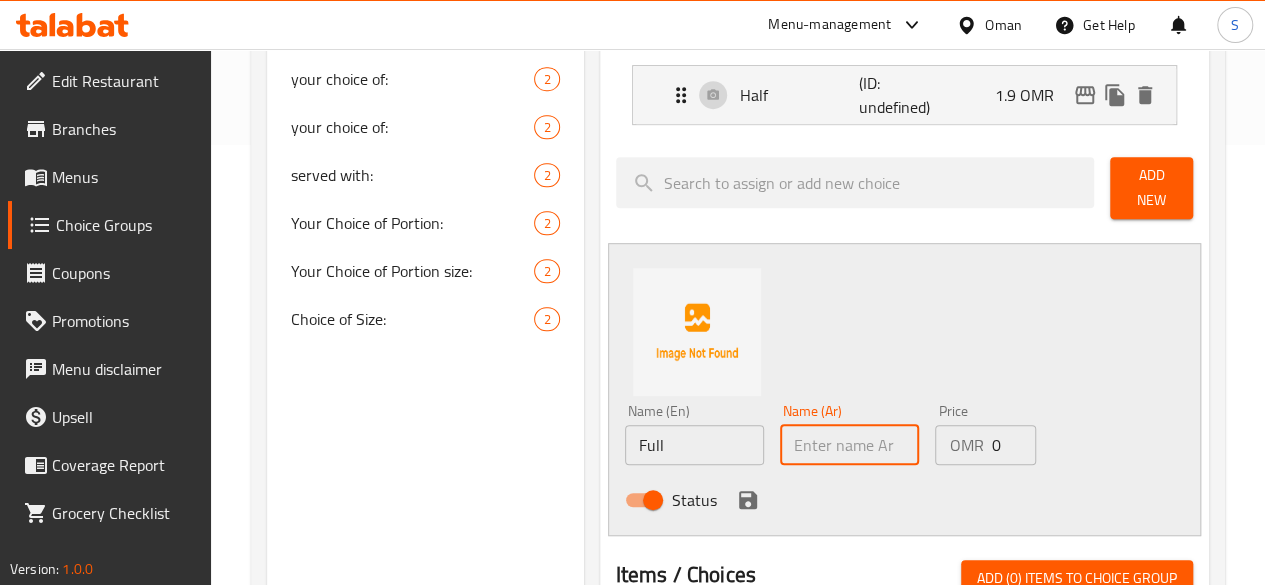 click at bounding box center (849, 445) 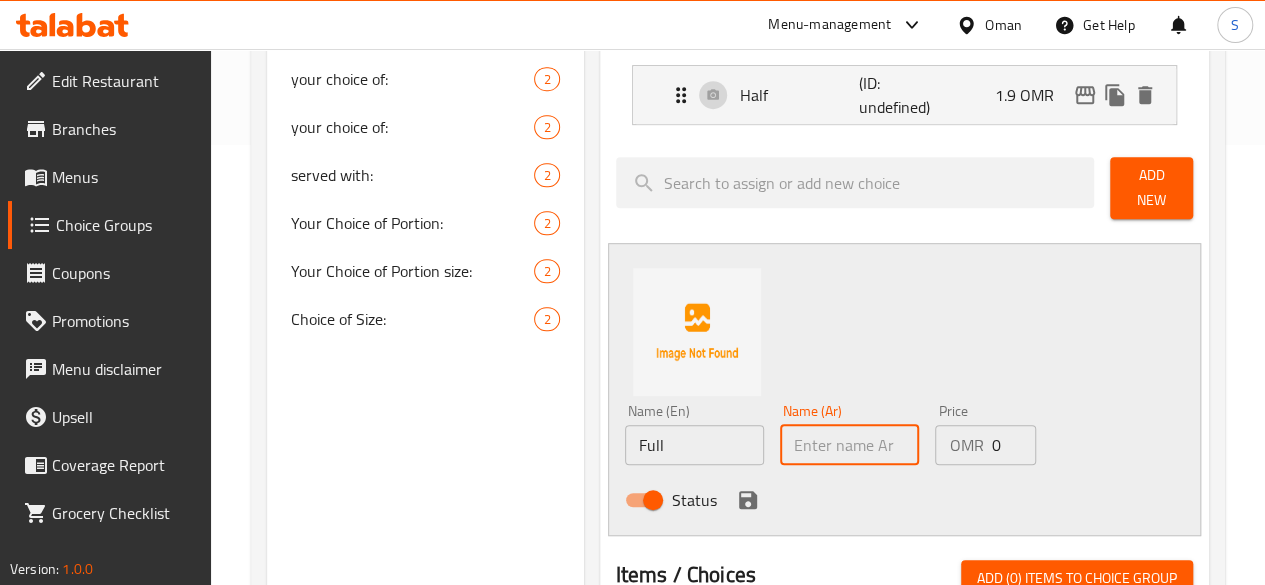 paste on "ممتلىء" 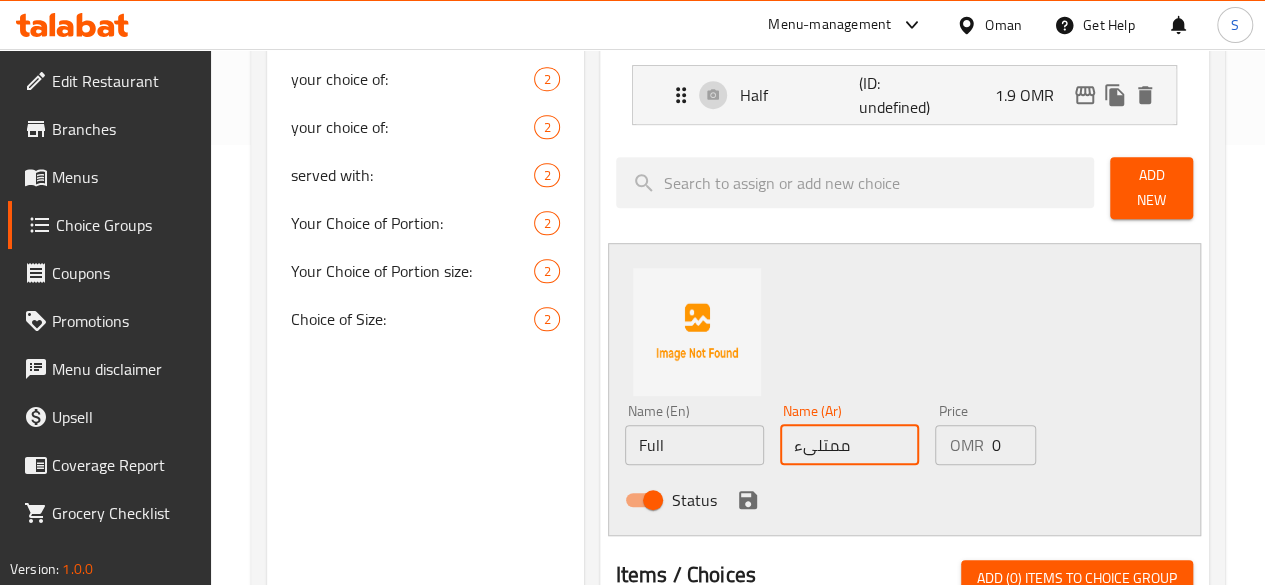 type on "ممتلىء" 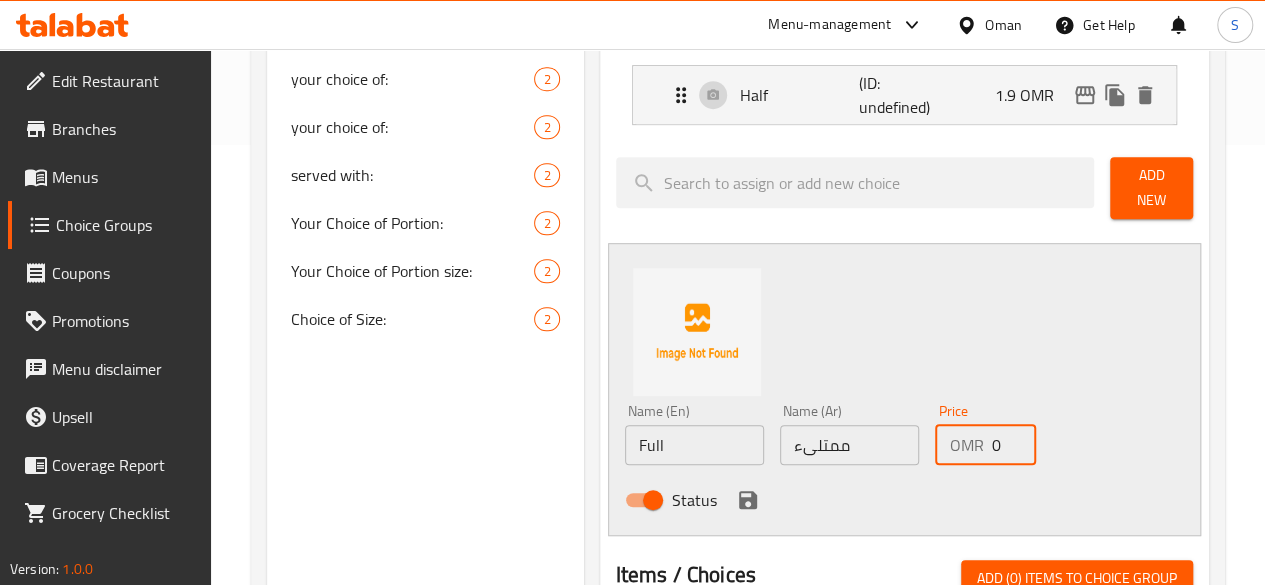 drag, startPoint x: 973, startPoint y: 423, endPoint x: 923, endPoint y: 437, distance: 51.92302 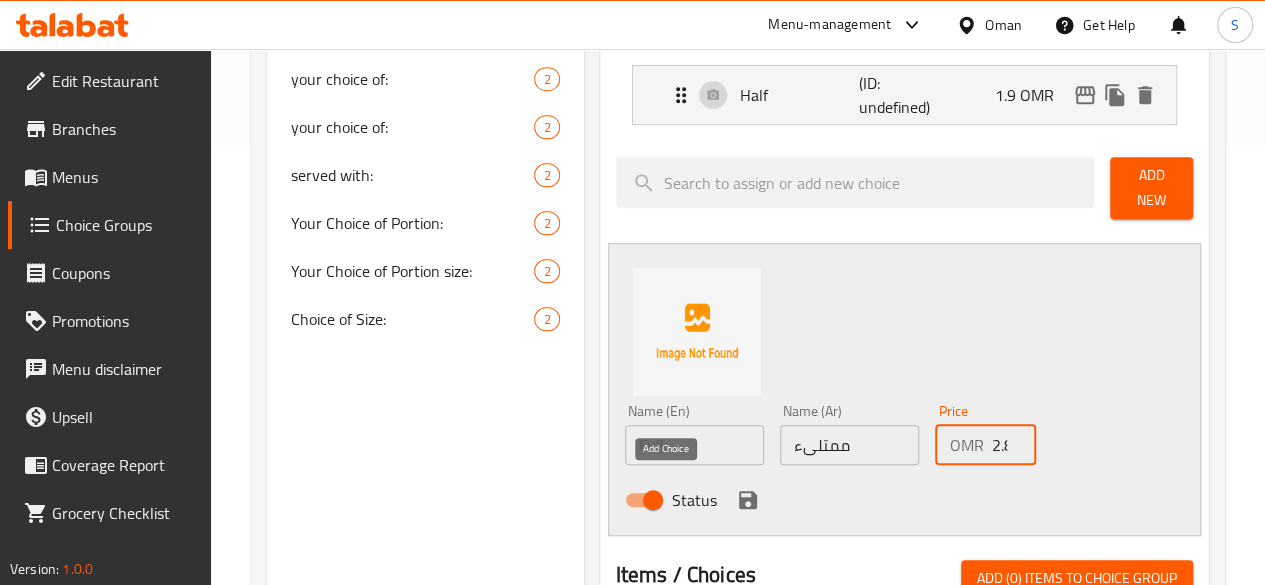 type on "2.8" 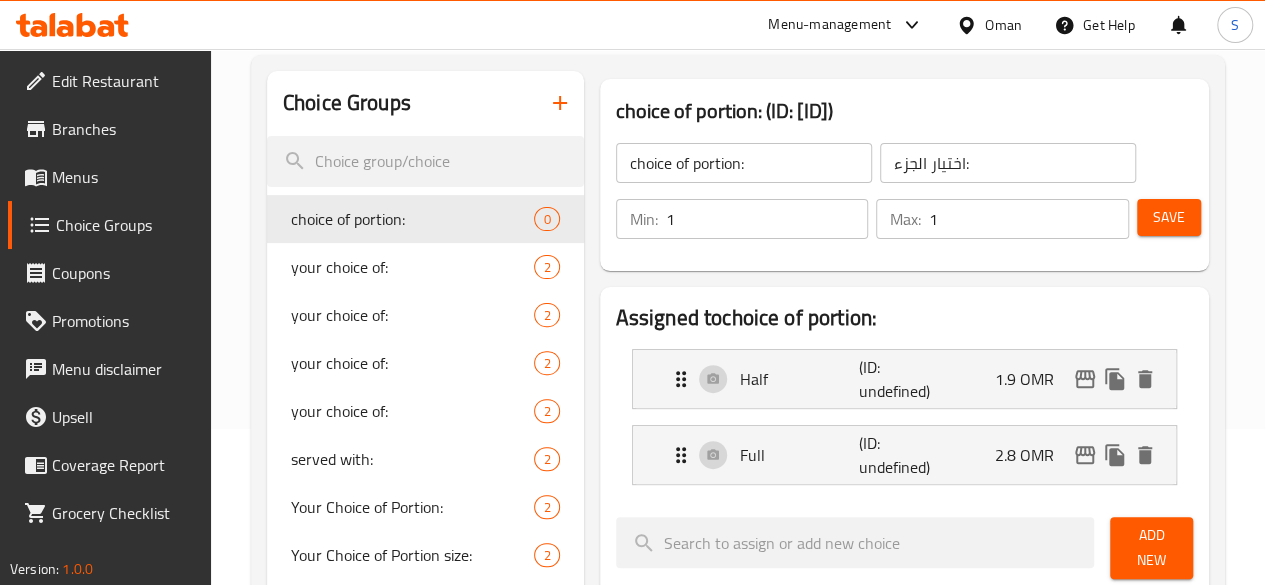 scroll, scrollTop: 132, scrollLeft: 0, axis: vertical 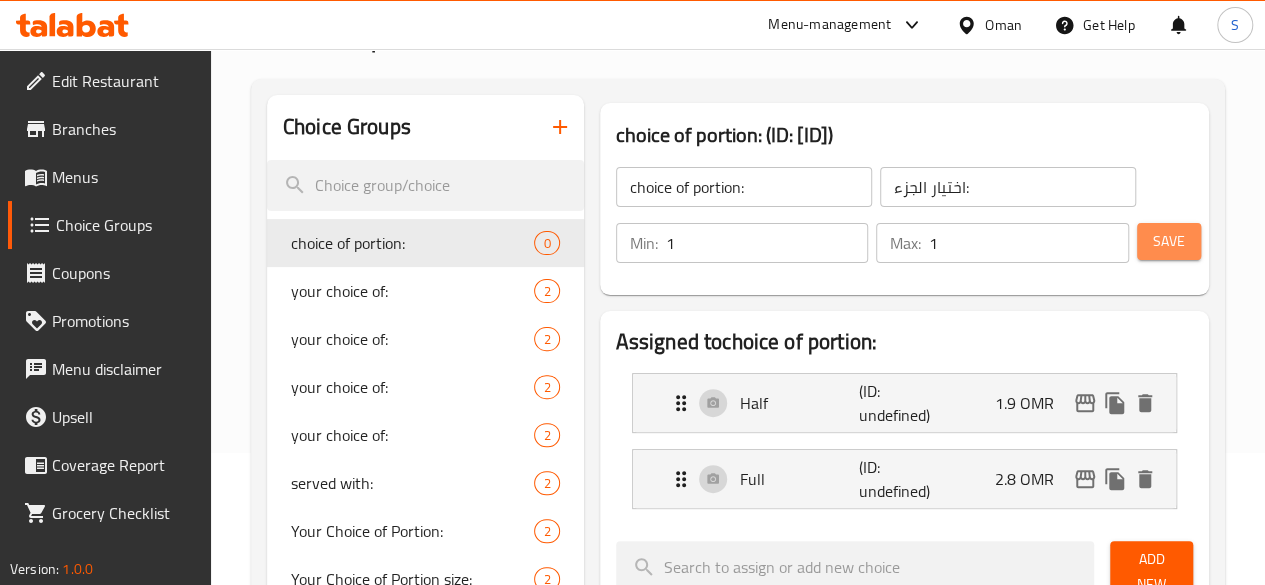 click on "Save" at bounding box center [1169, 241] 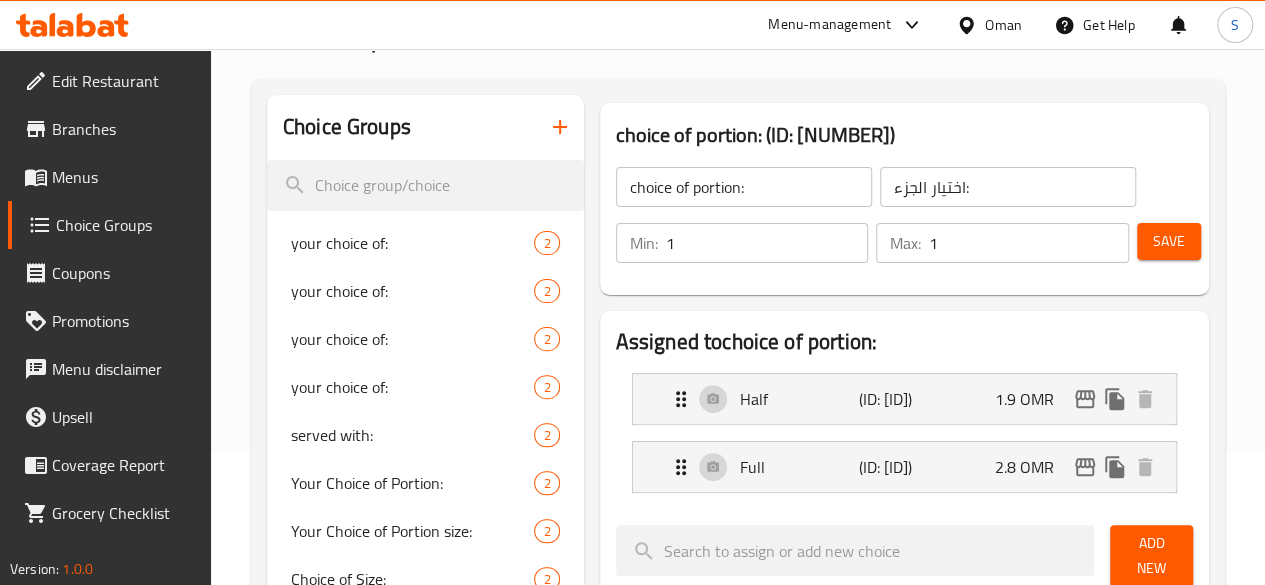 type 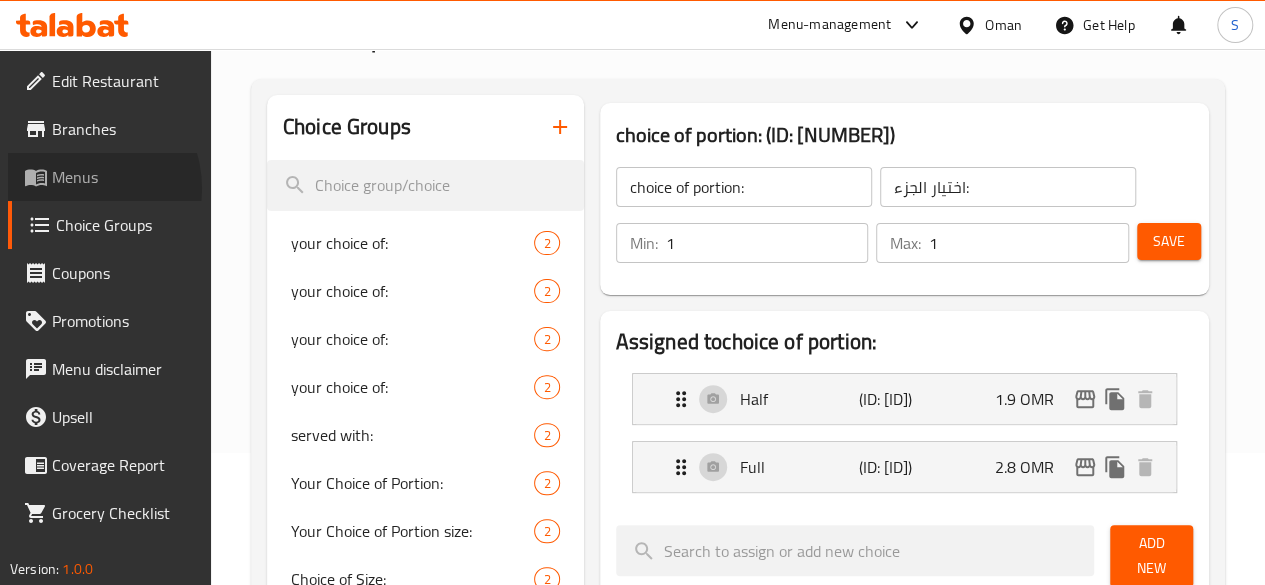click on "Menus" at bounding box center [123, 177] 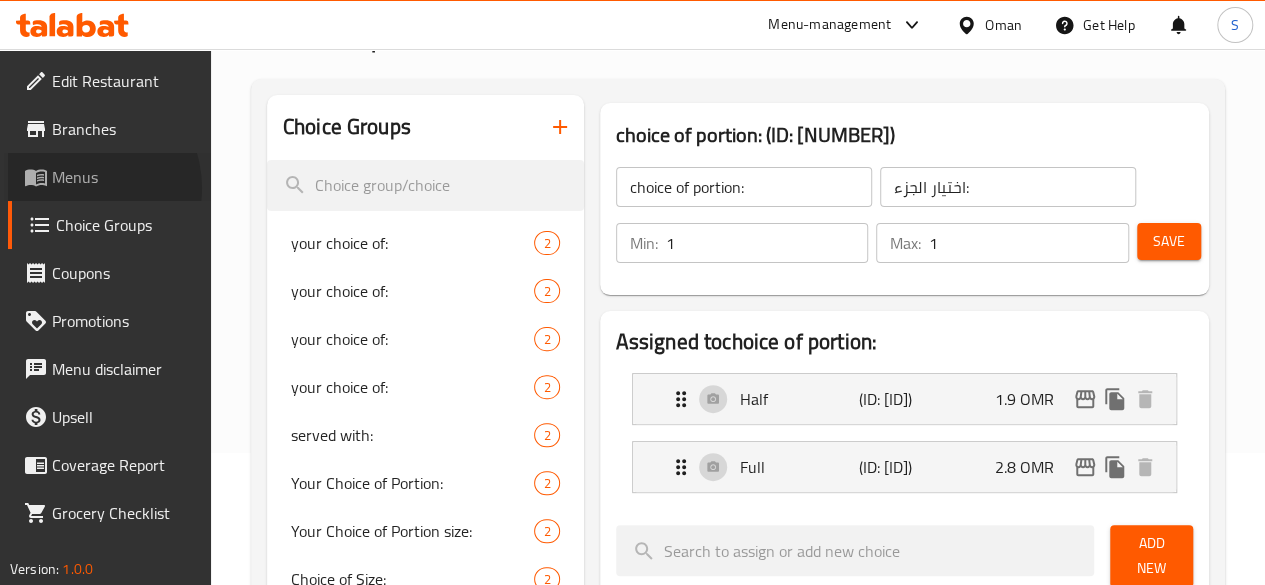 scroll, scrollTop: 0, scrollLeft: 0, axis: both 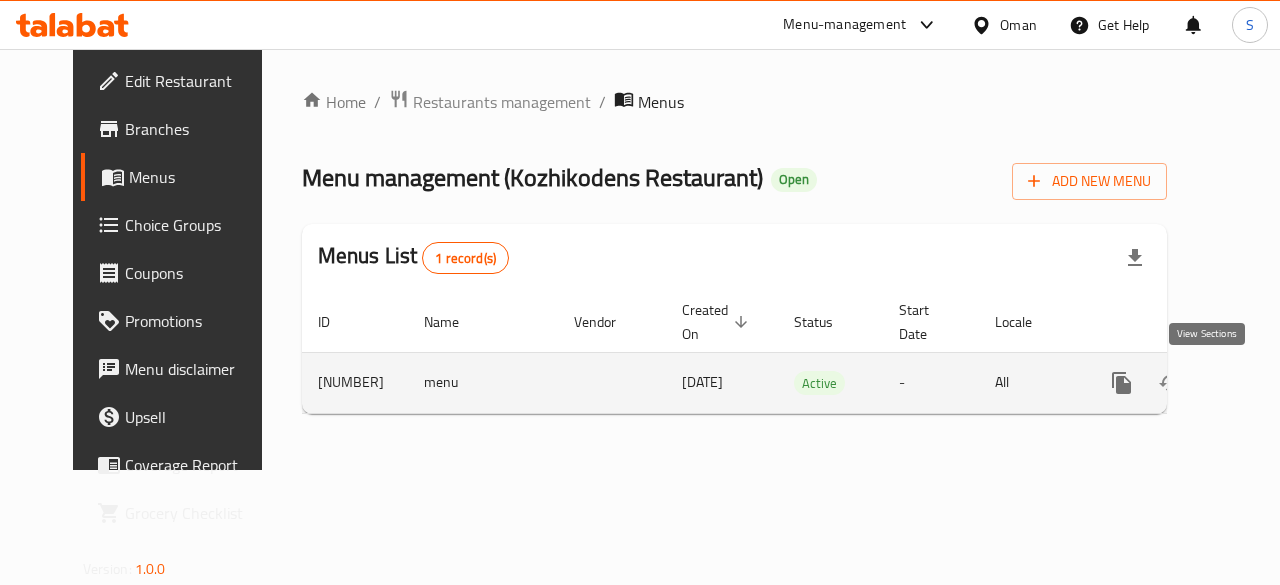 click at bounding box center (1266, 383) 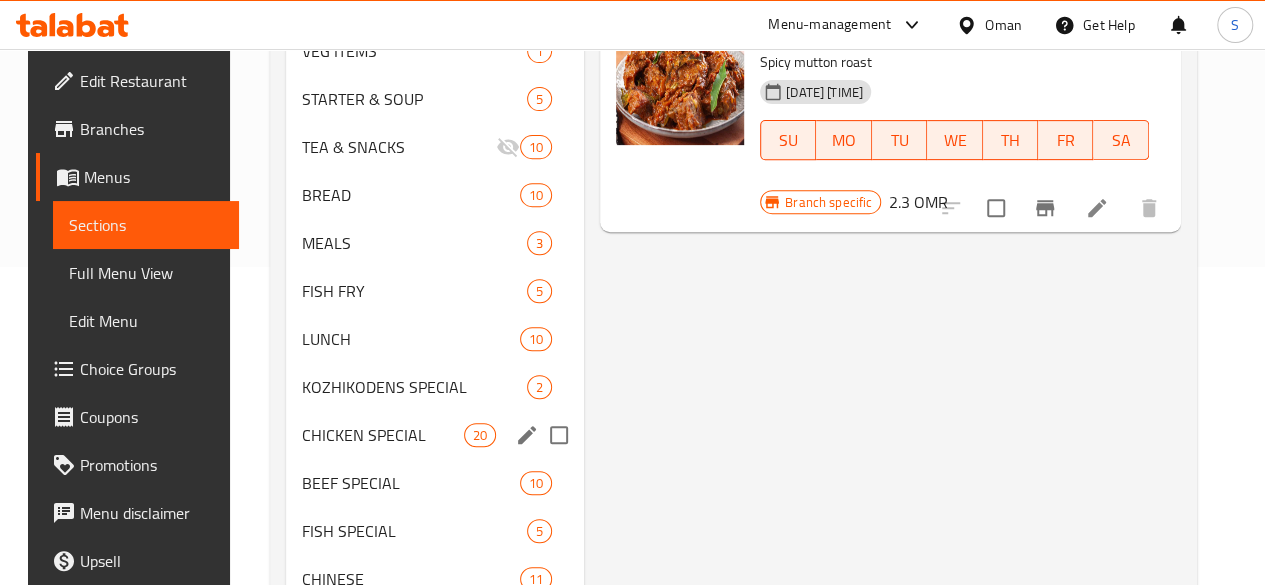 scroll, scrollTop: 336, scrollLeft: 0, axis: vertical 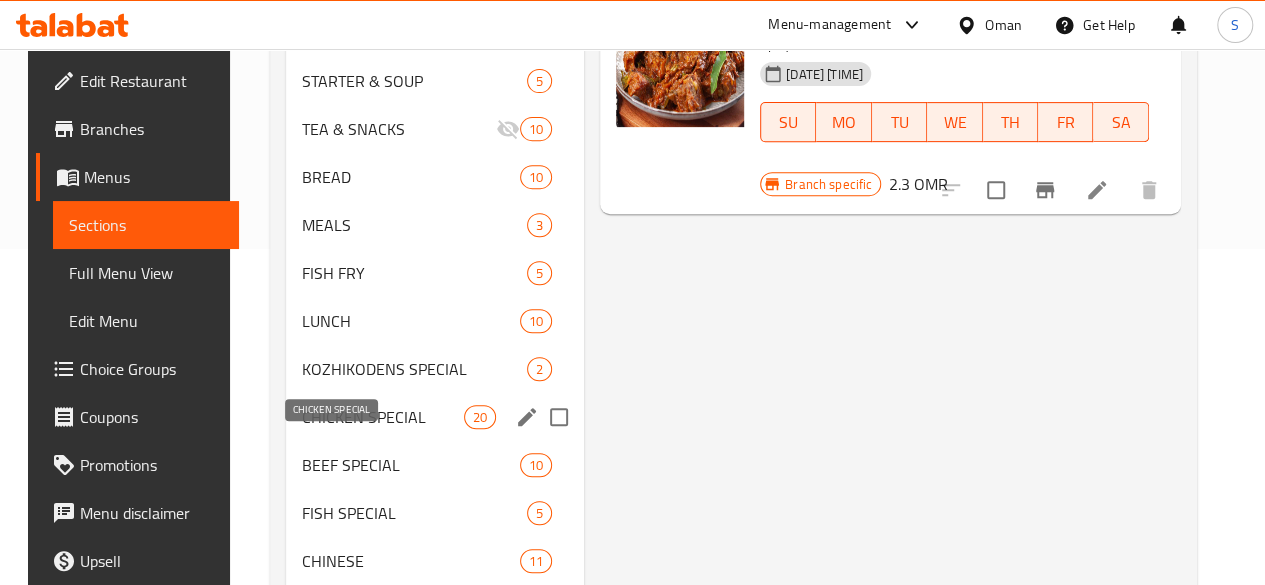 click on "CHICKEN SPECIAL" at bounding box center (383, 417) 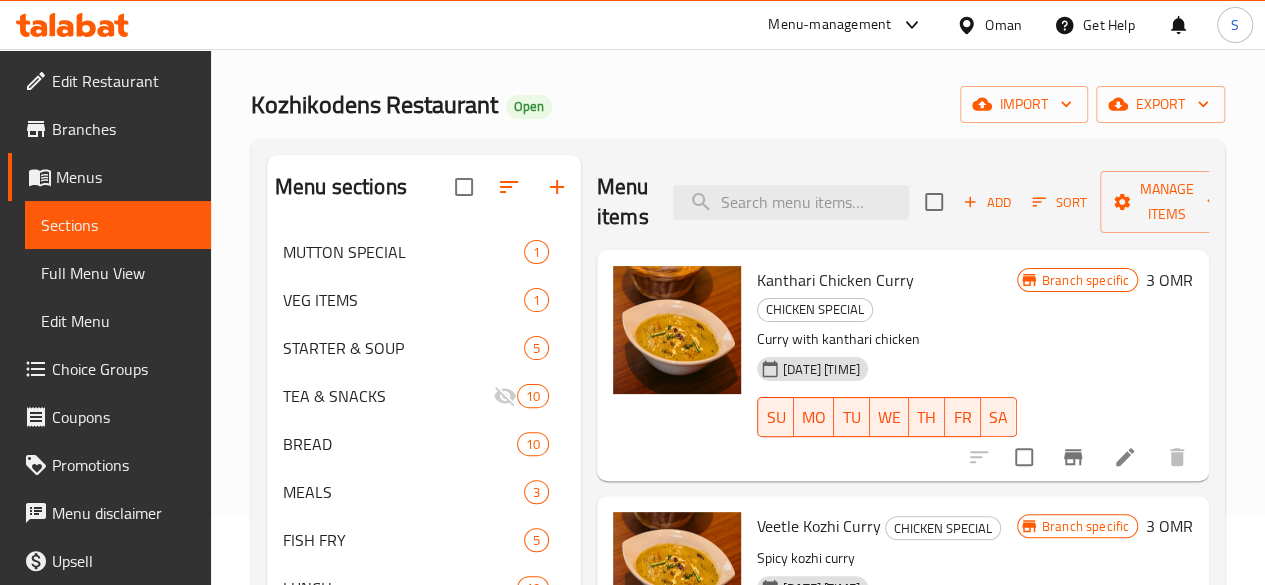 scroll, scrollTop: 68, scrollLeft: 0, axis: vertical 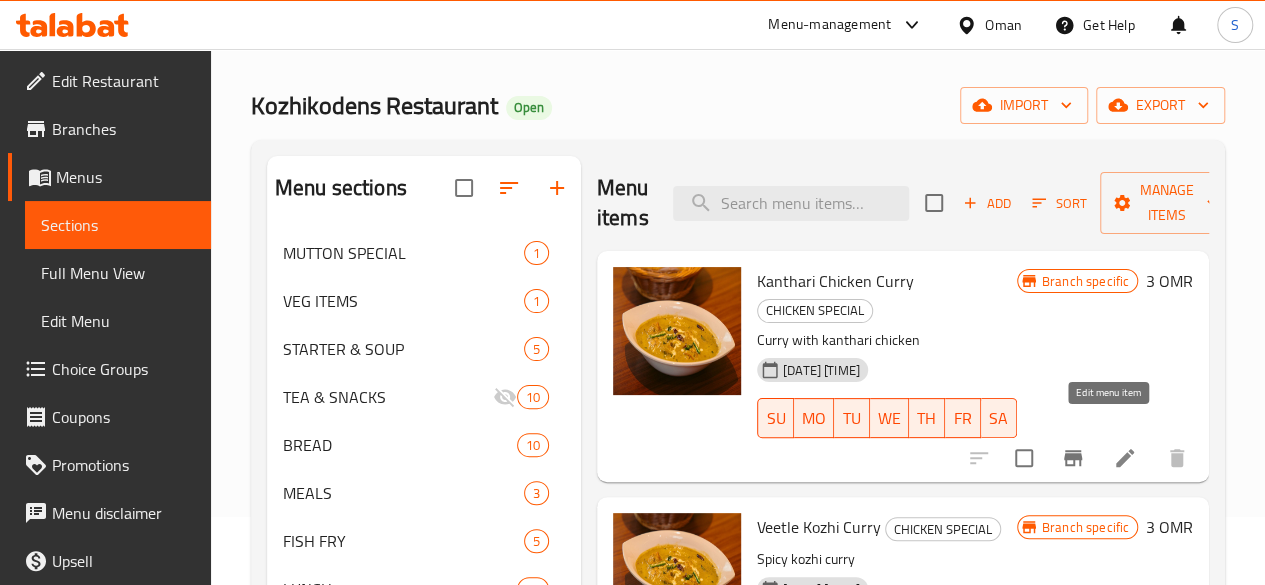 click 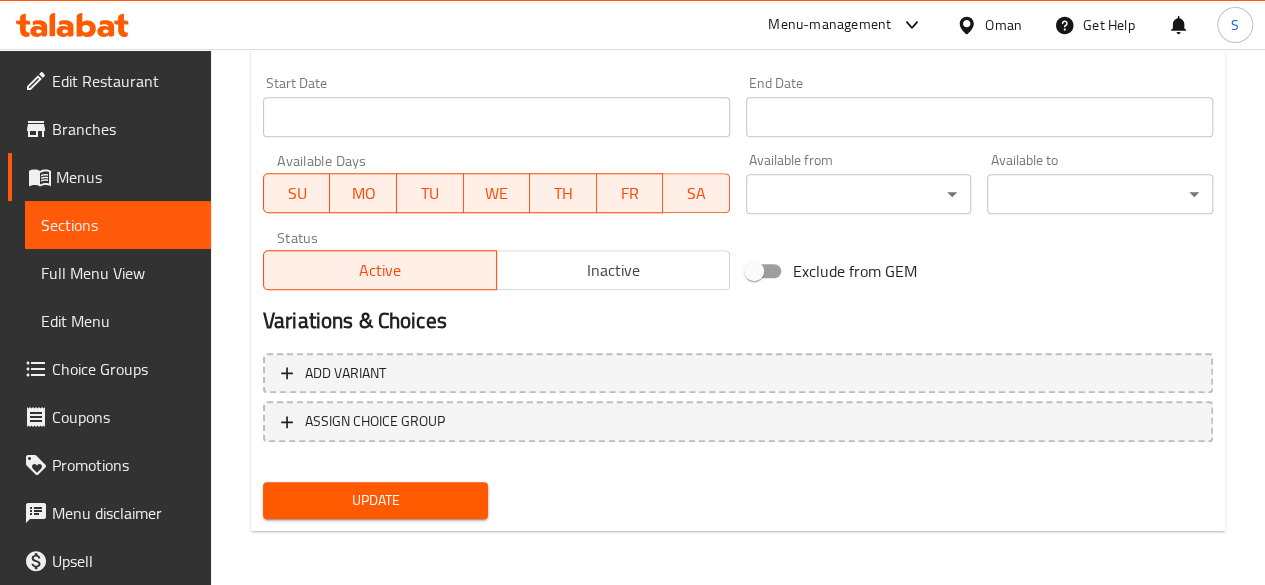 scroll, scrollTop: 857, scrollLeft: 0, axis: vertical 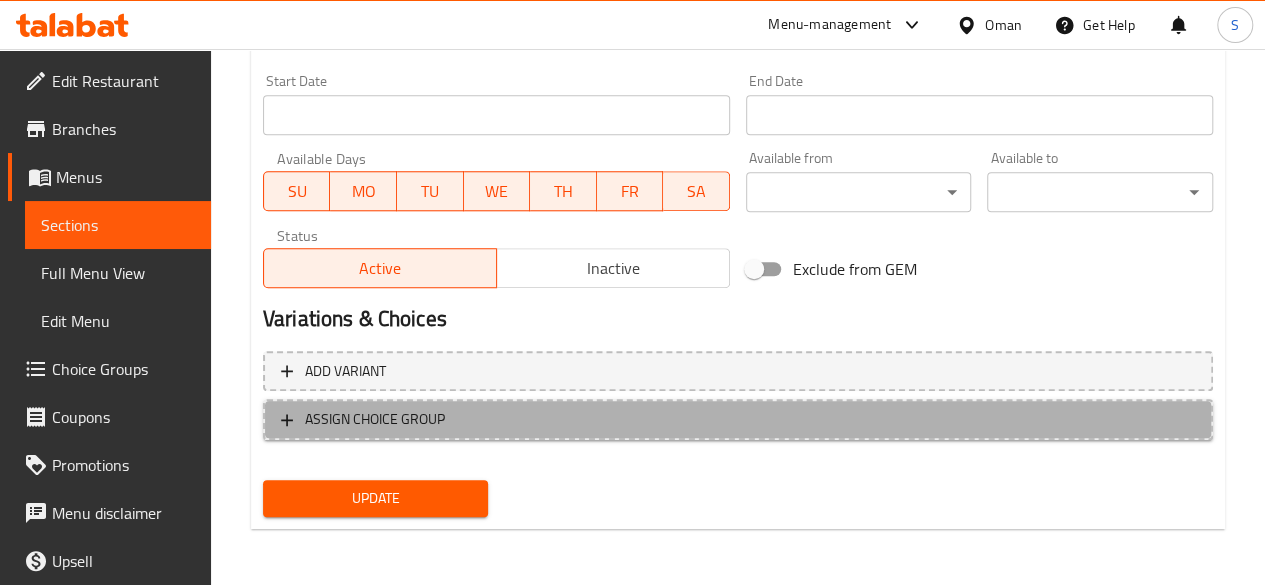 click on "ASSIGN CHOICE GROUP" at bounding box center [738, 419] 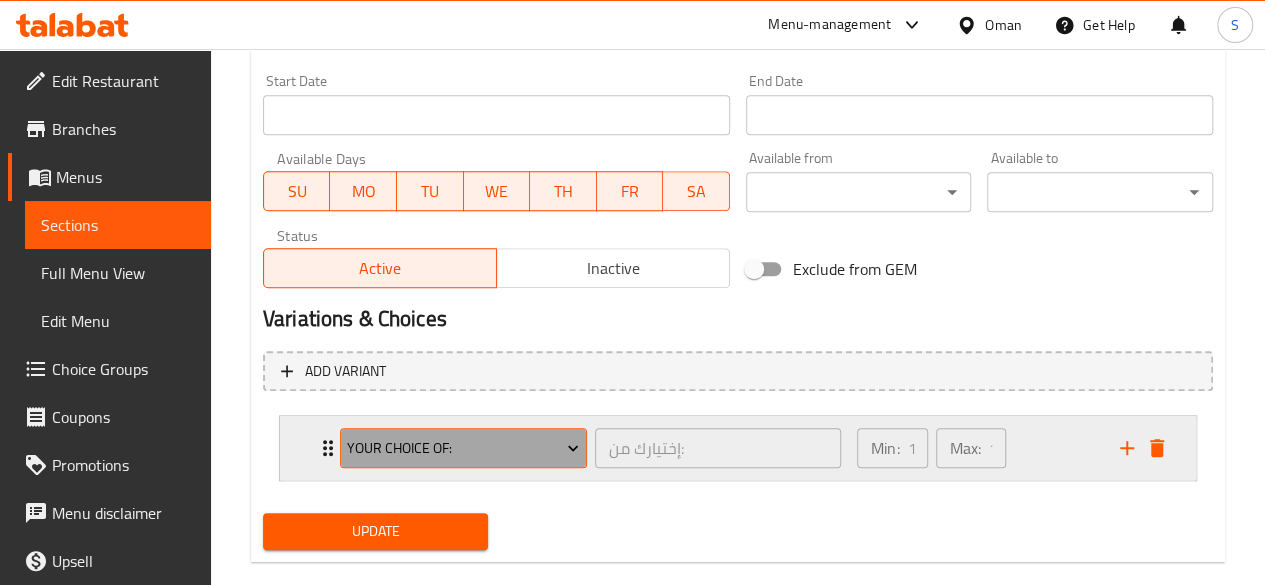 click on "your choice of:" at bounding box center [463, 448] 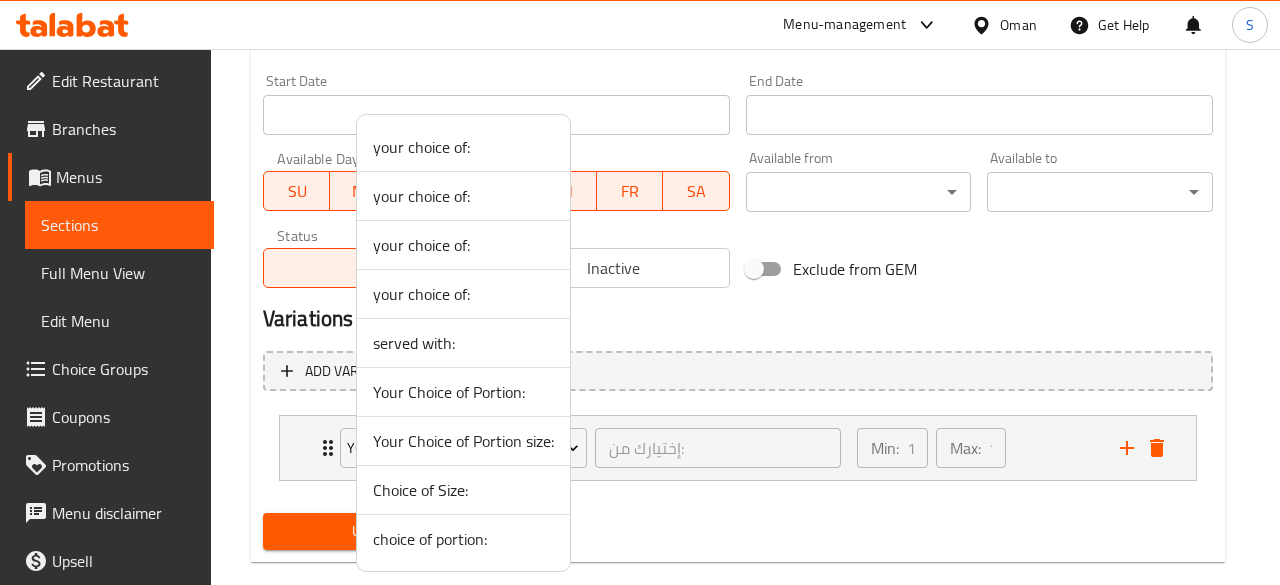 click on "Your Choice of Portion:" at bounding box center [463, 392] 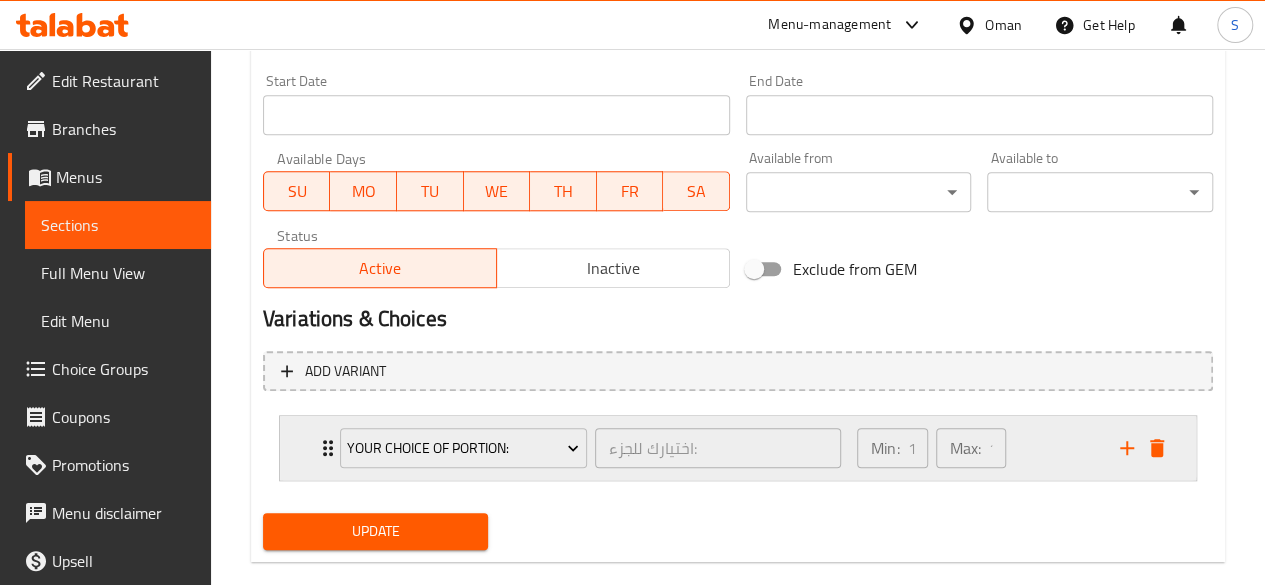 click 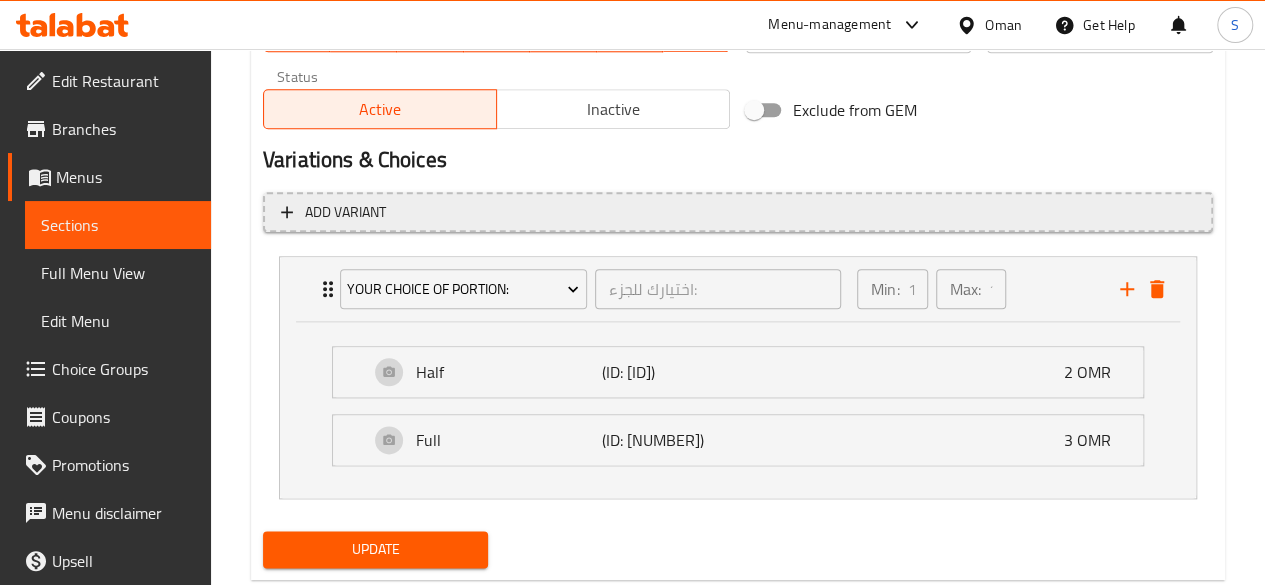 scroll, scrollTop: 1018, scrollLeft: 0, axis: vertical 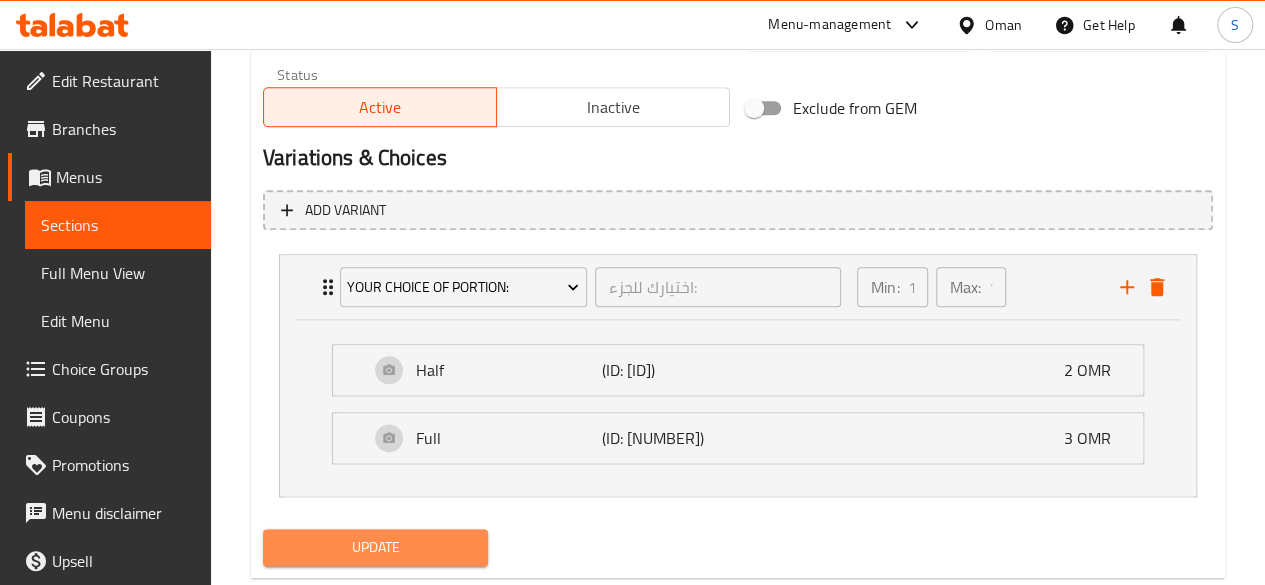 click on "Update" at bounding box center [376, 547] 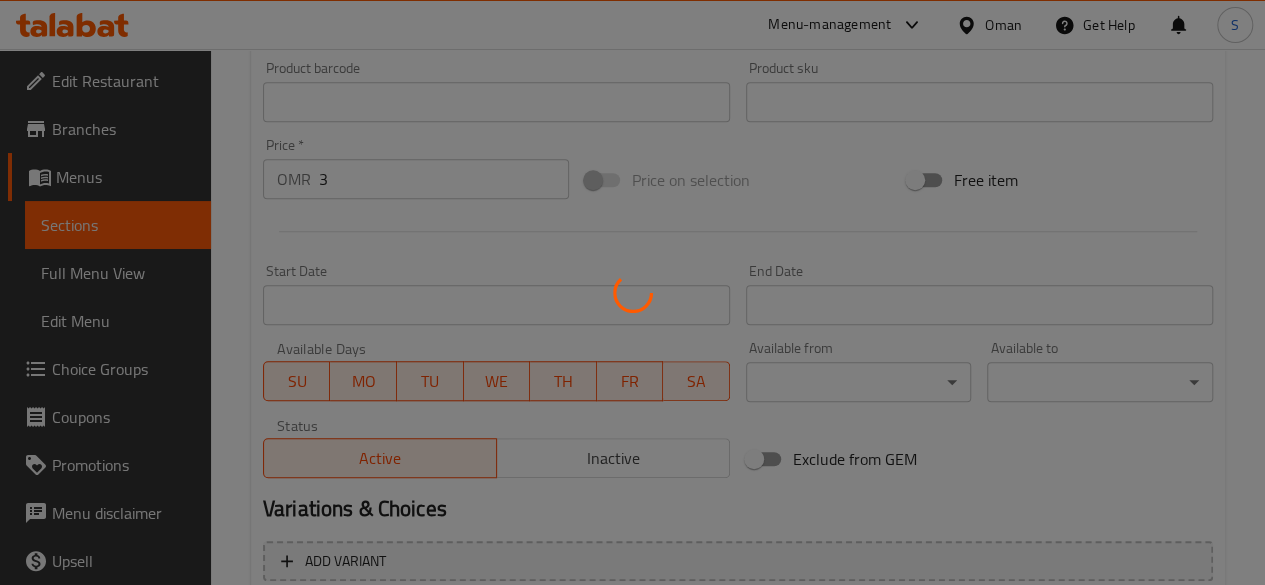 scroll, scrollTop: 629, scrollLeft: 0, axis: vertical 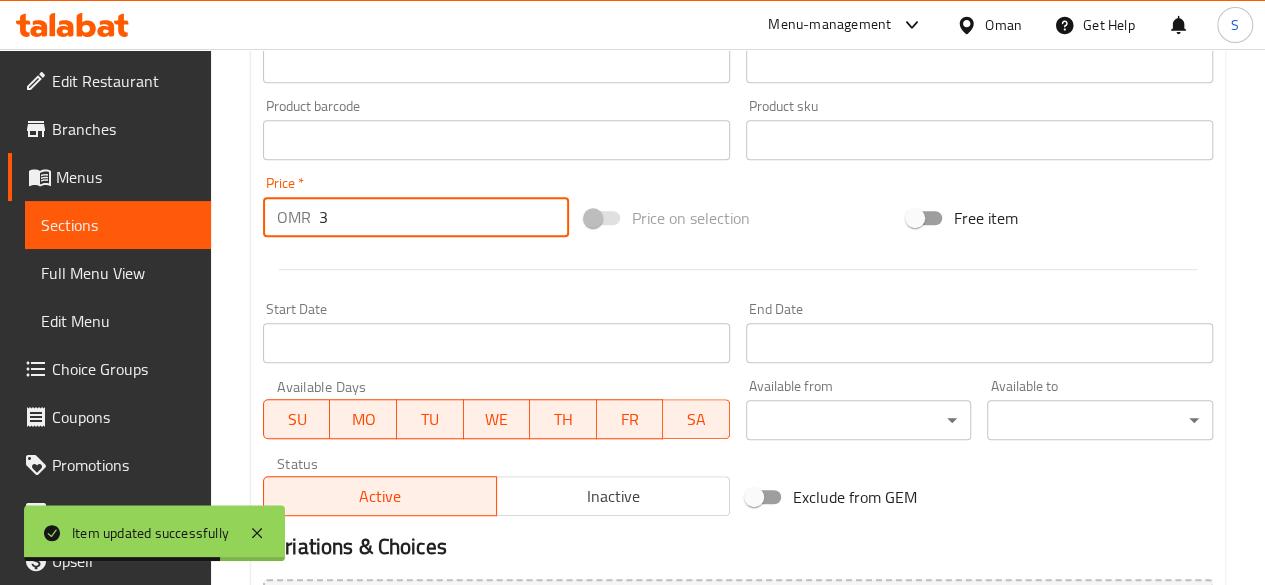 drag, startPoint x: 402, startPoint y: 232, endPoint x: 222, endPoint y: 212, distance: 181.1077 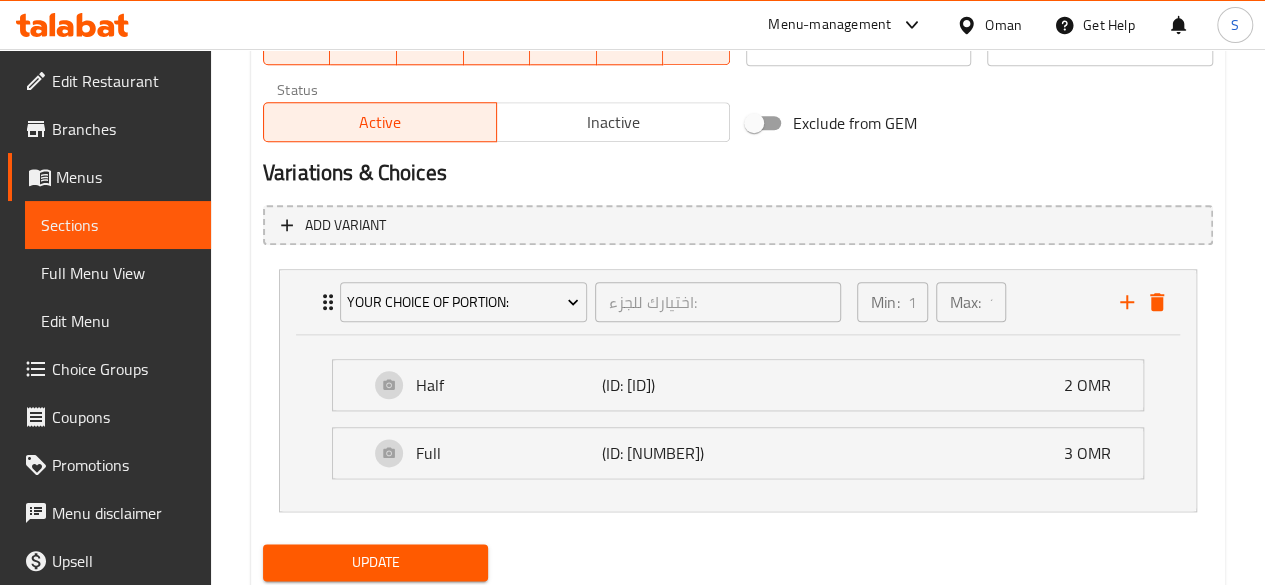 scroll, scrollTop: 1065, scrollLeft: 0, axis: vertical 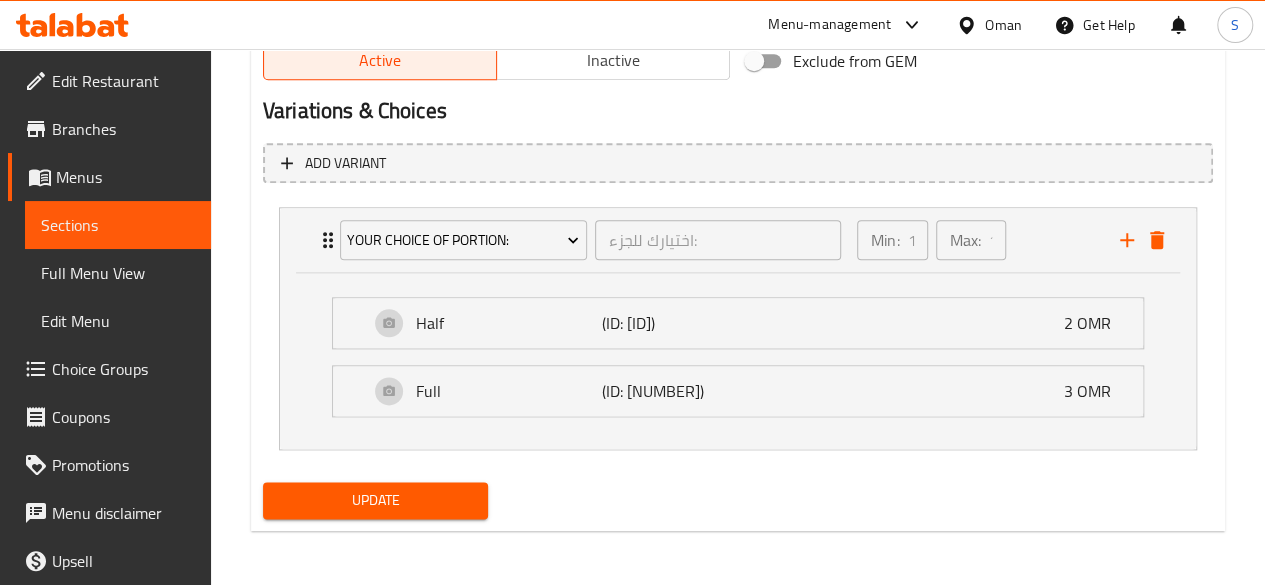 type on "0" 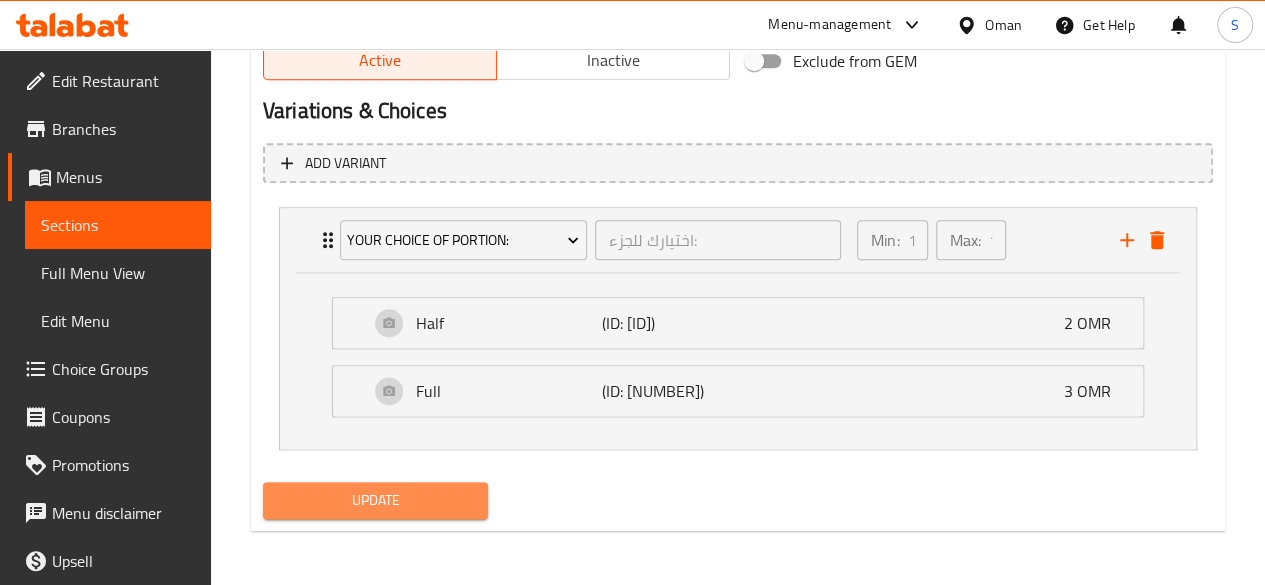 click on "Update" at bounding box center (376, 500) 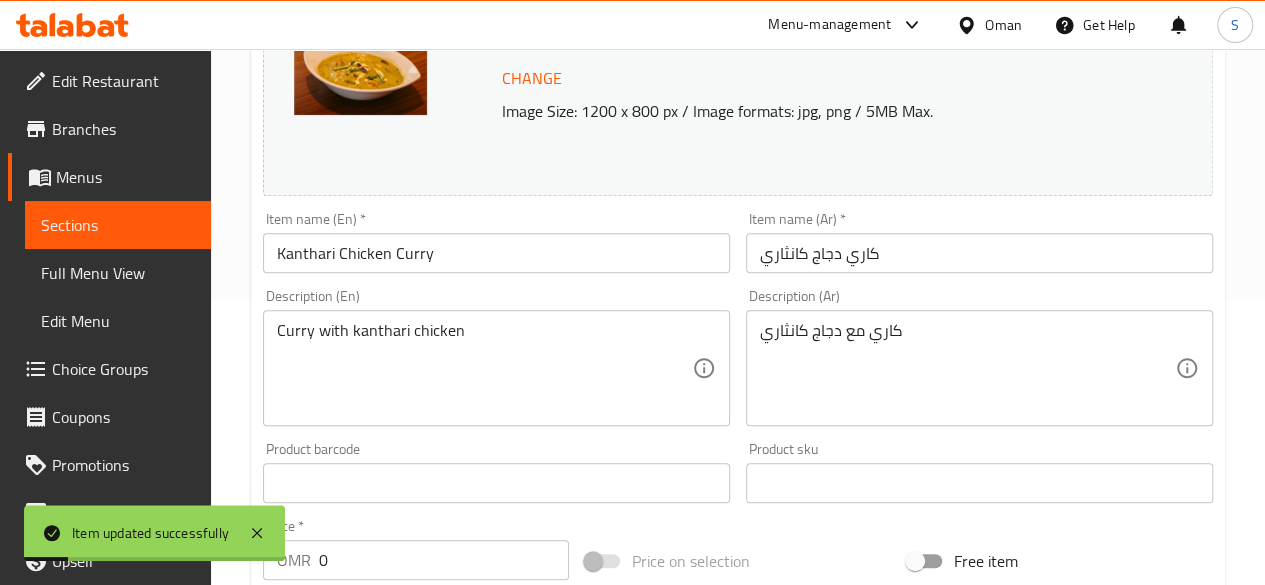 scroll, scrollTop: 0, scrollLeft: 0, axis: both 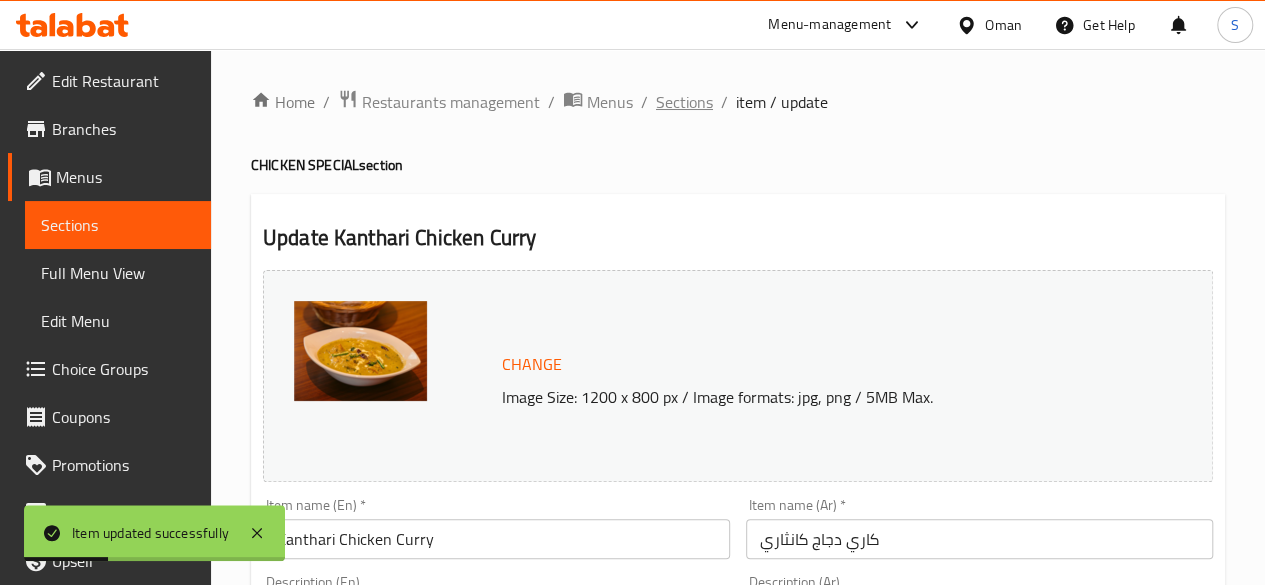 click on "Sections" at bounding box center (684, 102) 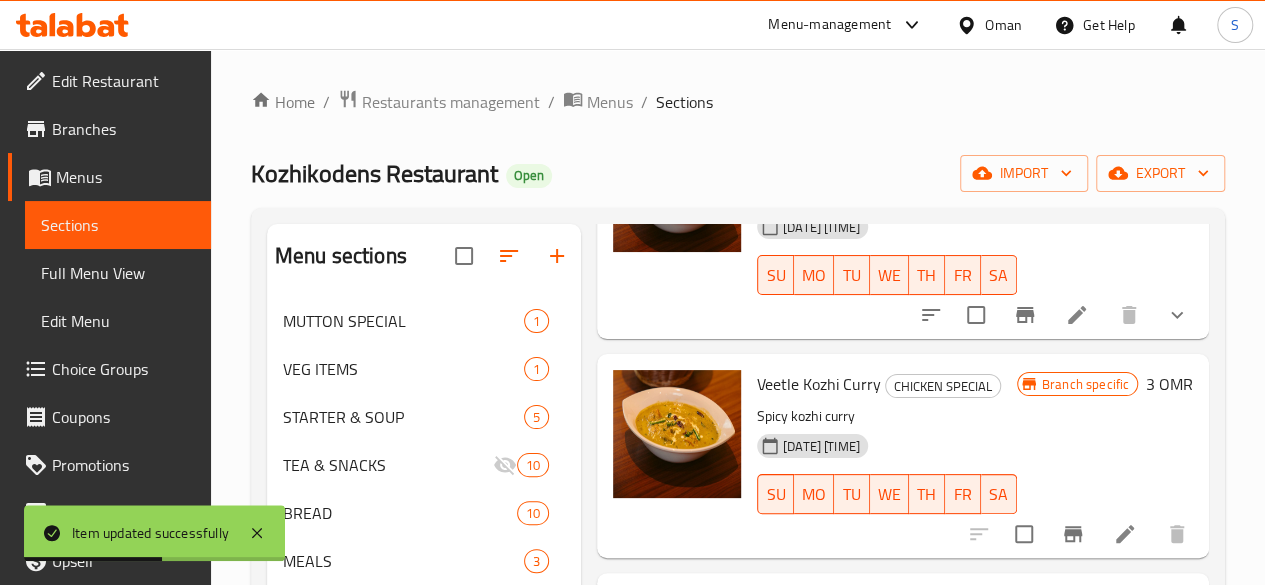 scroll, scrollTop: 215, scrollLeft: 0, axis: vertical 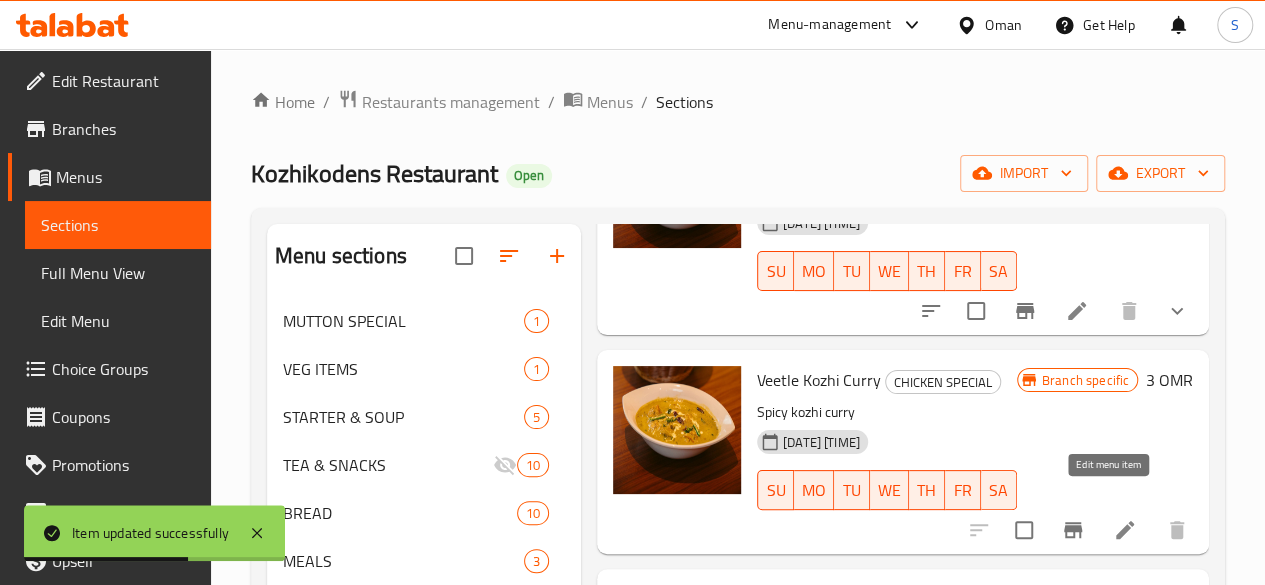 click 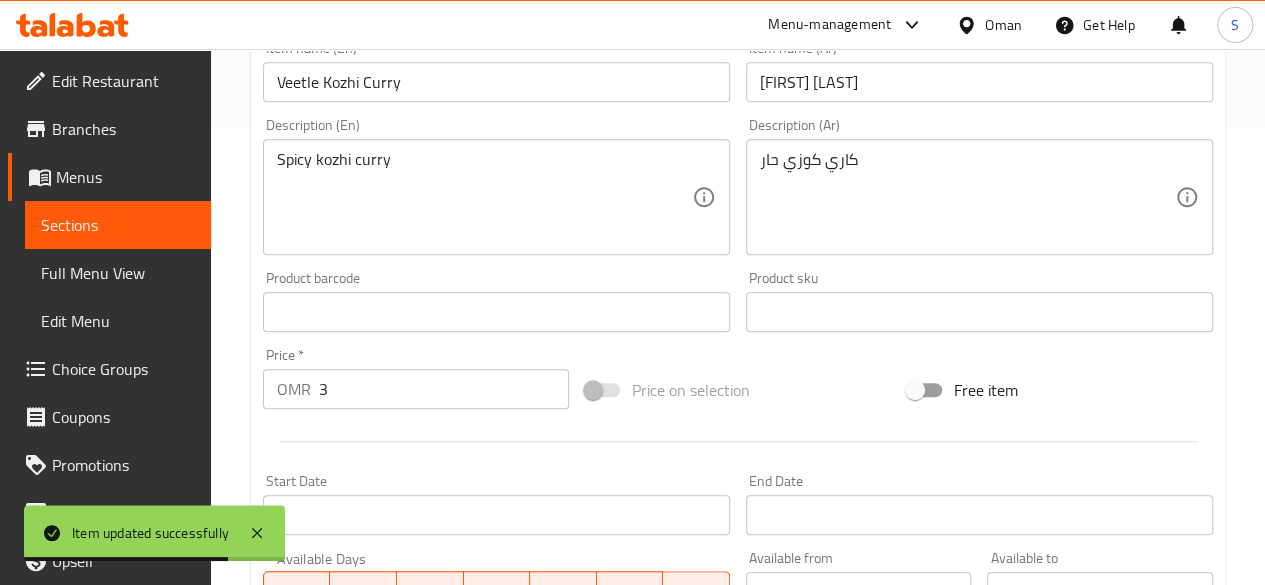 scroll, scrollTop: 458, scrollLeft: 0, axis: vertical 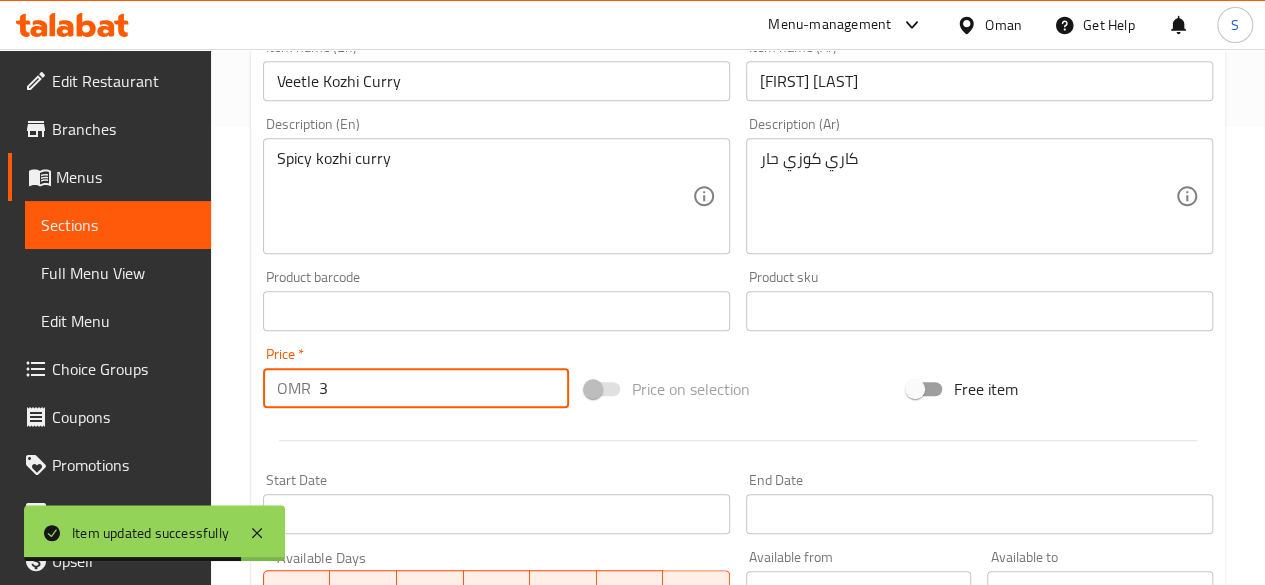 drag, startPoint x: 445, startPoint y: 398, endPoint x: 232, endPoint y: 374, distance: 214.34785 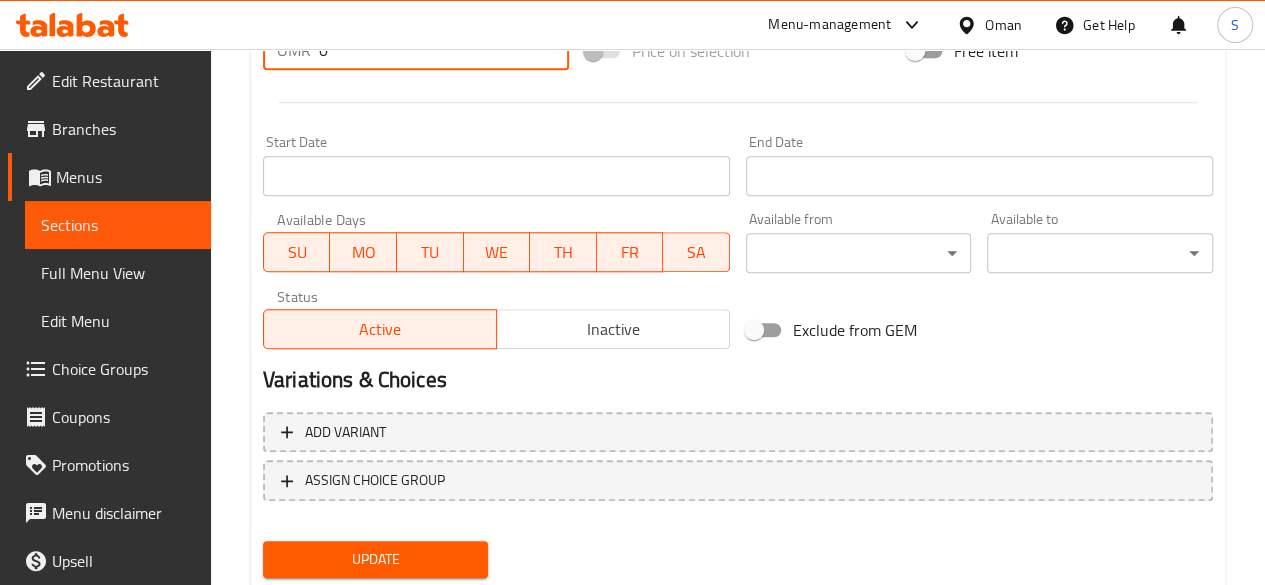 scroll, scrollTop: 857, scrollLeft: 0, axis: vertical 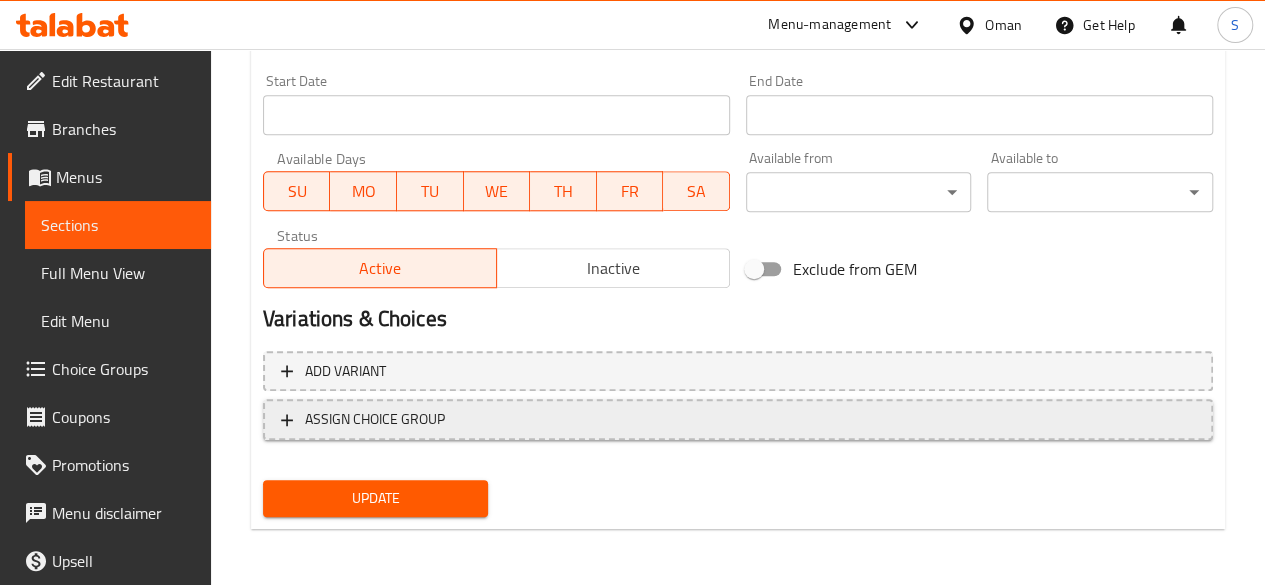 type on "0" 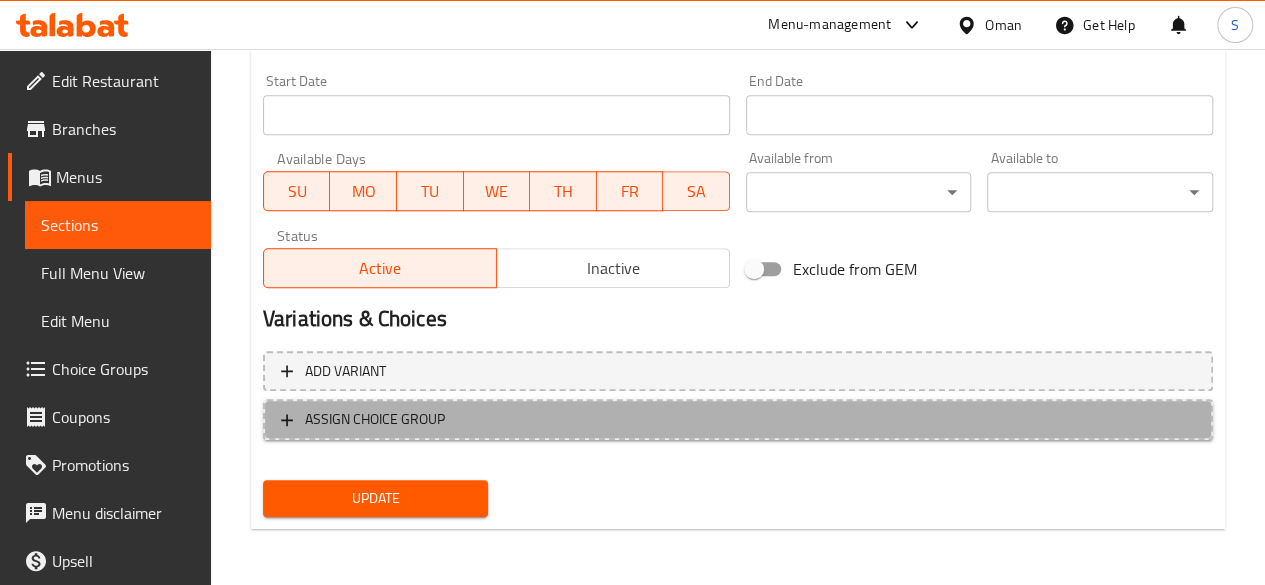 click on "ASSIGN CHOICE GROUP" at bounding box center [738, 419] 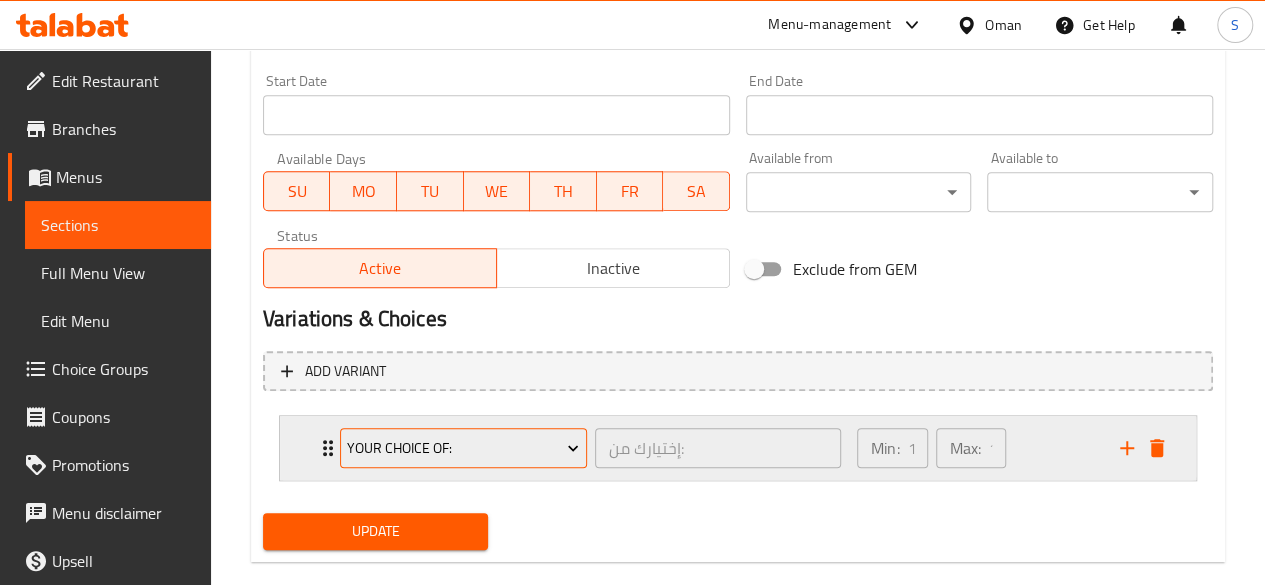 click on "your choice of:" at bounding box center (463, 448) 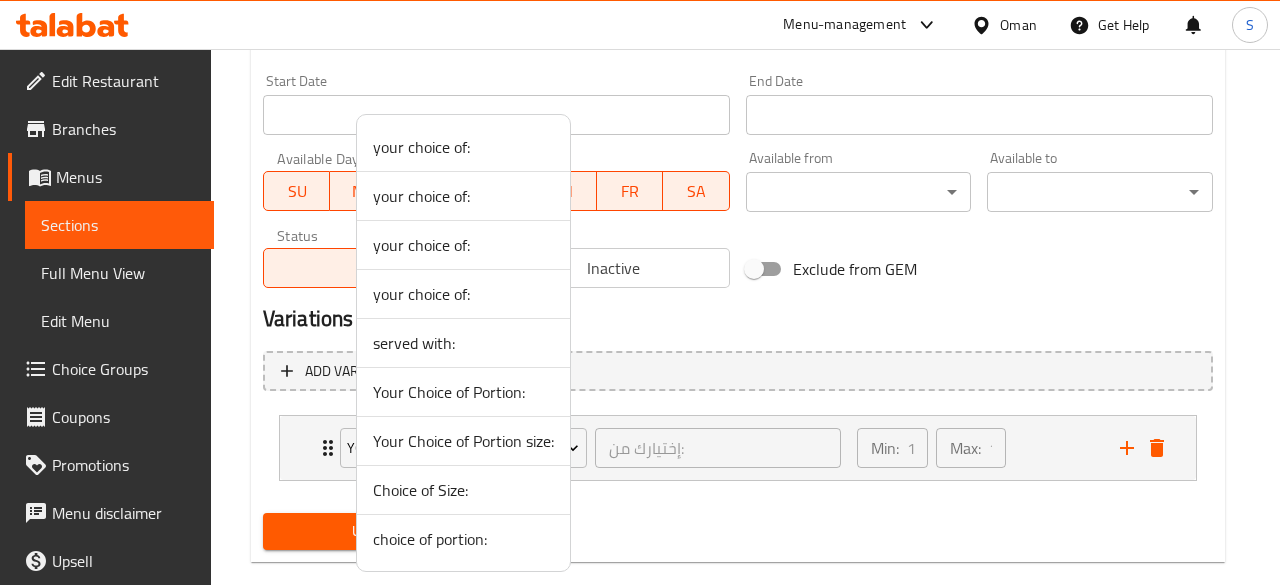 click on "Your Choice of Portion:" at bounding box center (463, 392) 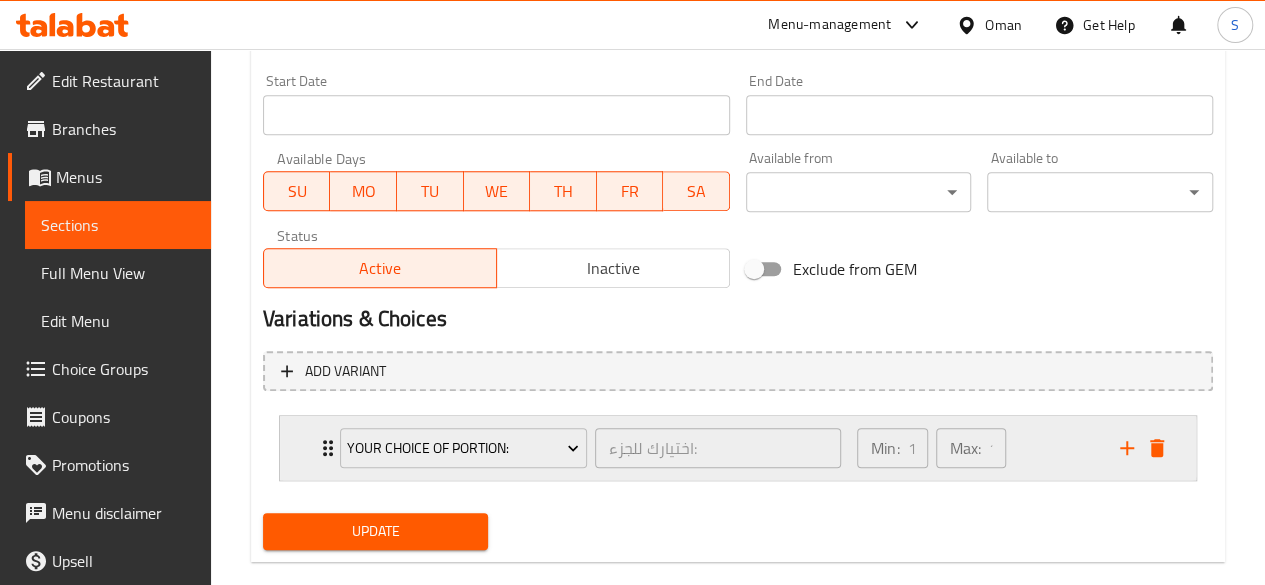 click on "Your Choice of Portion: اختيارك للجزء: ​" at bounding box center (590, 448) 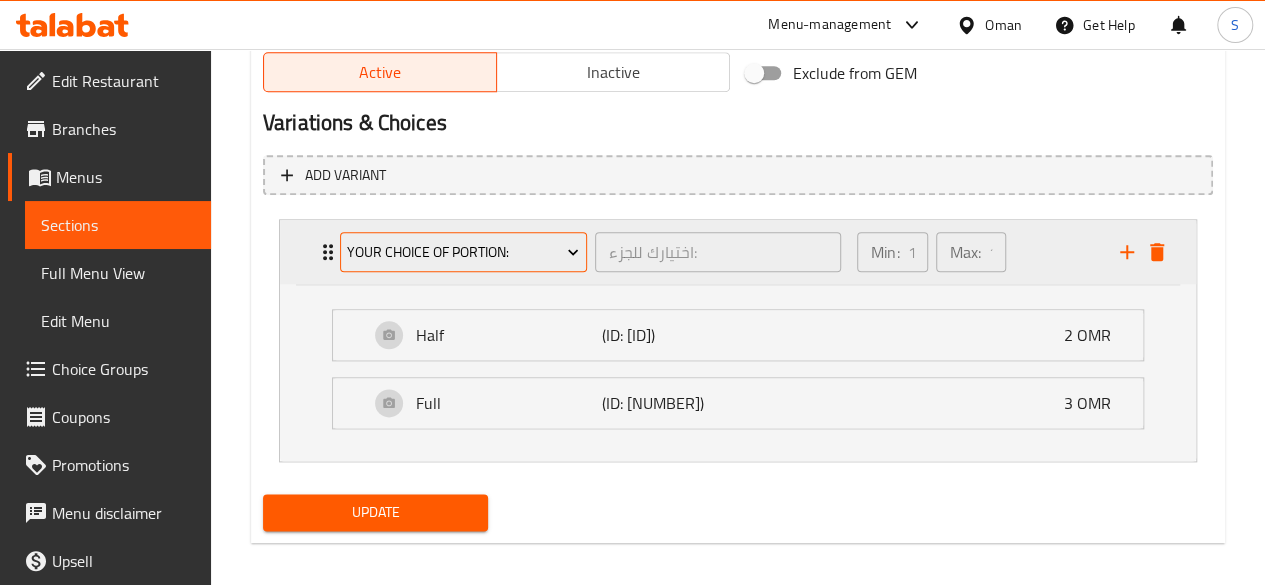 scroll, scrollTop: 1063, scrollLeft: 0, axis: vertical 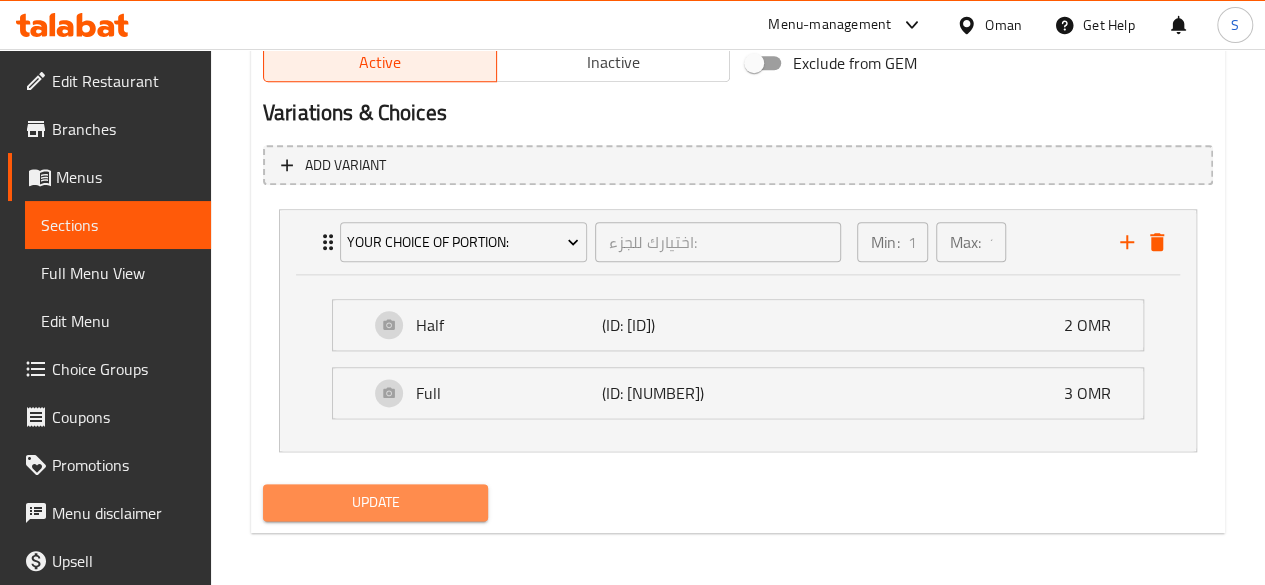 click on "Update" at bounding box center (376, 502) 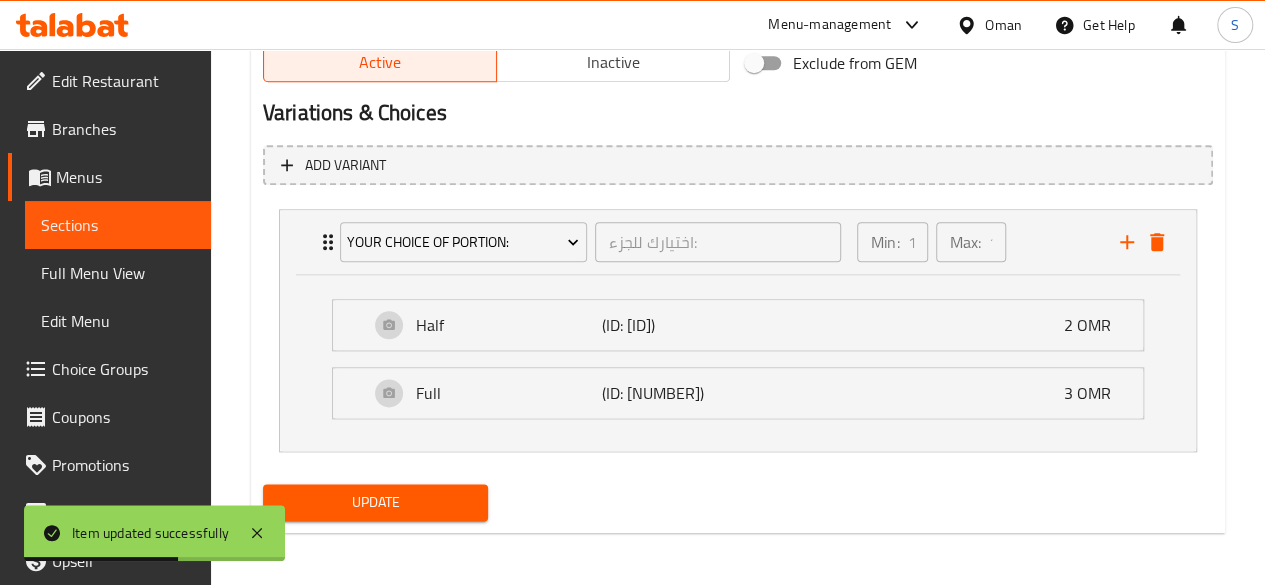 click on "Update" at bounding box center [376, 502] 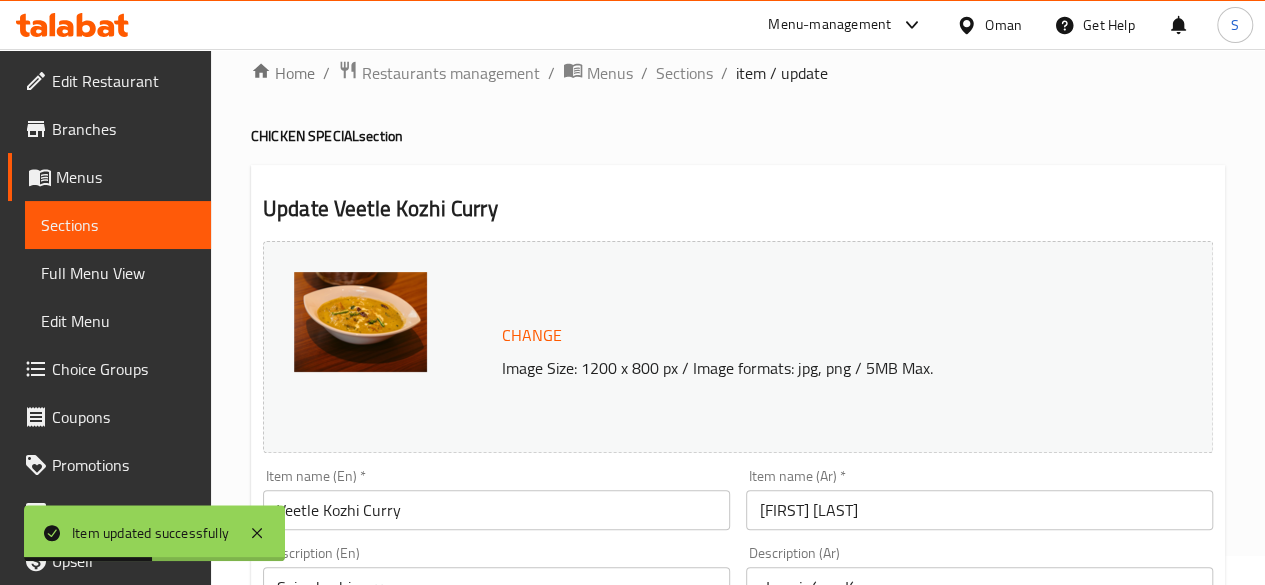 scroll, scrollTop: 0, scrollLeft: 0, axis: both 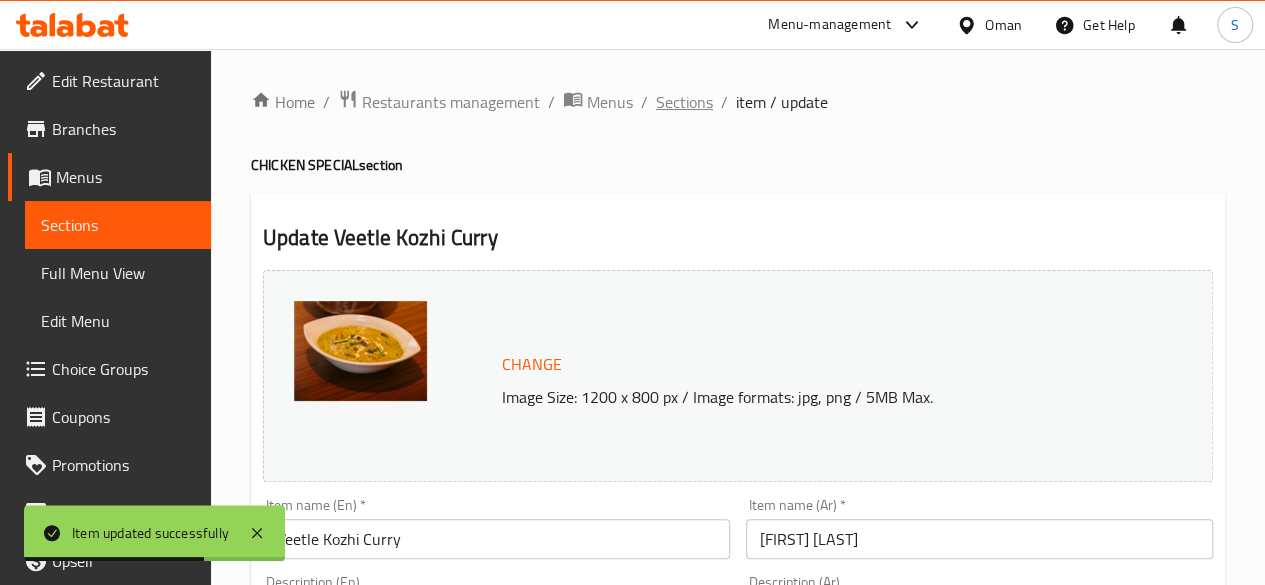 click on "Sections" at bounding box center (684, 102) 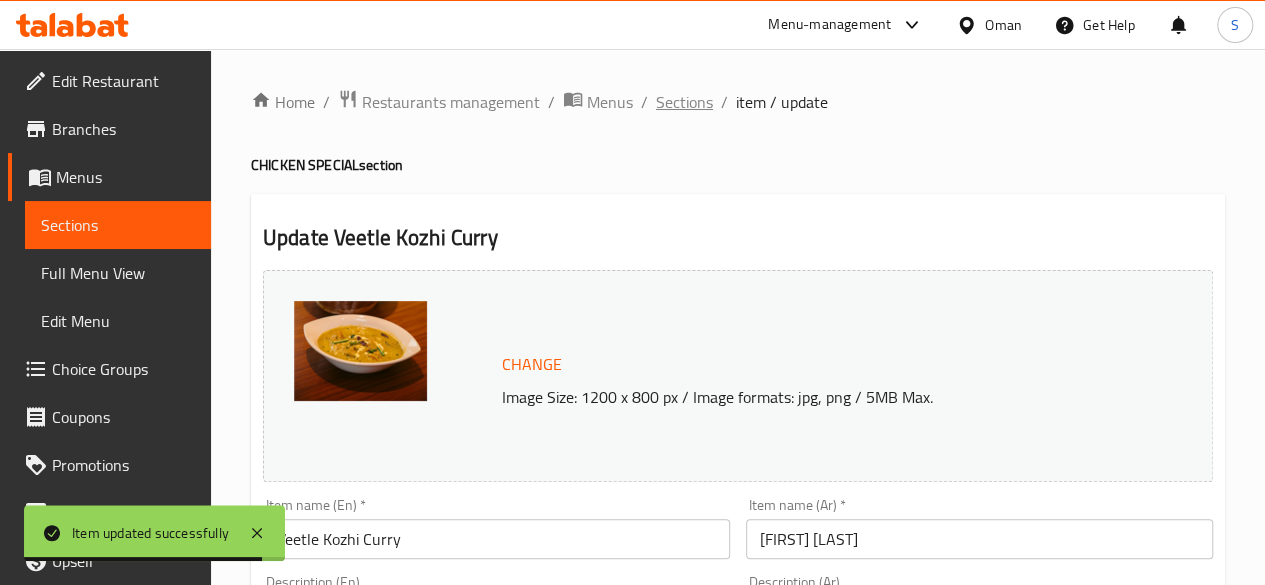click on "Sections" at bounding box center [684, 102] 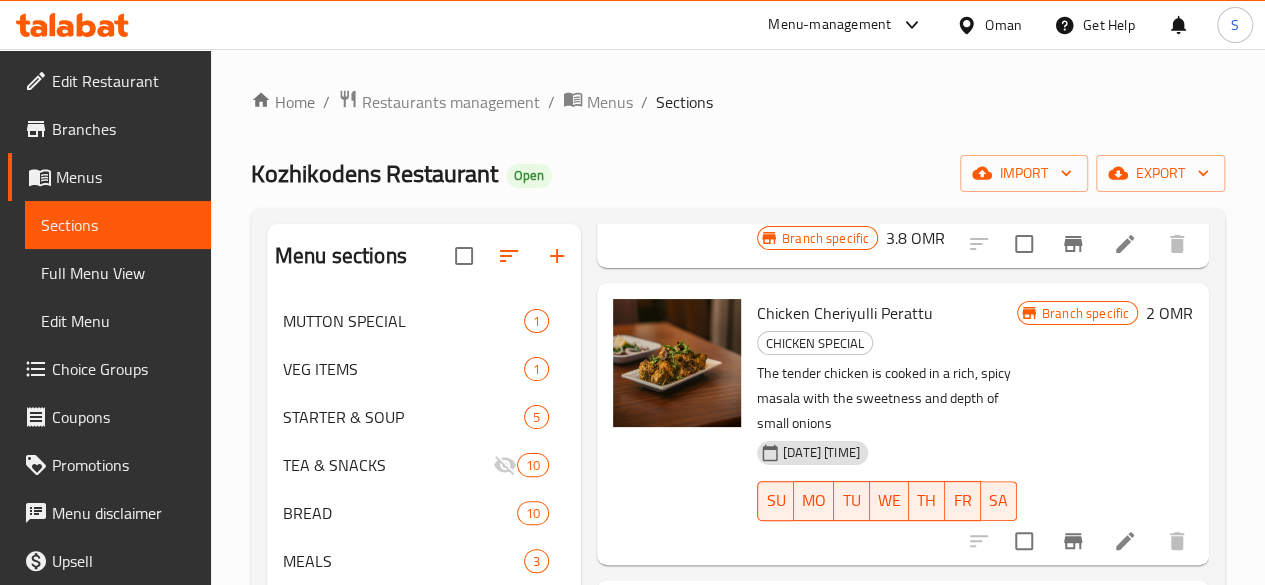 scroll, scrollTop: 748, scrollLeft: 0, axis: vertical 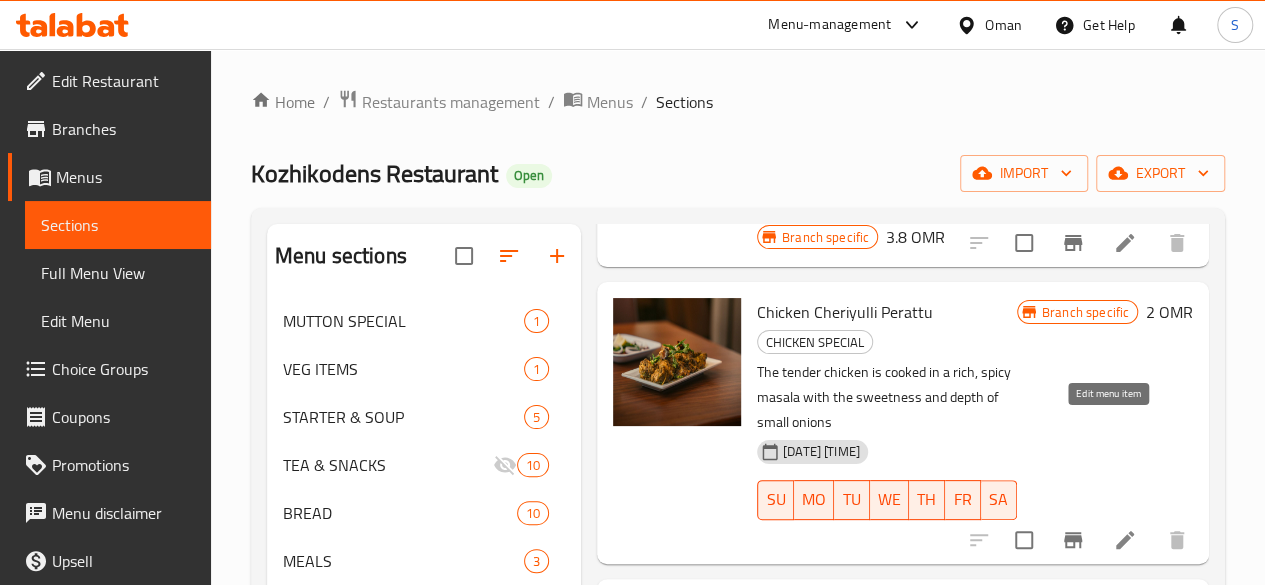 click 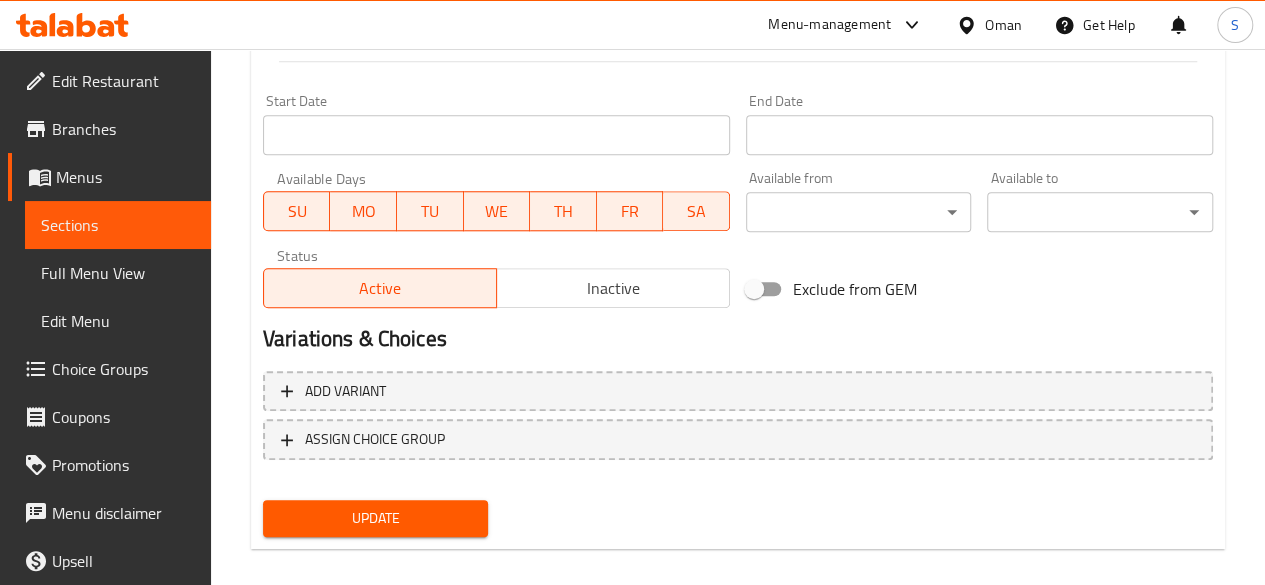 scroll, scrollTop: 857, scrollLeft: 0, axis: vertical 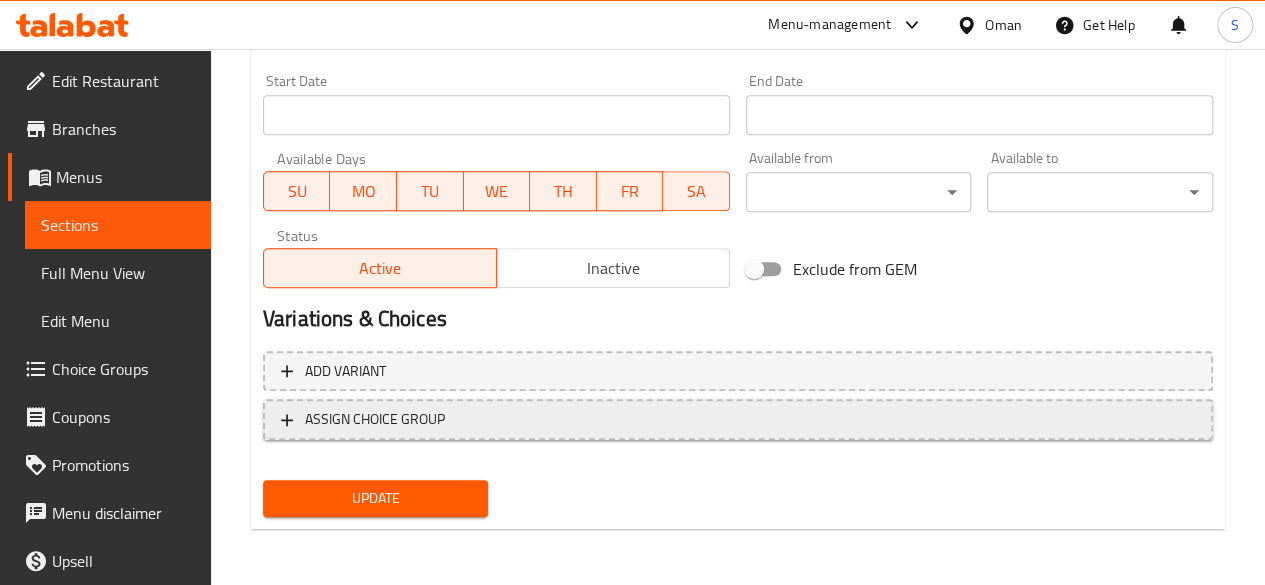 click on "ASSIGN CHOICE GROUP" at bounding box center (375, 419) 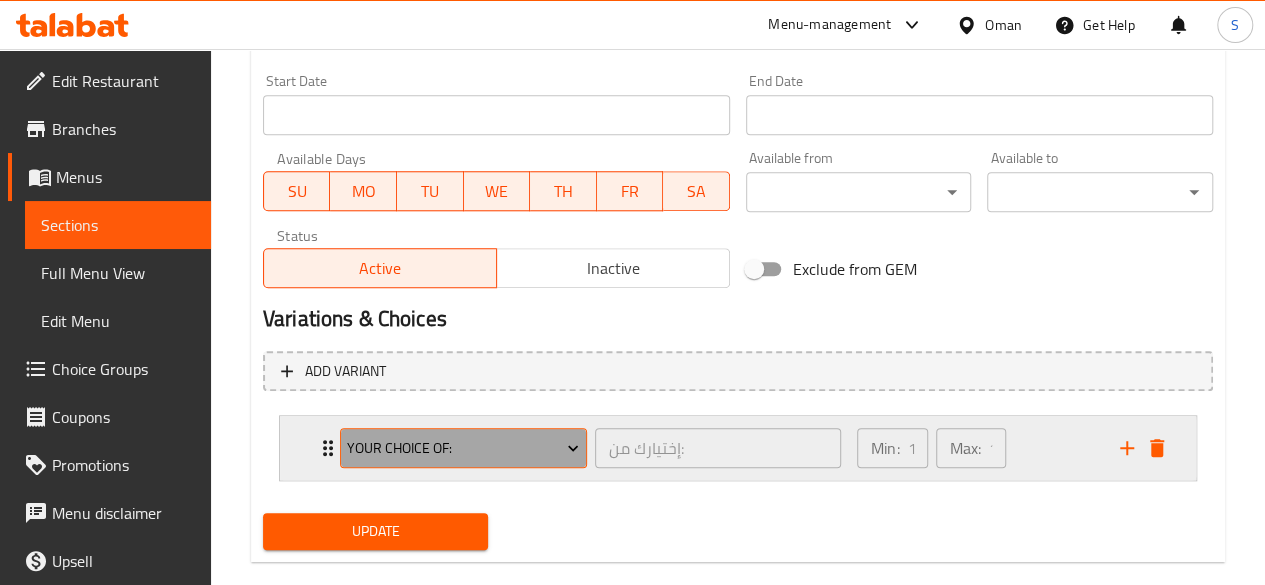 click on "your choice of:" at bounding box center [463, 448] 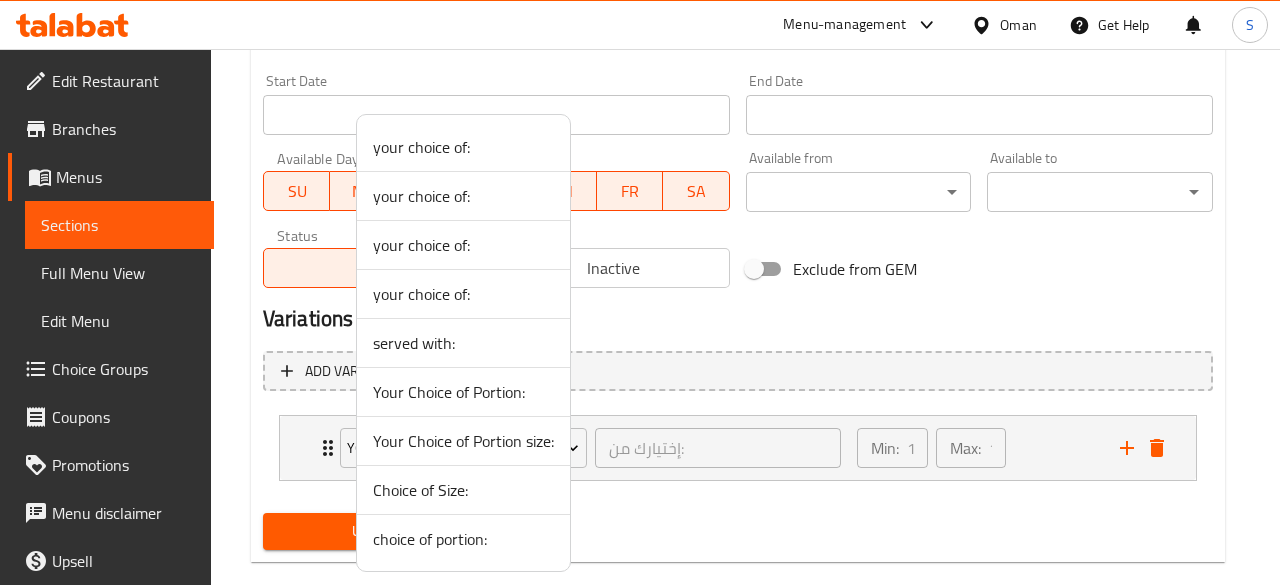 click on "Your Choice of Portion size:" at bounding box center (463, 441) 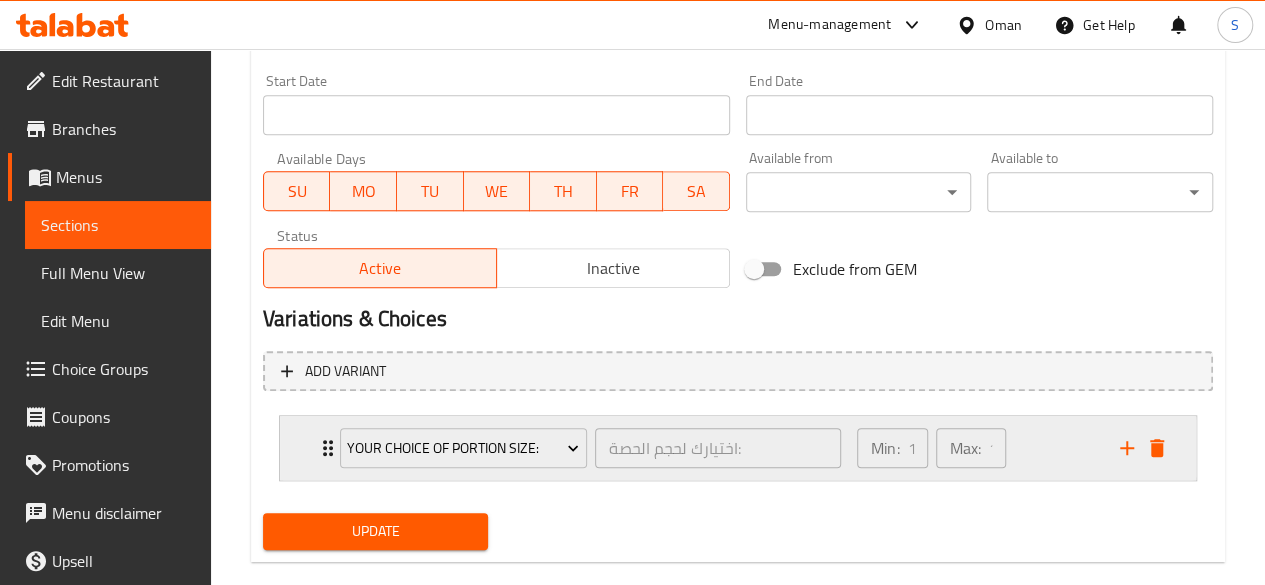 click 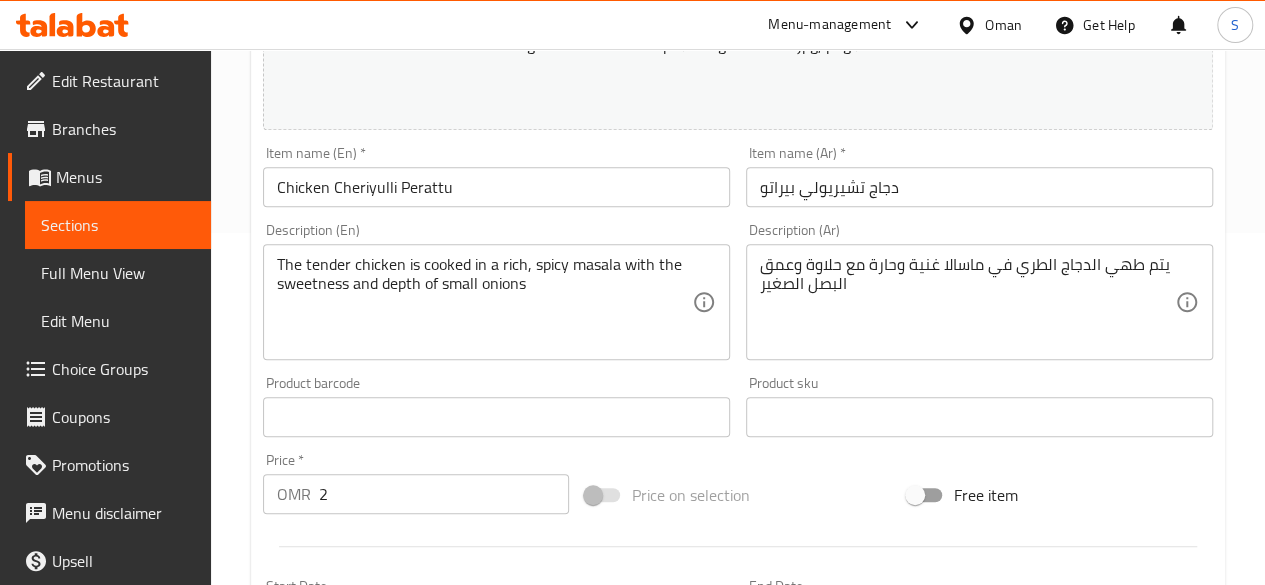 scroll, scrollTop: 350, scrollLeft: 0, axis: vertical 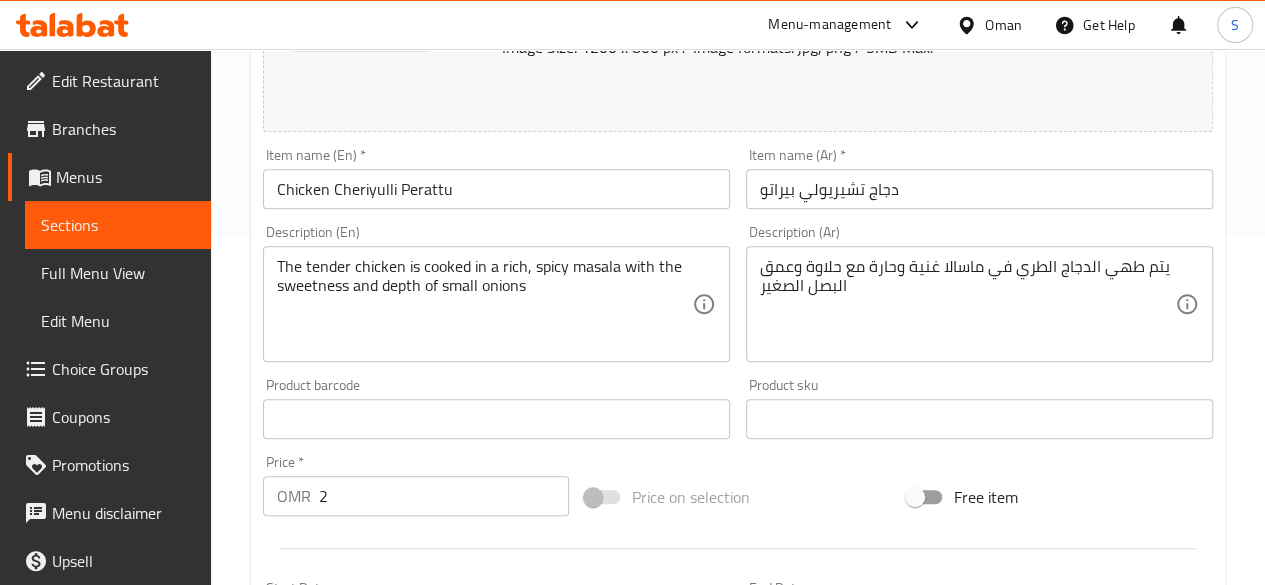 drag, startPoint x: 407, startPoint y: 492, endPoint x: 248, endPoint y: 501, distance: 159.25452 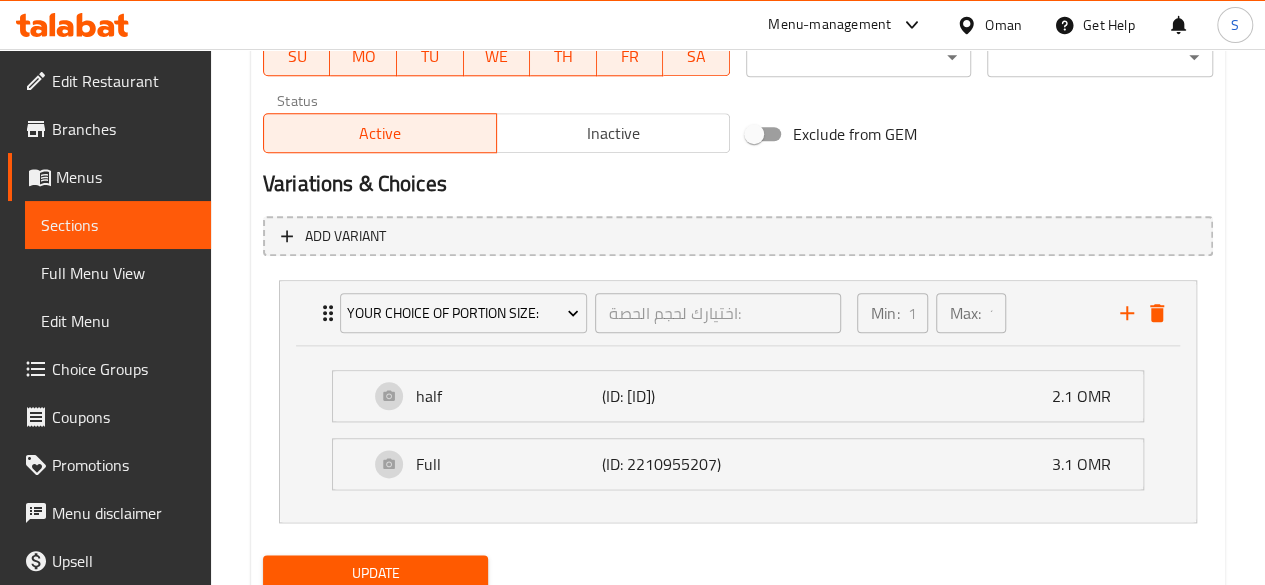 scroll, scrollTop: 996, scrollLeft: 0, axis: vertical 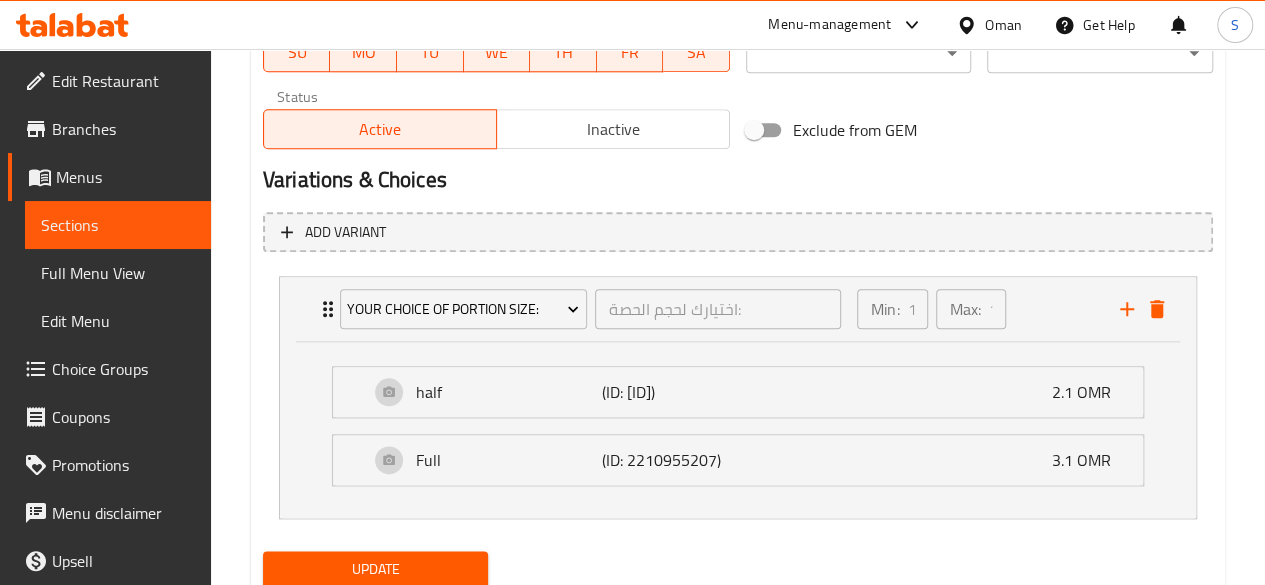 type on "0" 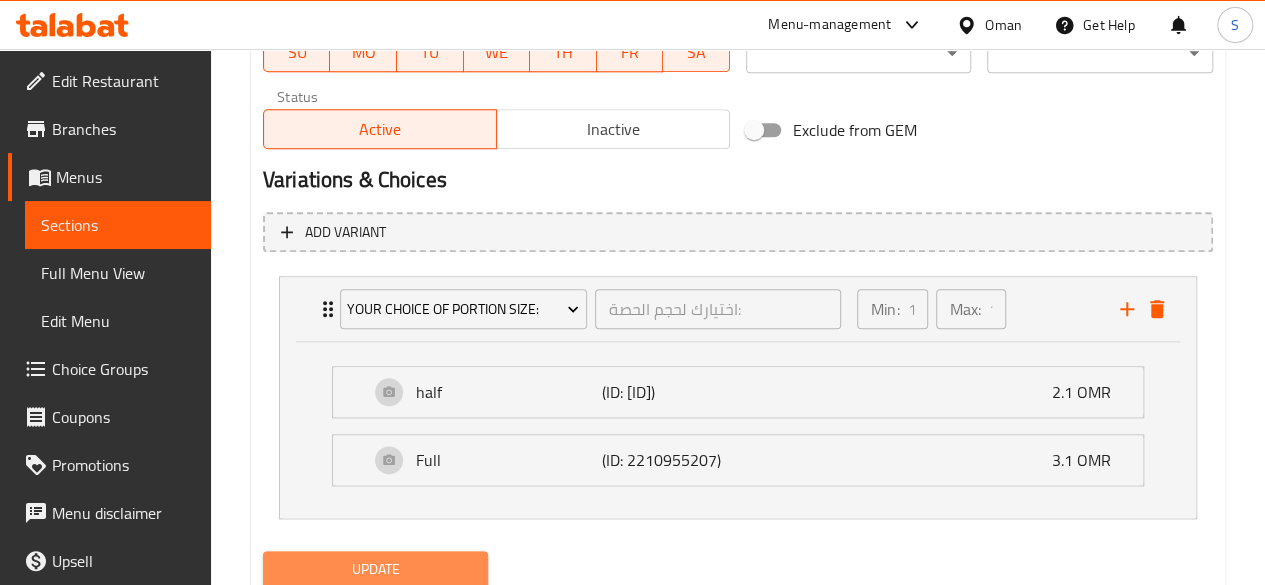 click on "Update" at bounding box center (376, 569) 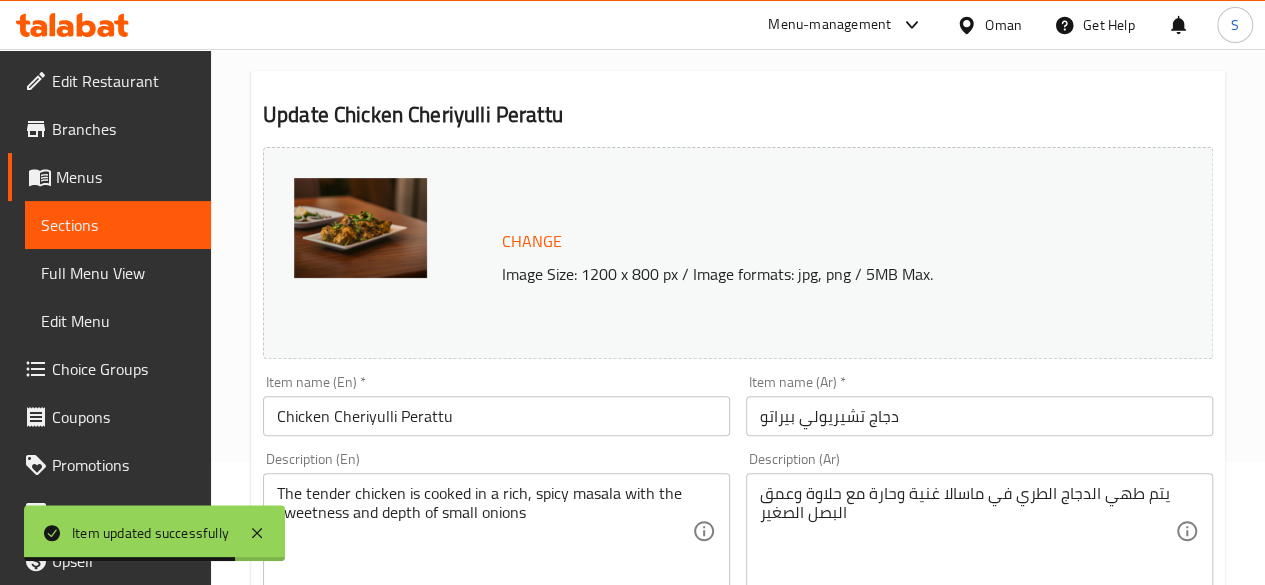 scroll, scrollTop: 0, scrollLeft: 0, axis: both 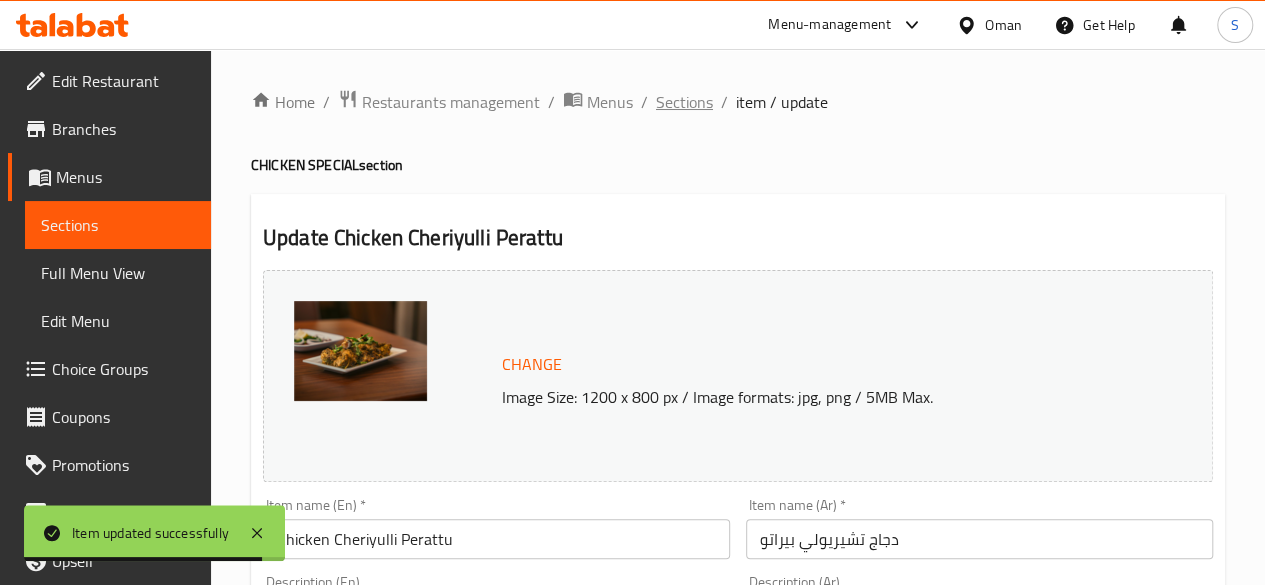 click on "Sections" at bounding box center [684, 102] 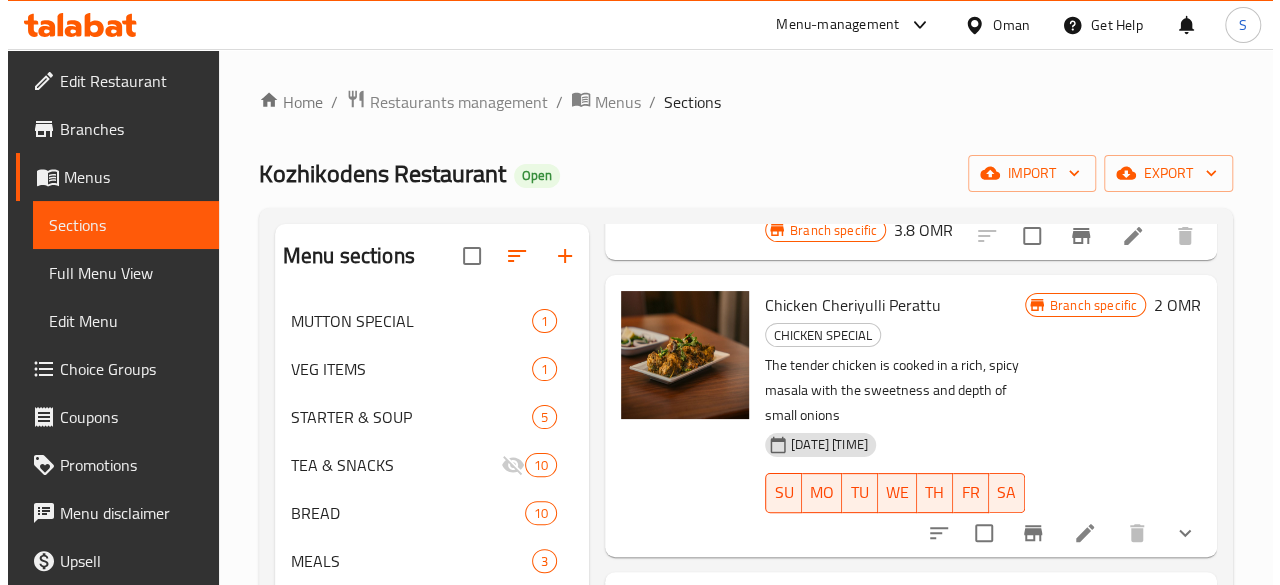 scroll, scrollTop: 757, scrollLeft: 0, axis: vertical 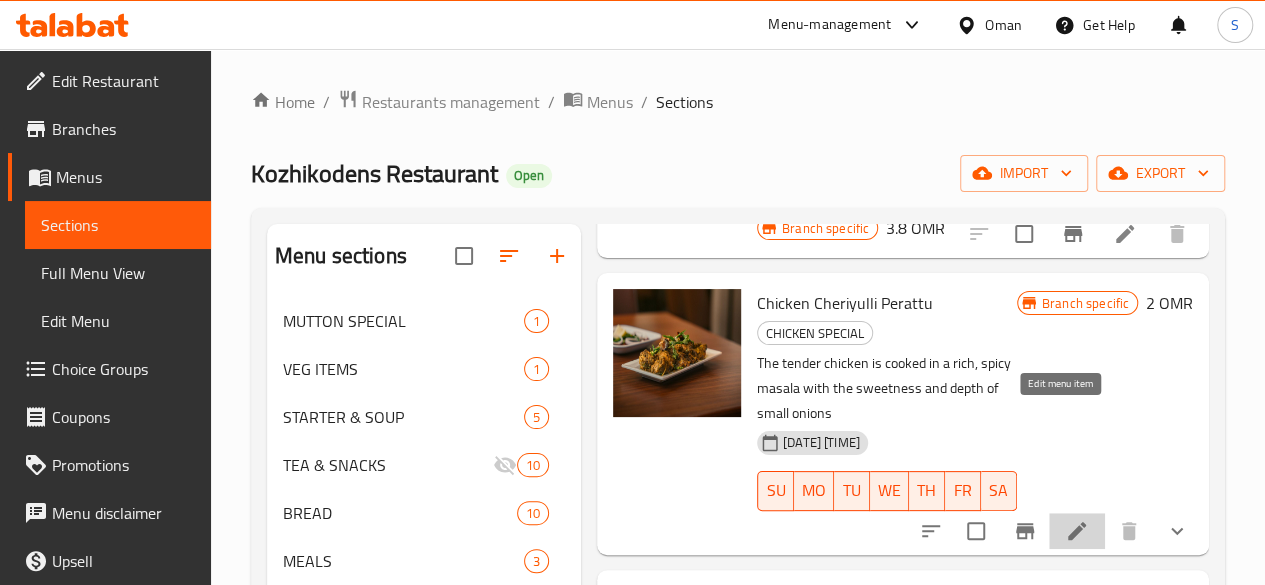 click 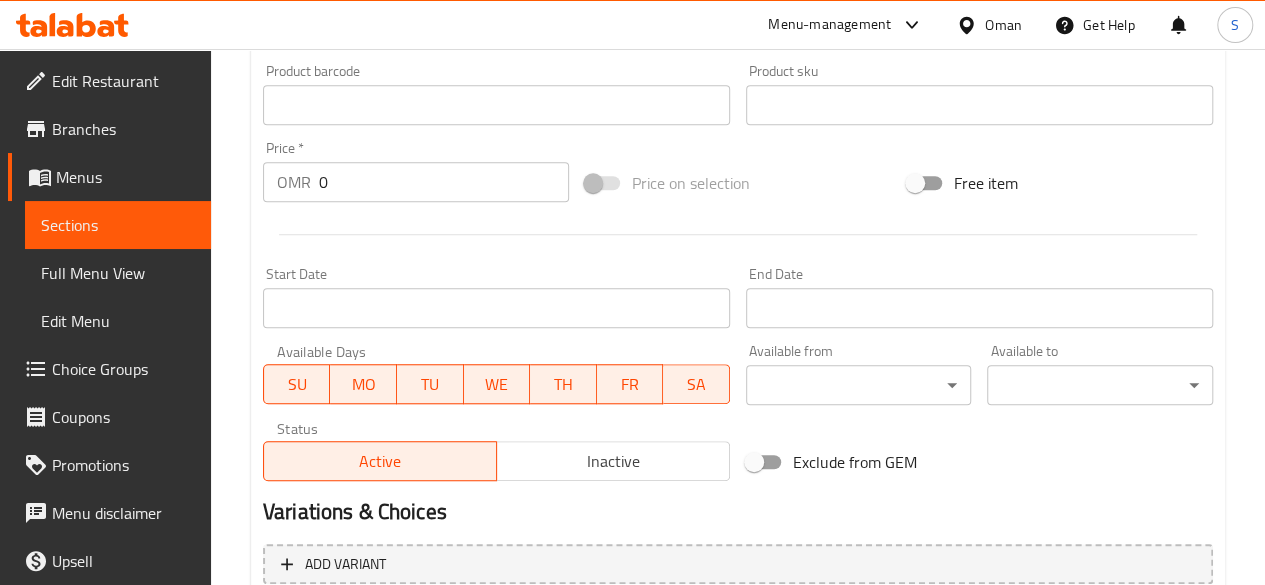 scroll, scrollTop: 889, scrollLeft: 0, axis: vertical 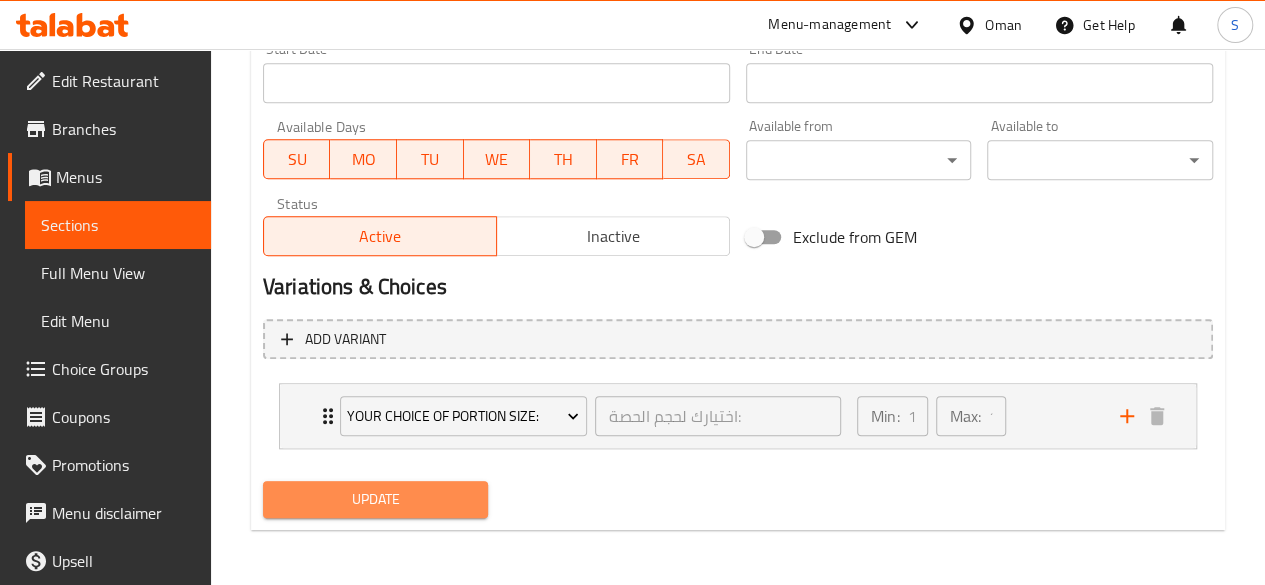 click on "Update" at bounding box center (376, 499) 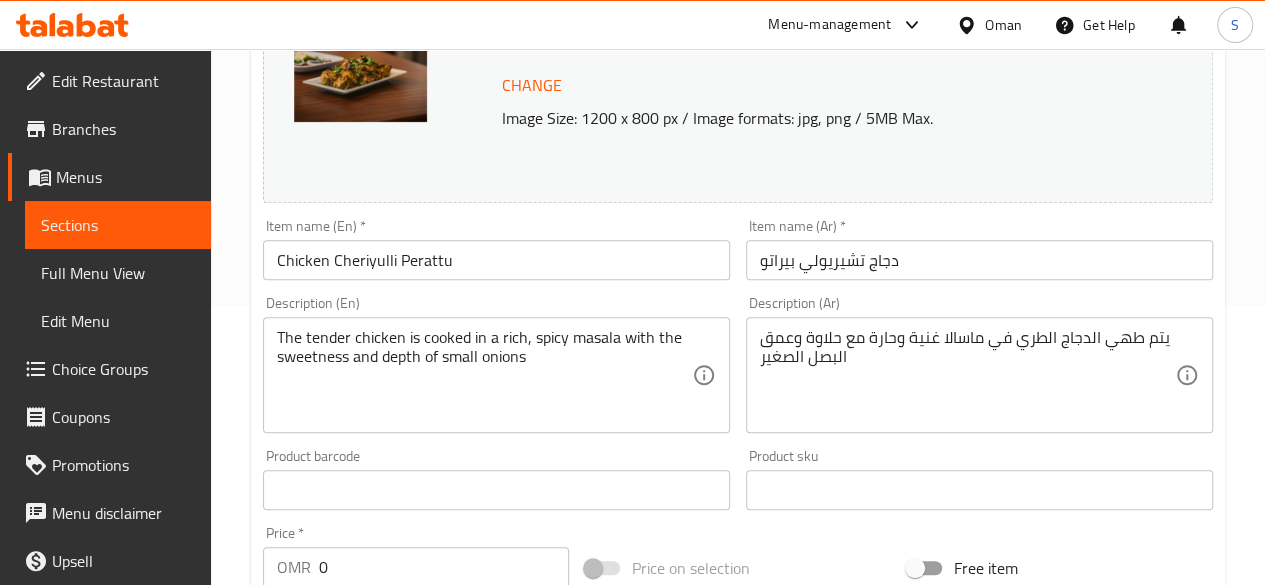 scroll, scrollTop: 0, scrollLeft: 0, axis: both 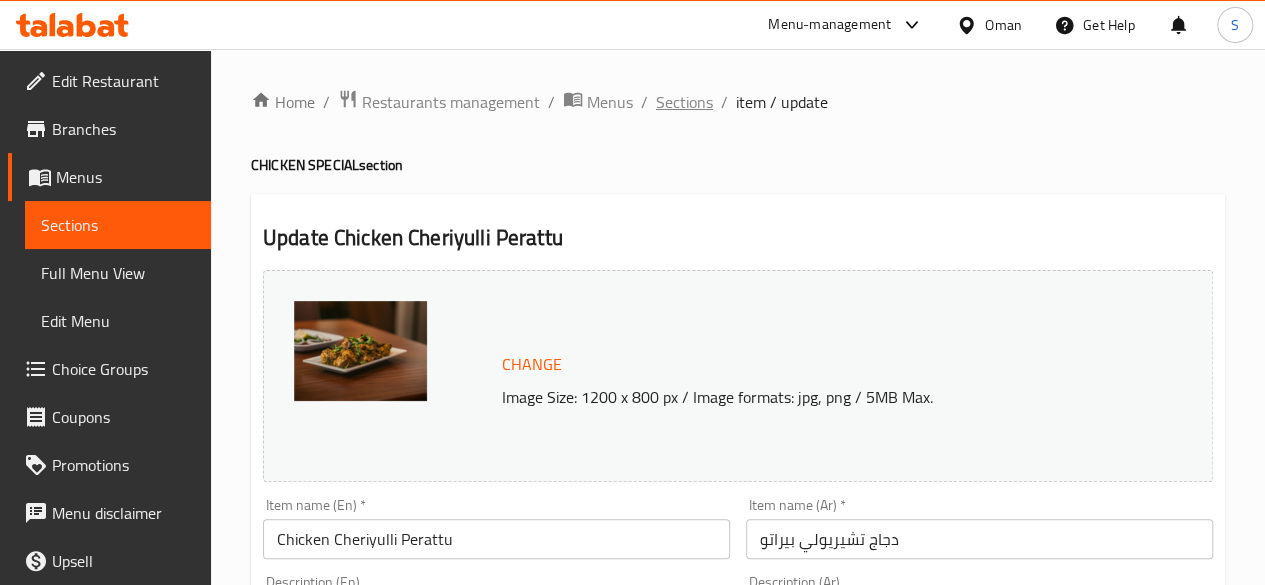 click on "Sections" at bounding box center (684, 102) 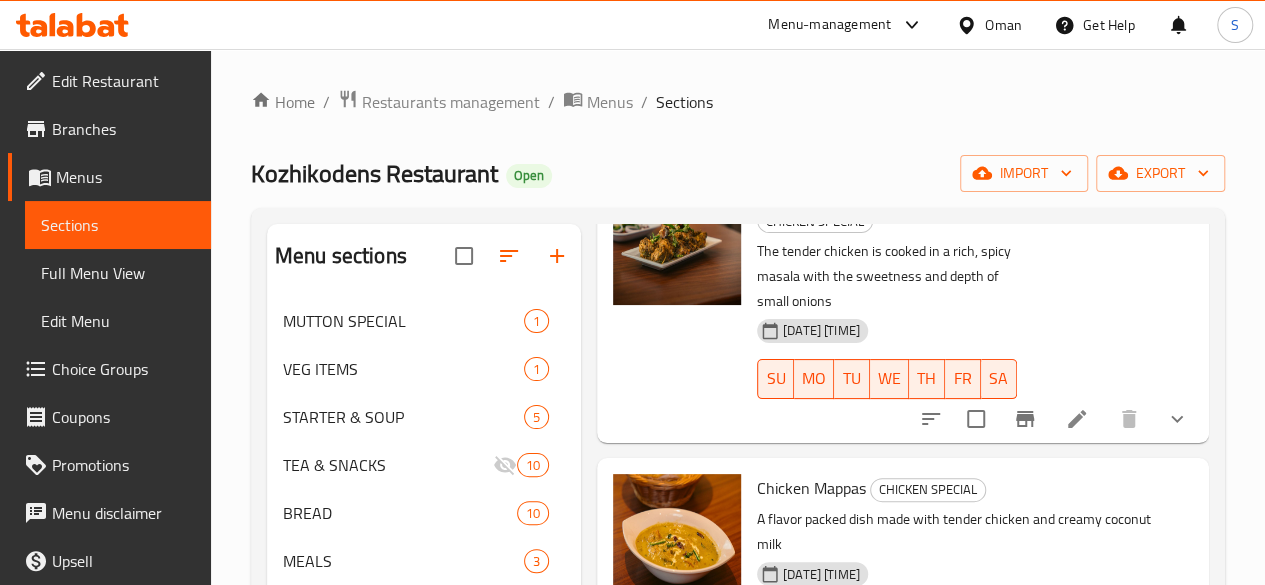 scroll, scrollTop: 981, scrollLeft: 0, axis: vertical 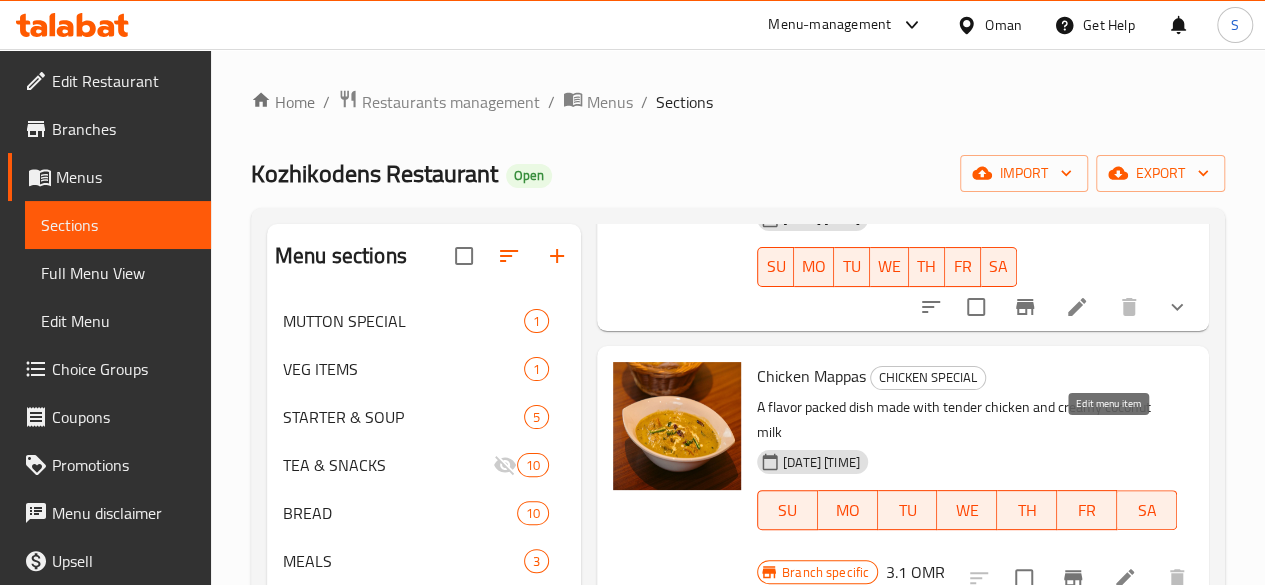click 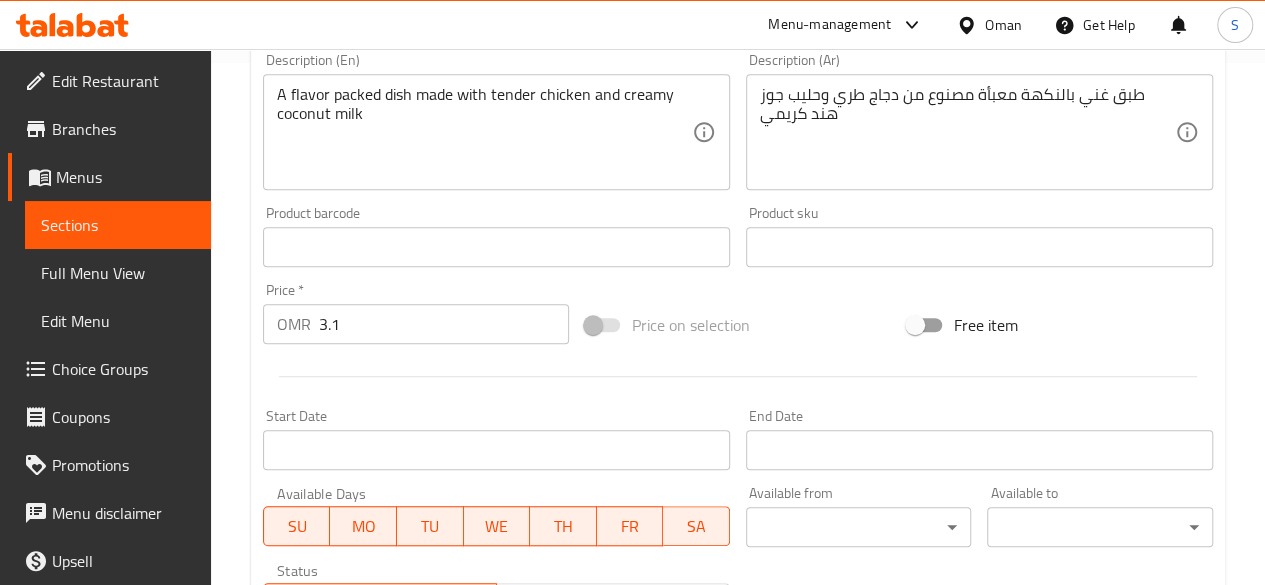 scroll, scrollTop: 523, scrollLeft: 0, axis: vertical 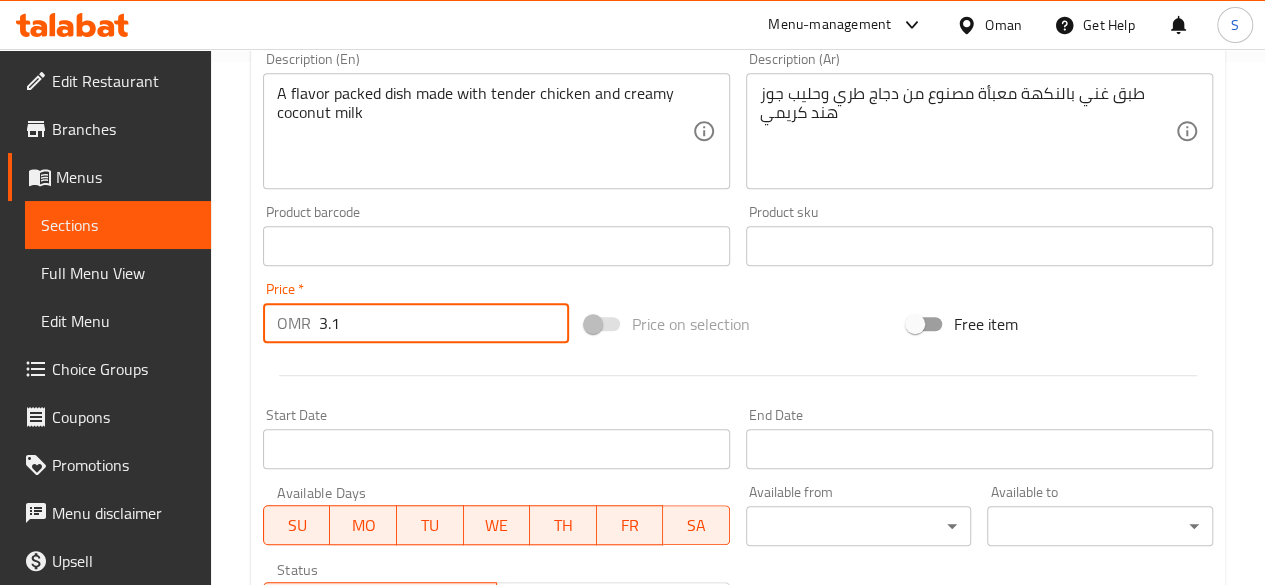 drag, startPoint x: 450, startPoint y: 327, endPoint x: 198, endPoint y: 305, distance: 252.9585 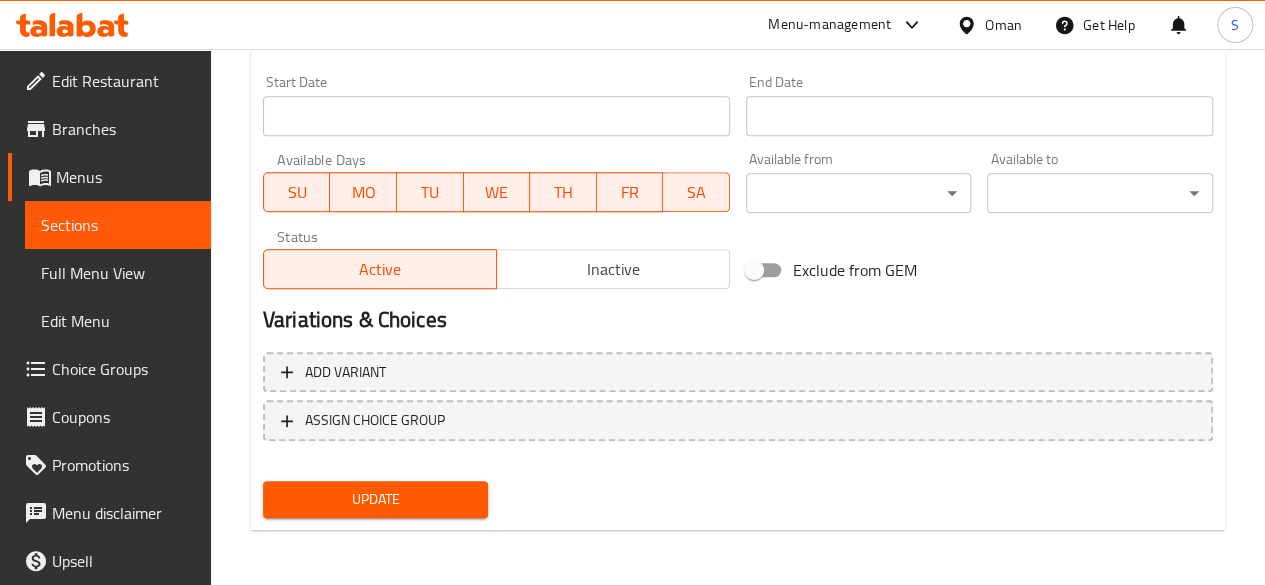 scroll, scrollTop: 857, scrollLeft: 0, axis: vertical 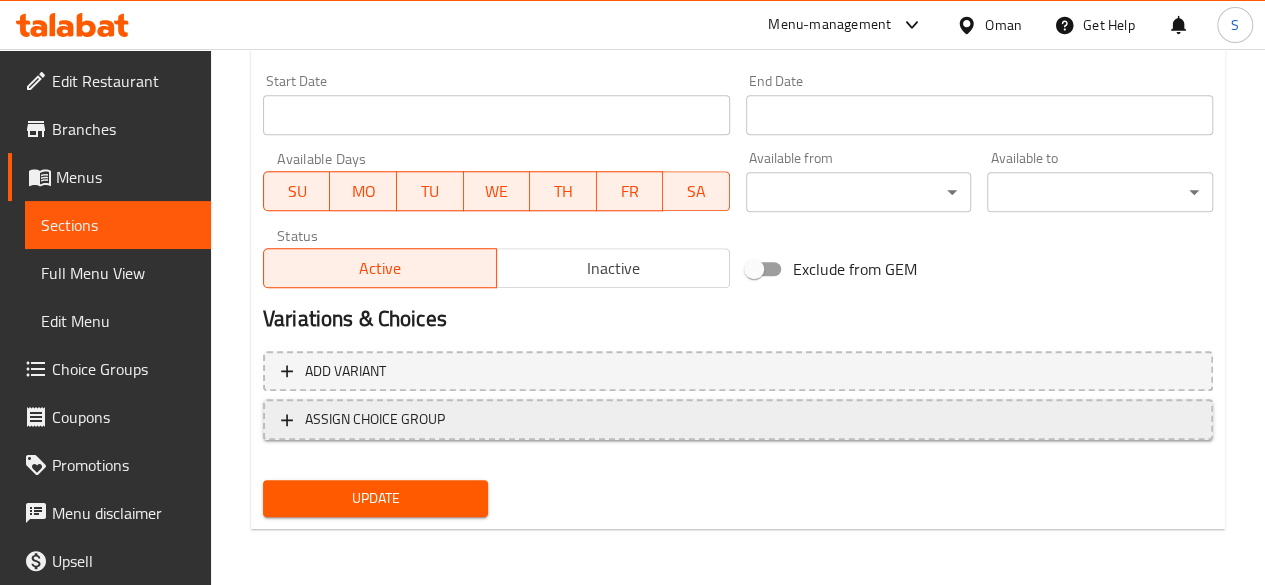 type on "0" 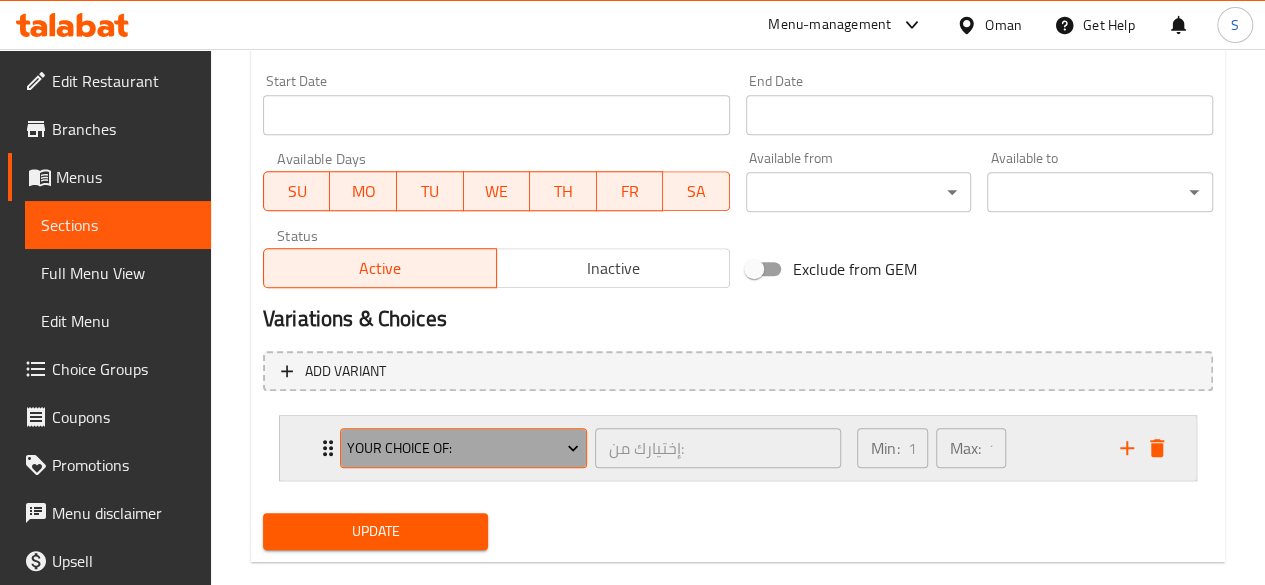 click on "your choice of:" at bounding box center (463, 448) 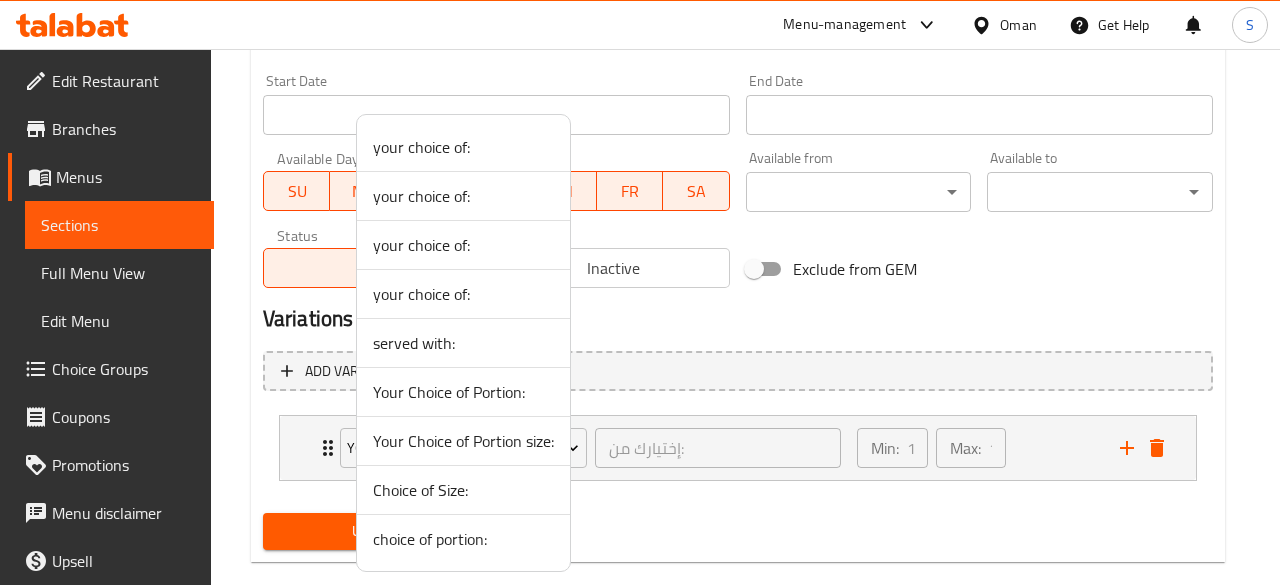 click on "Your Choice of Portion size:" at bounding box center [463, 441] 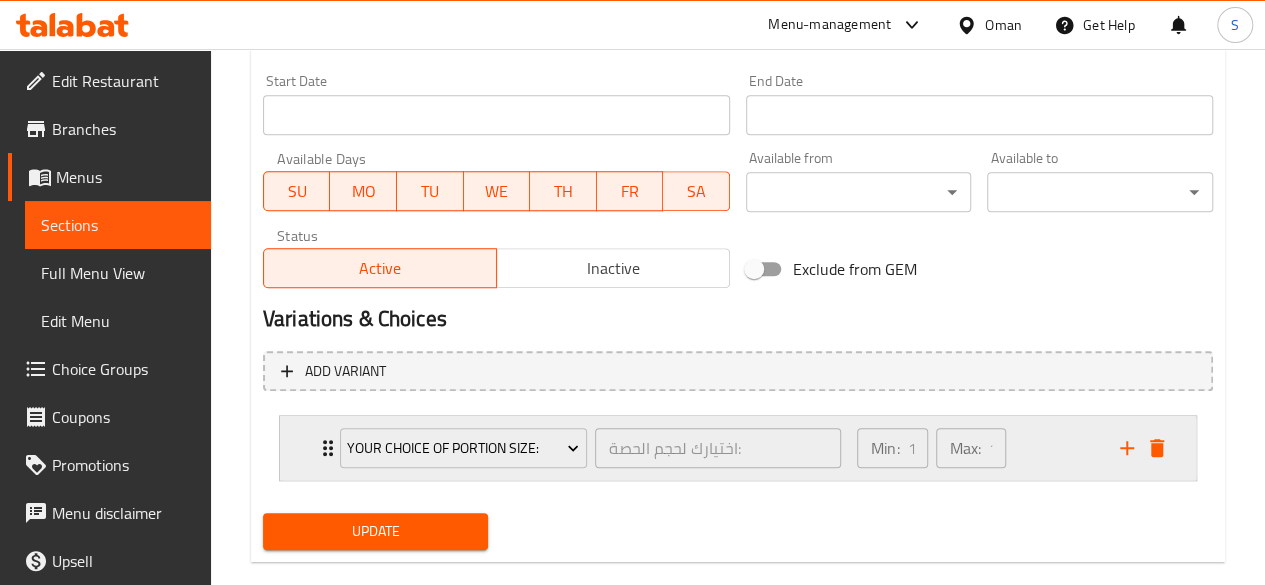 click 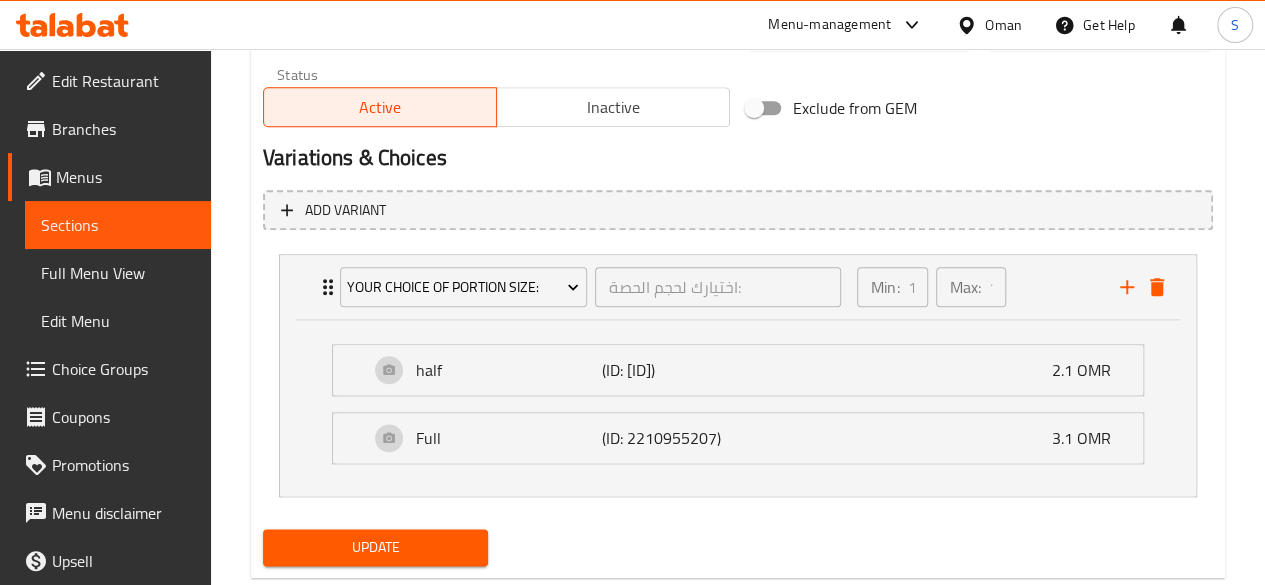 scroll, scrollTop: 1019, scrollLeft: 0, axis: vertical 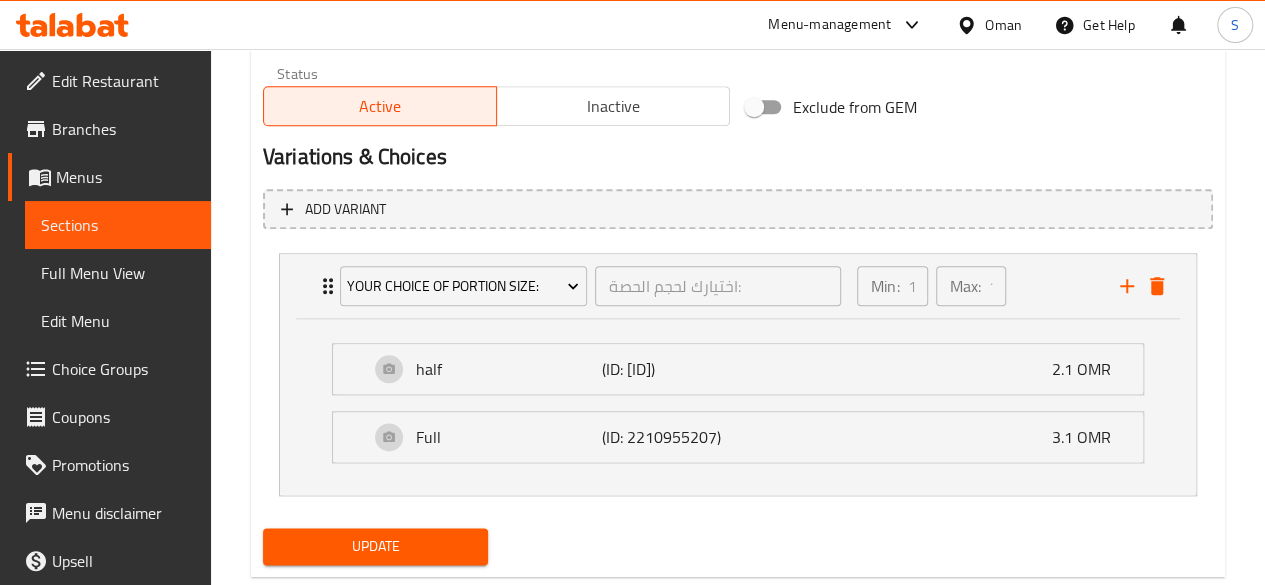 click on "Update" at bounding box center (376, 546) 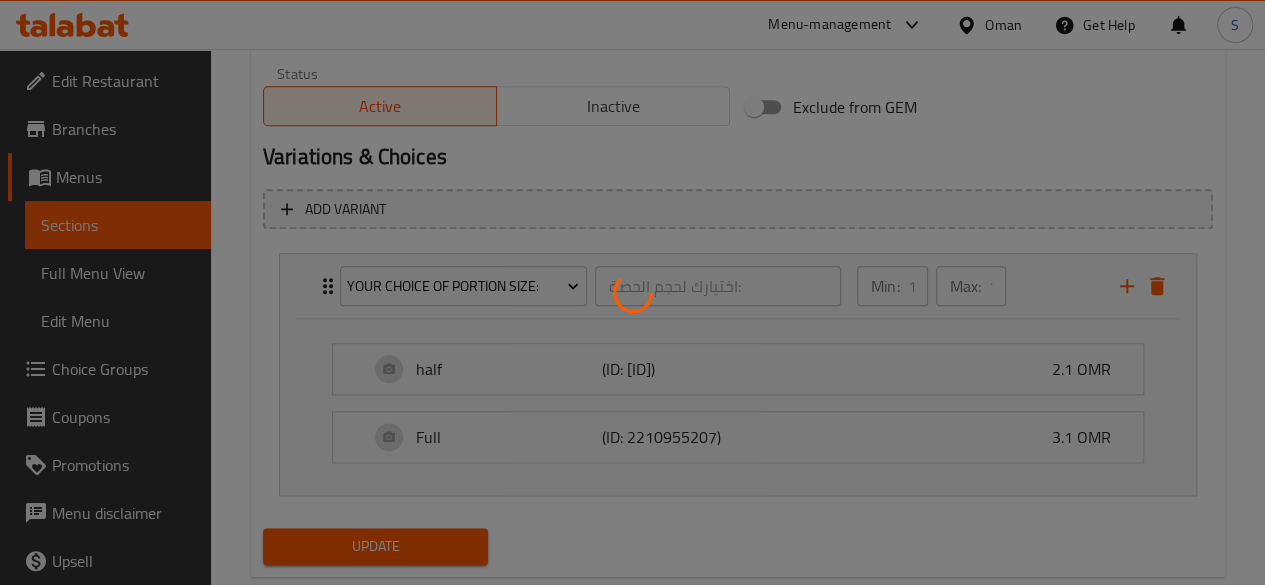 type 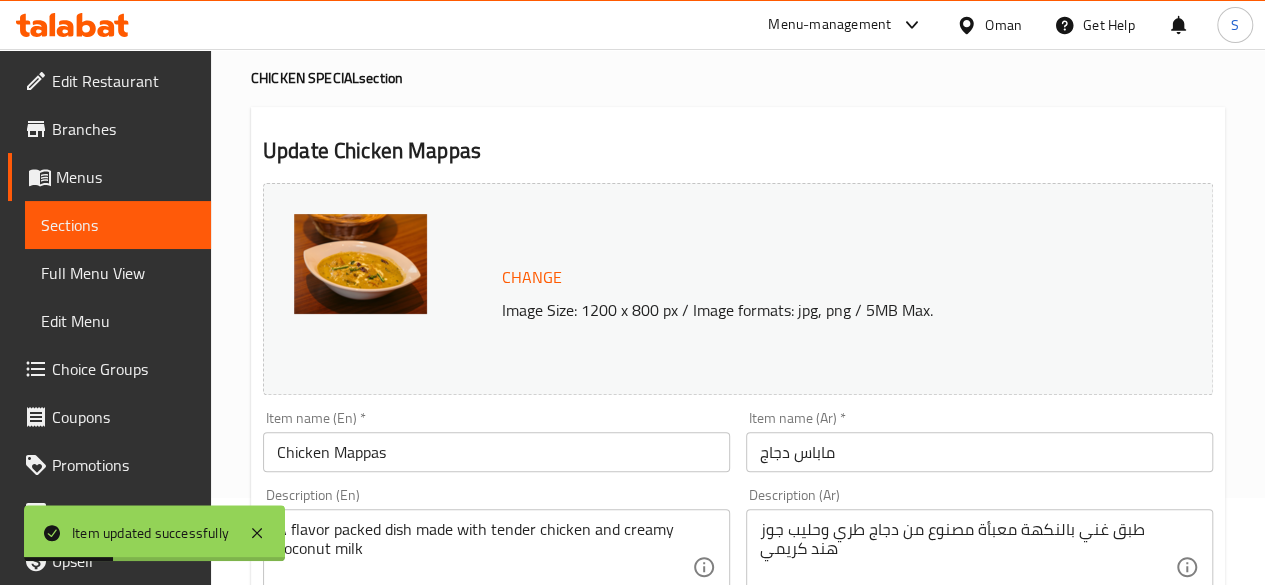 scroll, scrollTop: 0, scrollLeft: 0, axis: both 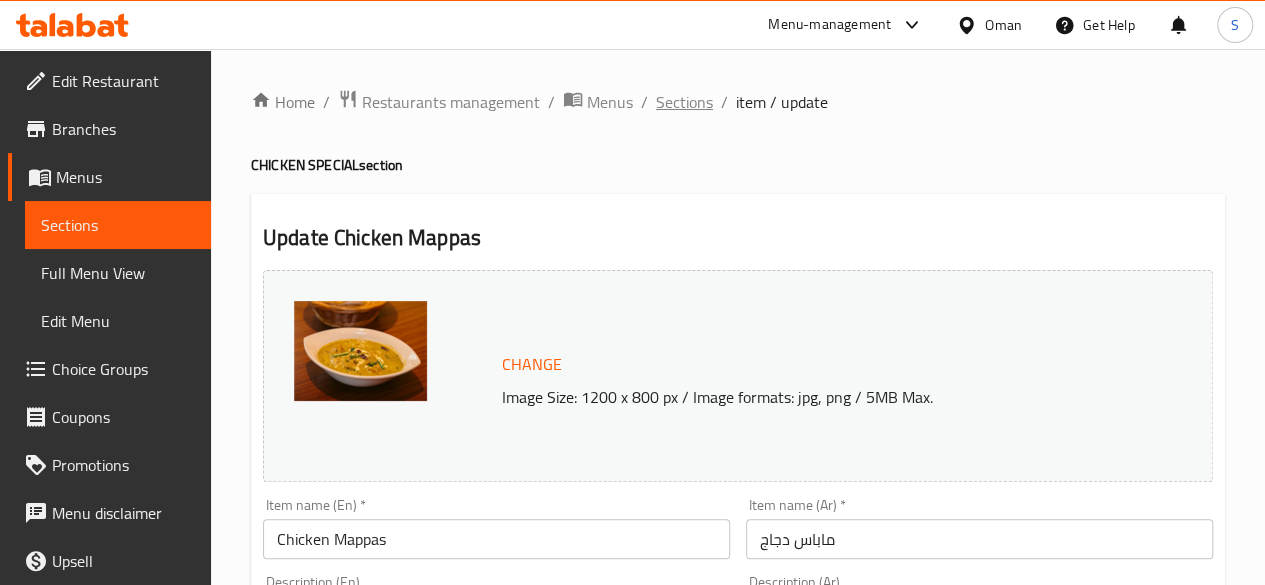 click on "Sections" at bounding box center [684, 102] 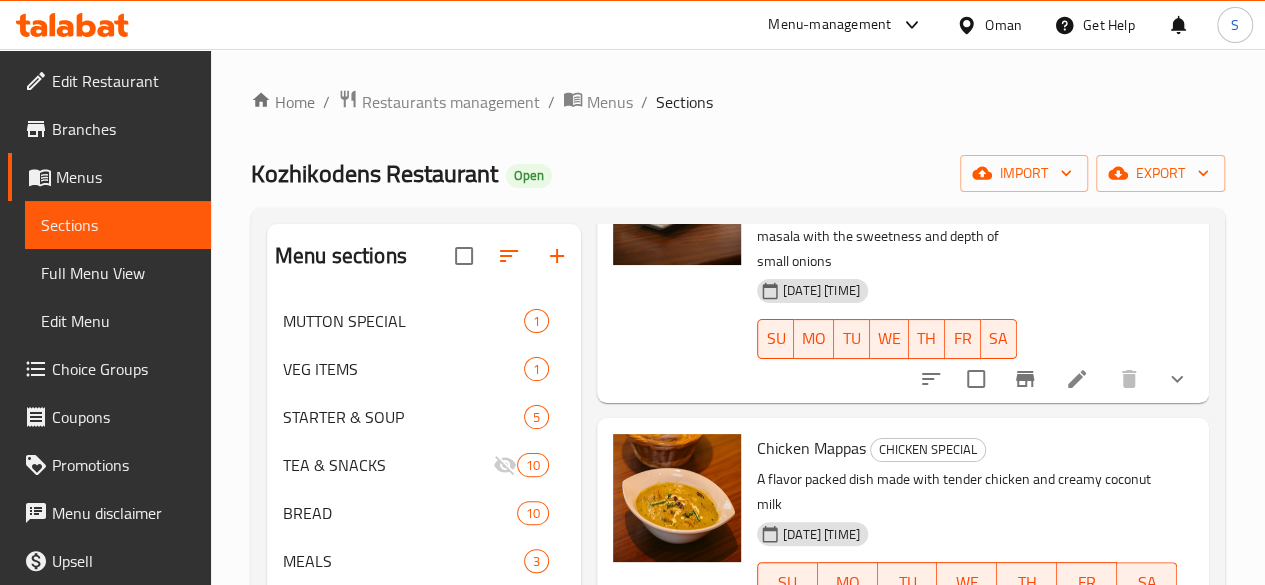 scroll, scrollTop: 910, scrollLeft: 0, axis: vertical 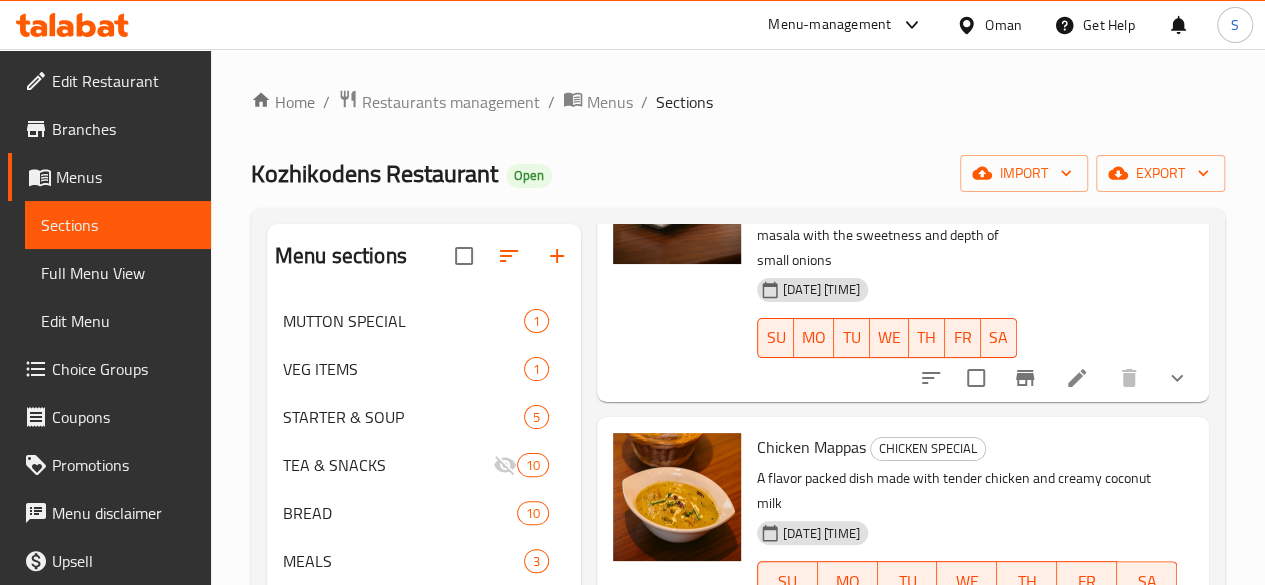 click at bounding box center (1077, 649) 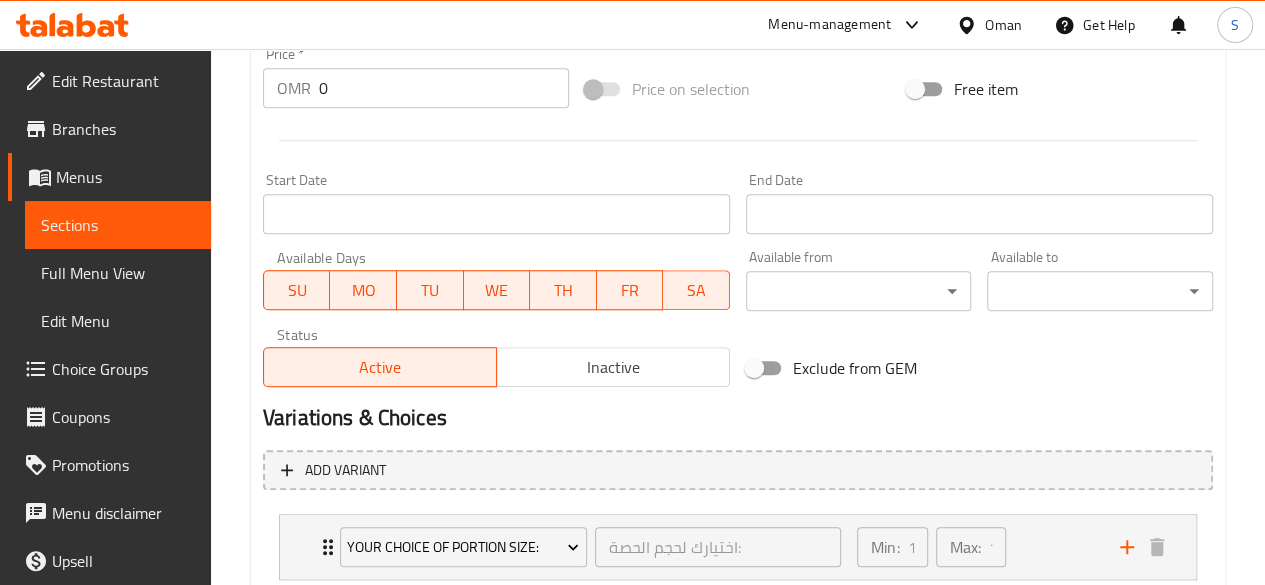 scroll, scrollTop: 889, scrollLeft: 0, axis: vertical 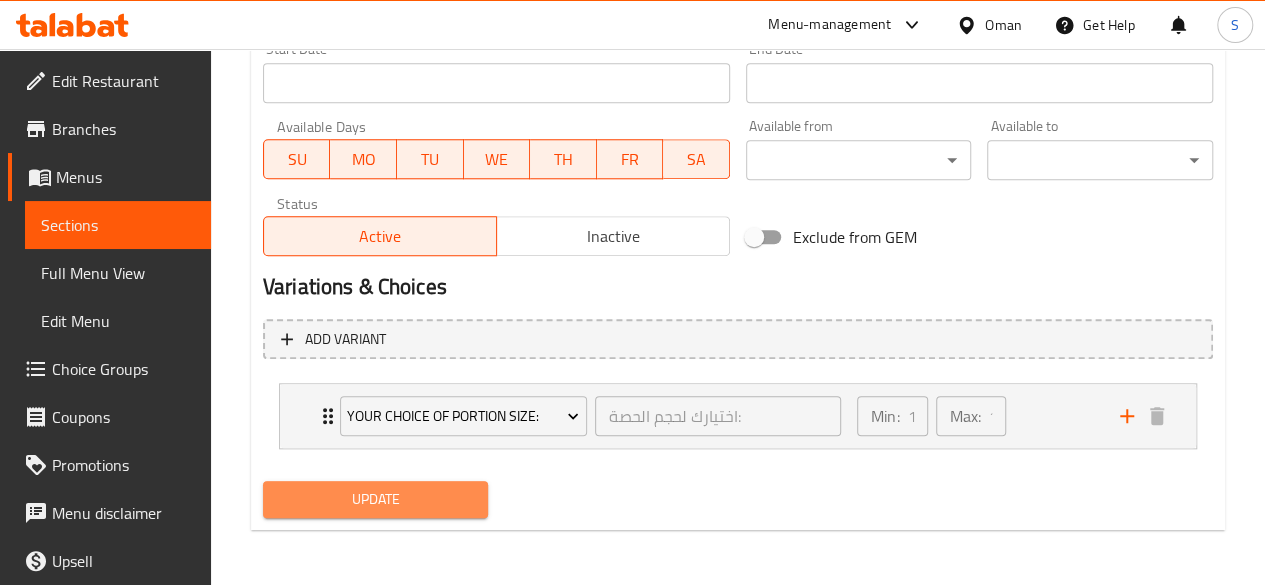 click on "Update" at bounding box center (376, 499) 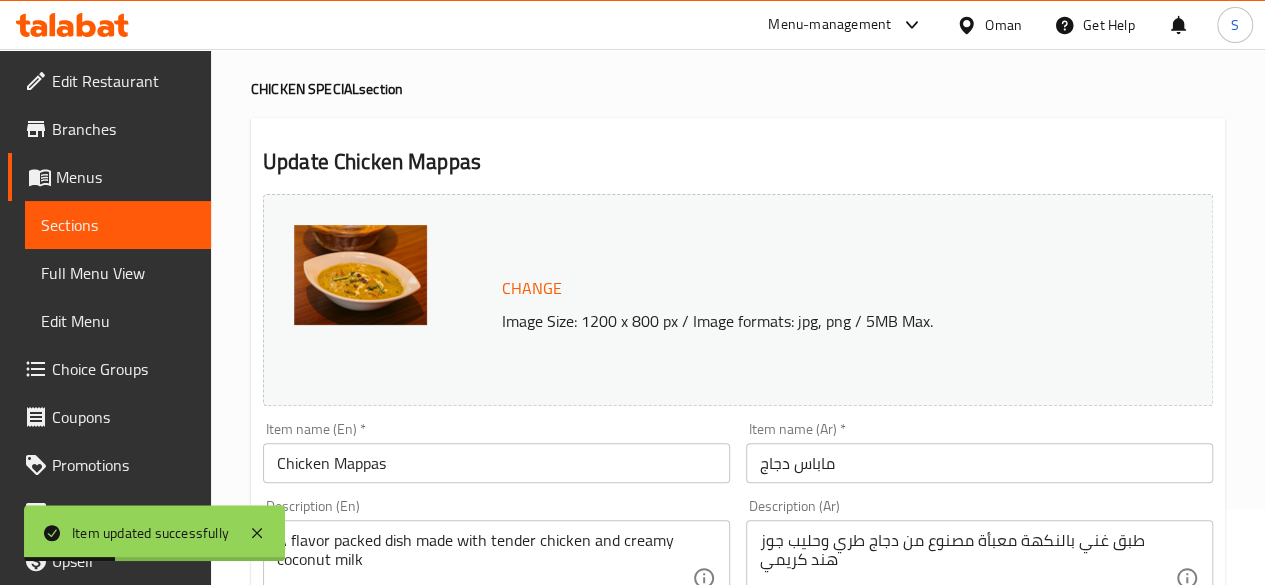 scroll, scrollTop: 0, scrollLeft: 0, axis: both 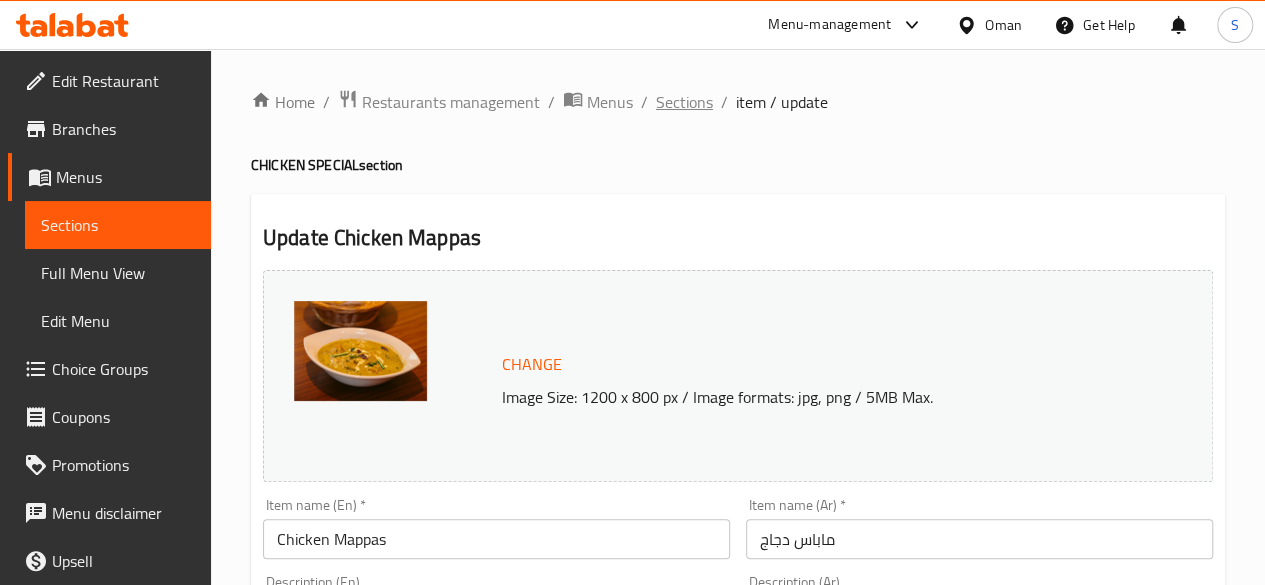 click on "Sections" at bounding box center (684, 102) 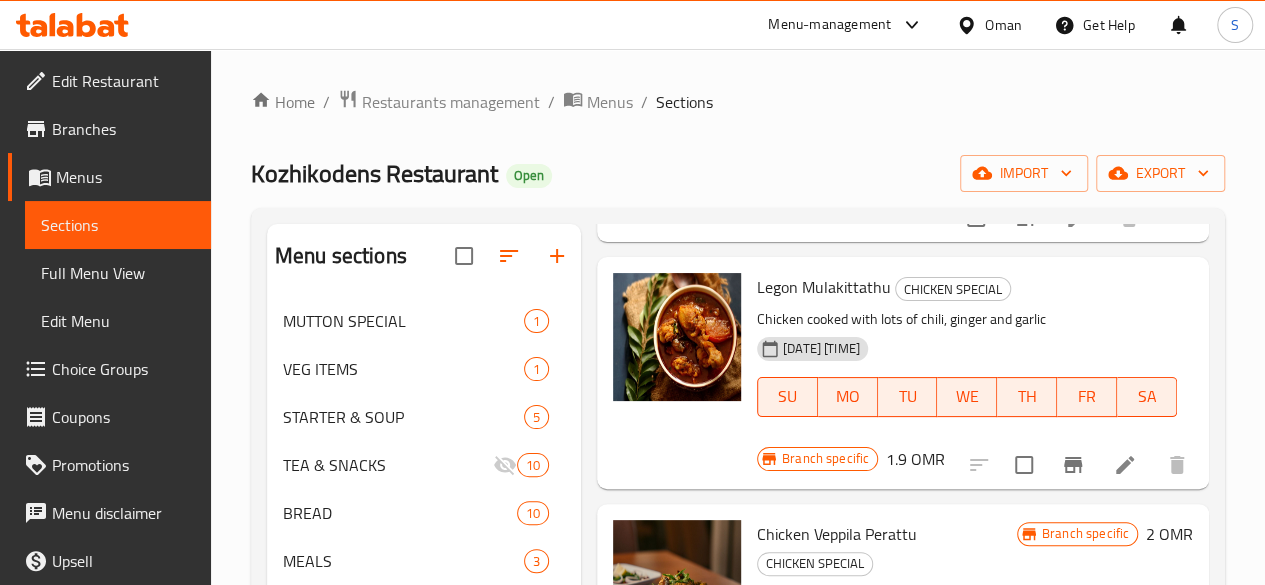 scroll, scrollTop: 1382, scrollLeft: 0, axis: vertical 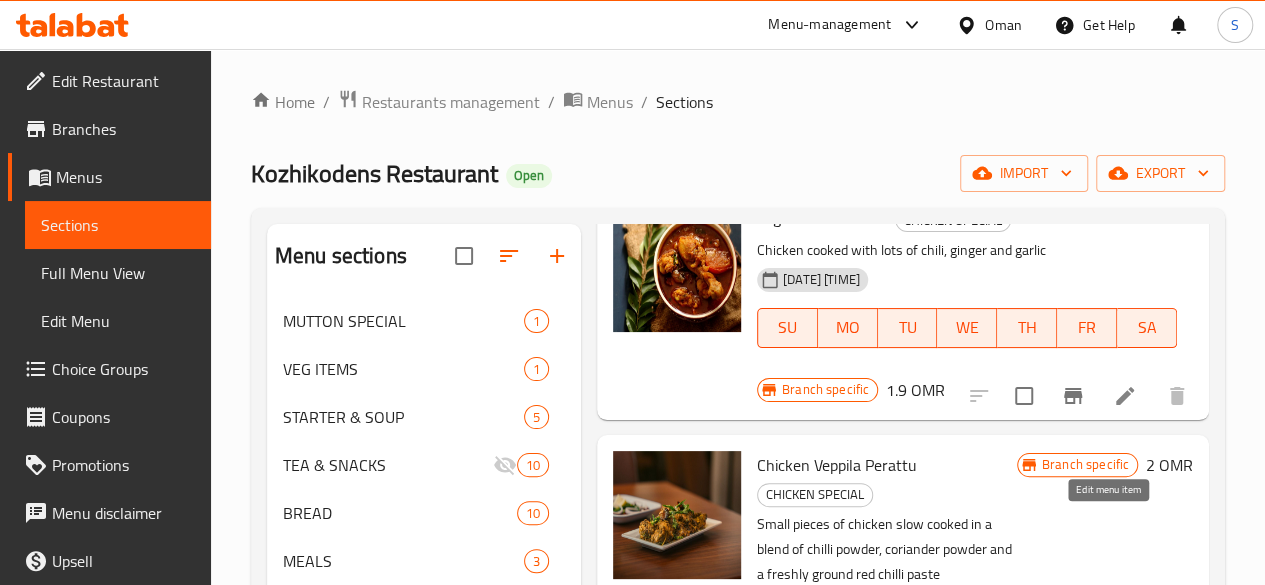 click 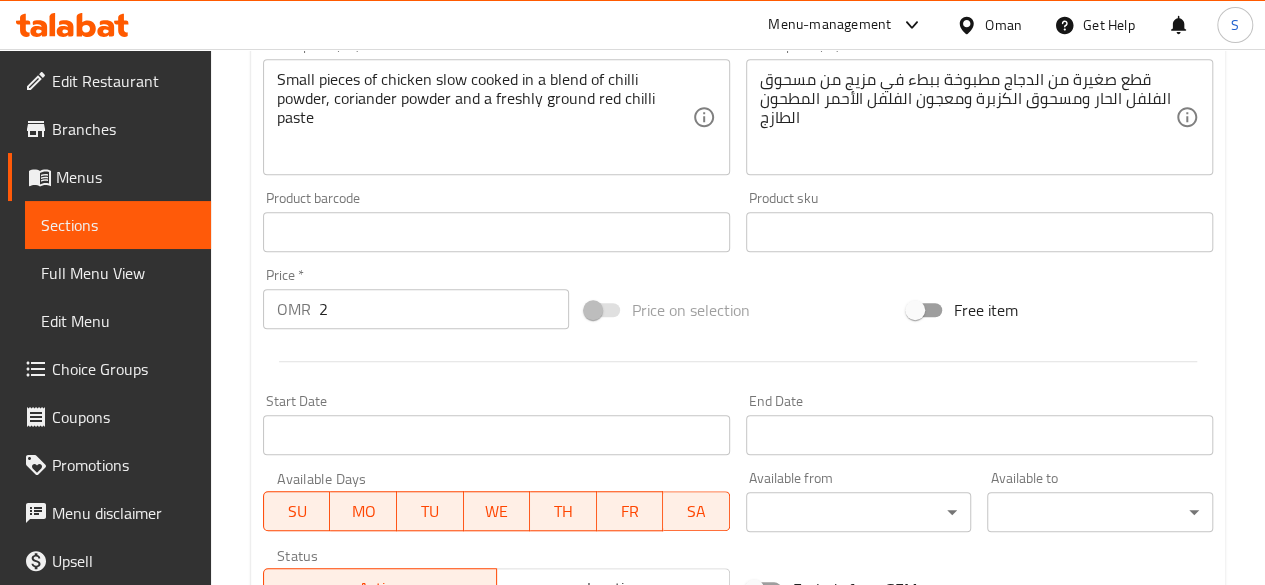 scroll, scrollTop: 538, scrollLeft: 0, axis: vertical 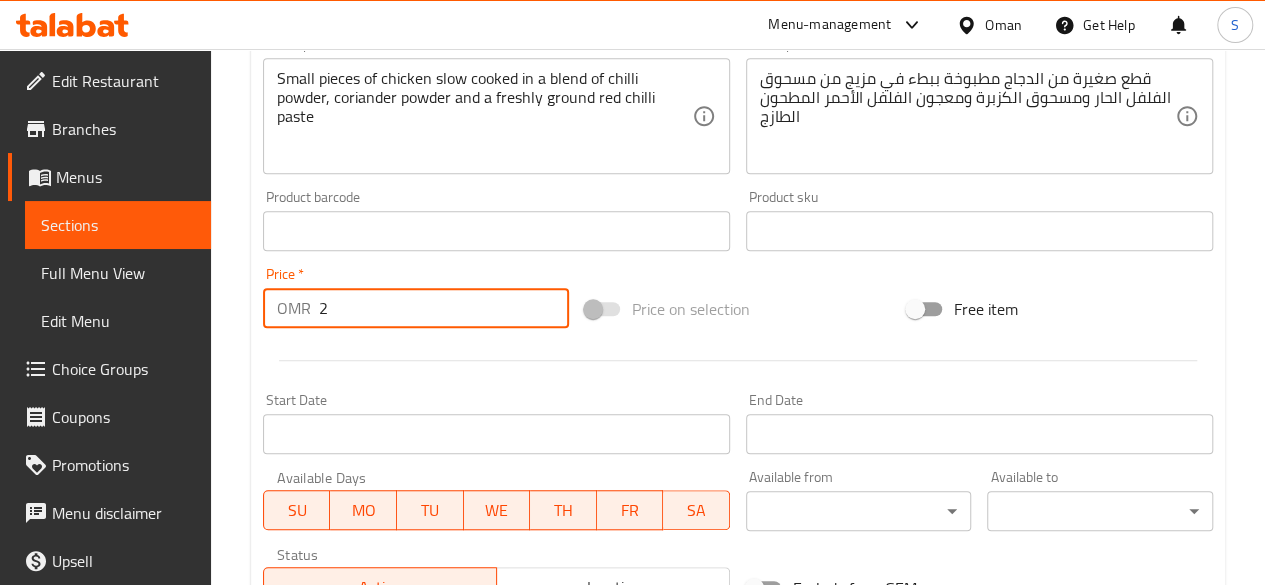 drag, startPoint x: 383, startPoint y: 293, endPoint x: 142, endPoint y: 314, distance: 241.91321 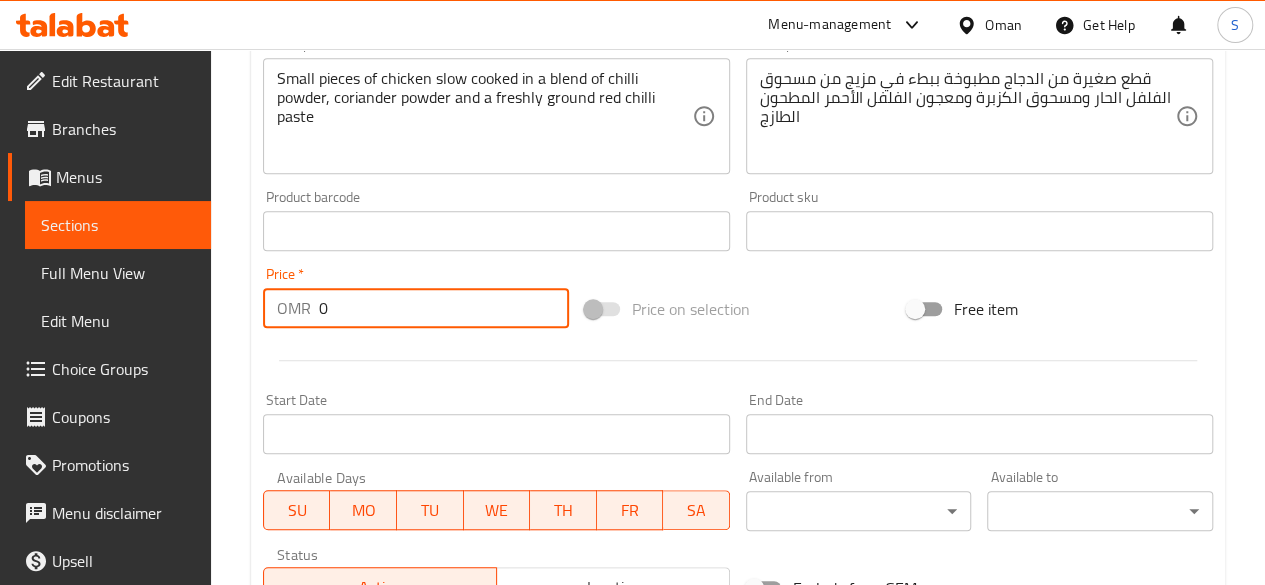 scroll, scrollTop: 857, scrollLeft: 0, axis: vertical 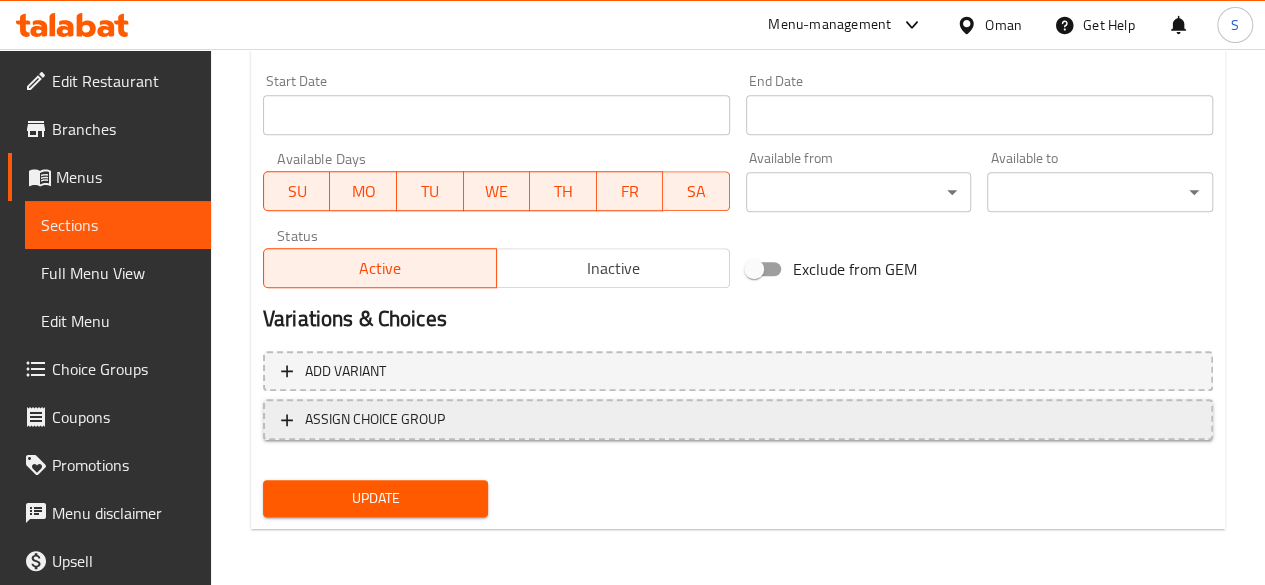 type on "0" 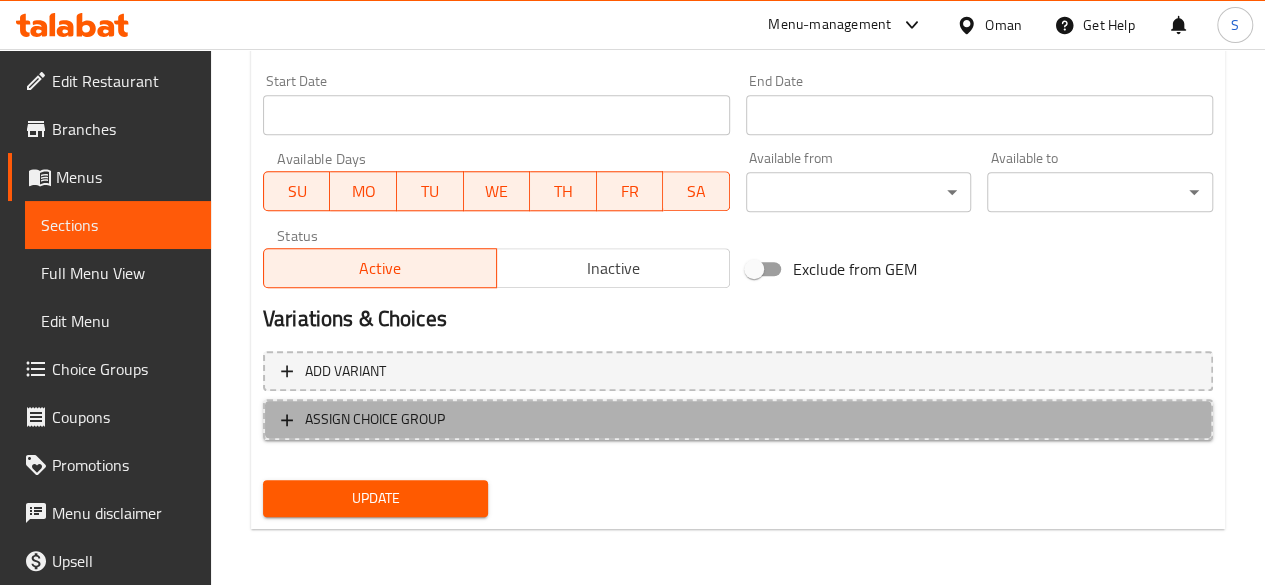 click on "ASSIGN CHOICE GROUP" at bounding box center (738, 419) 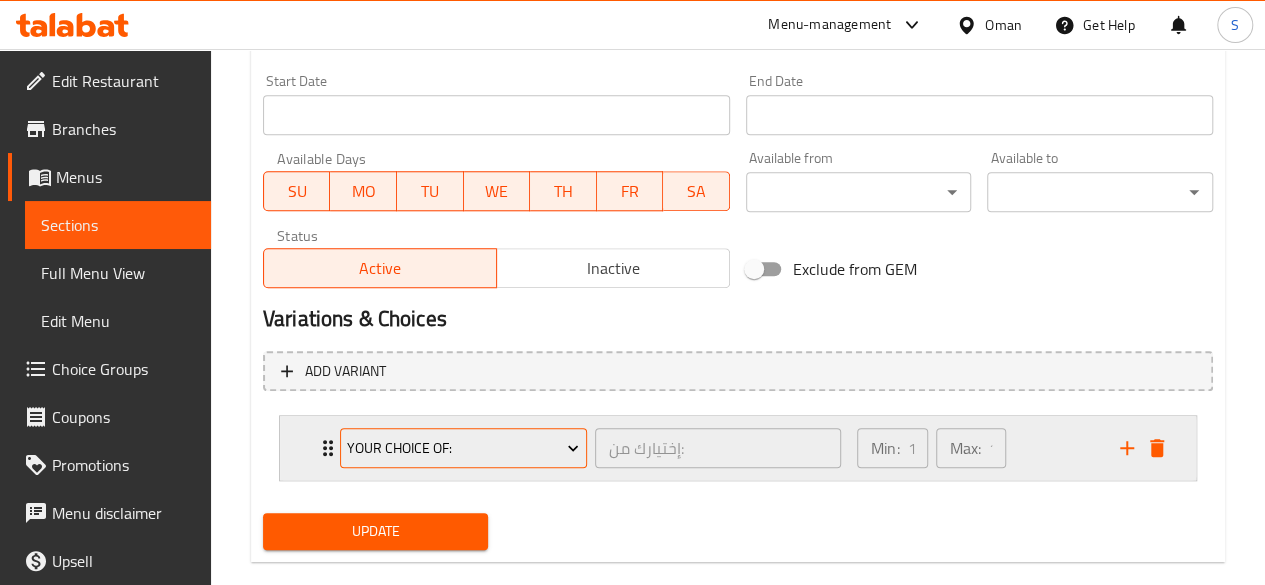click on "your choice of:" at bounding box center [463, 448] 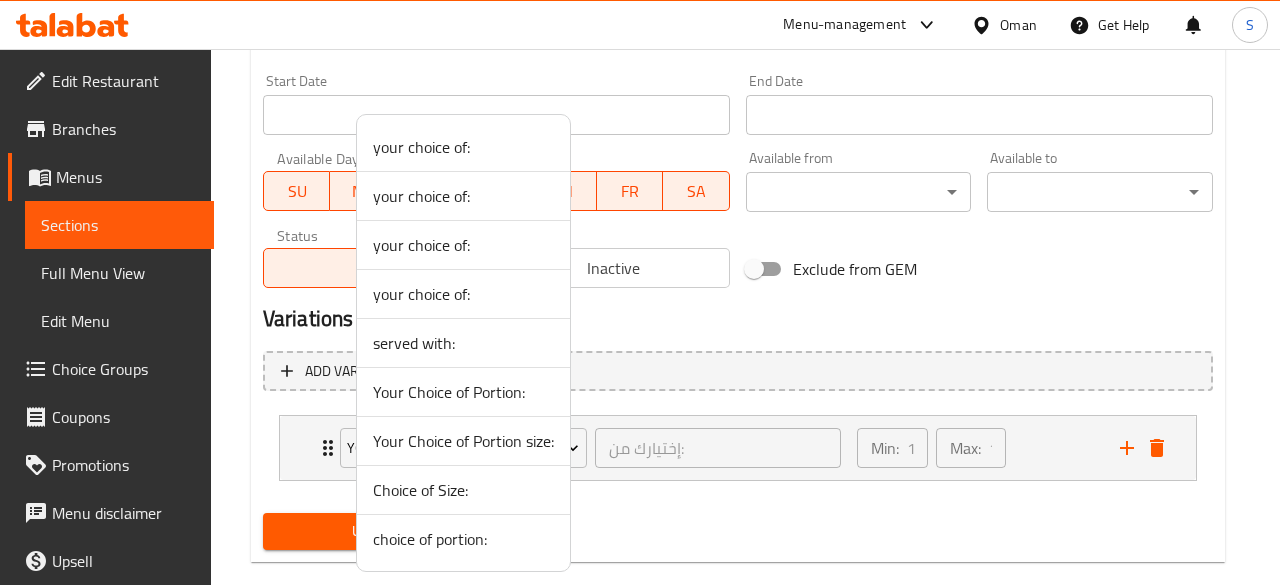 click on "Your Choice of Portion size:" at bounding box center [463, 441] 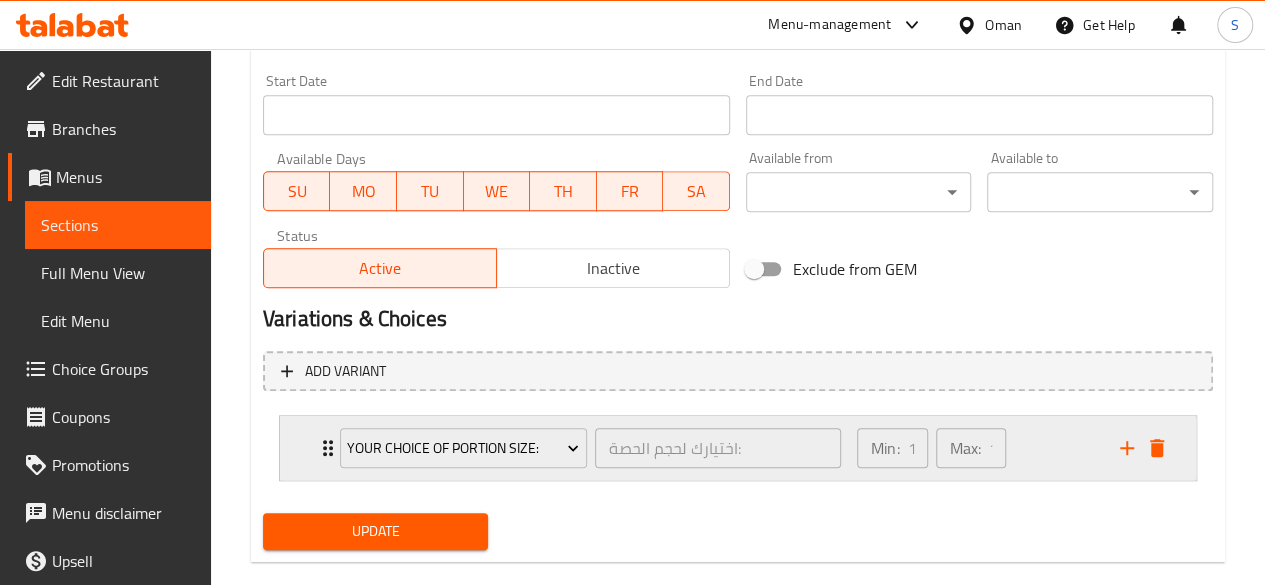 click 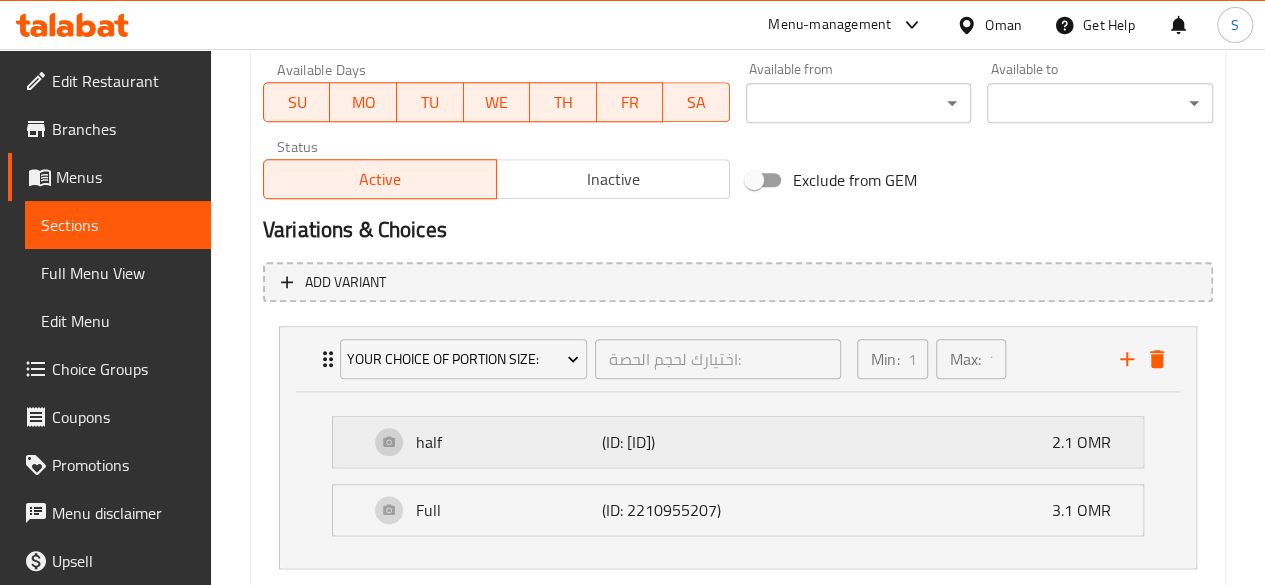scroll, scrollTop: 1065, scrollLeft: 0, axis: vertical 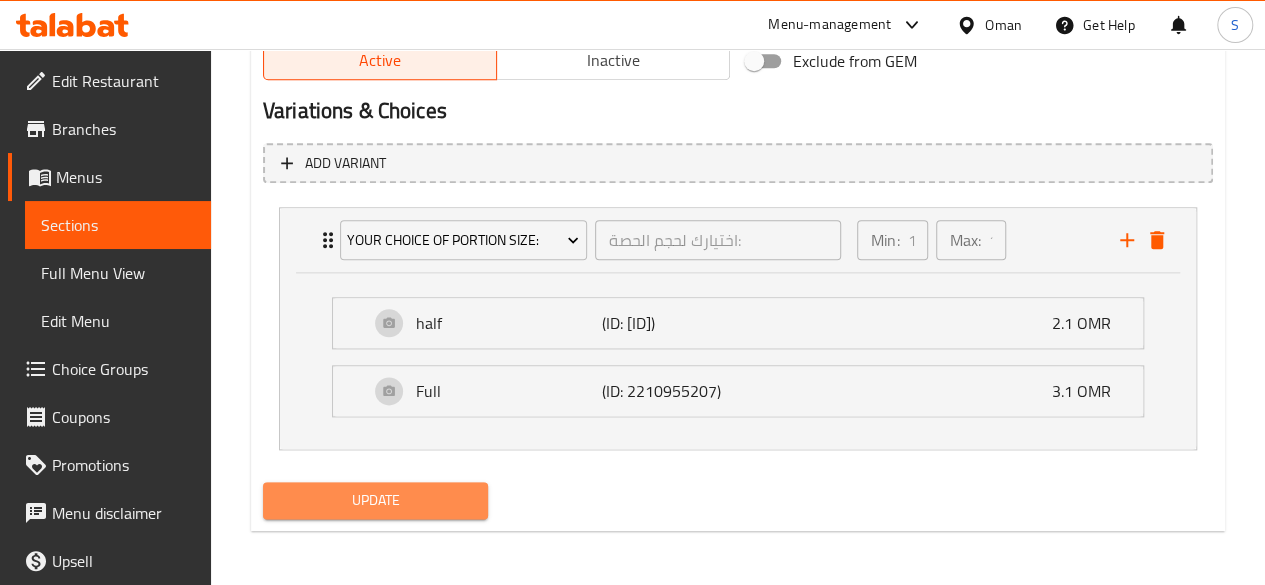 click on "Update" at bounding box center [376, 500] 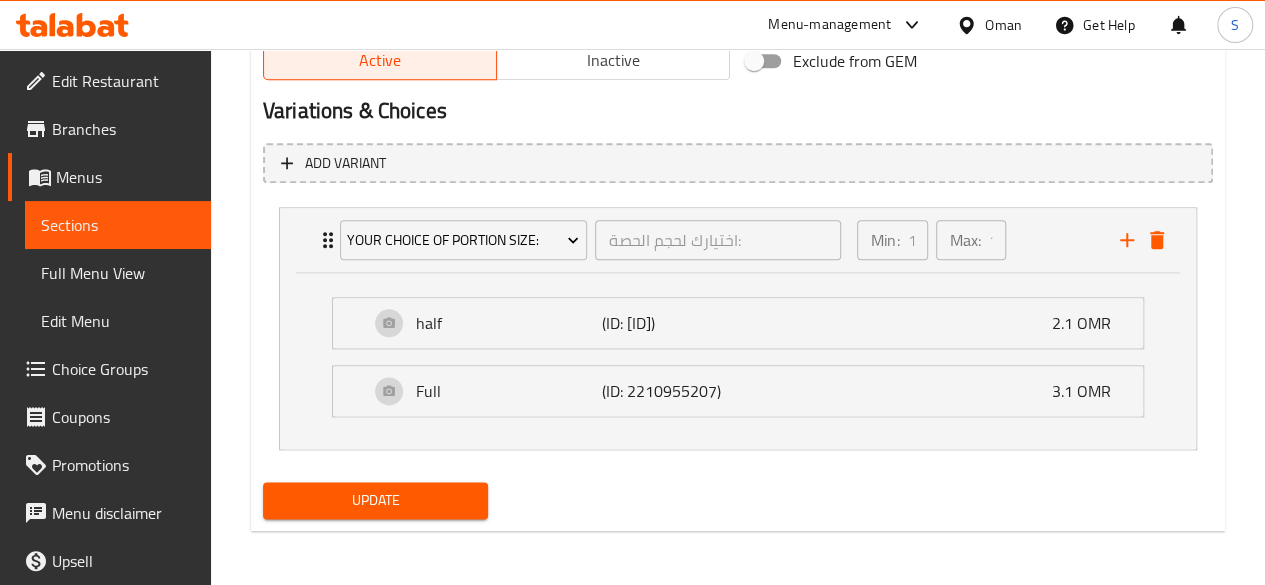 click on "Update" at bounding box center (376, 500) 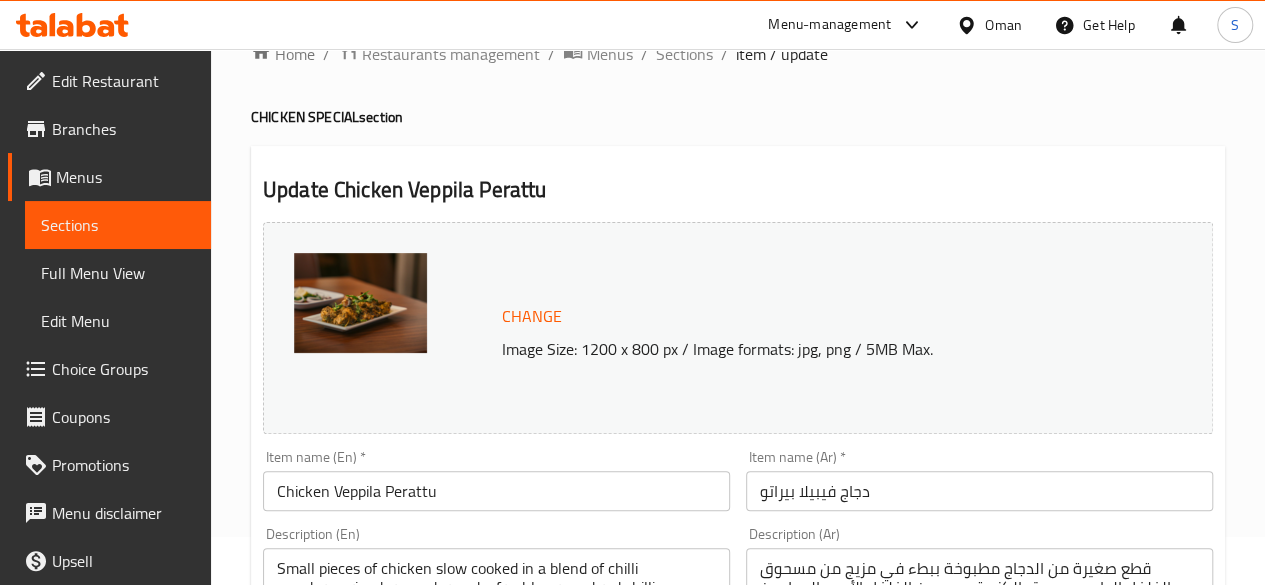 scroll, scrollTop: 0, scrollLeft: 0, axis: both 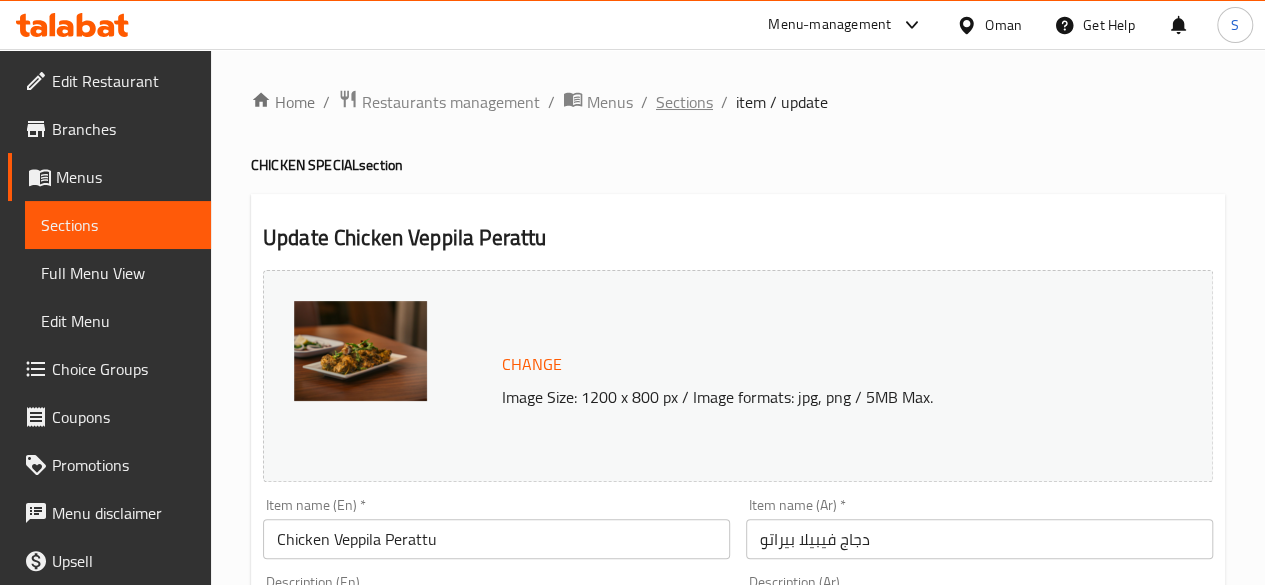 click on "Sections" at bounding box center (684, 102) 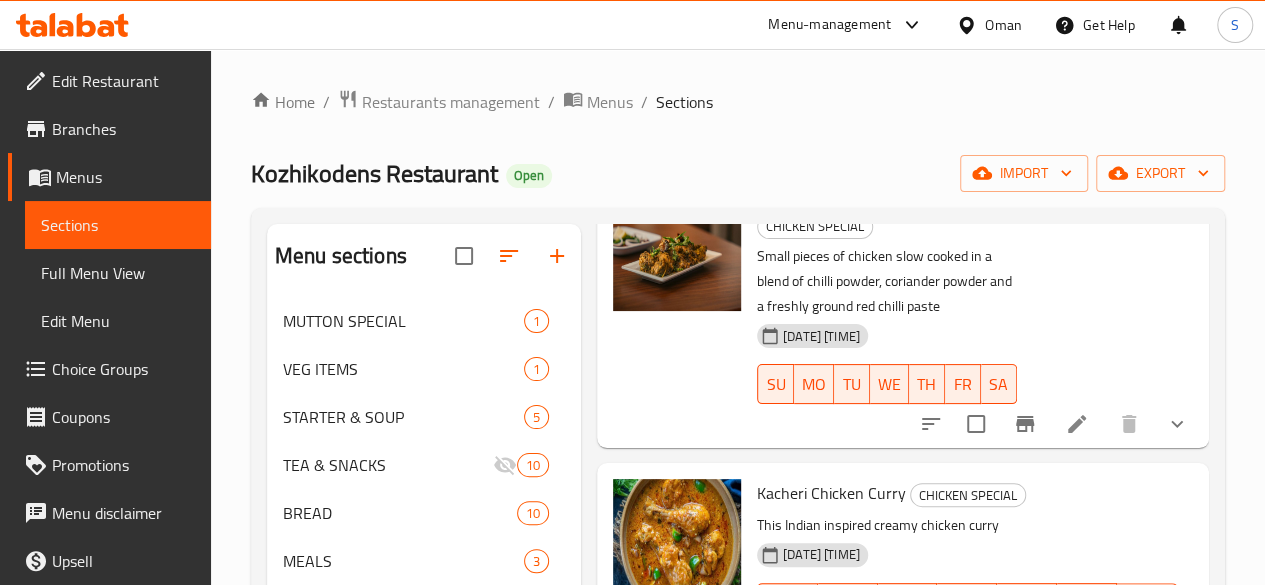 scroll, scrollTop: 1654, scrollLeft: 0, axis: vertical 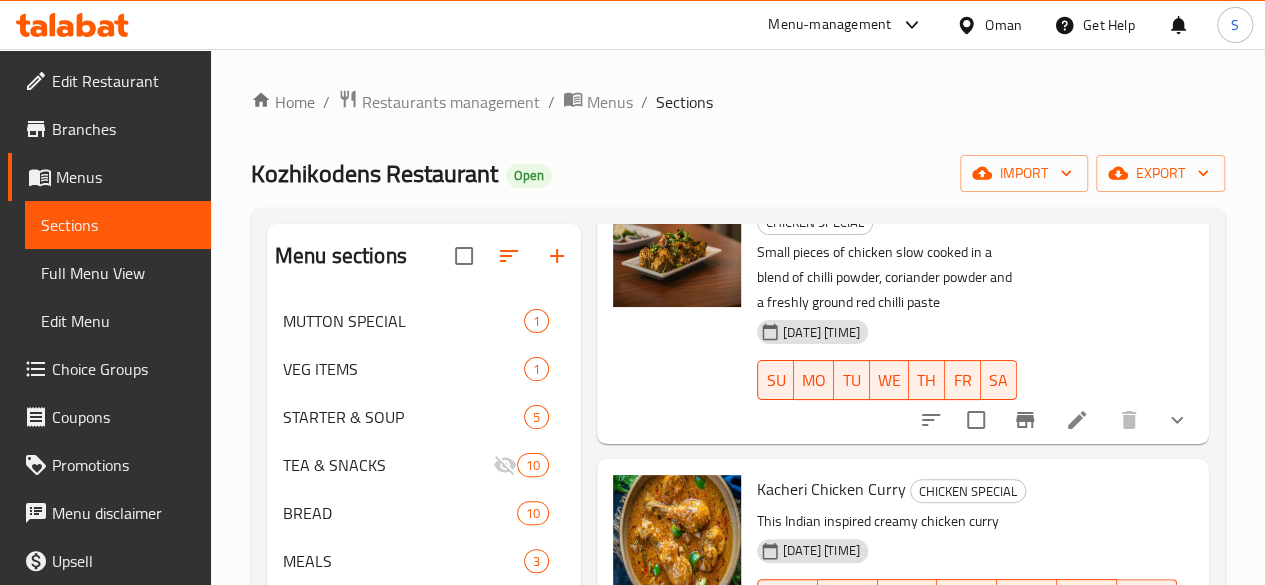 click at bounding box center [1125, 667] 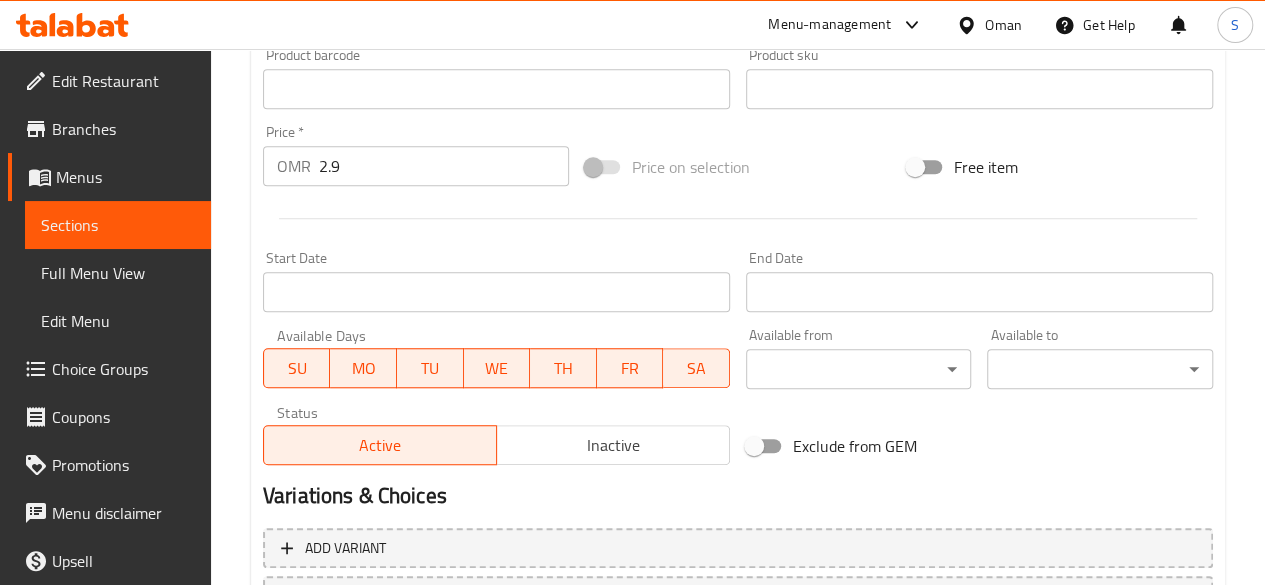 scroll, scrollTop: 857, scrollLeft: 0, axis: vertical 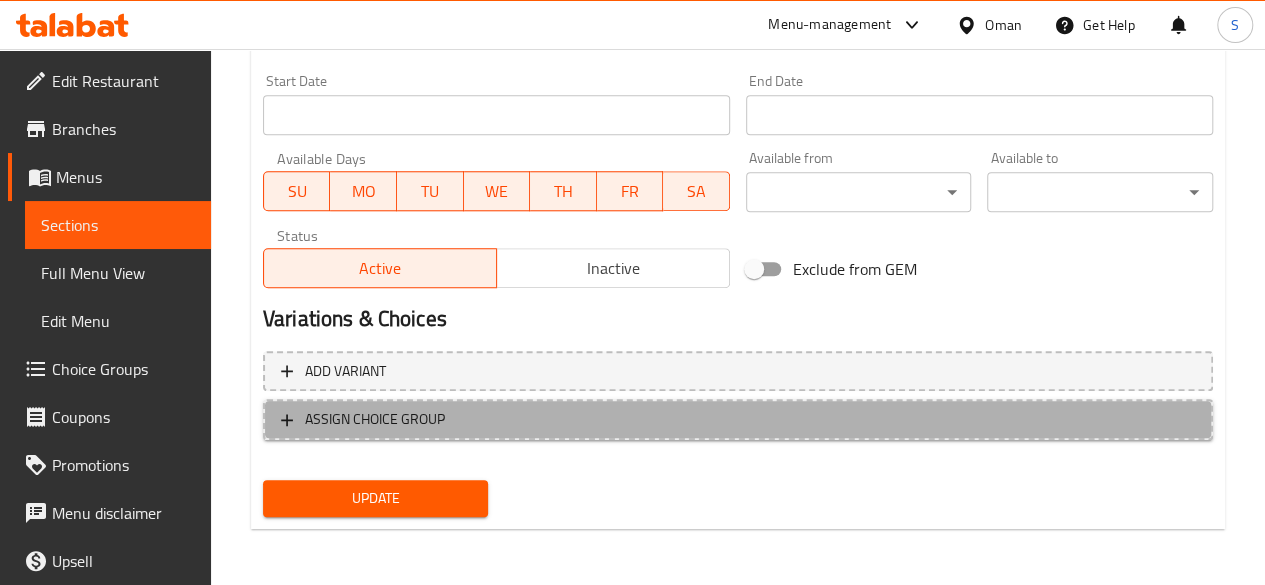 click on "ASSIGN CHOICE GROUP" at bounding box center [375, 419] 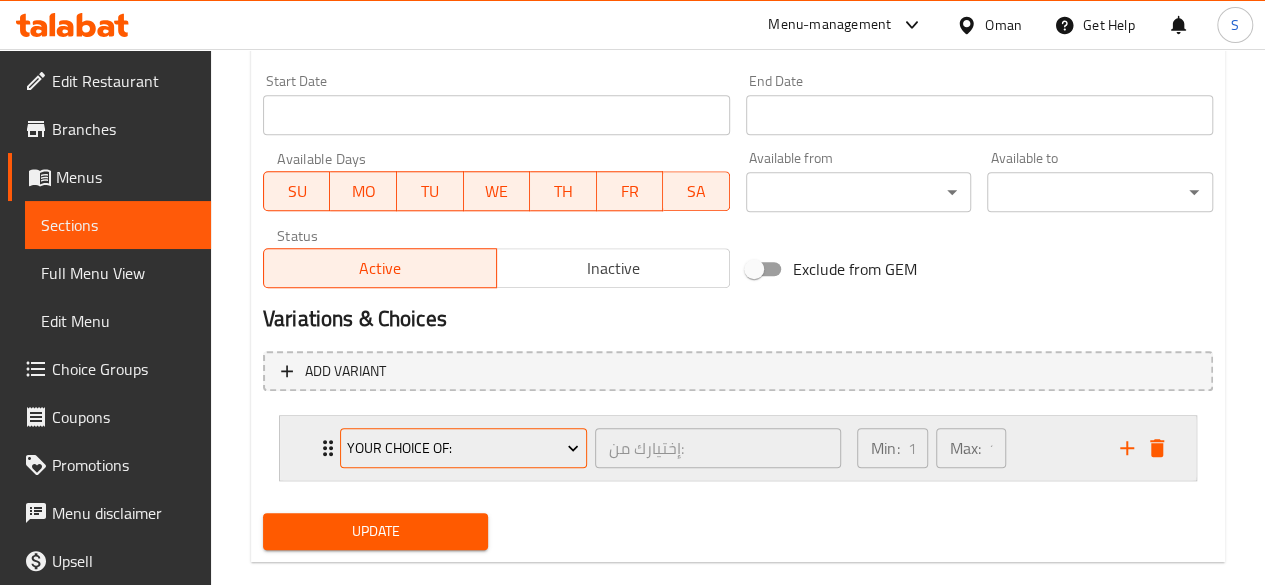 click on "your choice of:" at bounding box center (463, 448) 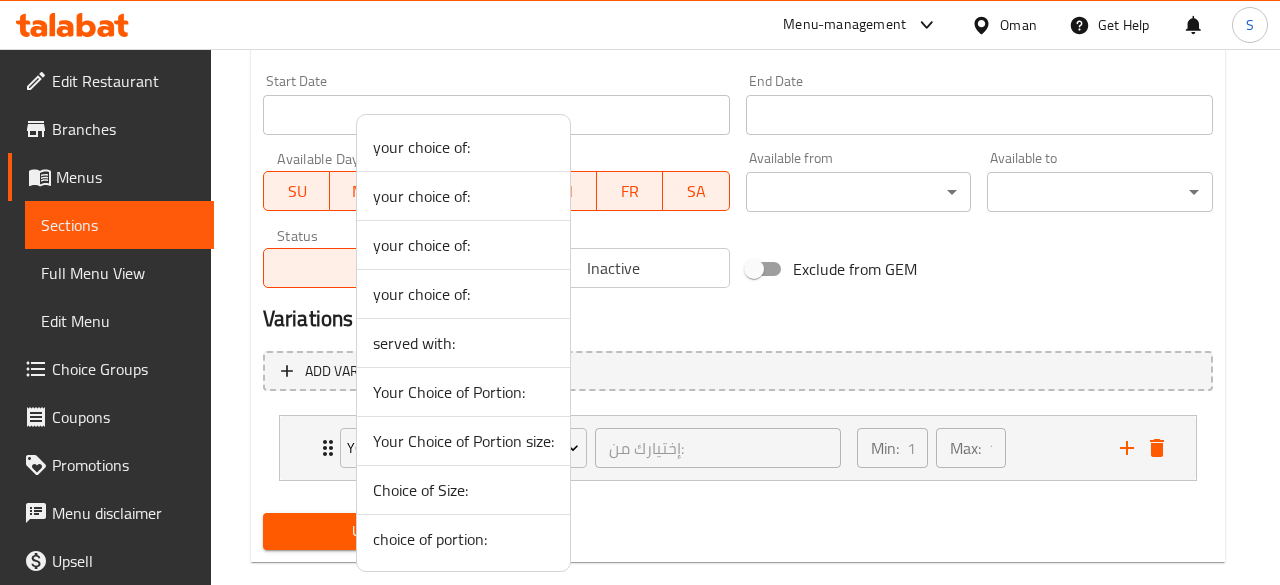 click on "Choice of Size:" at bounding box center [463, 490] 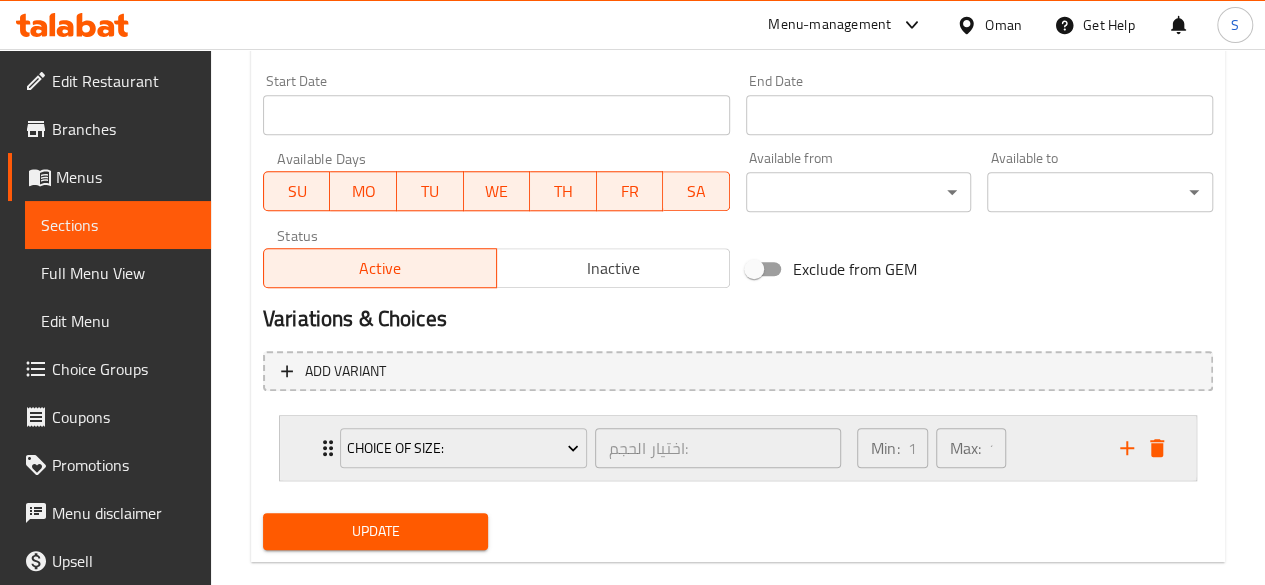click 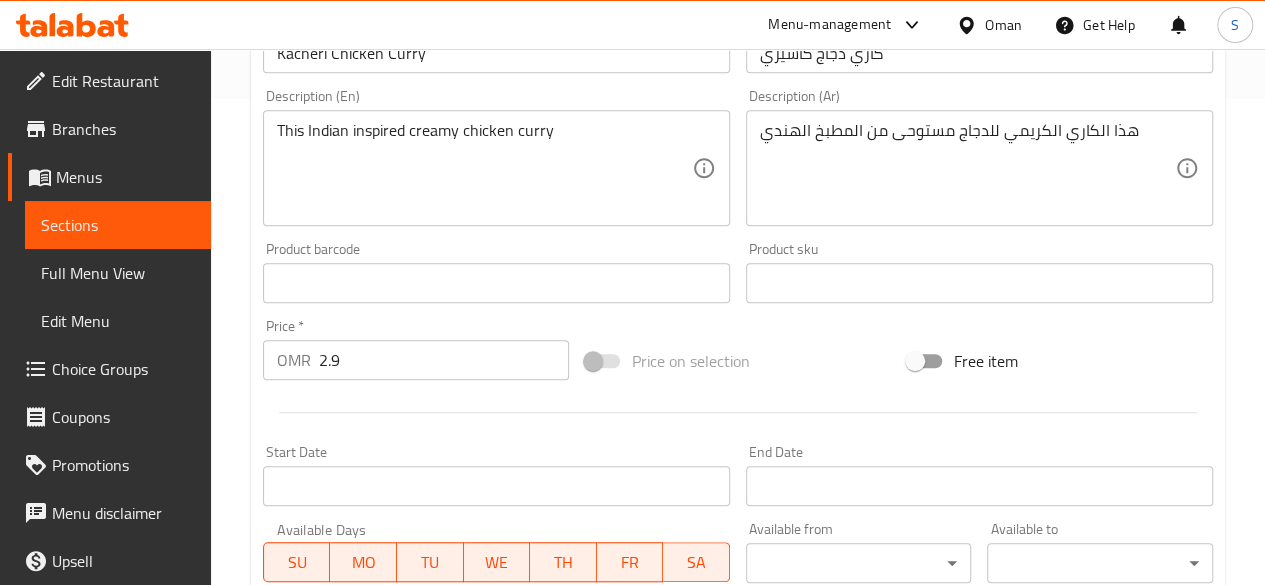 scroll, scrollTop: 483, scrollLeft: 0, axis: vertical 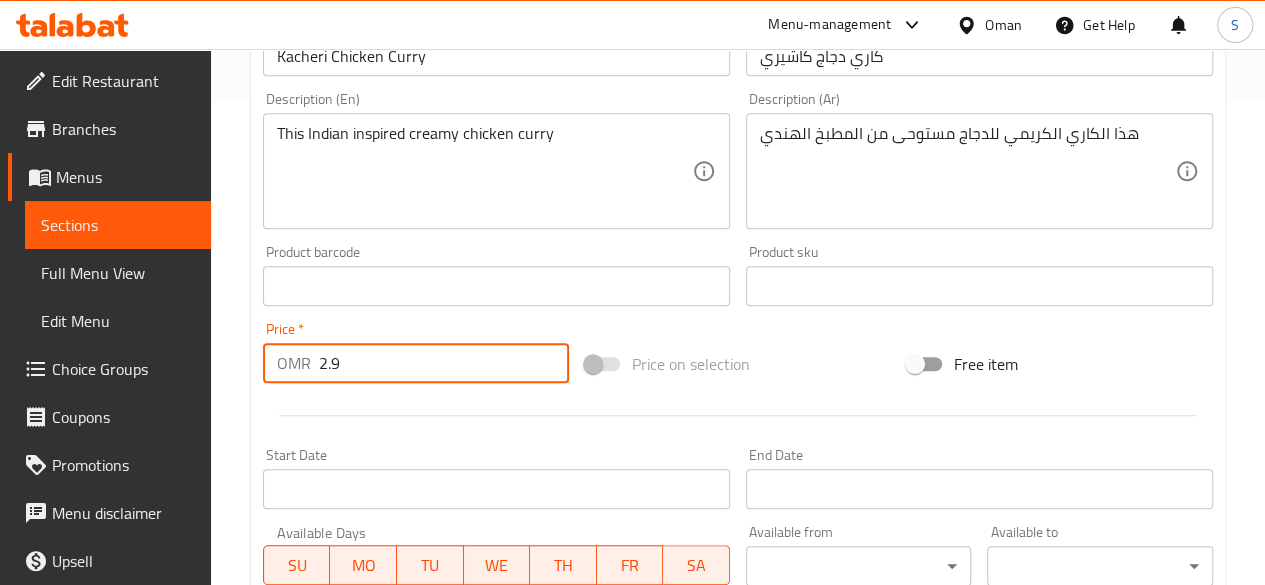 drag, startPoint x: 361, startPoint y: 369, endPoint x: 141, endPoint y: 336, distance: 222.46123 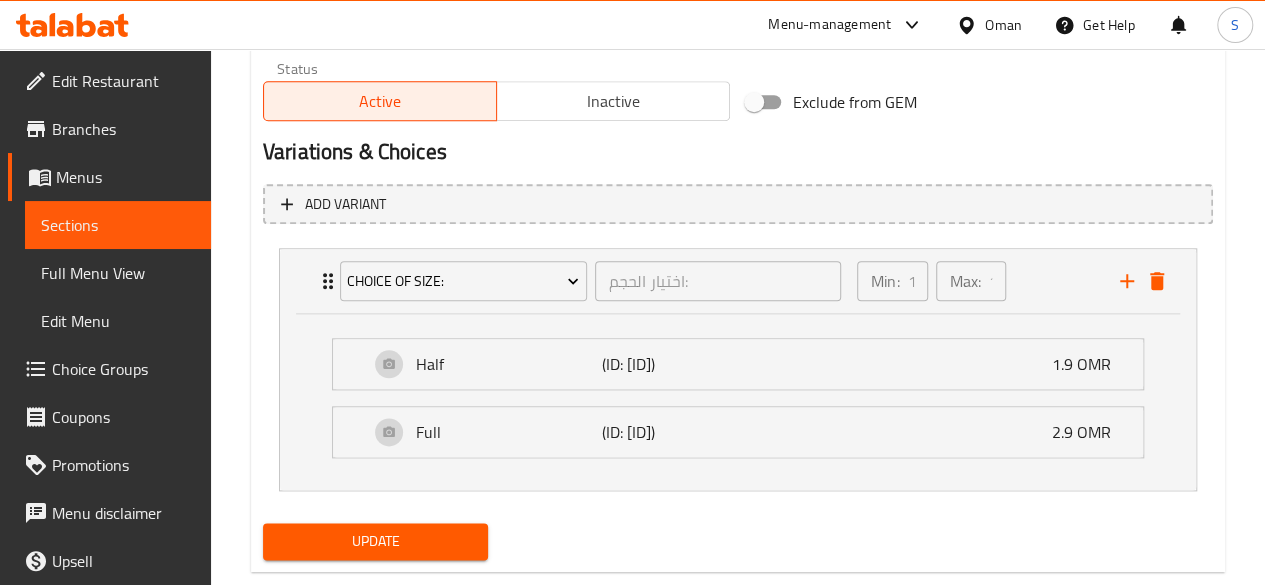 scroll, scrollTop: 1051, scrollLeft: 0, axis: vertical 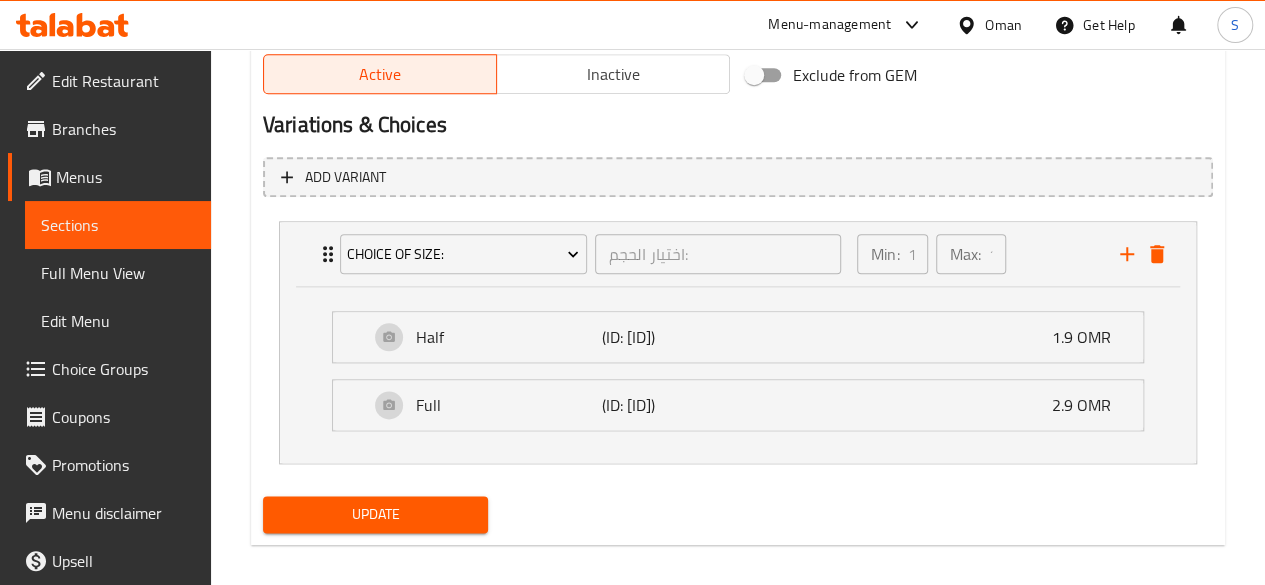 type on "0" 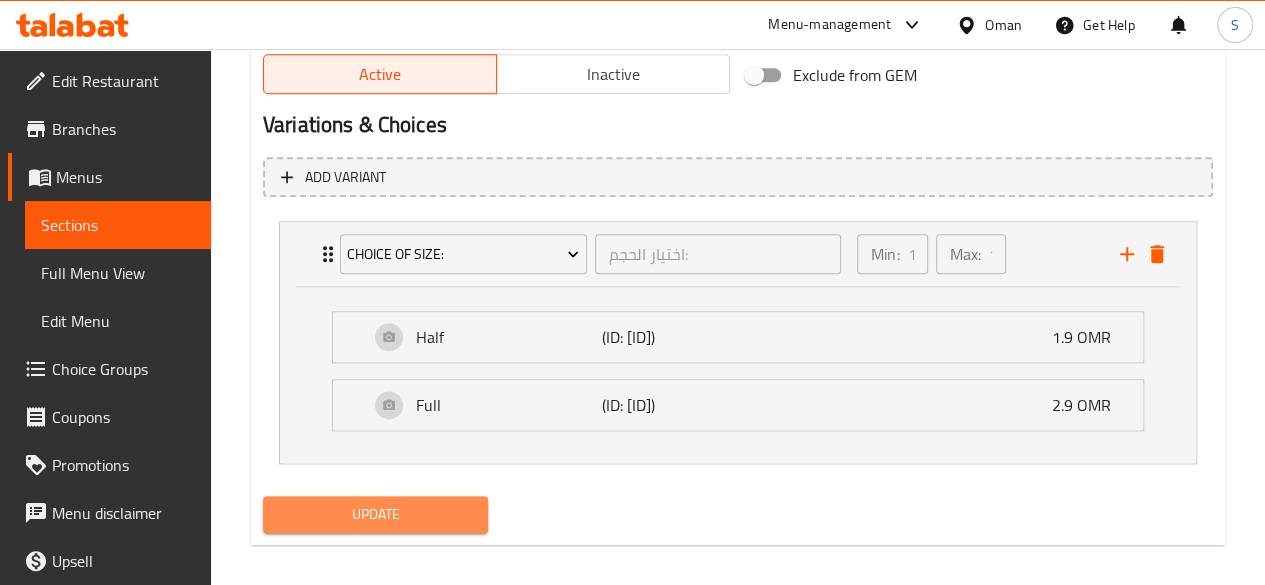click on "Update" at bounding box center (376, 514) 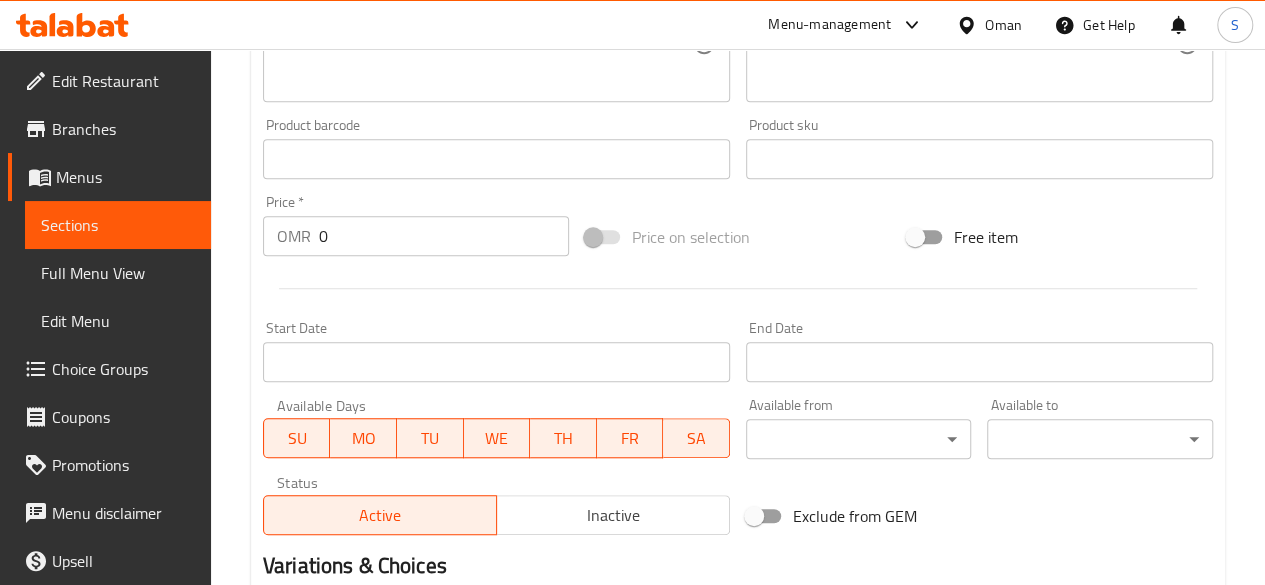 scroll, scrollTop: 1065, scrollLeft: 0, axis: vertical 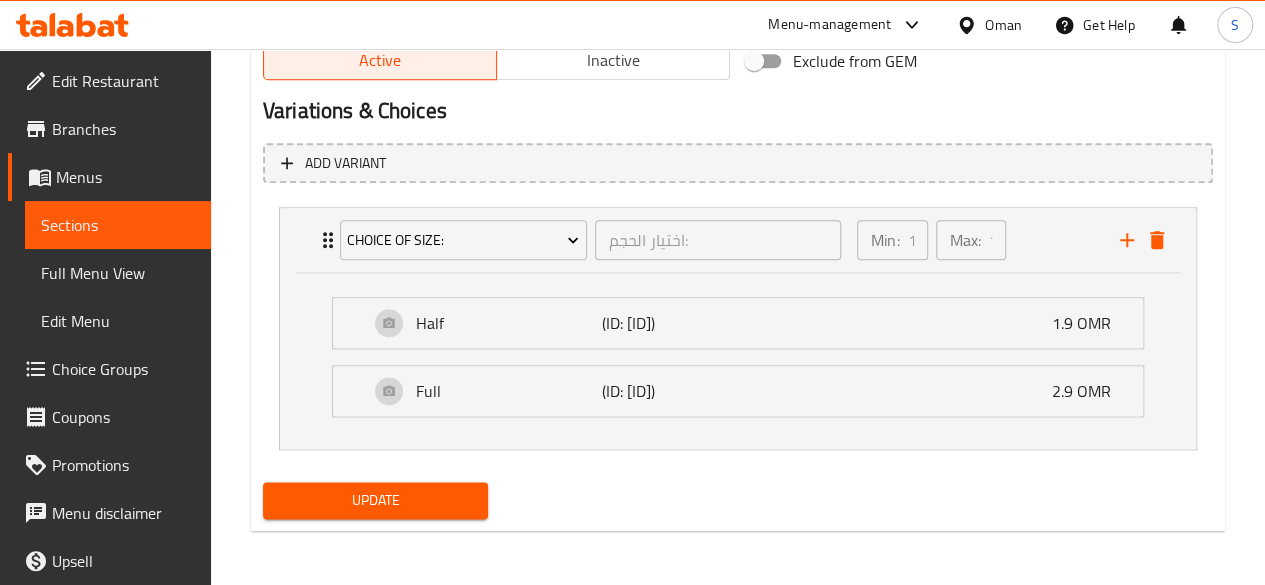 click on "Update" at bounding box center (376, 500) 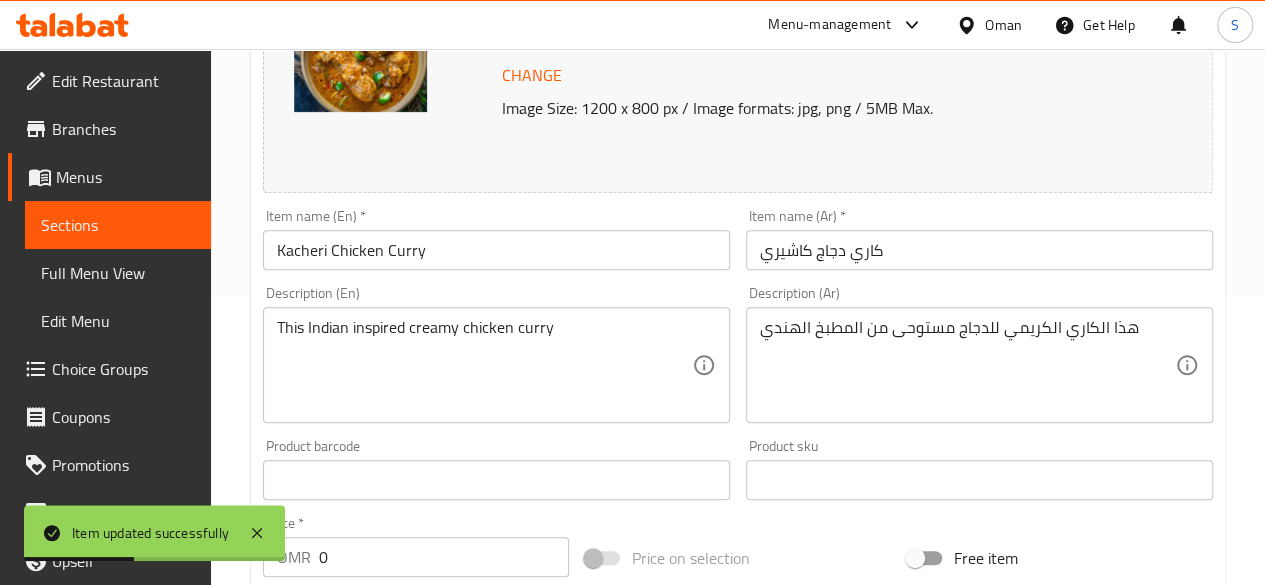 scroll, scrollTop: 0, scrollLeft: 0, axis: both 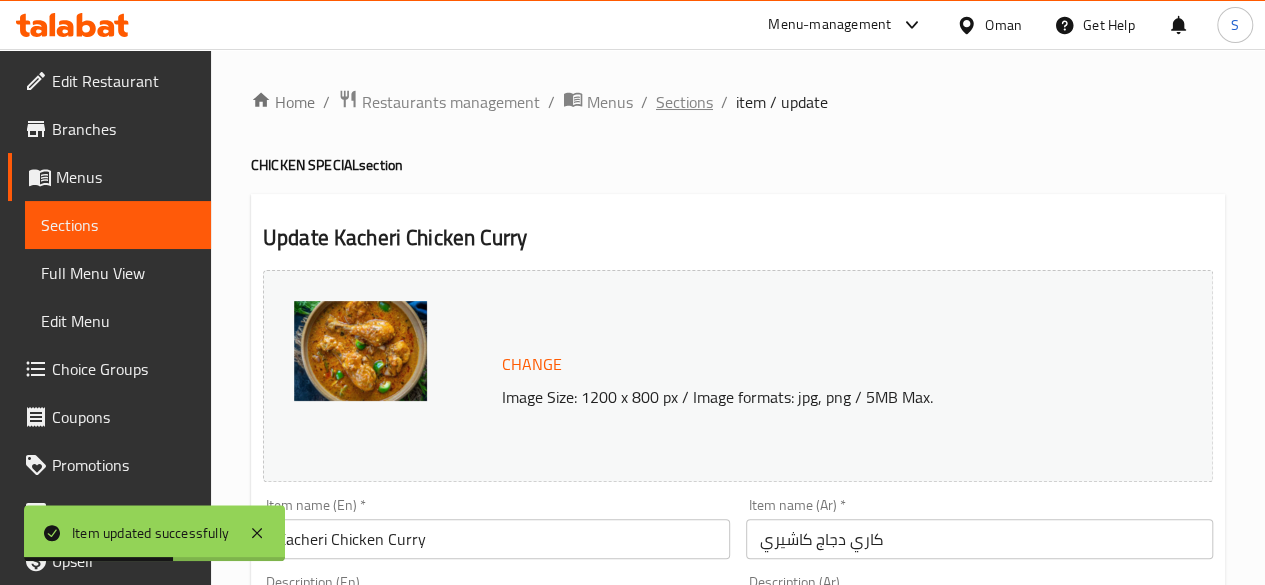 click on "Sections" at bounding box center (684, 102) 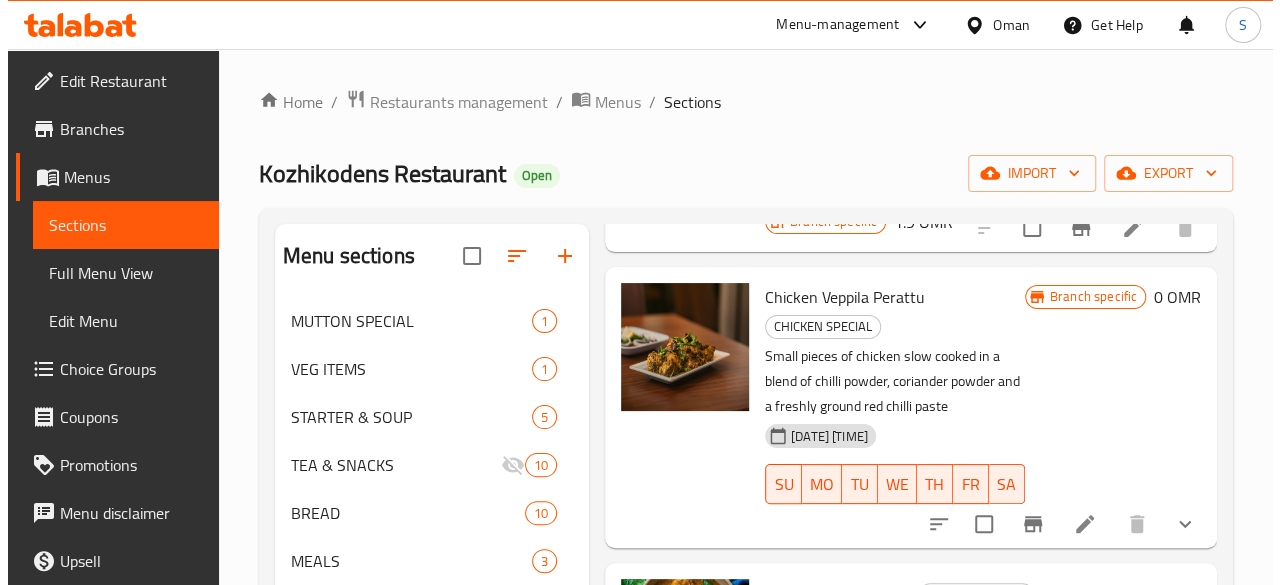 scroll, scrollTop: 1677, scrollLeft: 0, axis: vertical 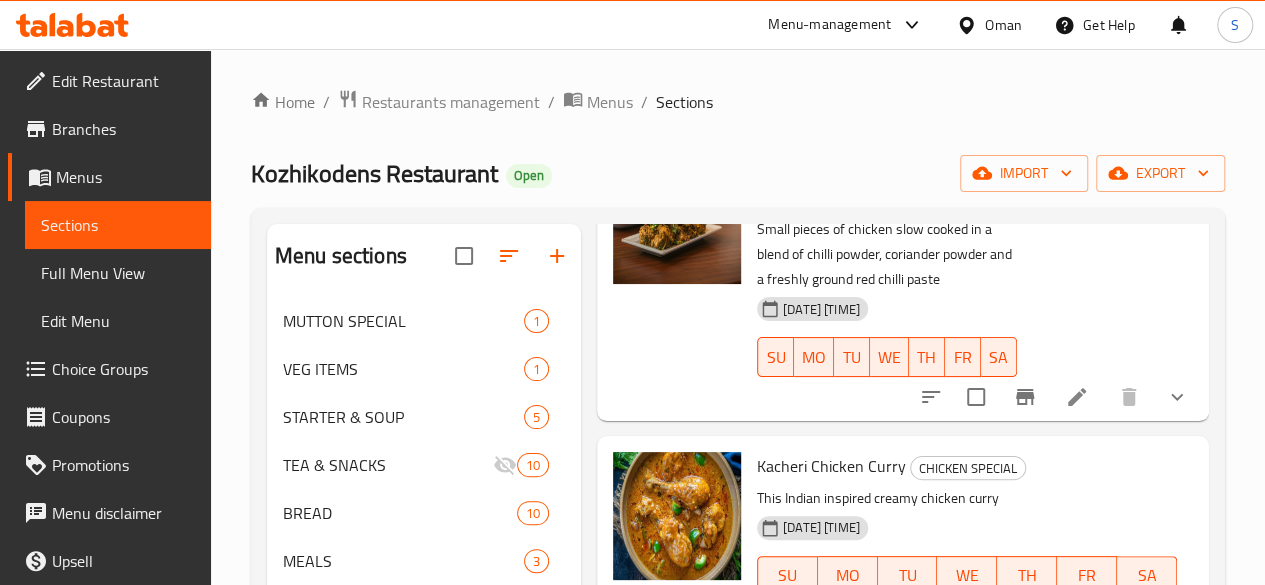 click 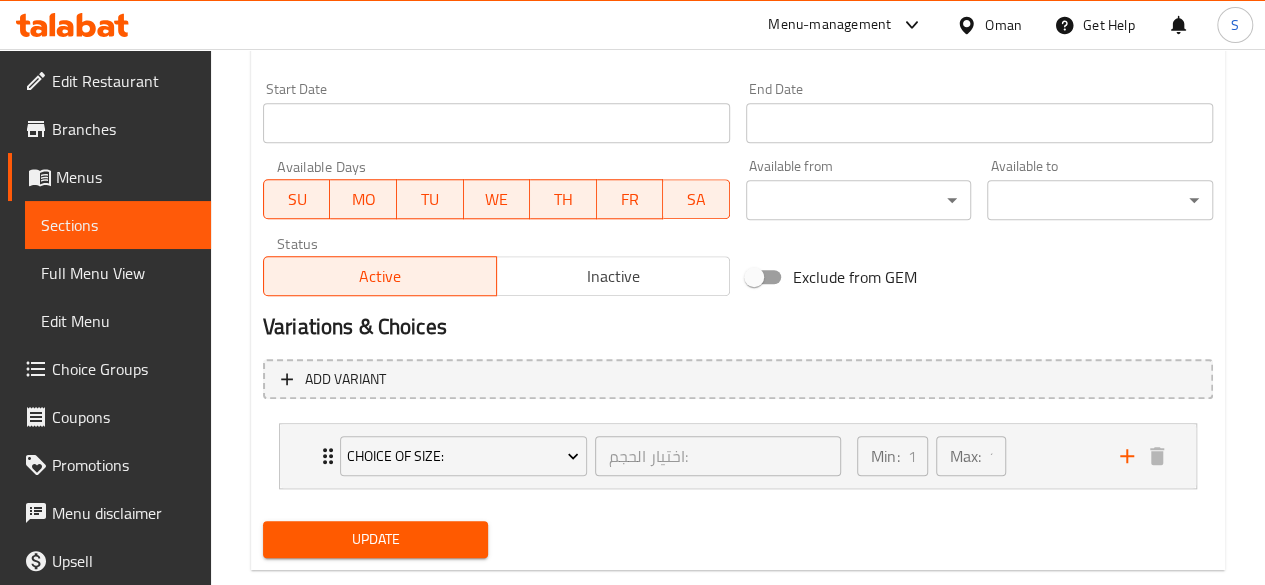scroll, scrollTop: 889, scrollLeft: 0, axis: vertical 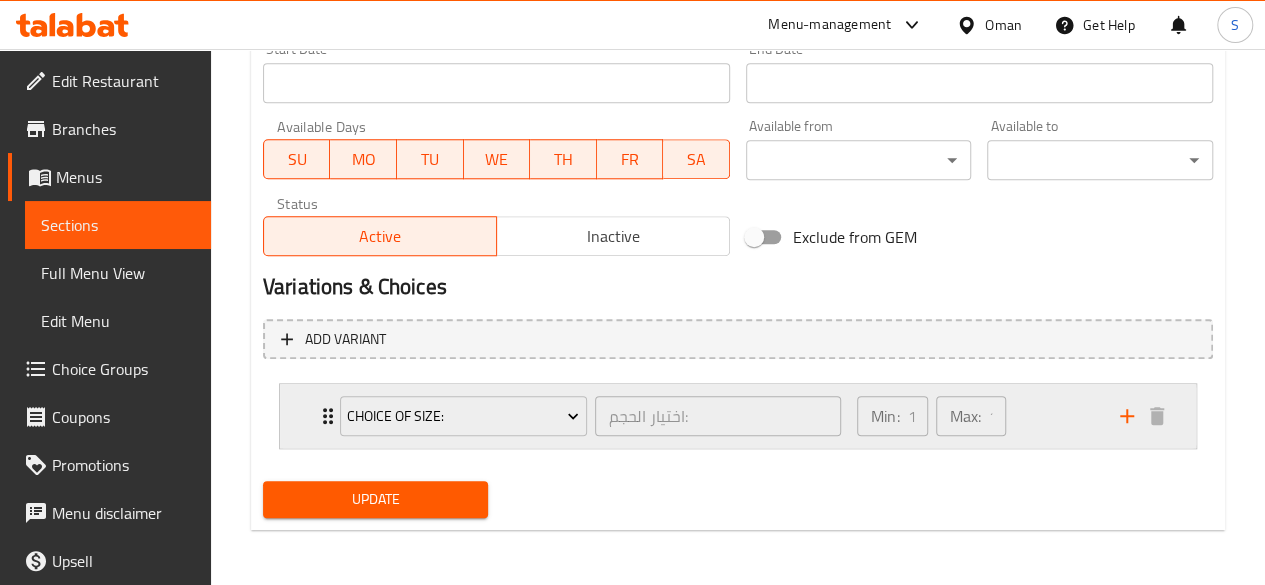 click on "Choice of Size: اختيار الحجم: ​" at bounding box center [590, 416] 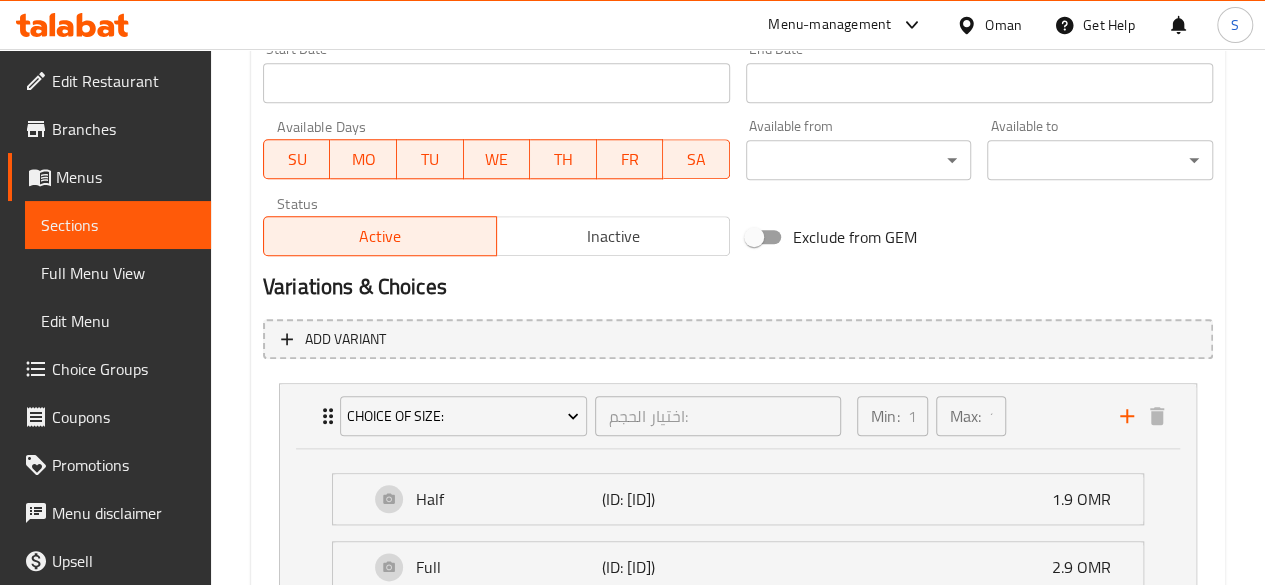 scroll, scrollTop: 1065, scrollLeft: 0, axis: vertical 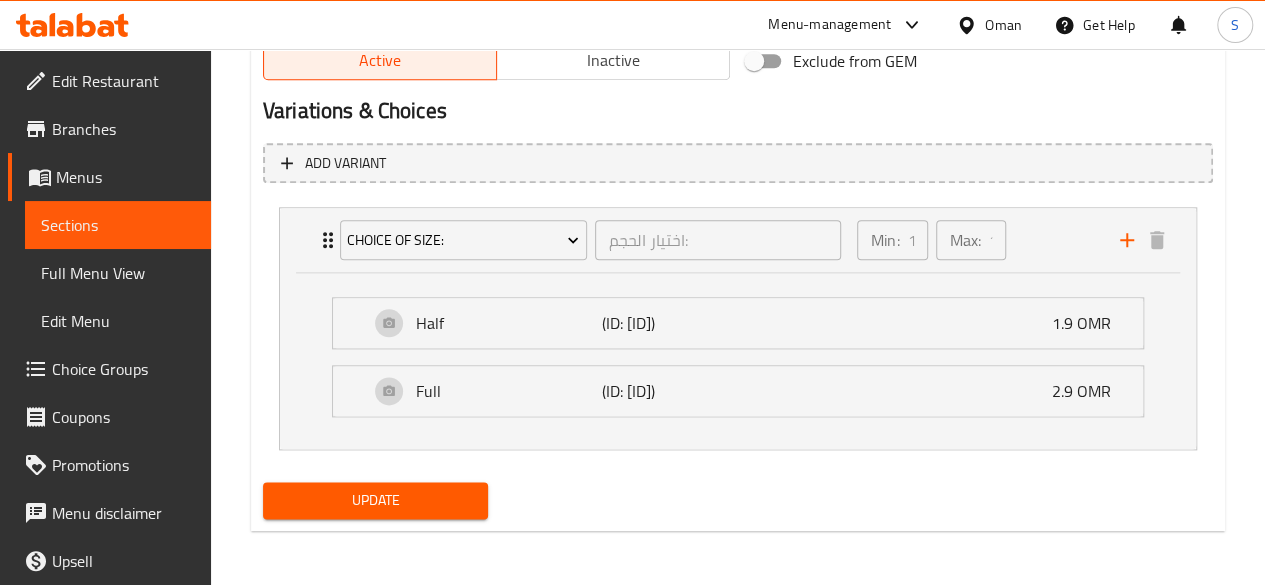 click on "Update" at bounding box center [376, 500] 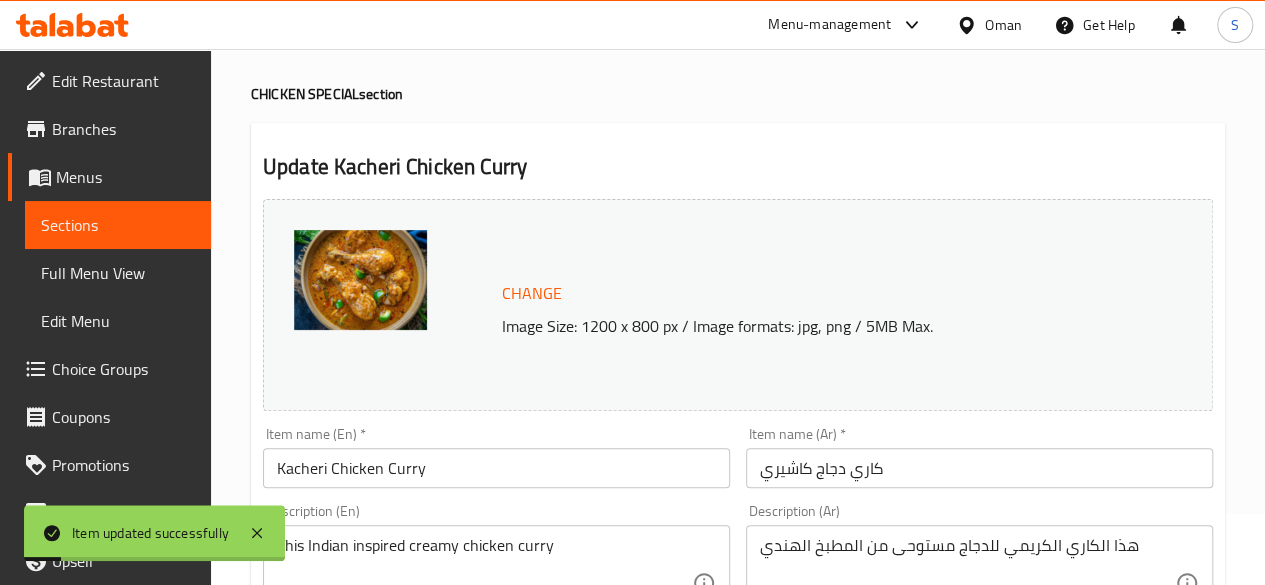 scroll, scrollTop: 0, scrollLeft: 0, axis: both 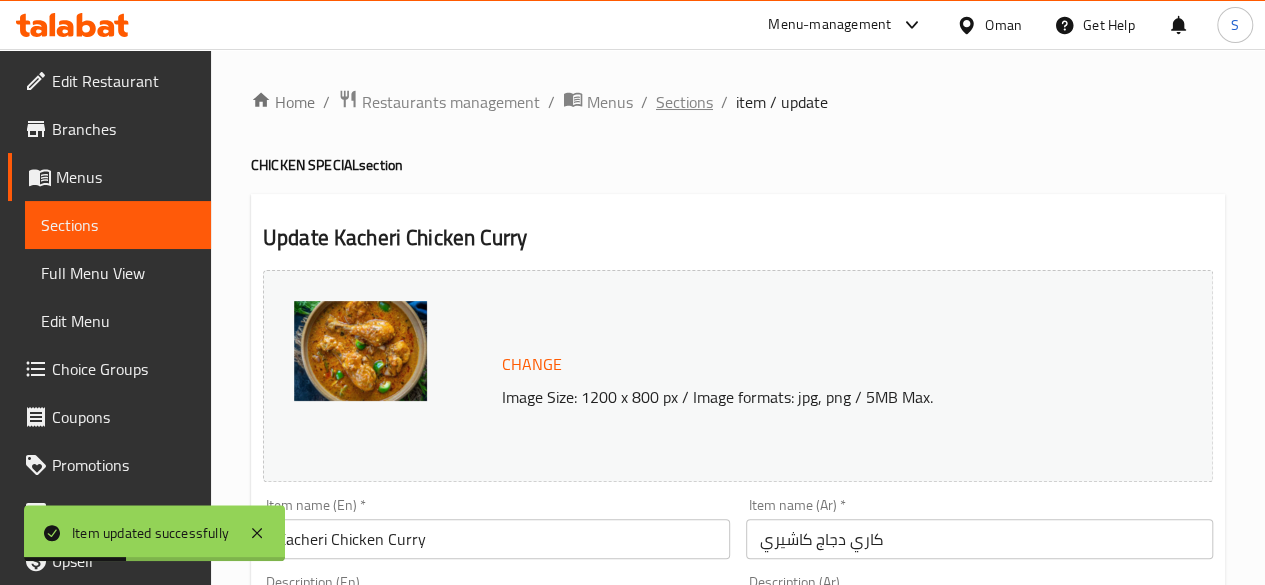 click on "Sections" at bounding box center [684, 102] 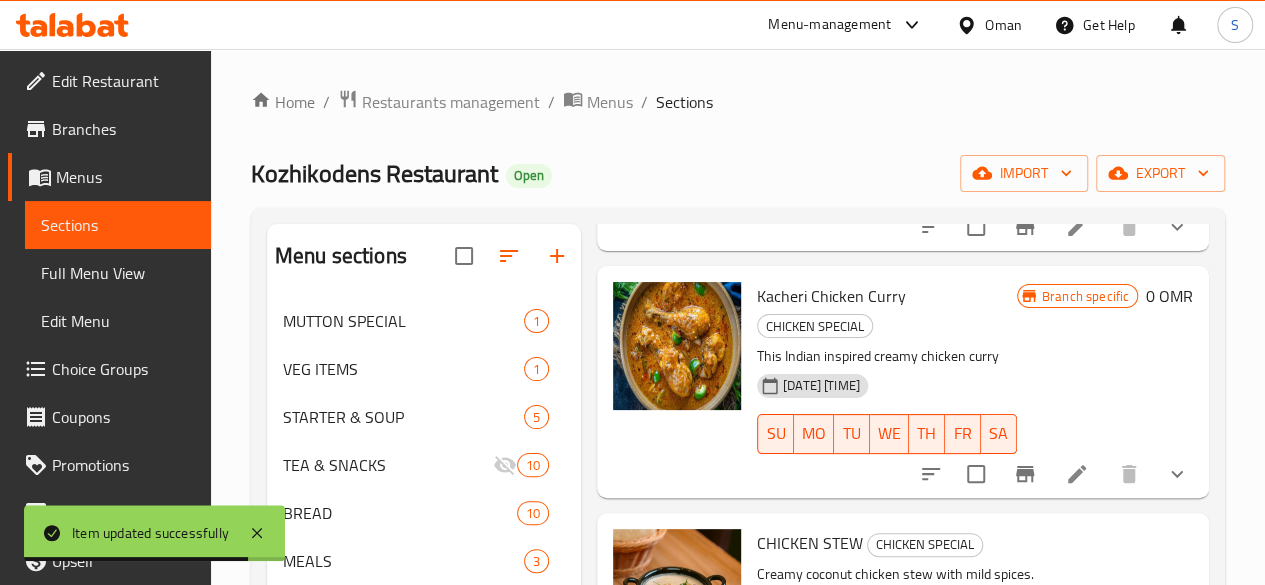 scroll, scrollTop: 1903, scrollLeft: 0, axis: vertical 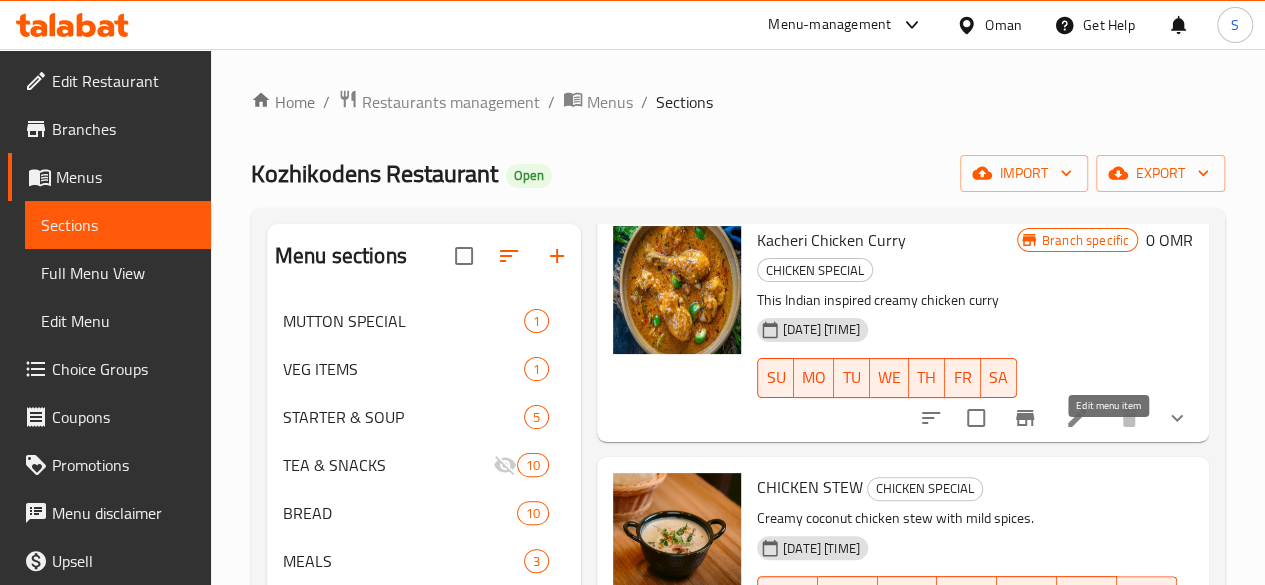 click 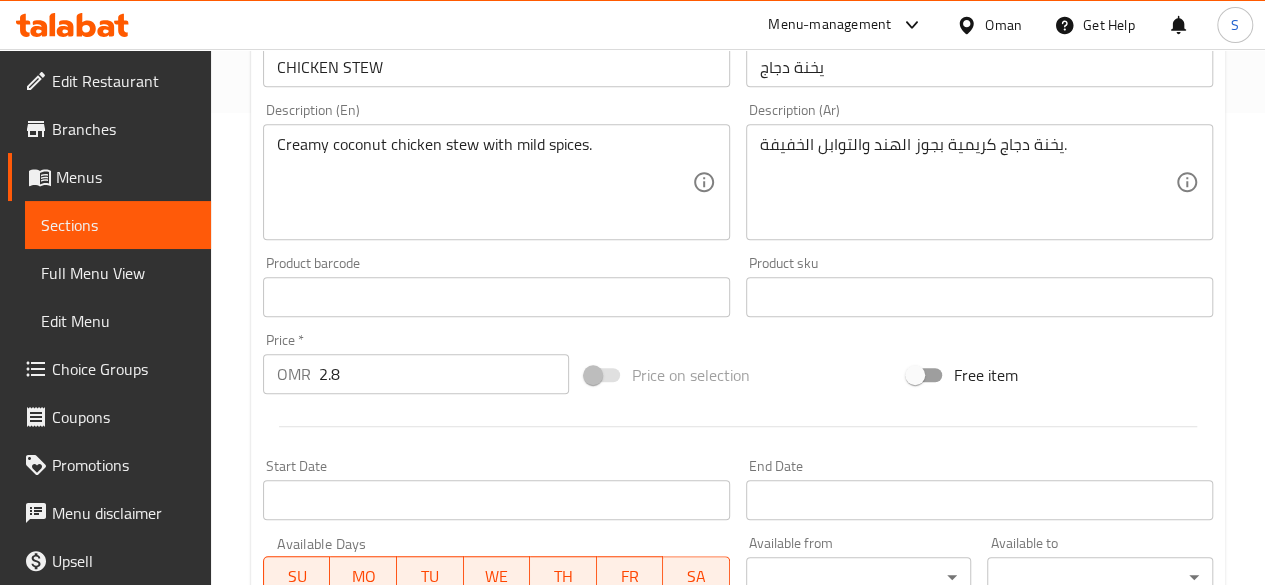 scroll, scrollTop: 490, scrollLeft: 0, axis: vertical 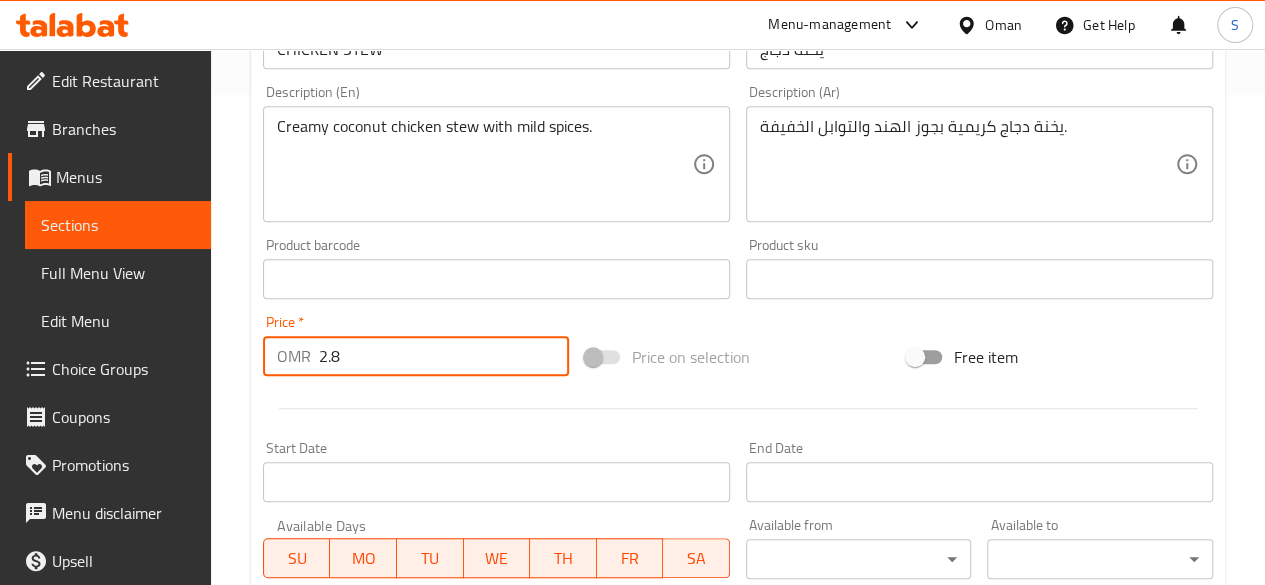 drag, startPoint x: 458, startPoint y: 373, endPoint x: 132, endPoint y: 325, distance: 329.5148 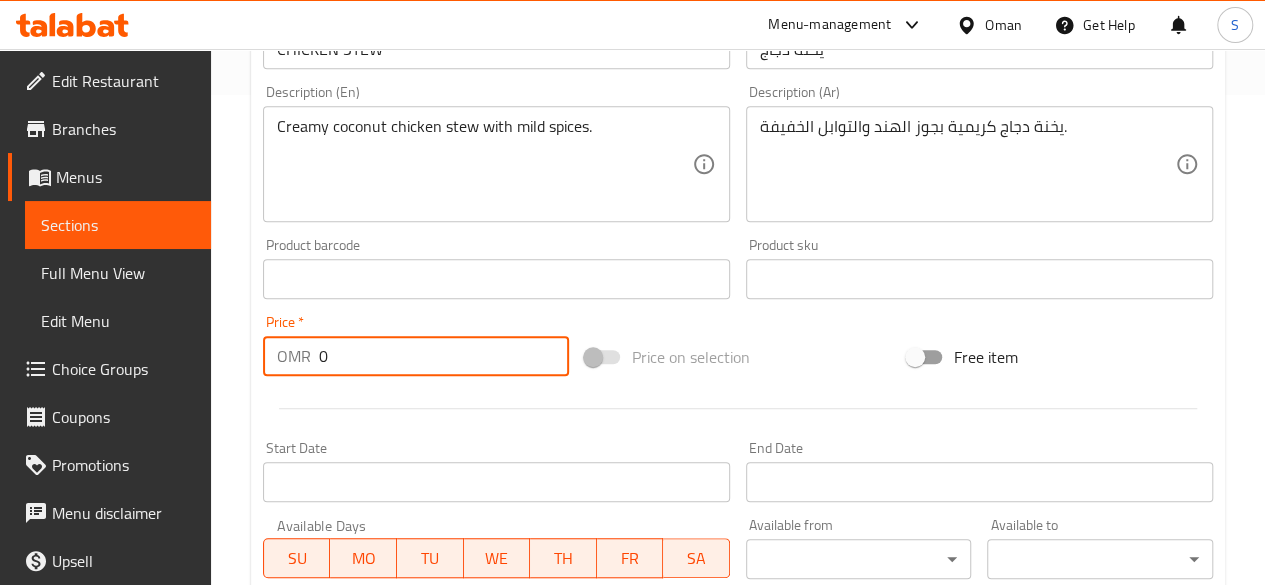 scroll, scrollTop: 857, scrollLeft: 0, axis: vertical 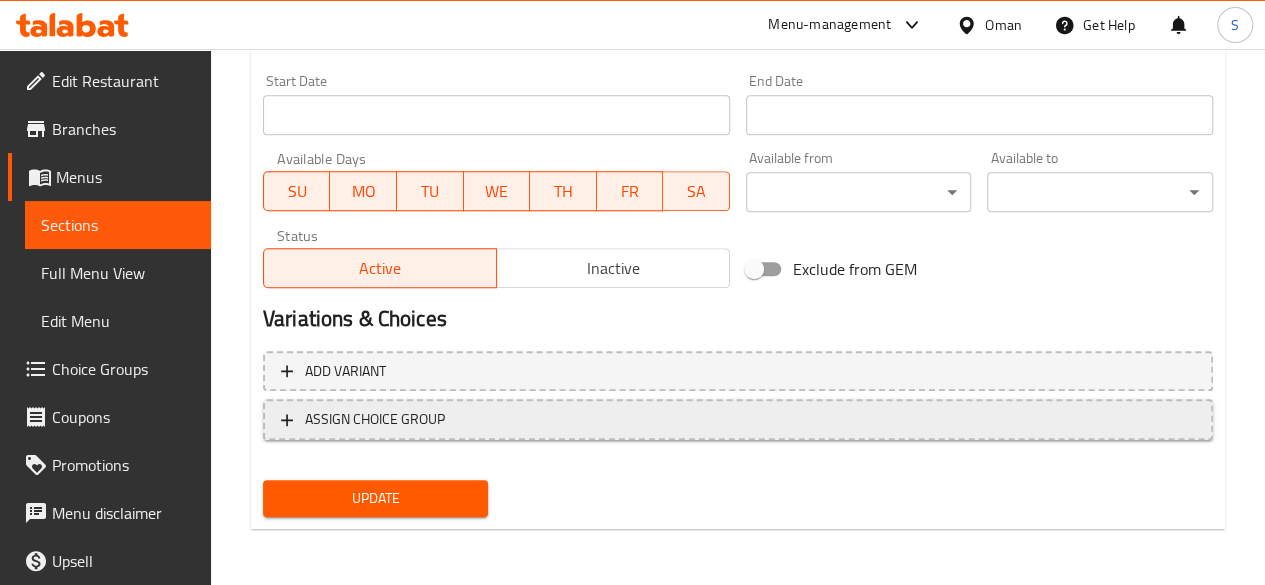 type on "0" 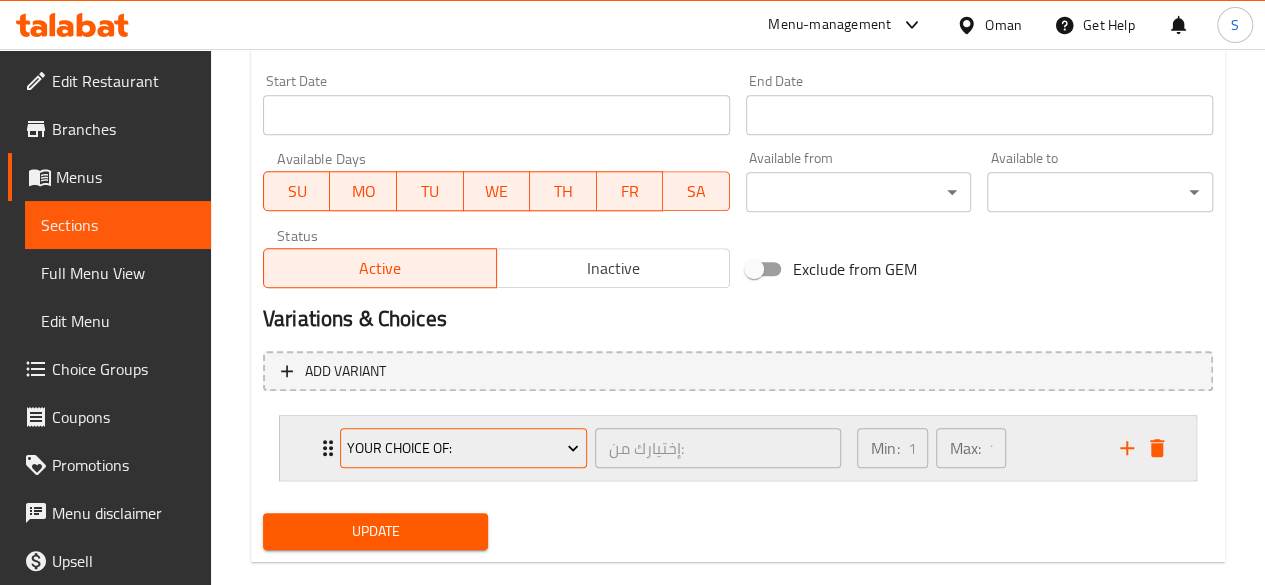 scroll, scrollTop: 886, scrollLeft: 0, axis: vertical 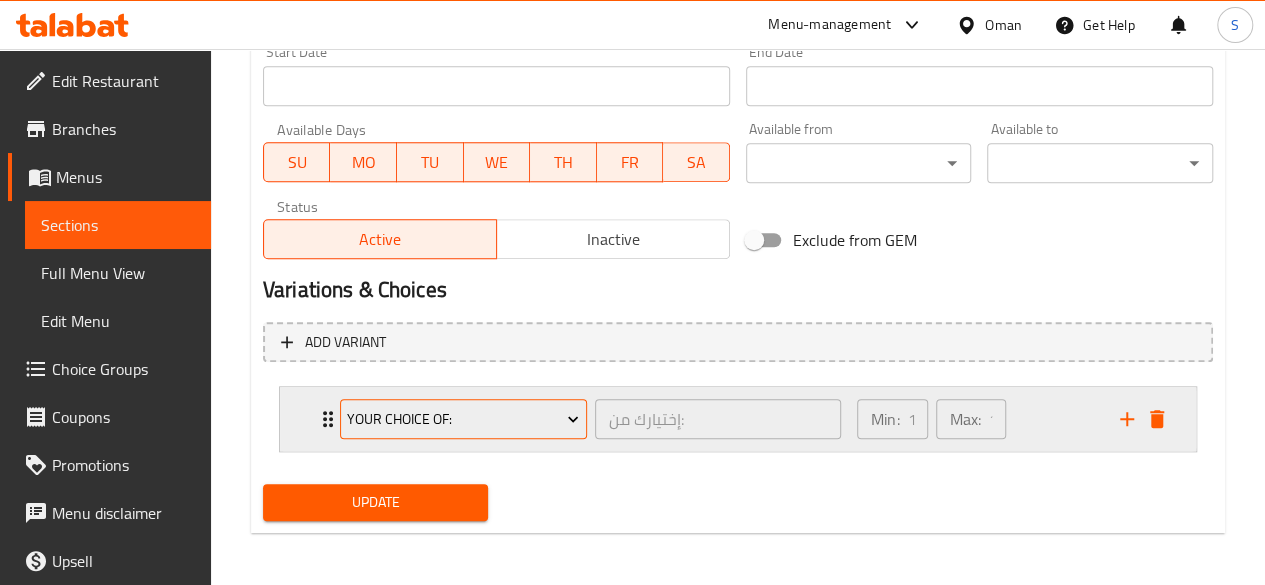 click on "your choice of:" at bounding box center (463, 419) 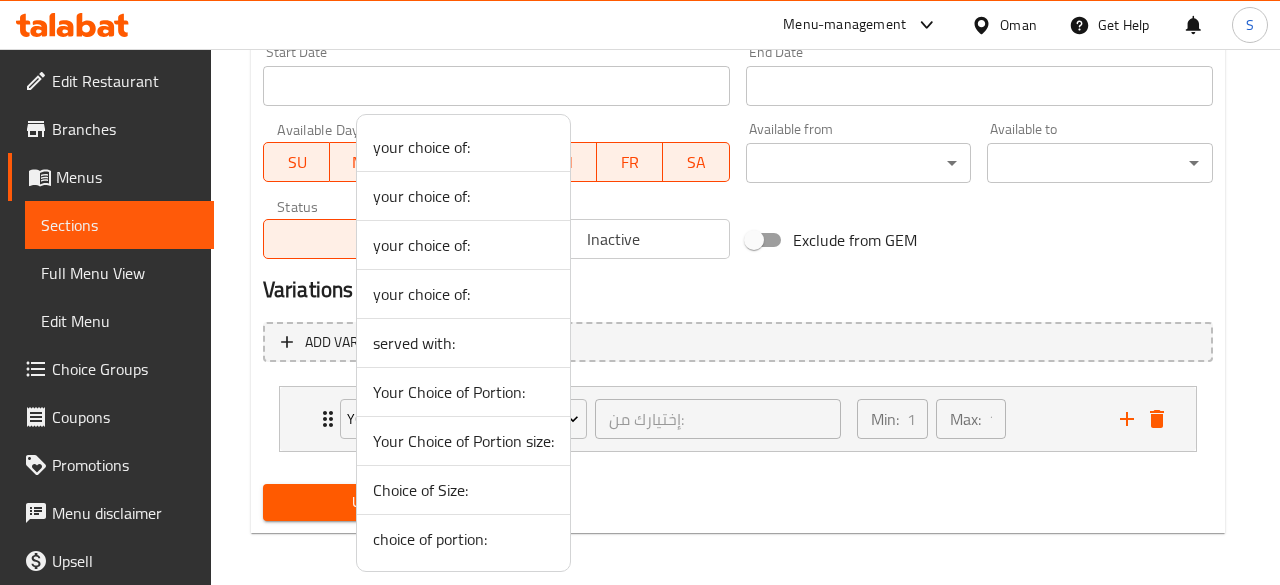 click on "Your Choice of Portion size:" at bounding box center [463, 441] 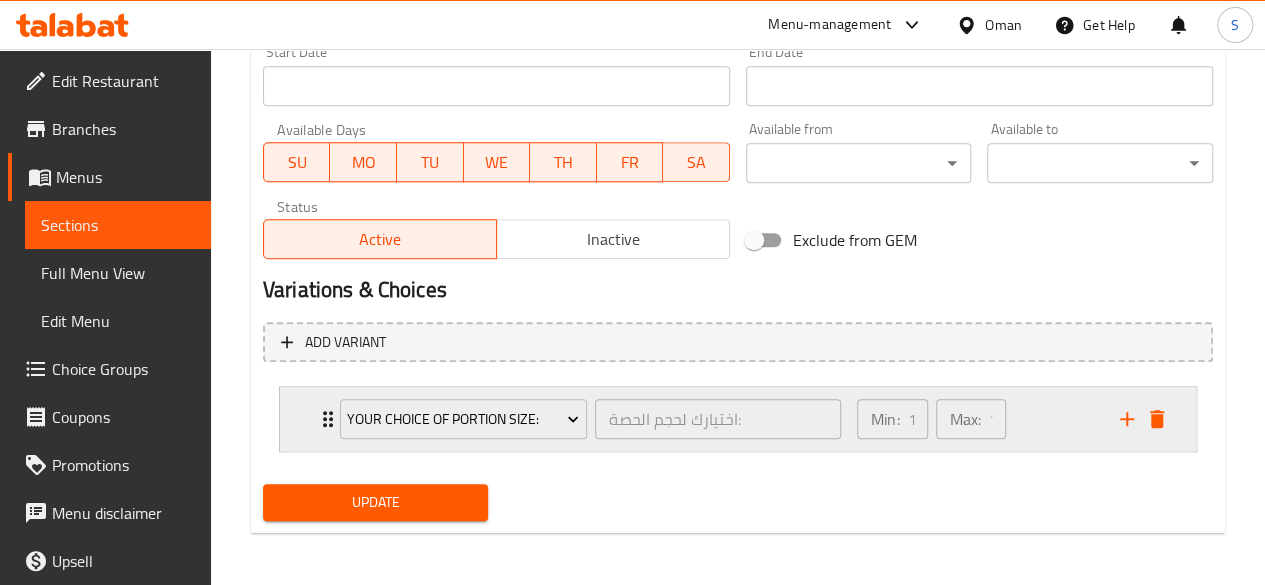 click 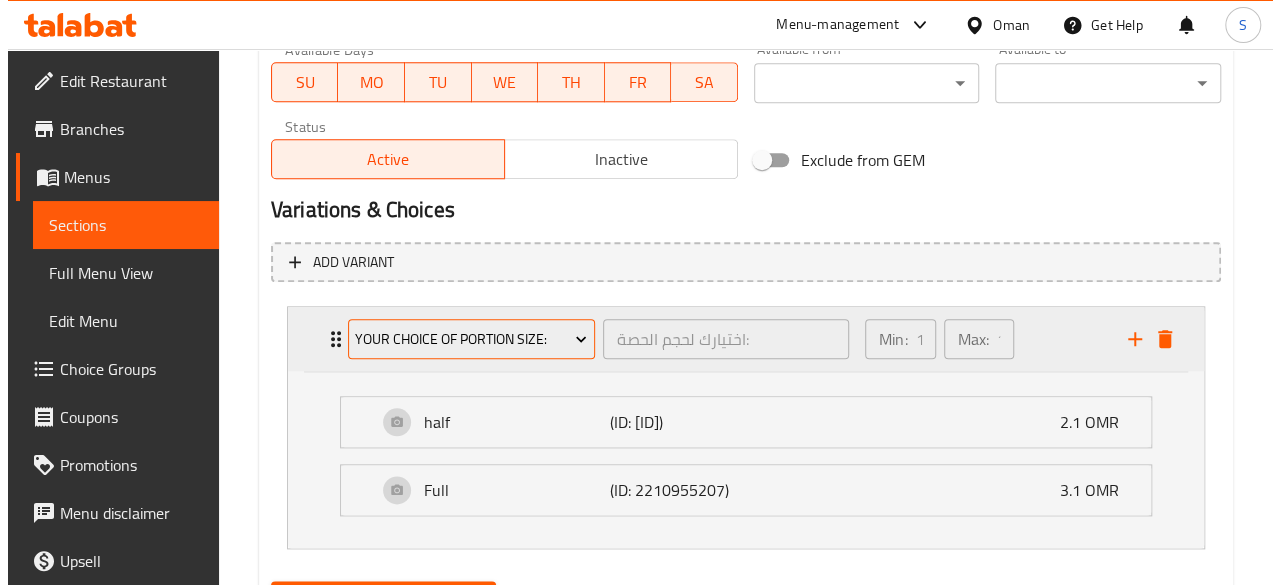 scroll, scrollTop: 973, scrollLeft: 0, axis: vertical 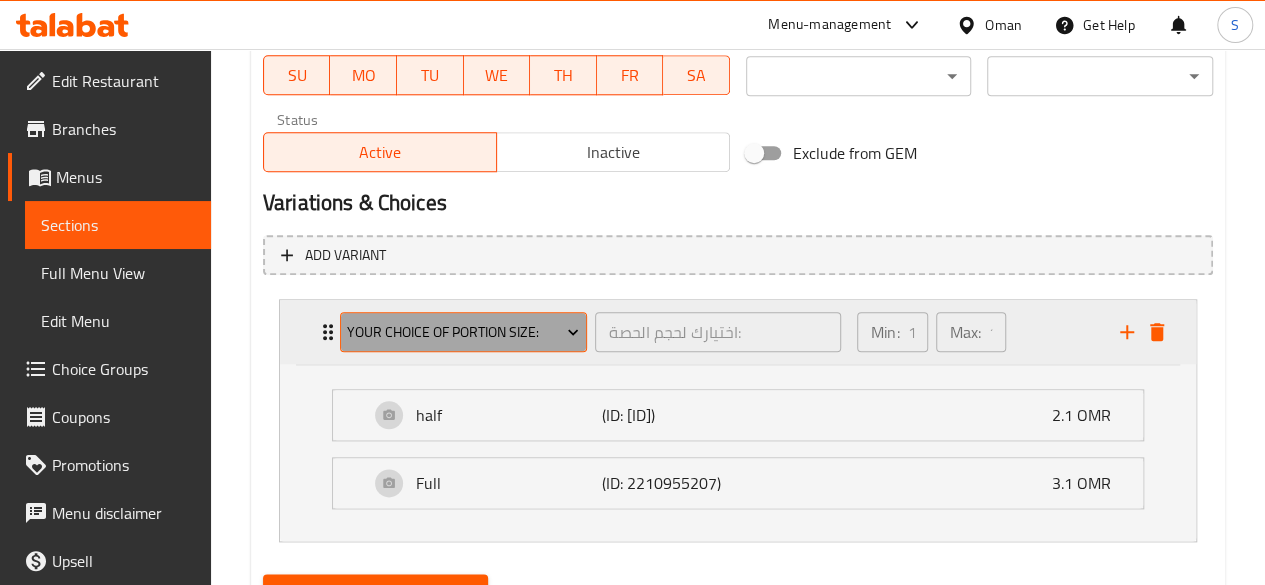 click on "Your Choice of Portion size:" at bounding box center (463, 332) 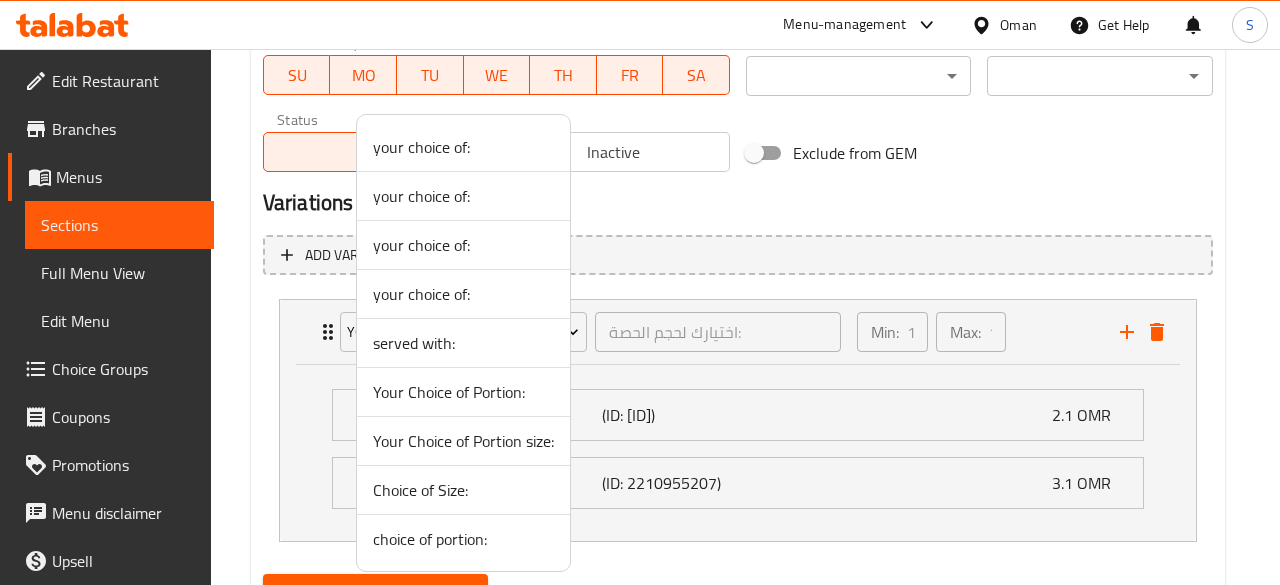 click on "Choice of Size:" at bounding box center (463, 490) 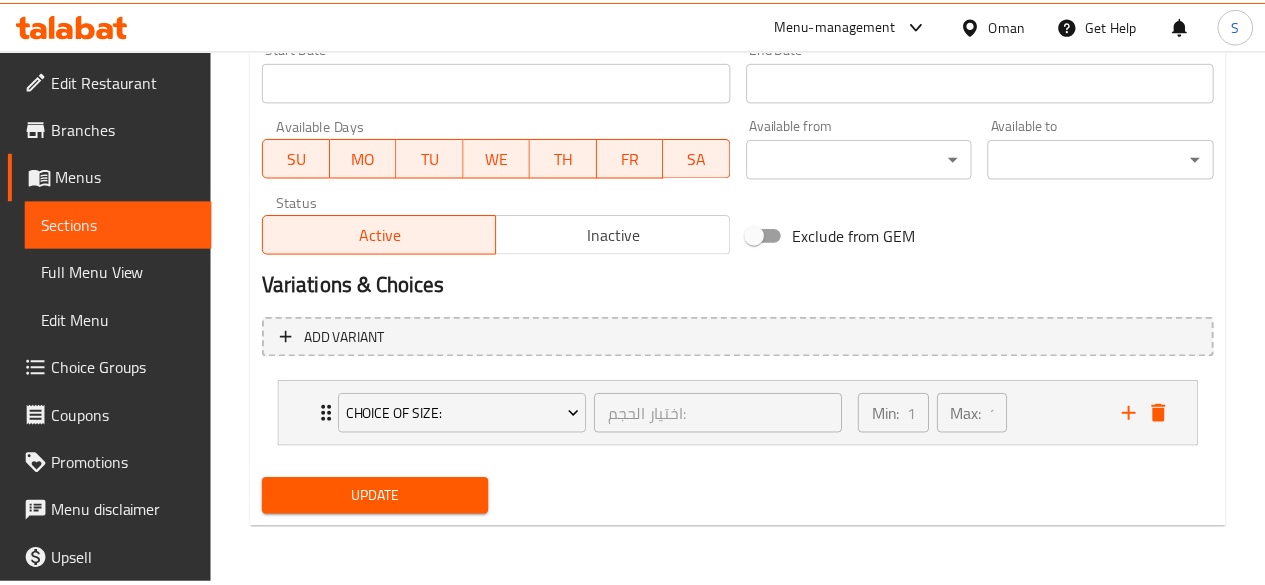 scroll, scrollTop: 889, scrollLeft: 0, axis: vertical 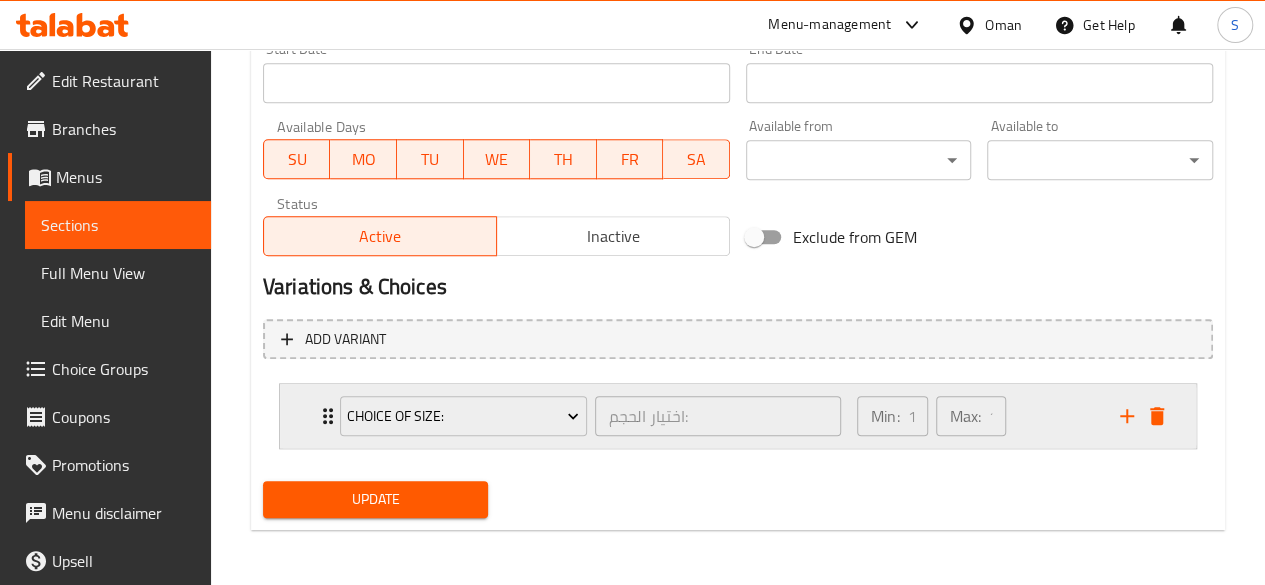 click on "Choice of Size: اختيار الحجم: ​ Min: 1 ​ Max: 1 ​" at bounding box center (744, 416) 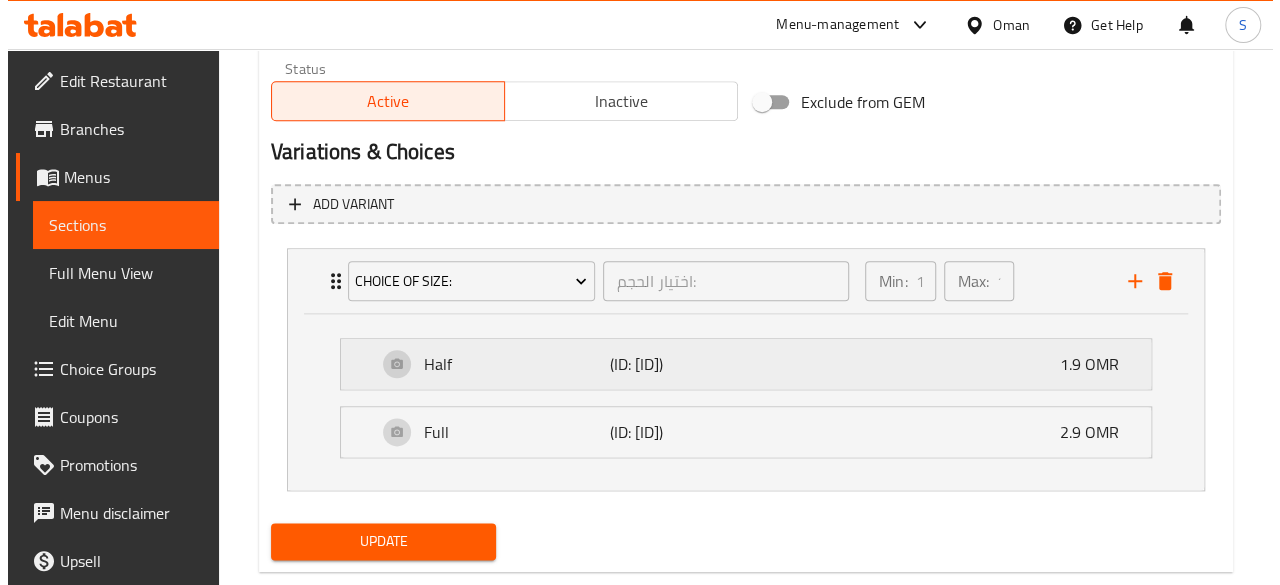 scroll, scrollTop: 1029, scrollLeft: 0, axis: vertical 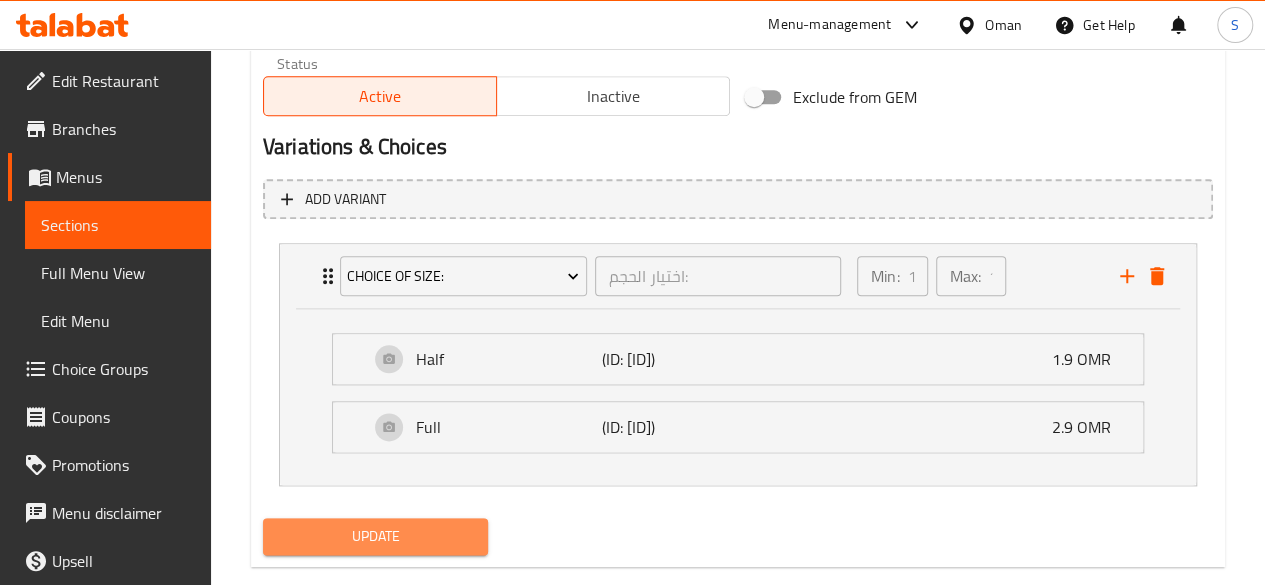 click on "Update" at bounding box center (376, 536) 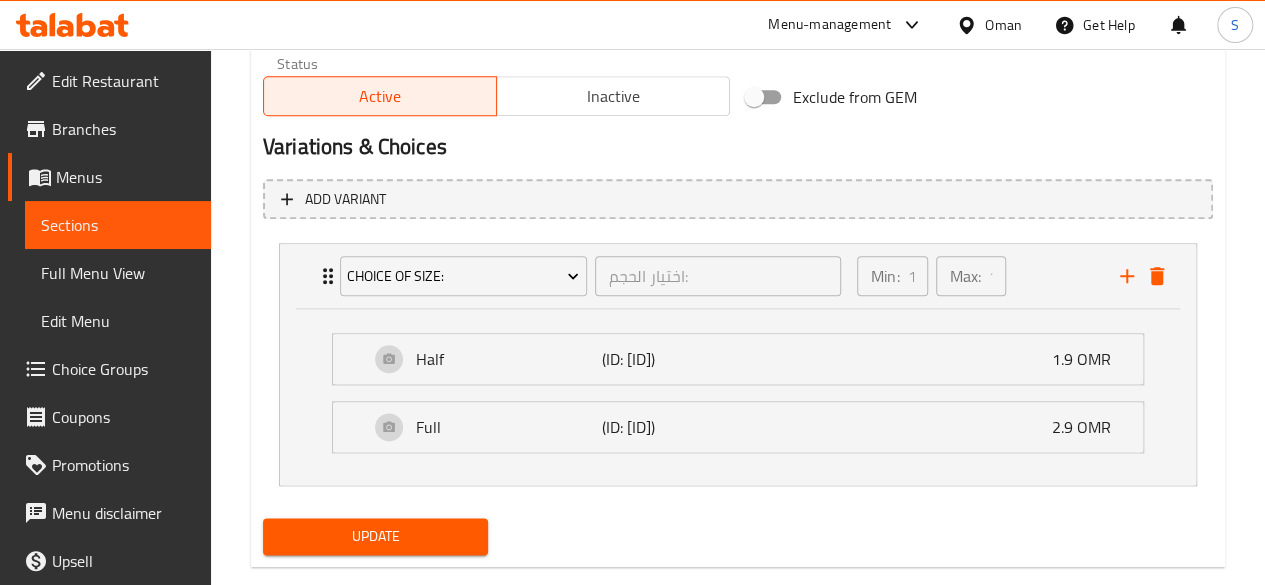type 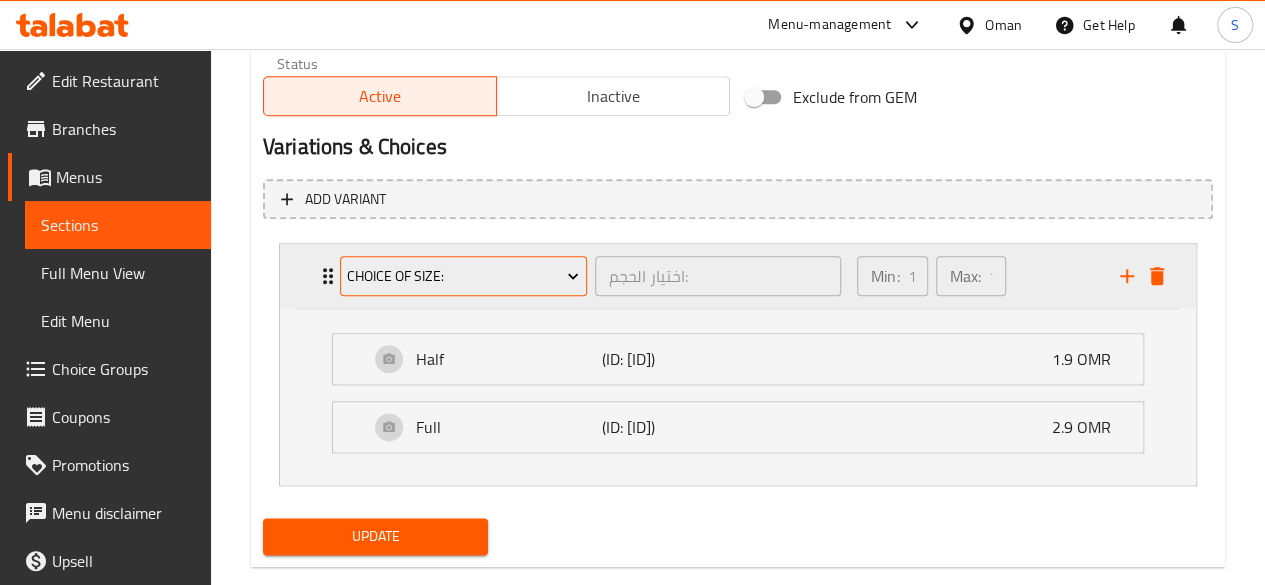 click on "Choice of Size:" at bounding box center (463, 276) 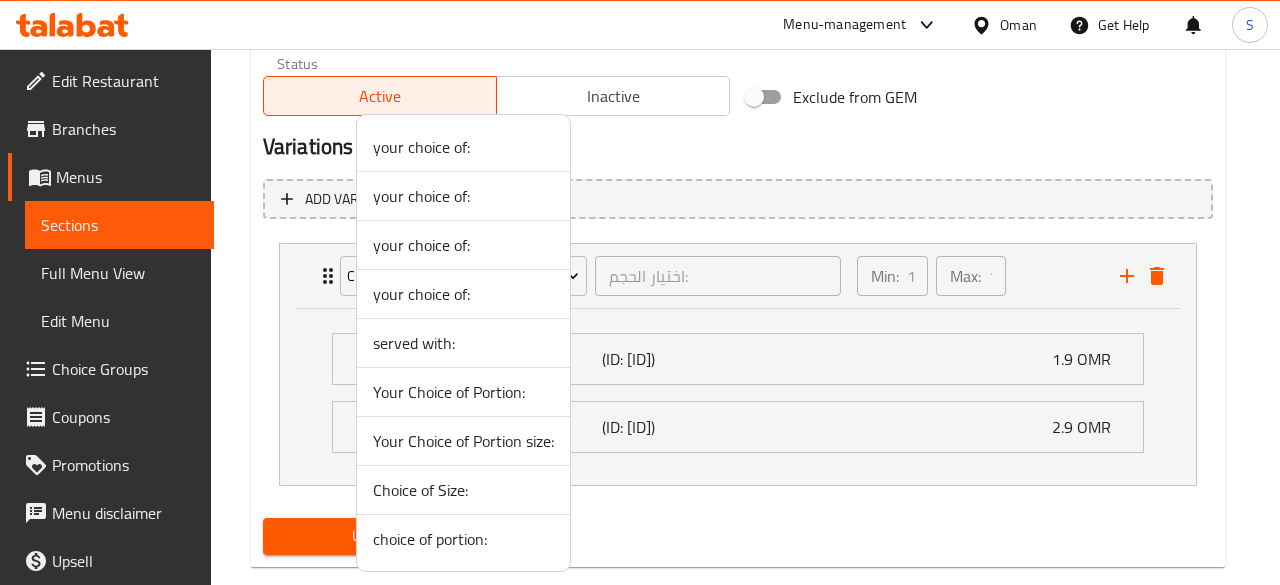 click on "choice of portion:" at bounding box center [463, 539] 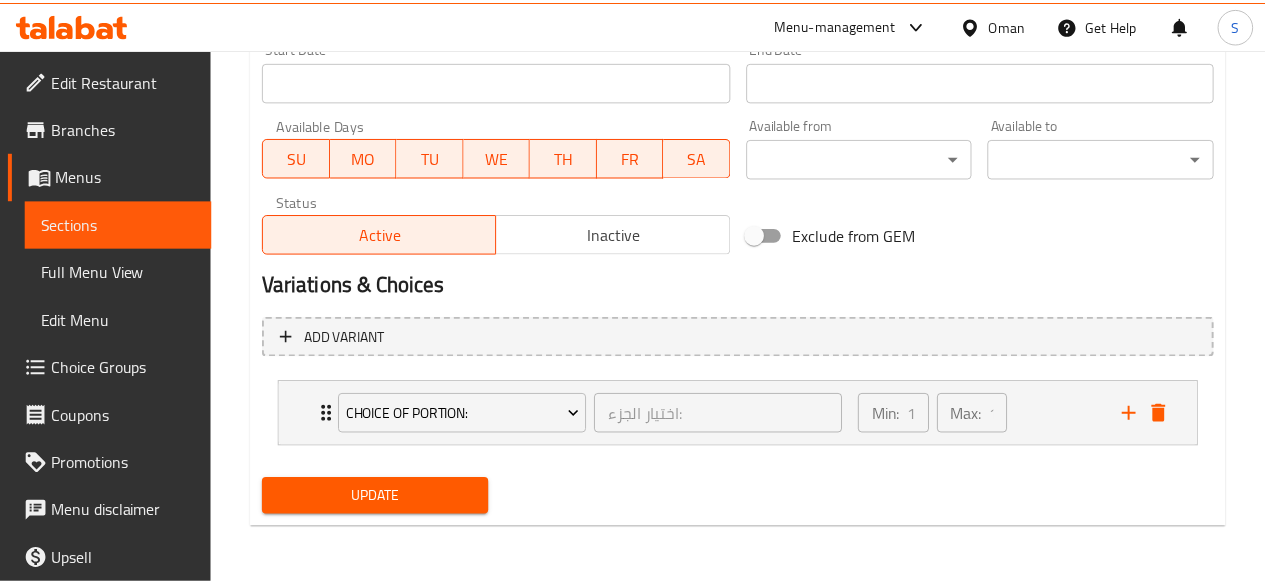 scroll, scrollTop: 889, scrollLeft: 0, axis: vertical 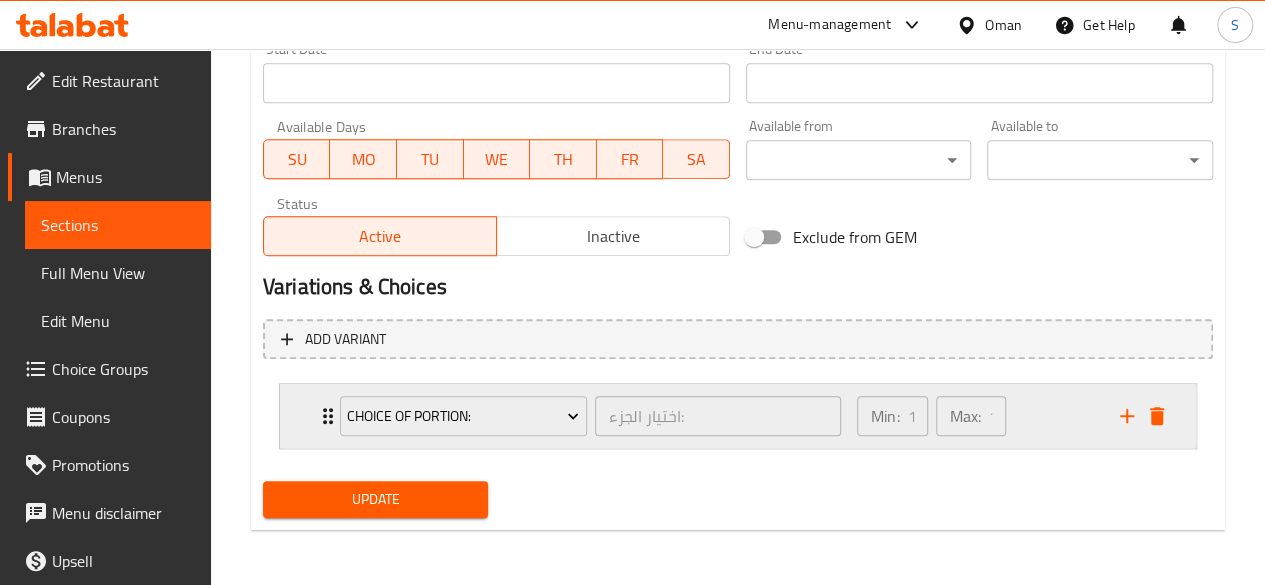 click on "choice of portion:" at bounding box center [463, 416] 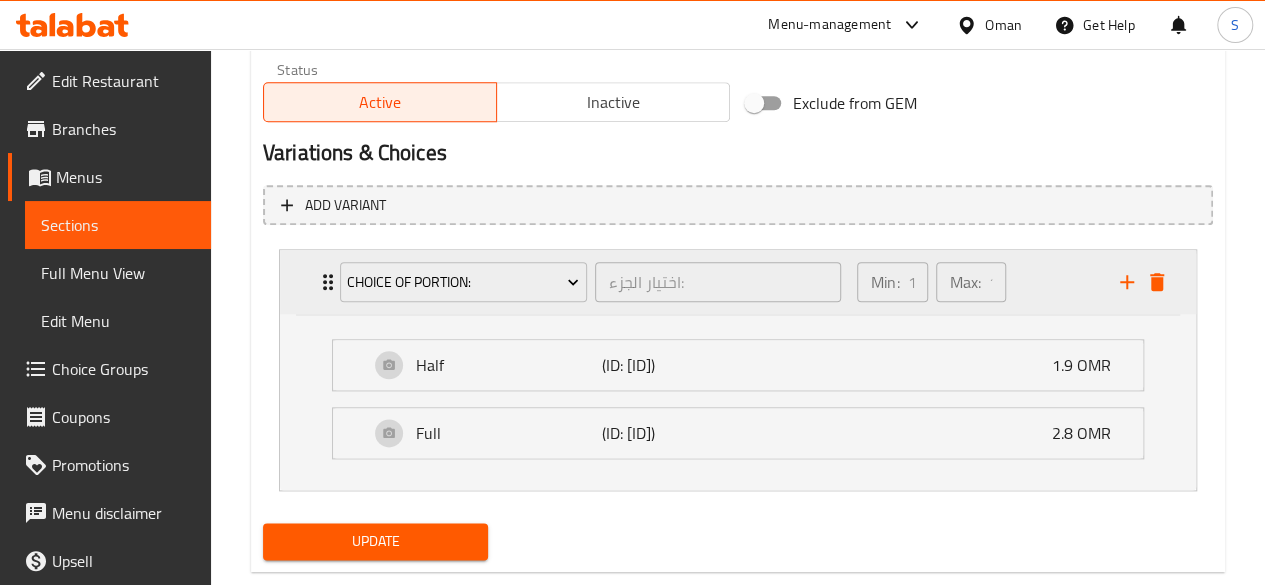 scroll, scrollTop: 1029, scrollLeft: 0, axis: vertical 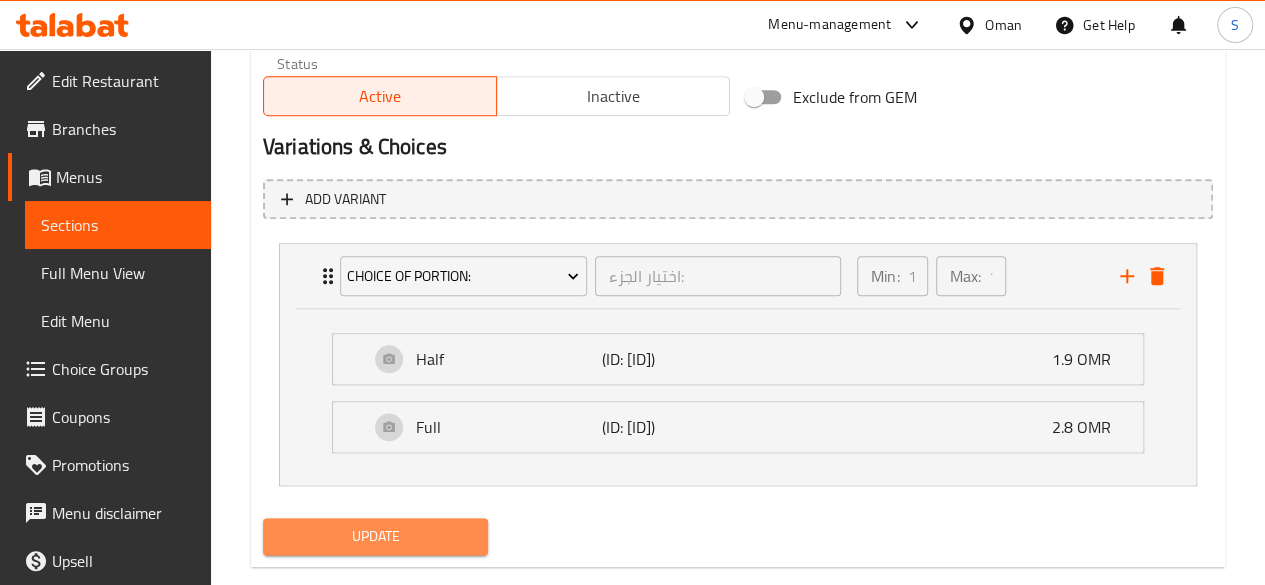 click on "Update" at bounding box center [376, 536] 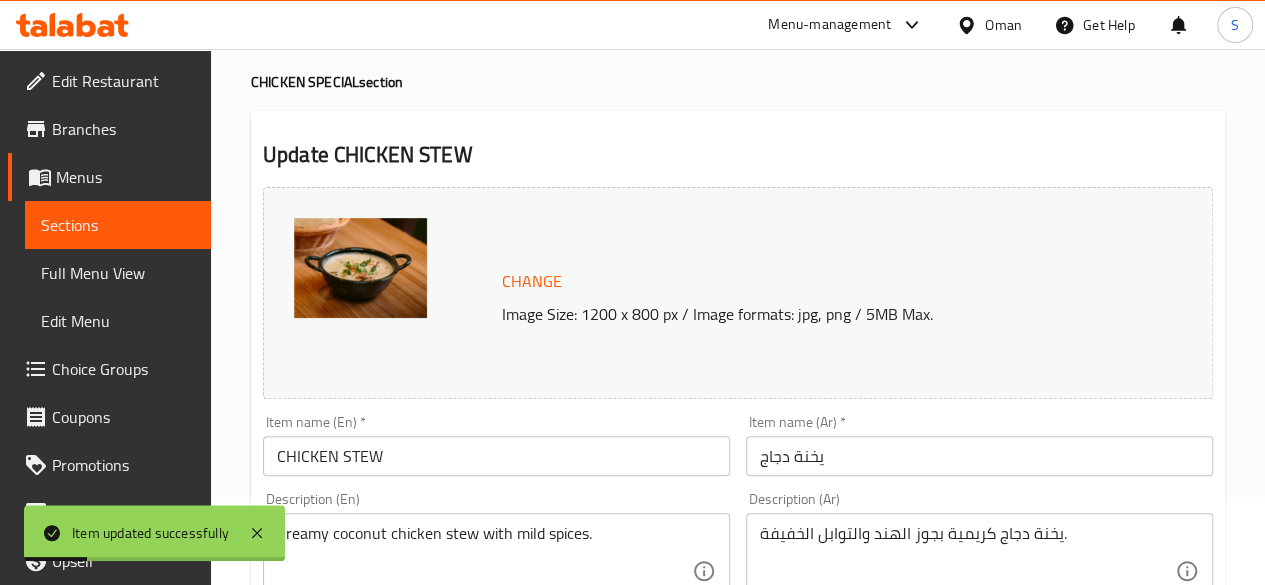 scroll, scrollTop: 0, scrollLeft: 0, axis: both 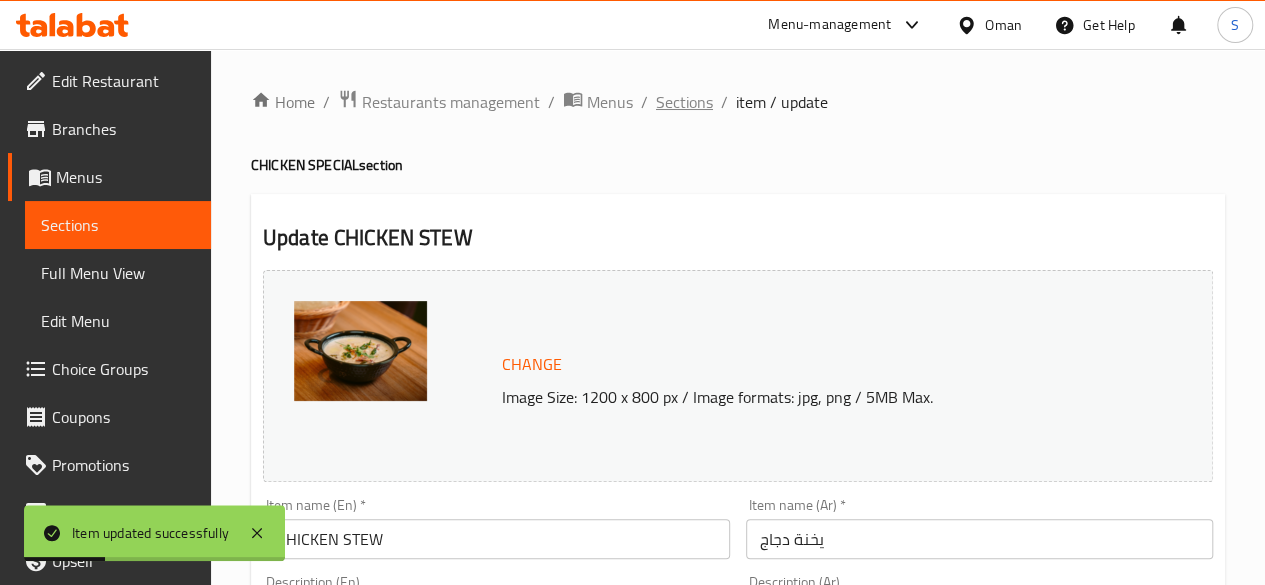 click on "Sections" at bounding box center [684, 102] 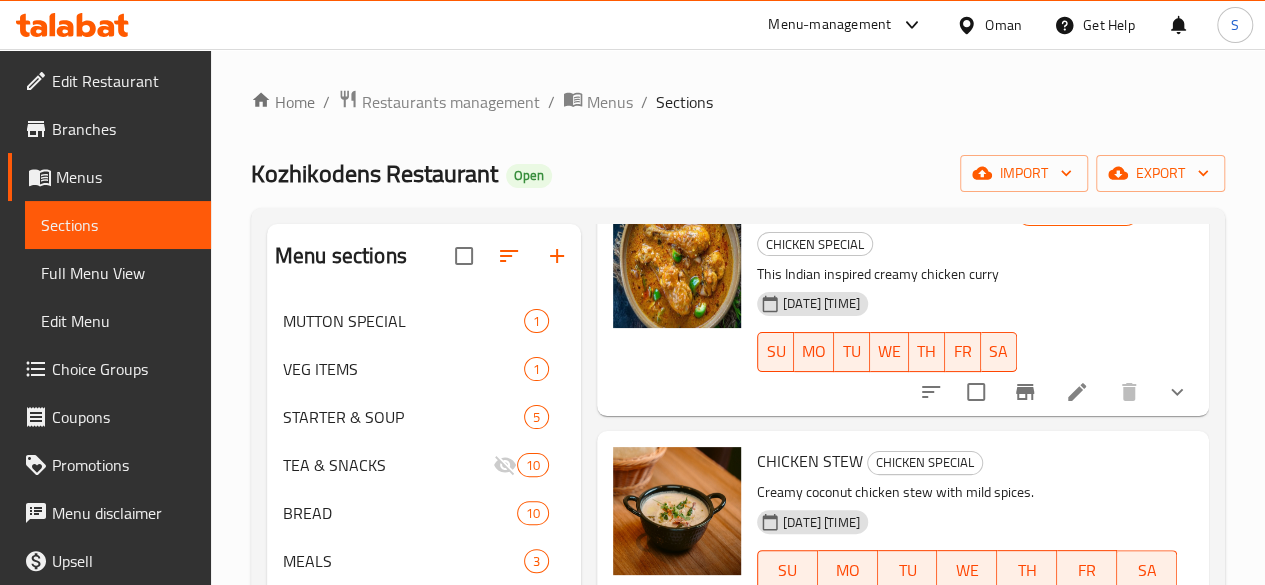 scroll, scrollTop: 1930, scrollLeft: 0, axis: vertical 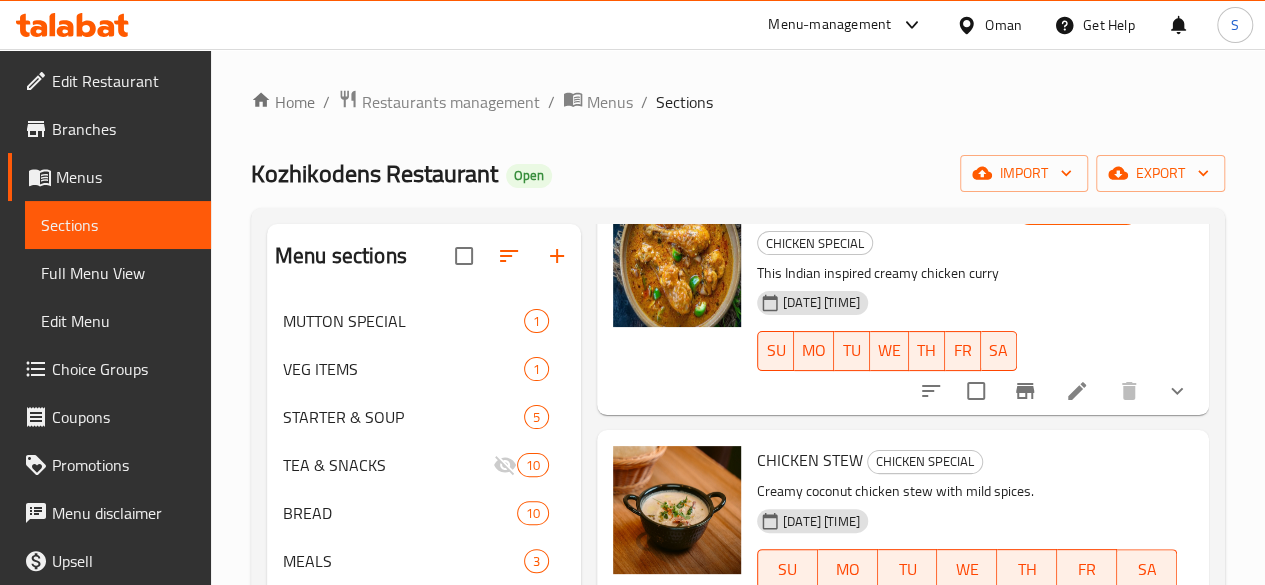 click 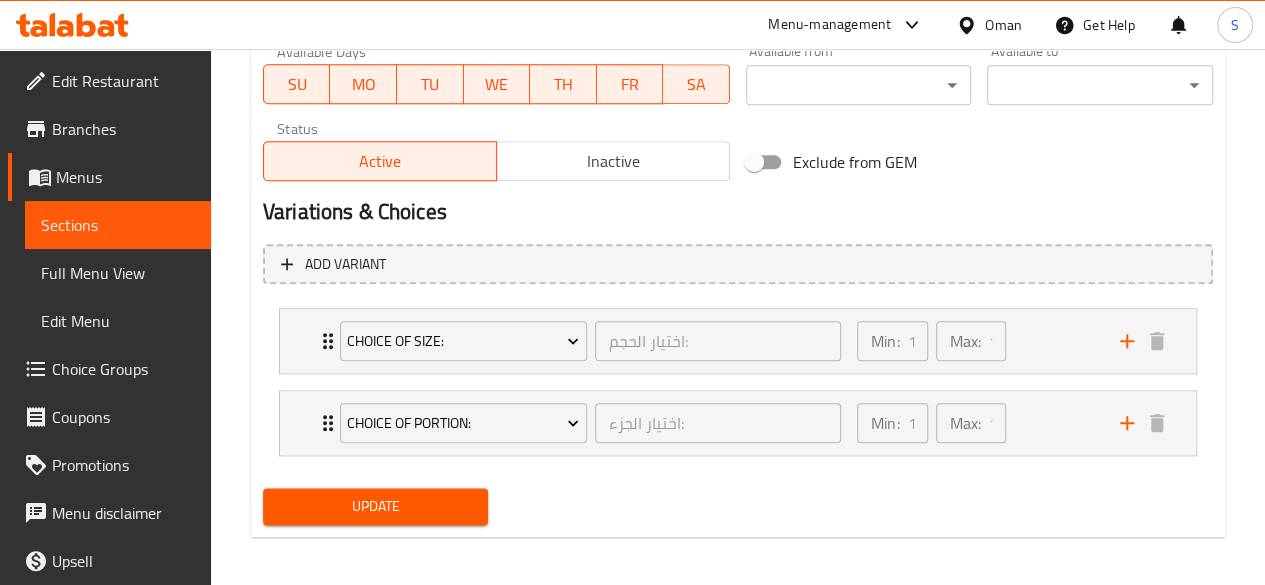 scroll, scrollTop: 970, scrollLeft: 0, axis: vertical 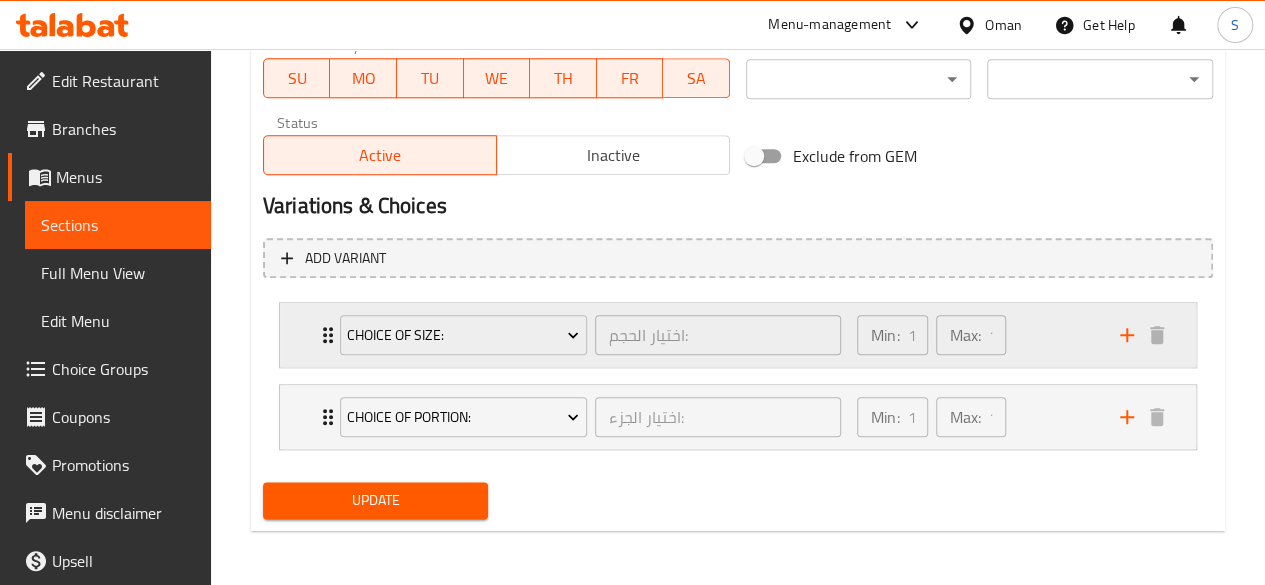 click 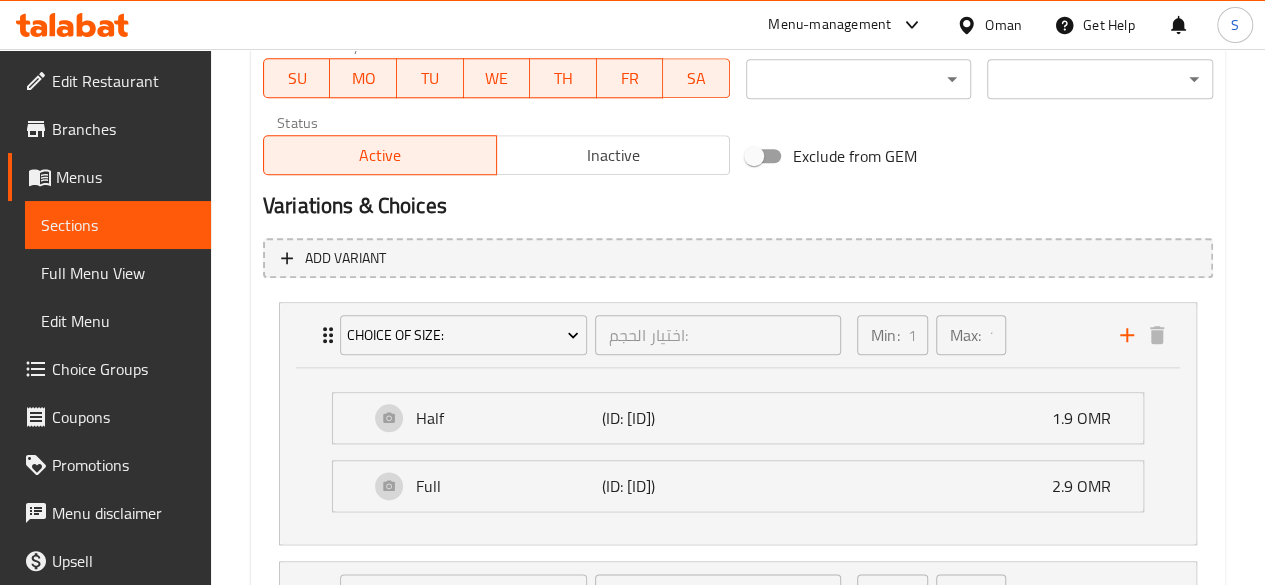 scroll, scrollTop: 1146, scrollLeft: 0, axis: vertical 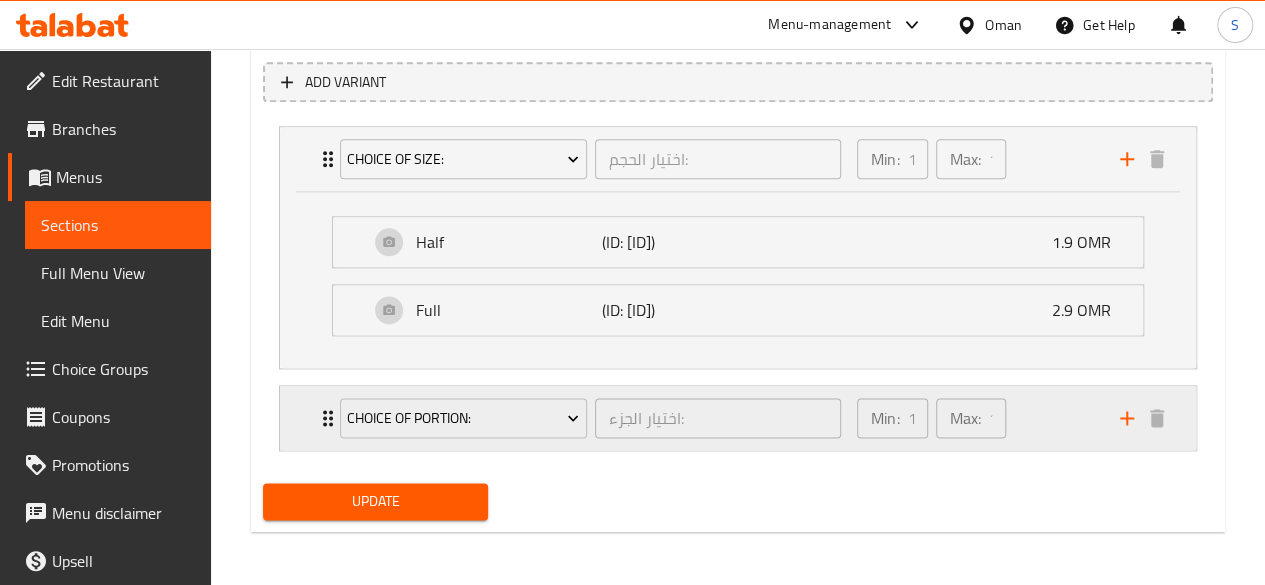 click 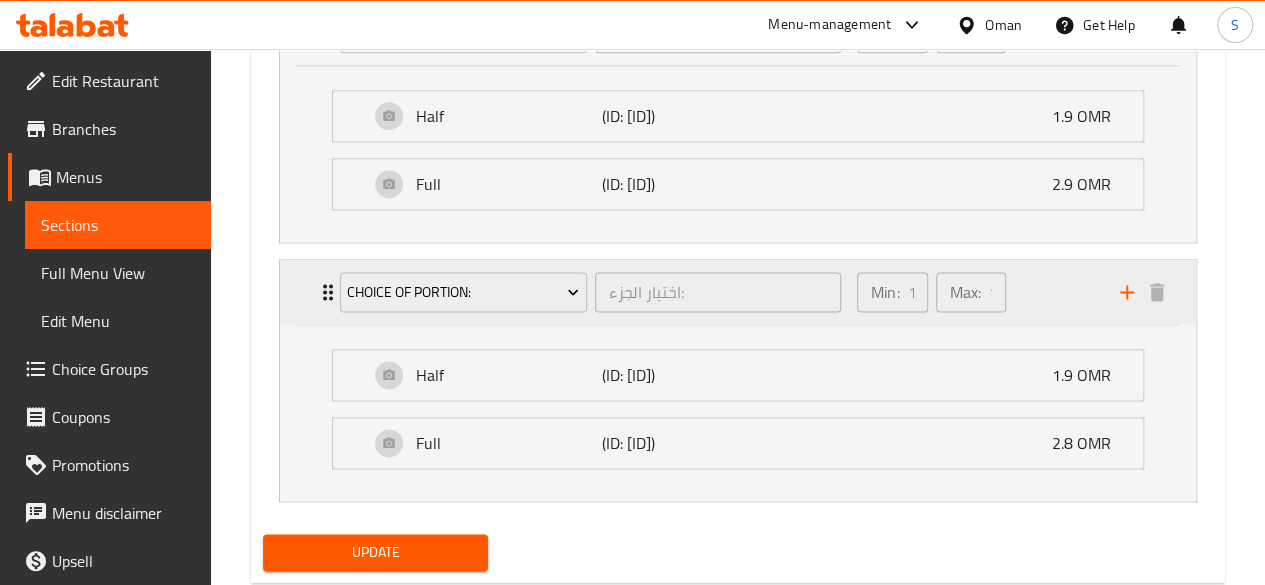 scroll, scrollTop: 1274, scrollLeft: 0, axis: vertical 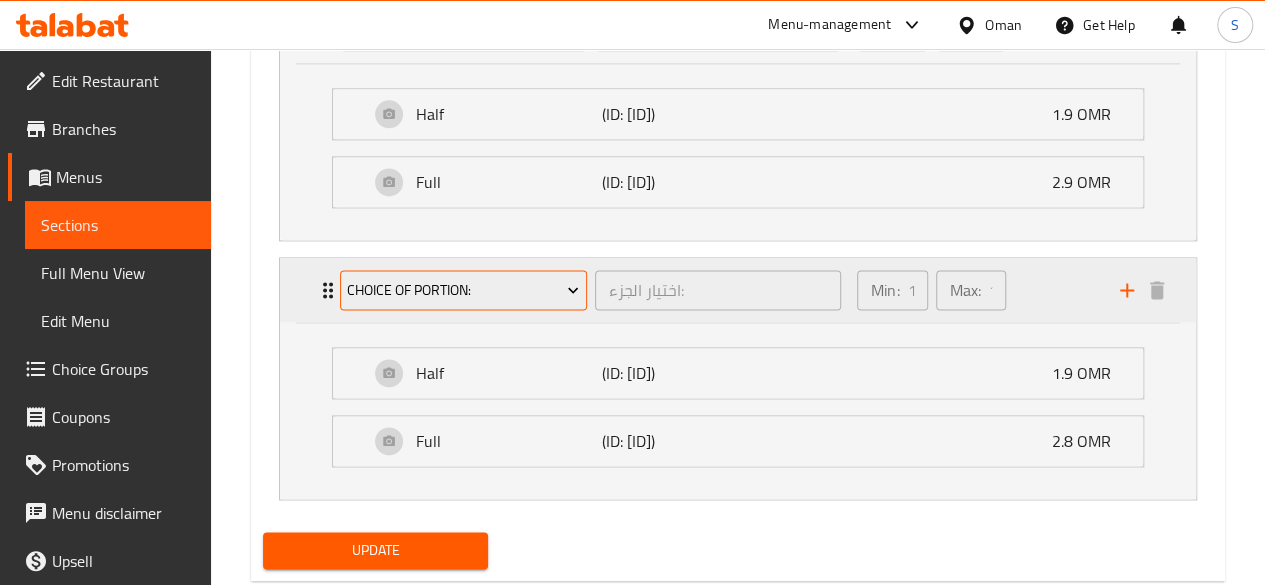 click on "choice of portion:" at bounding box center (463, 290) 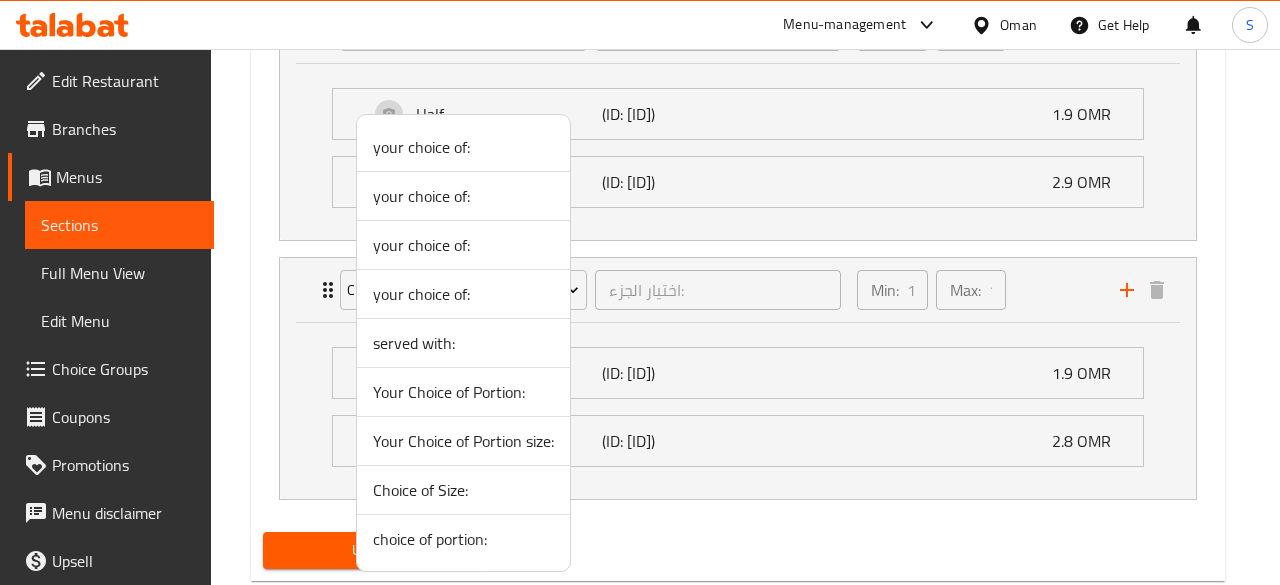 click at bounding box center [640, 292] 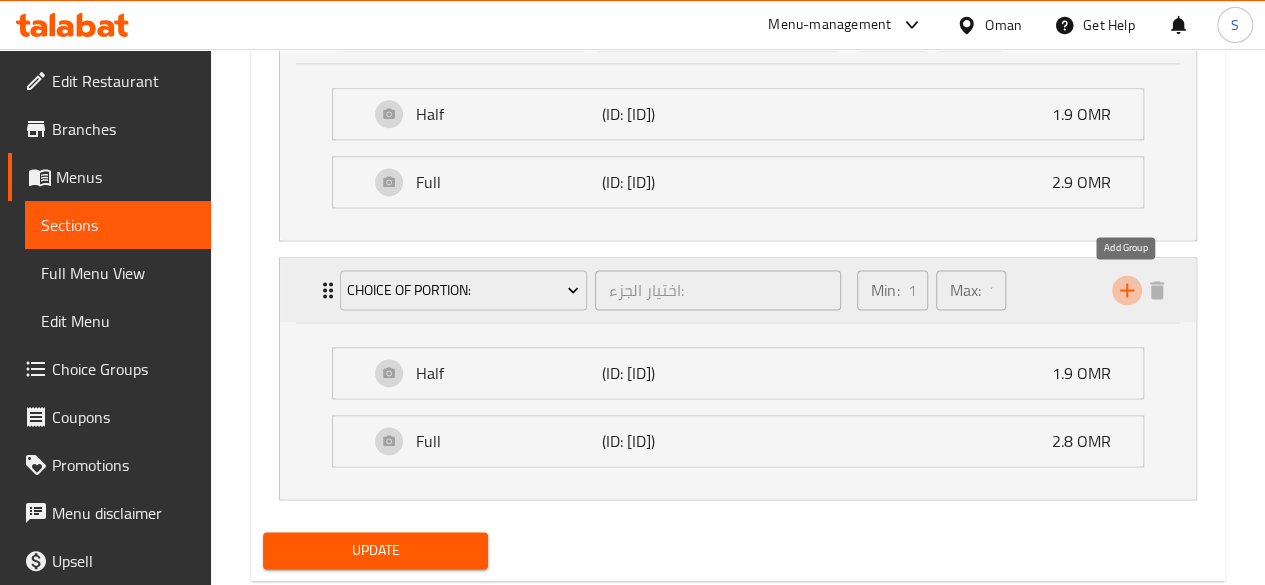 click 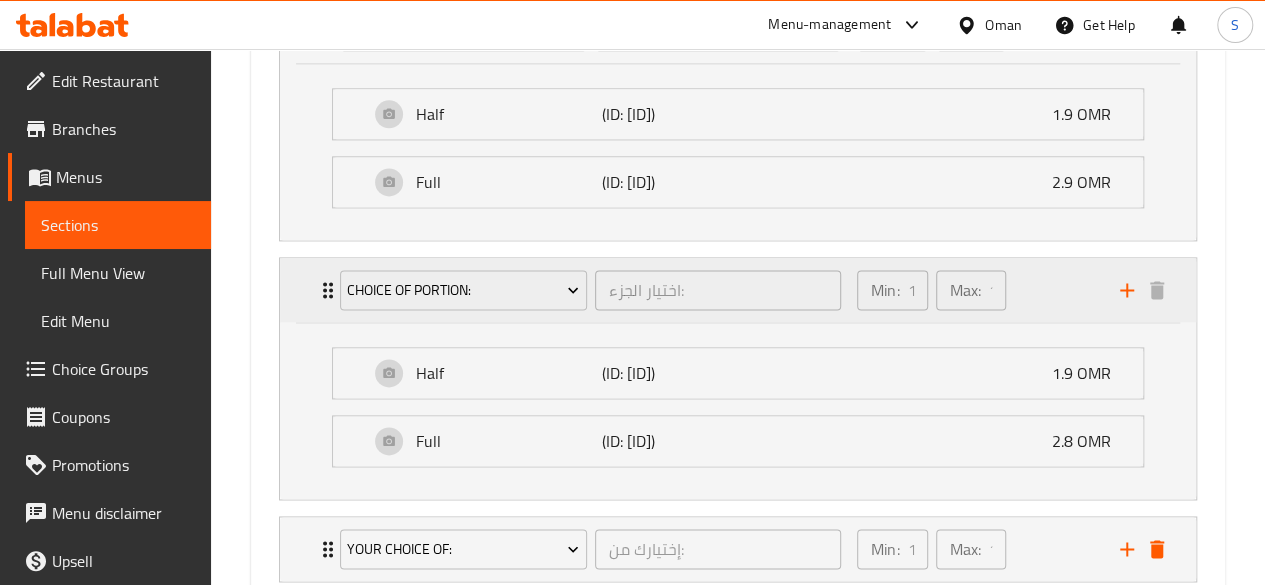 scroll, scrollTop: 1403, scrollLeft: 0, axis: vertical 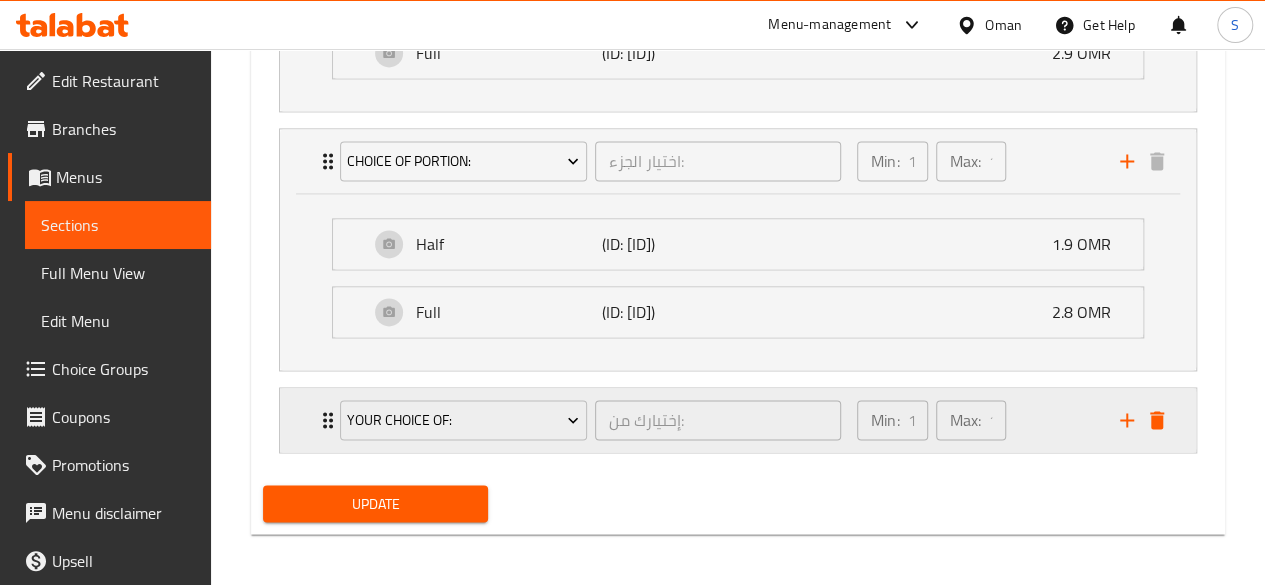 click 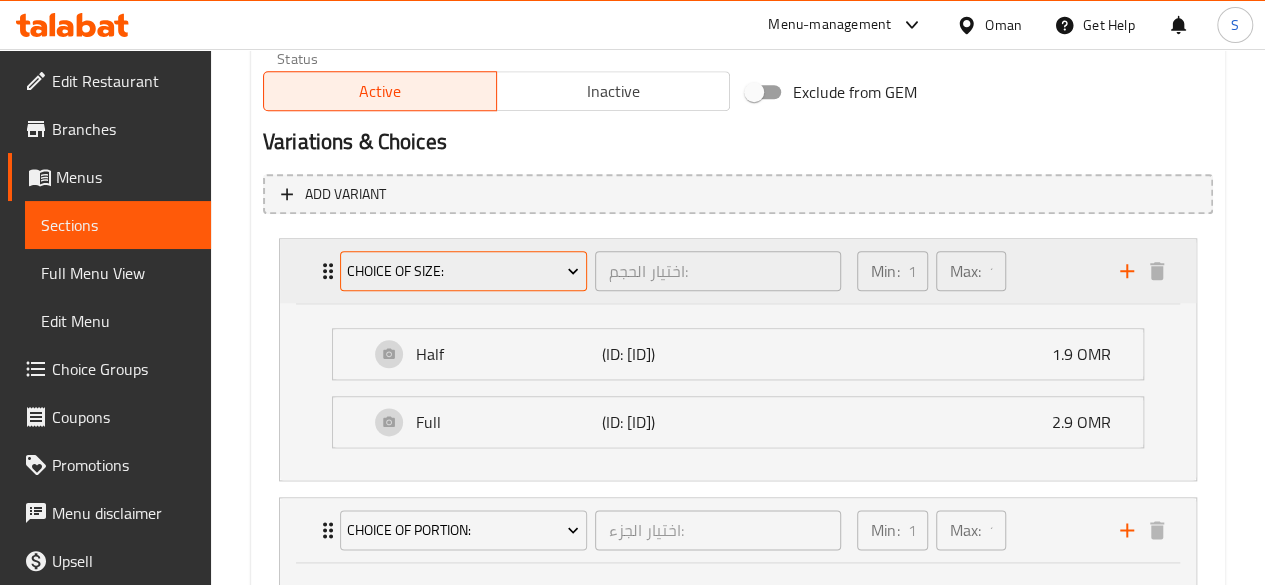 scroll, scrollTop: 1036, scrollLeft: 0, axis: vertical 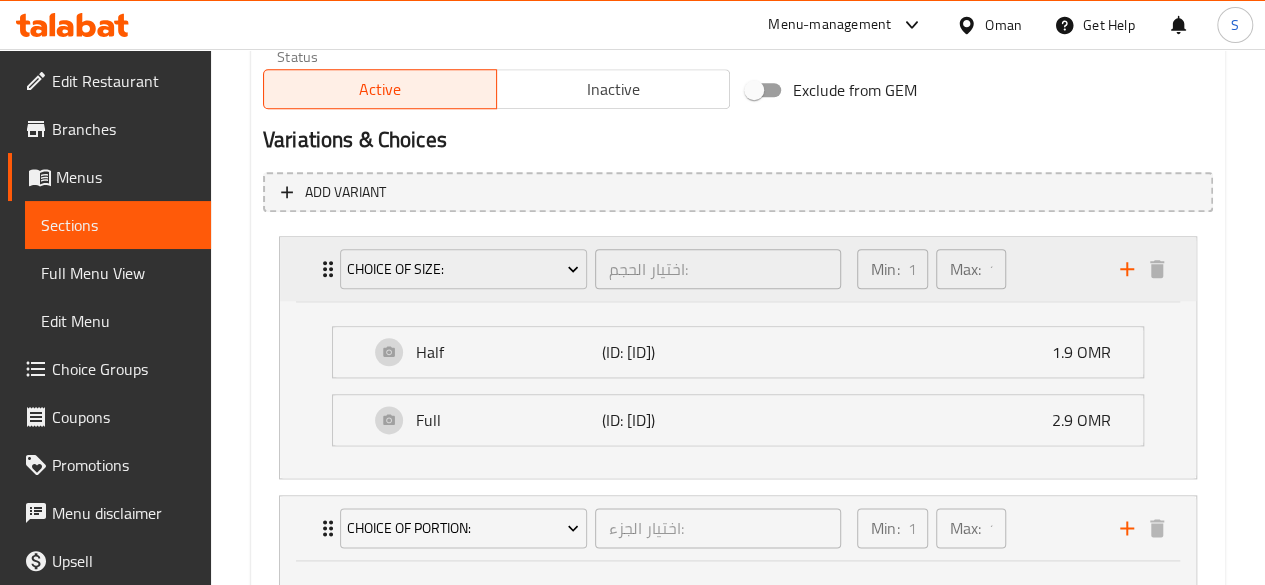 click on "Choice of Size: اختيار الحجم: ​" at bounding box center (590, 269) 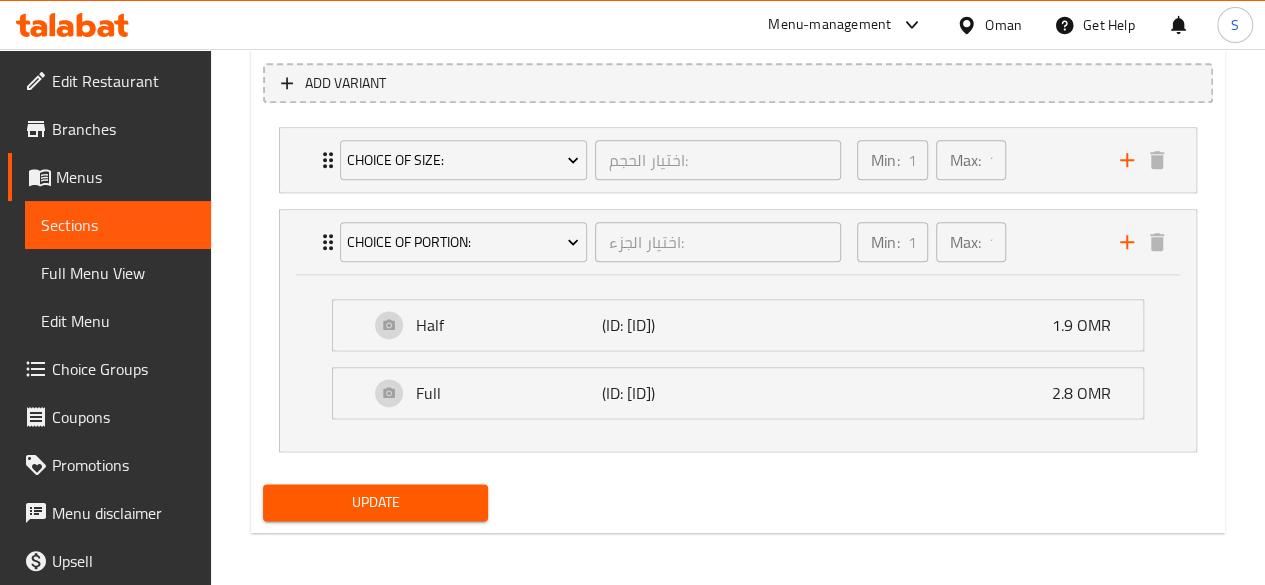 scroll, scrollTop: 1146, scrollLeft: 0, axis: vertical 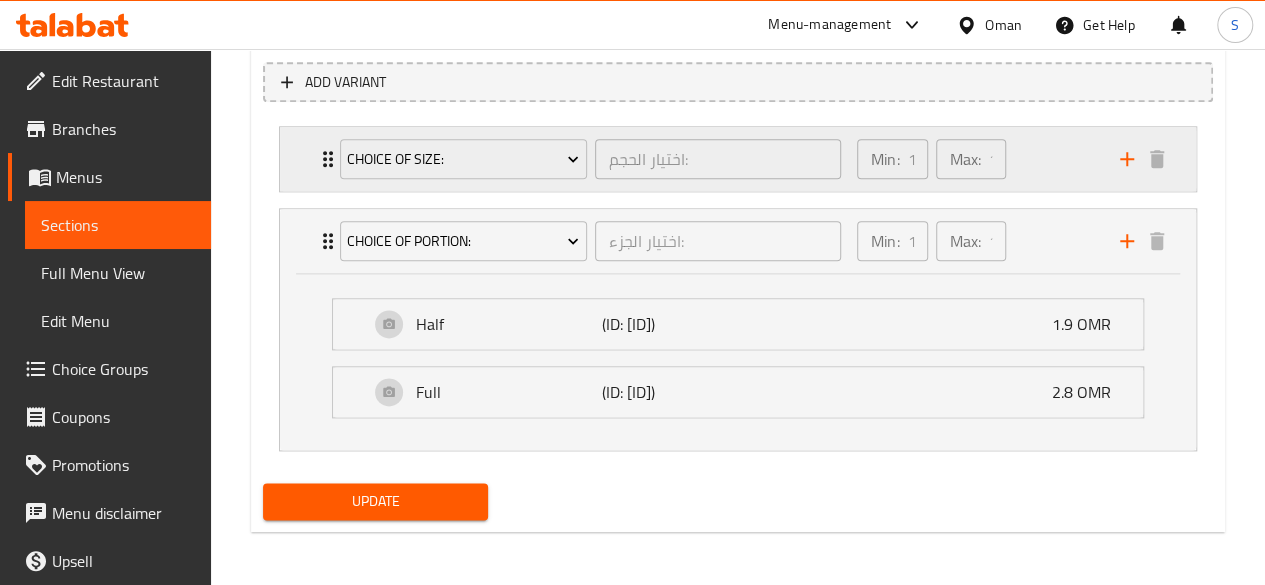 click on "Choice of Size: اختيار الحجم: ​" at bounding box center [590, 159] 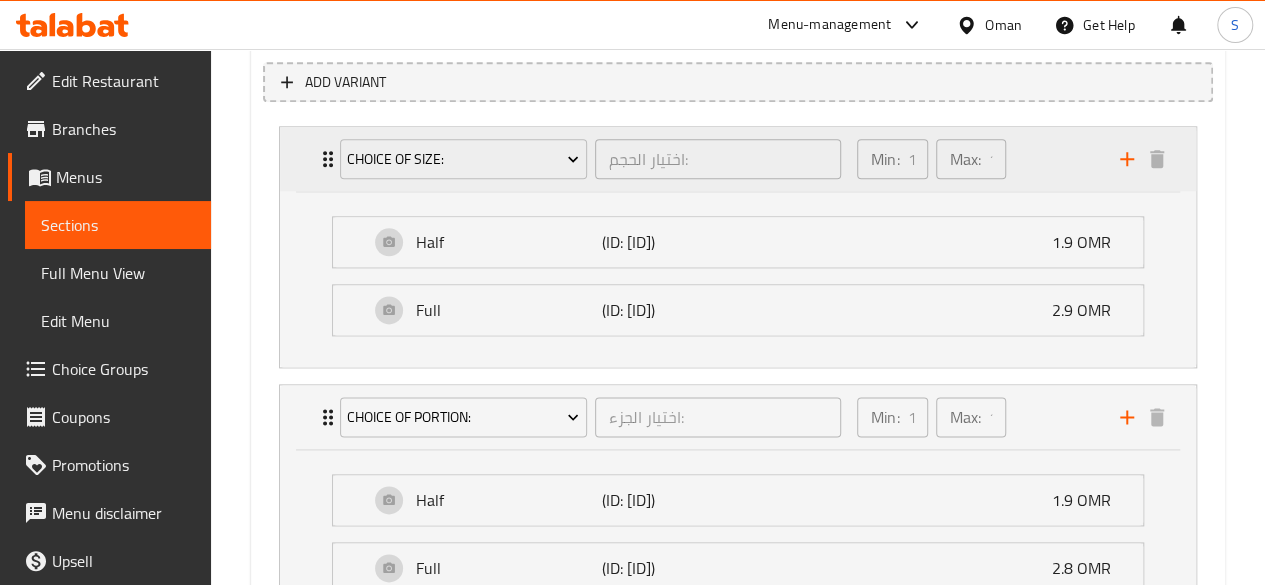 click on "Choice of Size: اختيار الحجم: ​" at bounding box center (590, 159) 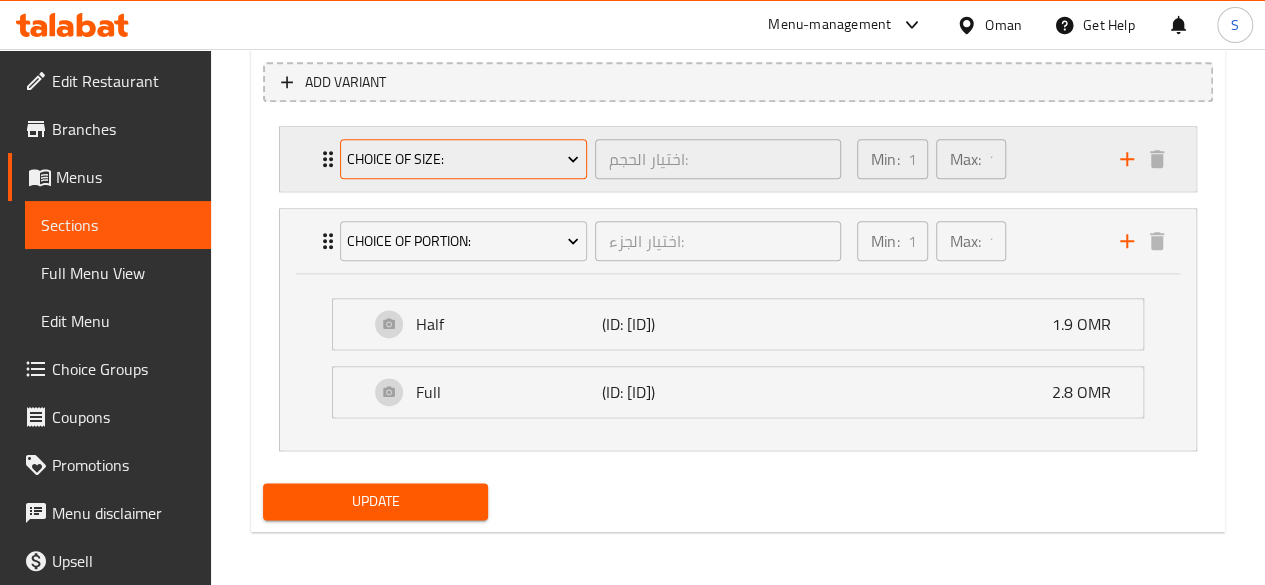click on "Choice of Size:" at bounding box center (463, 159) 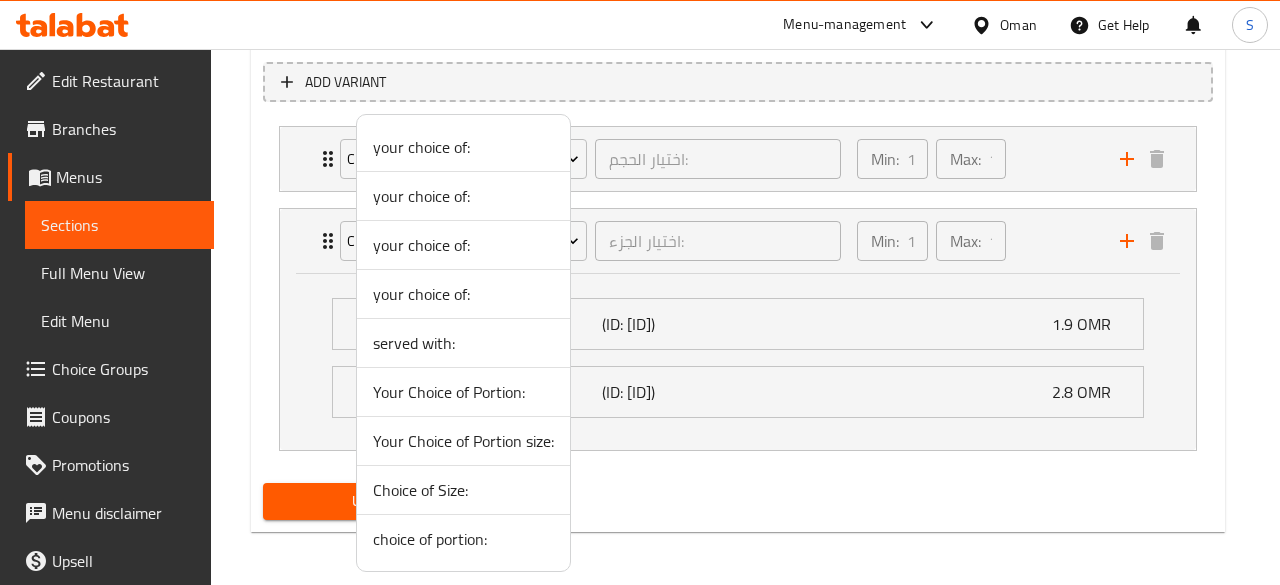 click on "your choice of:" at bounding box center [463, 147] 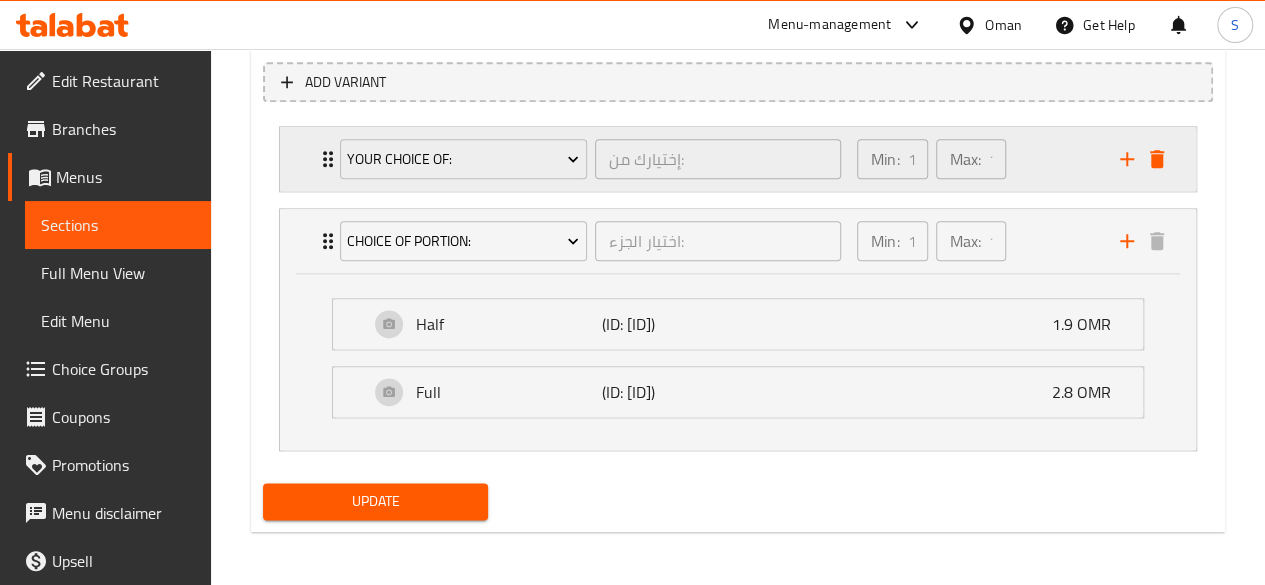 click on "your choice of:  إختيارك من: ​" at bounding box center [590, 159] 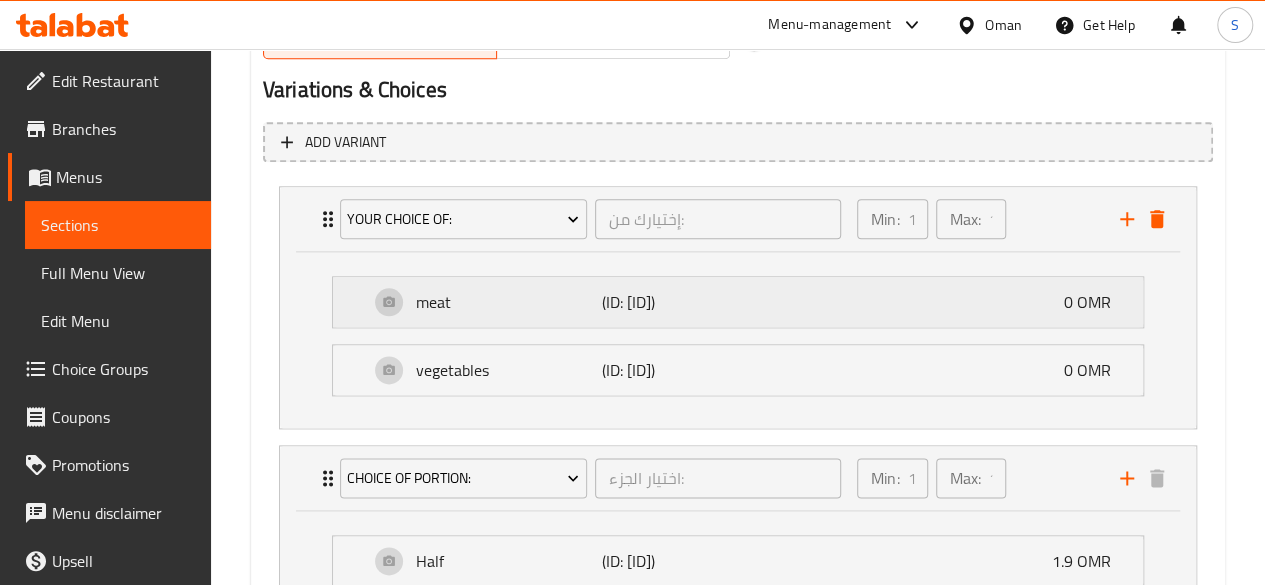 scroll, scrollTop: 1088, scrollLeft: 0, axis: vertical 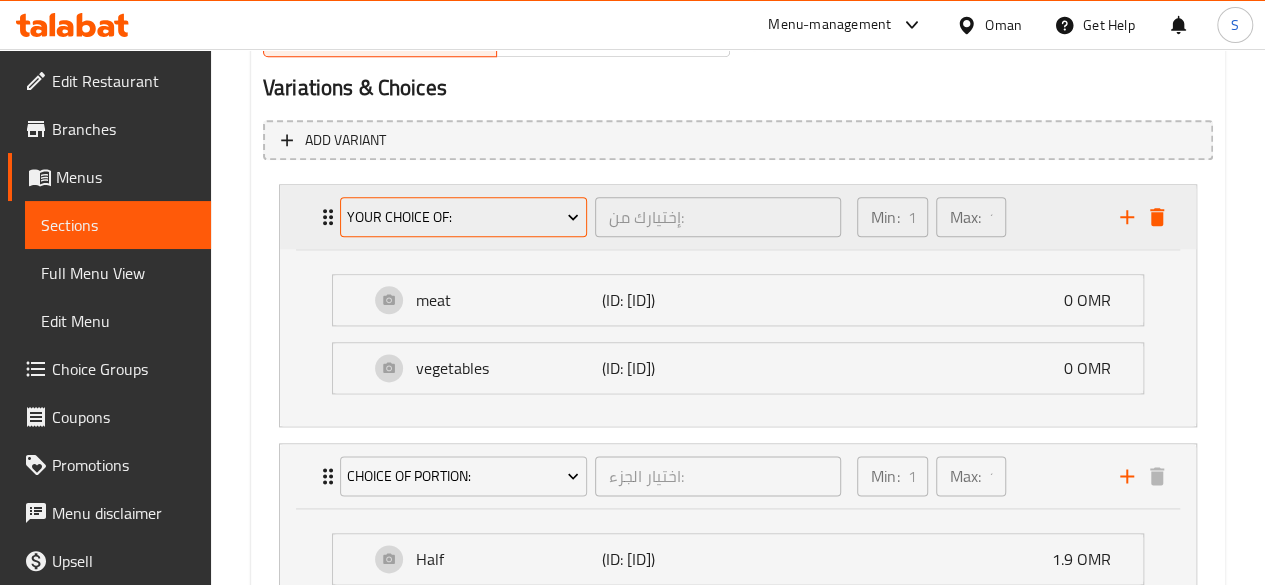 click on "your choice of:" at bounding box center [463, 217] 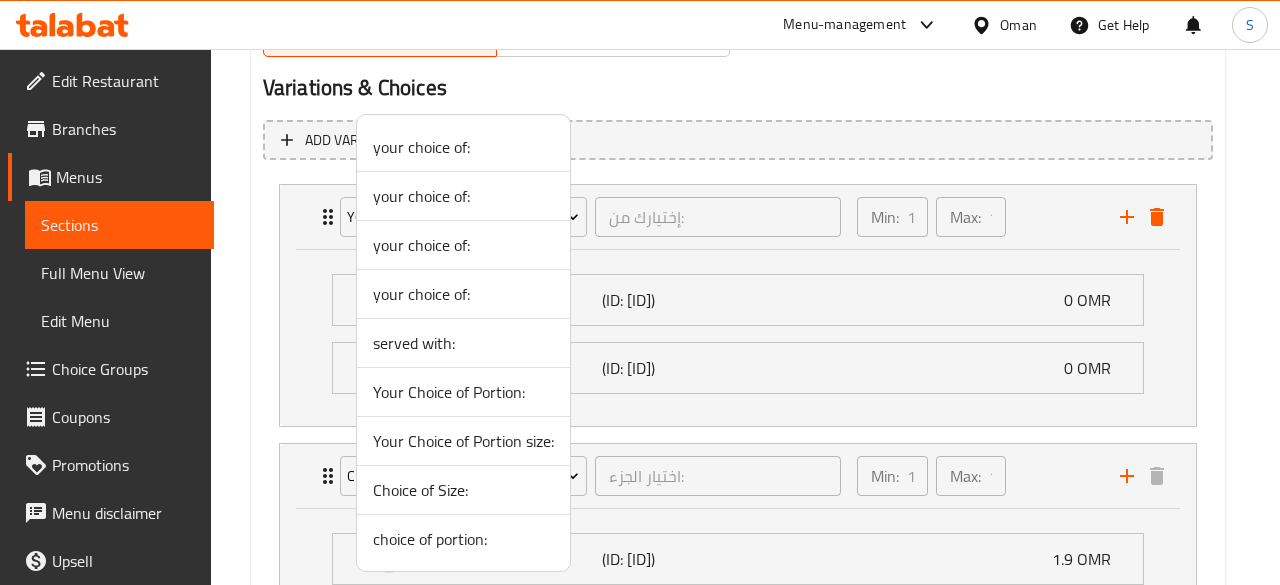 click on "your choice of:" at bounding box center [463, 196] 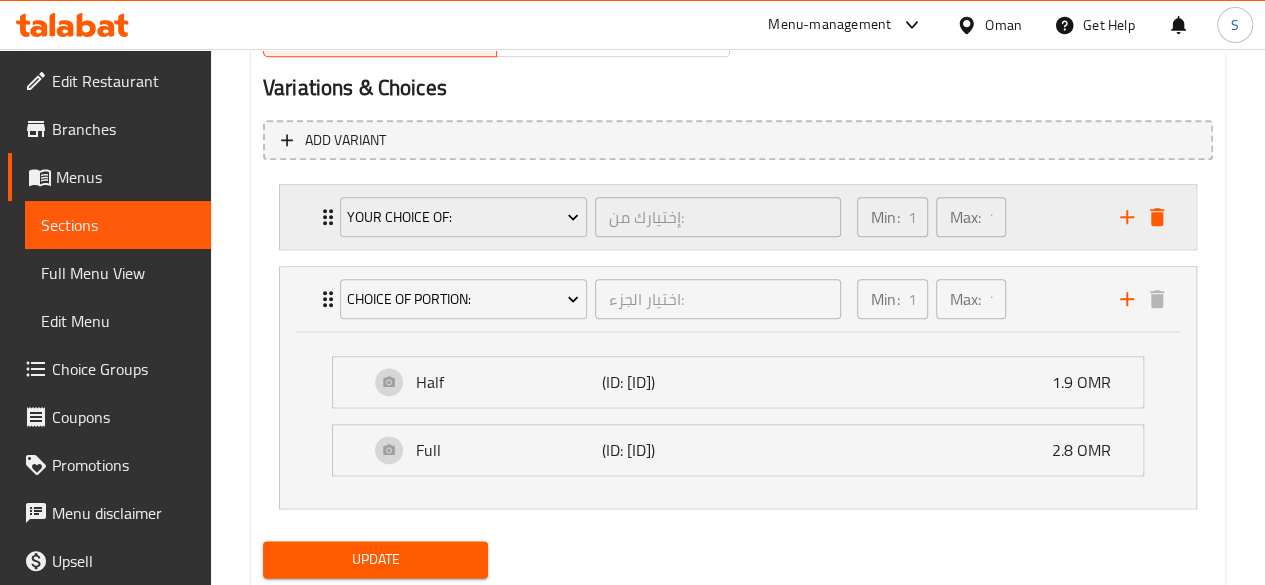 click 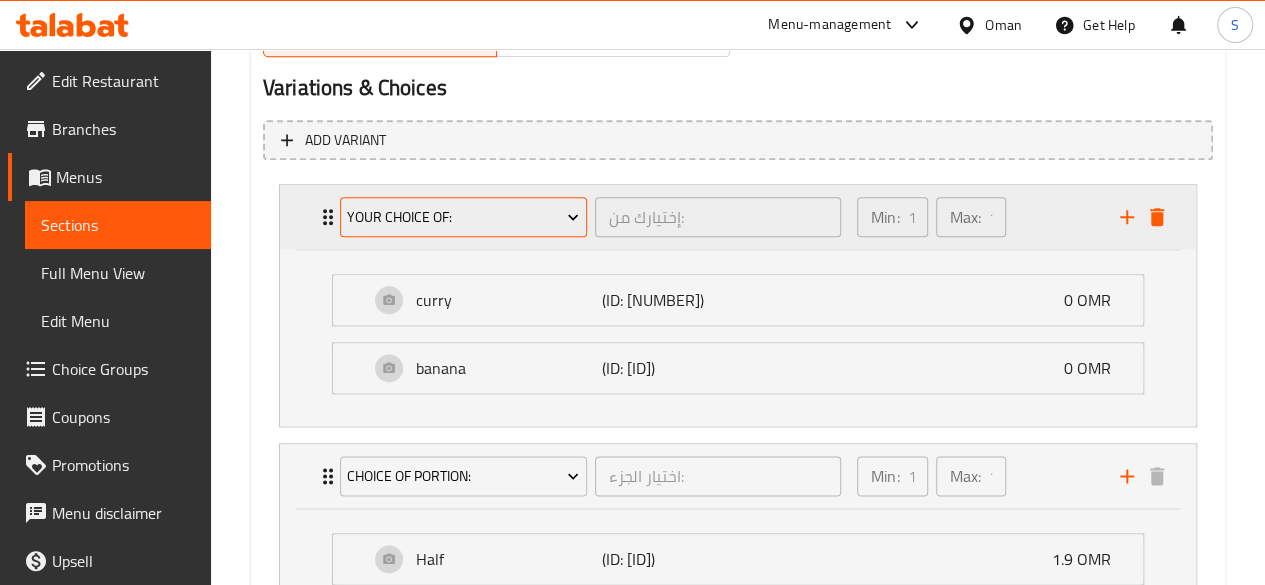 click on "your choice of:" at bounding box center (463, 217) 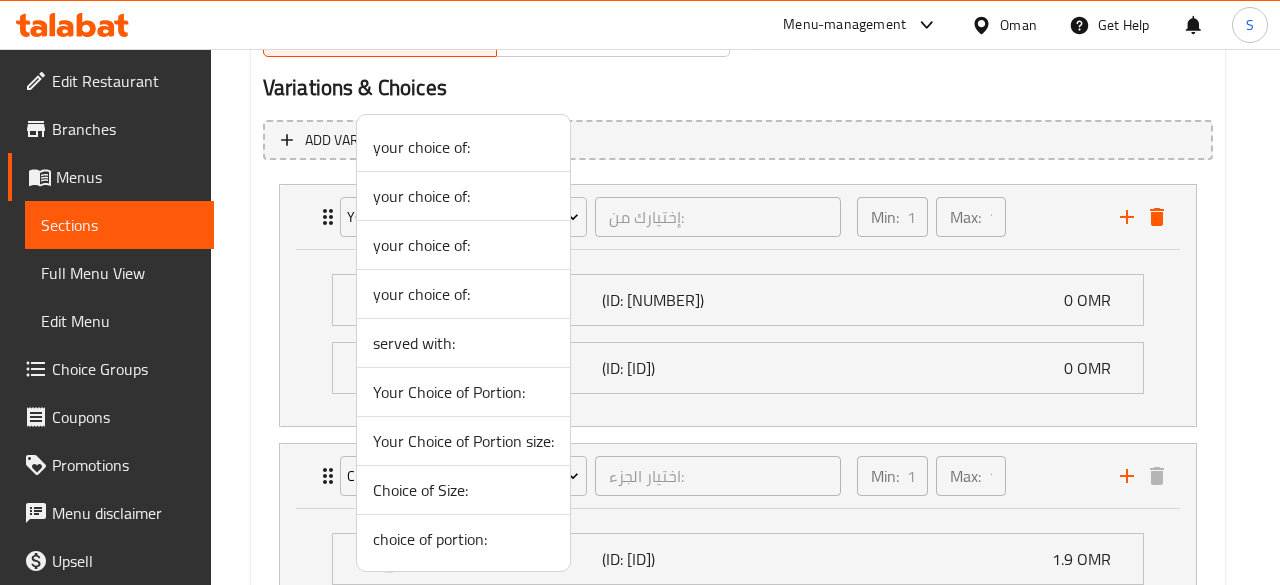 click on "your choice of:" at bounding box center (463, 245) 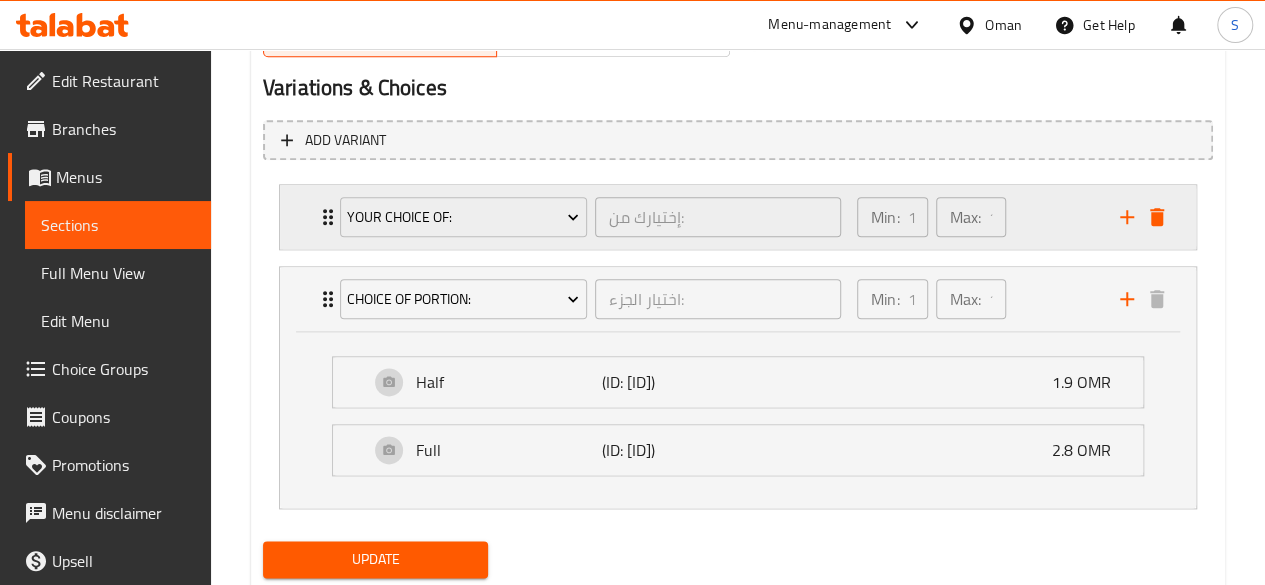 click on "your choice of:  إختيارك من: ​" at bounding box center (590, 217) 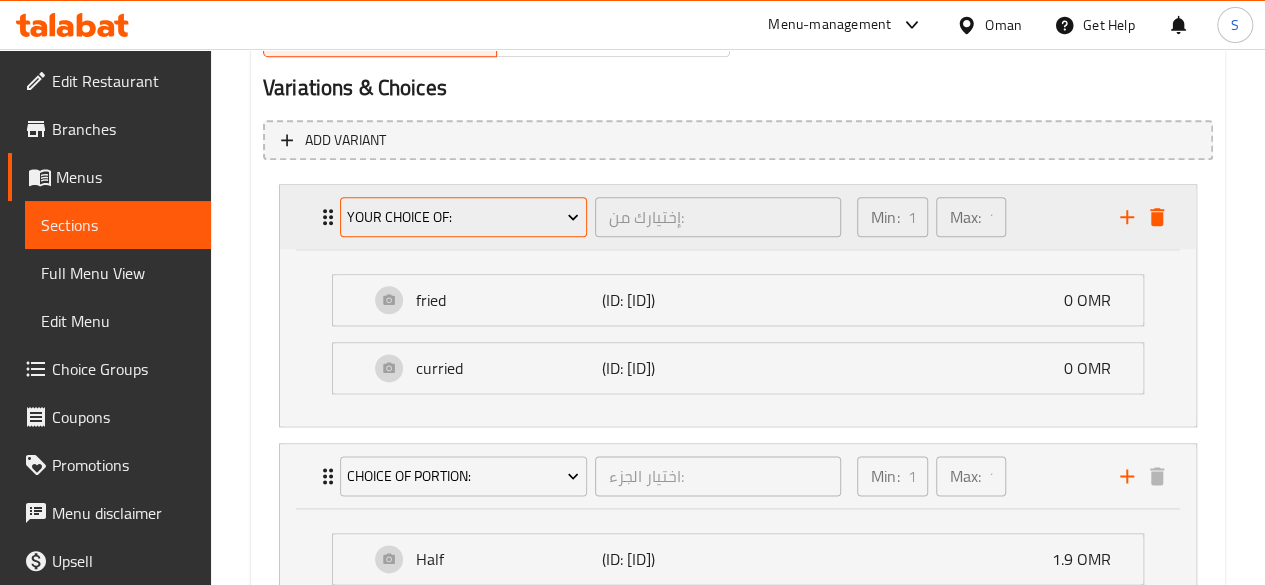 click on "your choice of:" at bounding box center (463, 217) 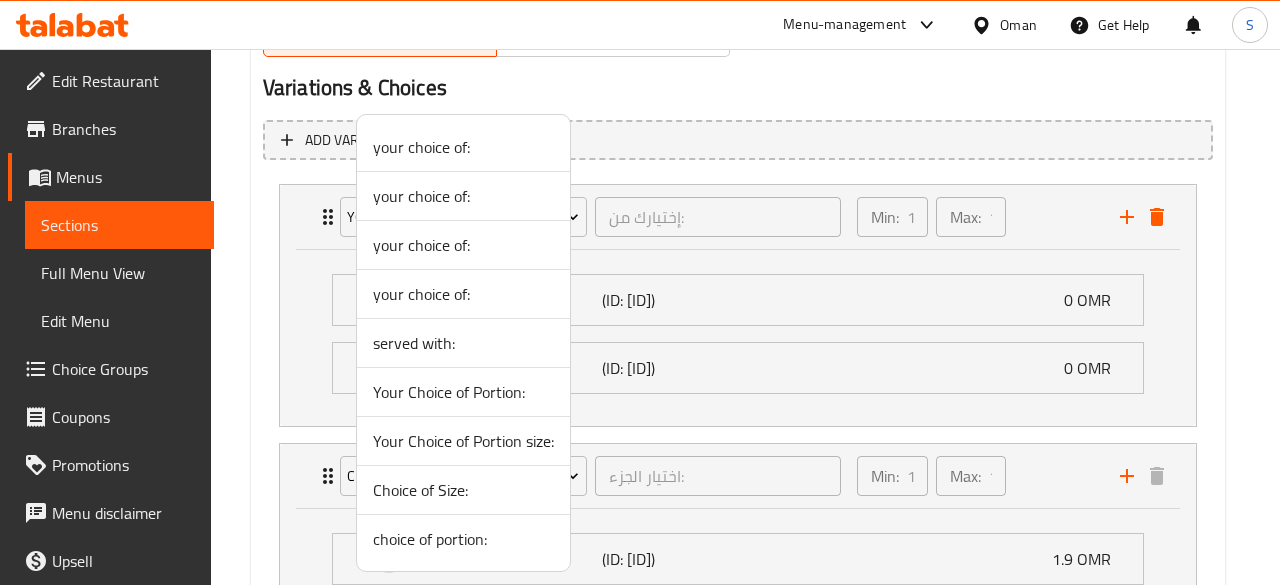 click on "your choice of:" at bounding box center (463, 294) 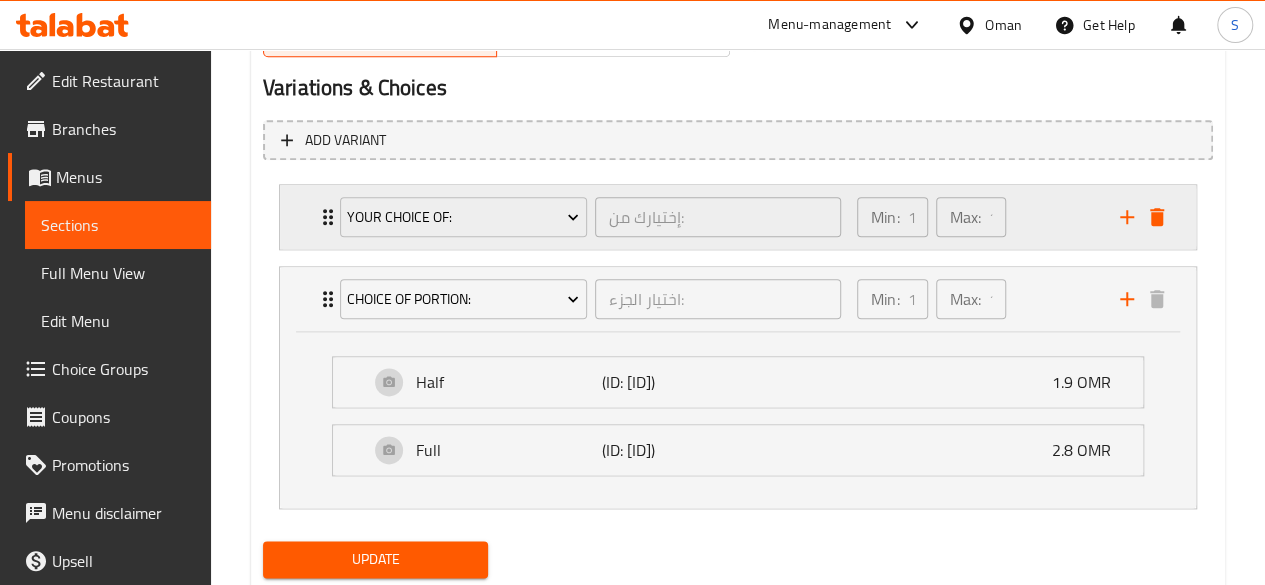 click on "your choice of:  إختيارك من: ​" at bounding box center (590, 217) 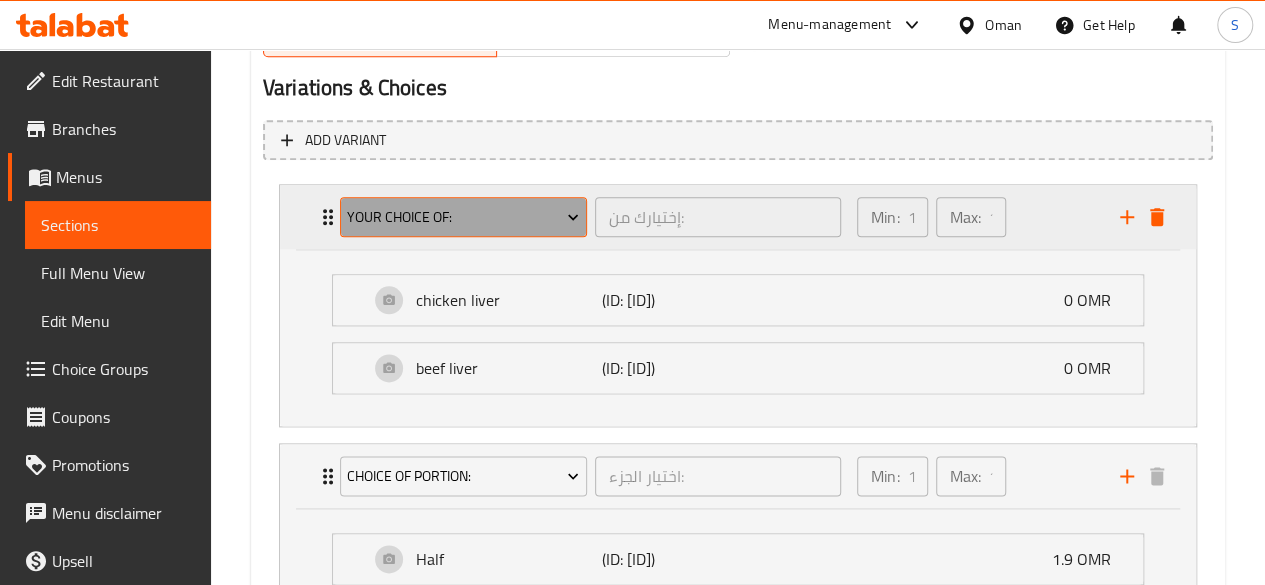 click on "your choice of:" at bounding box center [463, 217] 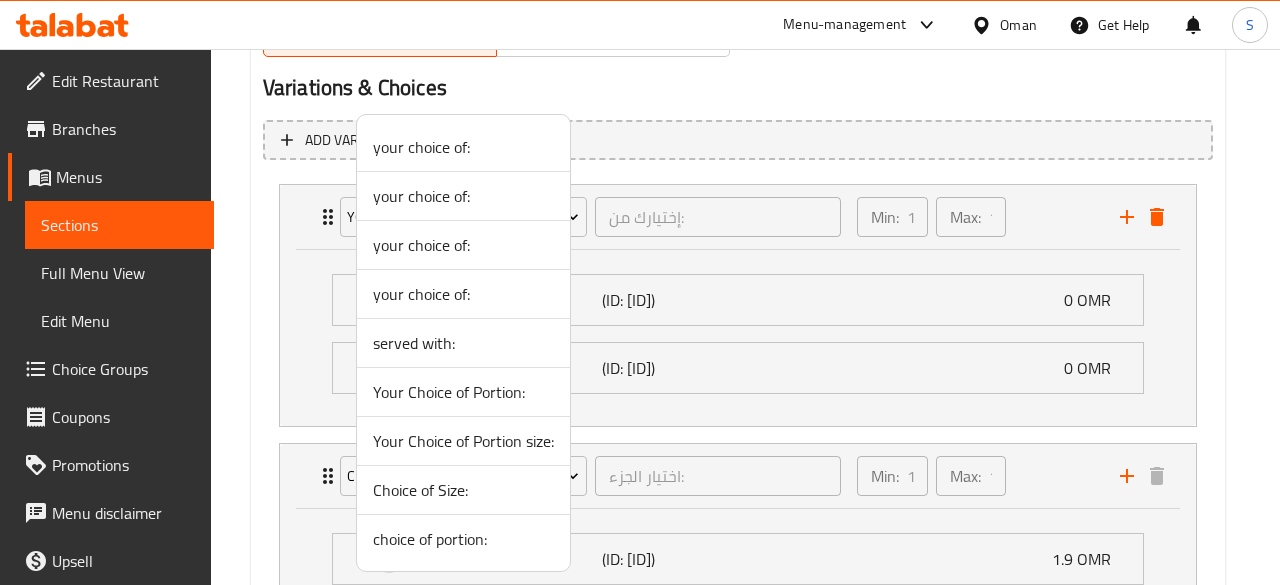 click on "served with:" at bounding box center [463, 343] 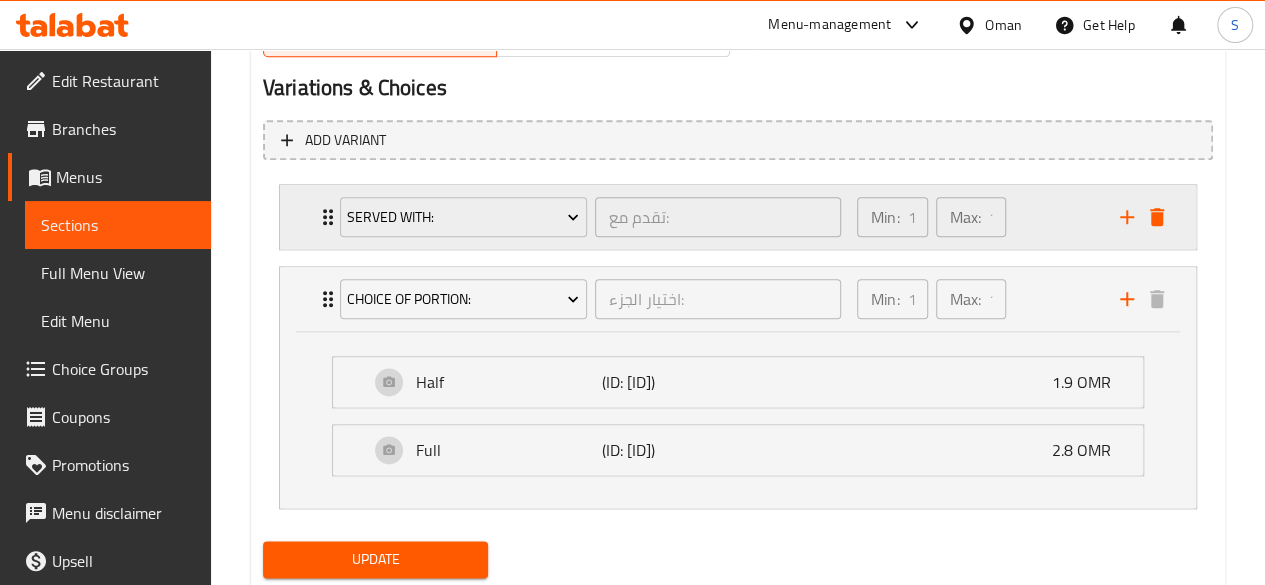 click on "served with:  تقدم مع: ​" at bounding box center [590, 217] 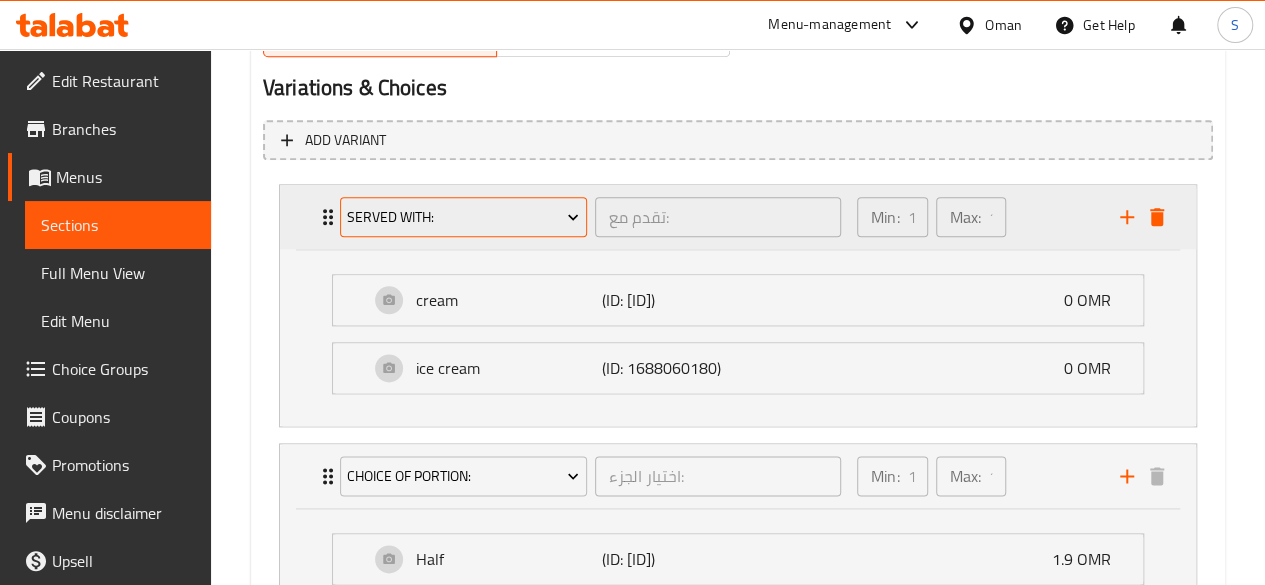 click on "served with:" at bounding box center (463, 217) 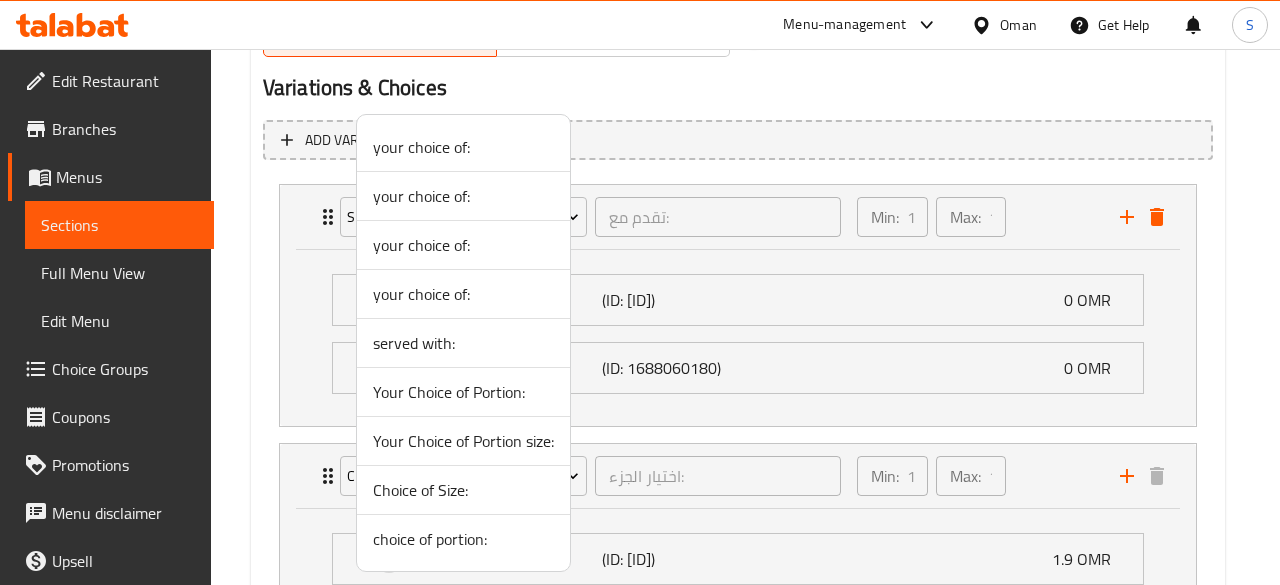 click at bounding box center [640, 292] 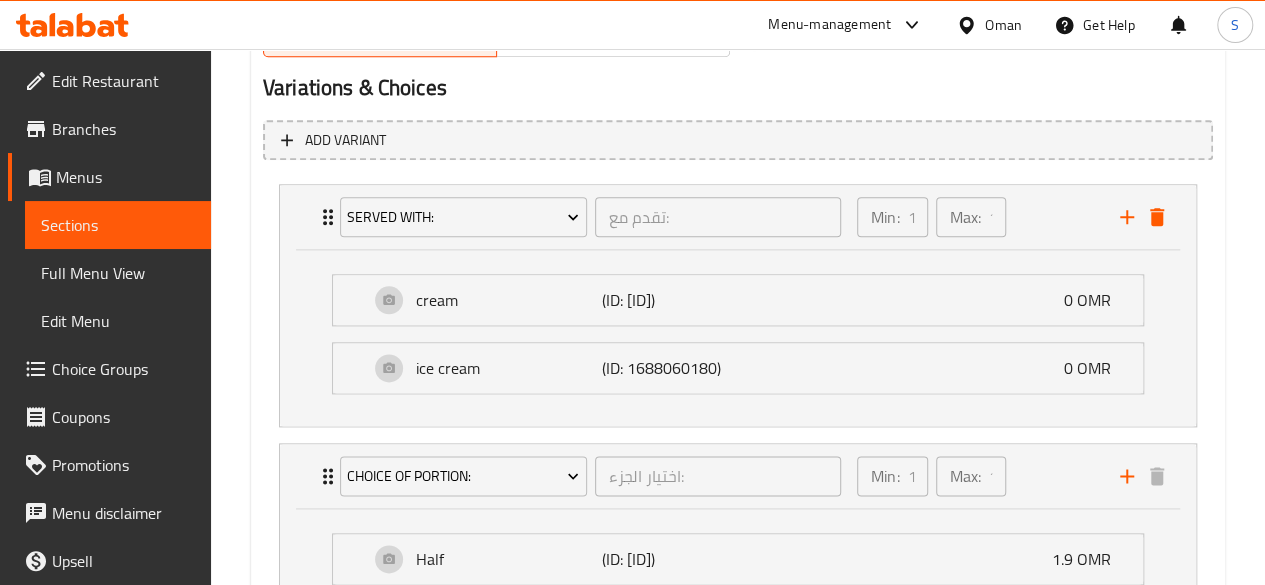 click on "Choice Groups" at bounding box center [123, 369] 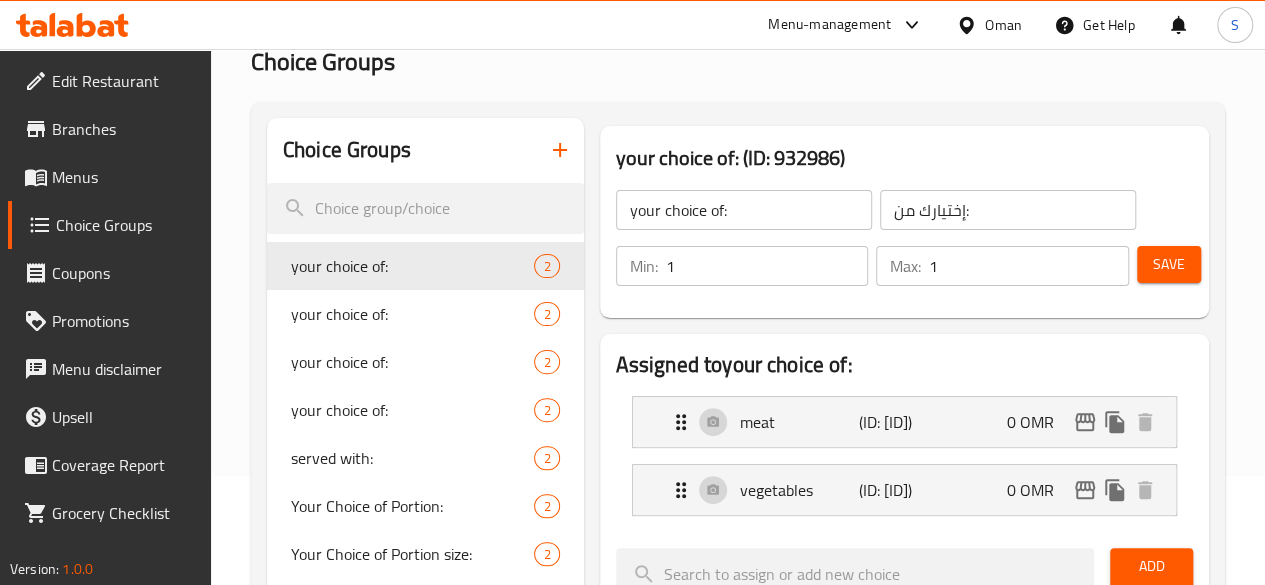 scroll, scrollTop: 107, scrollLeft: 0, axis: vertical 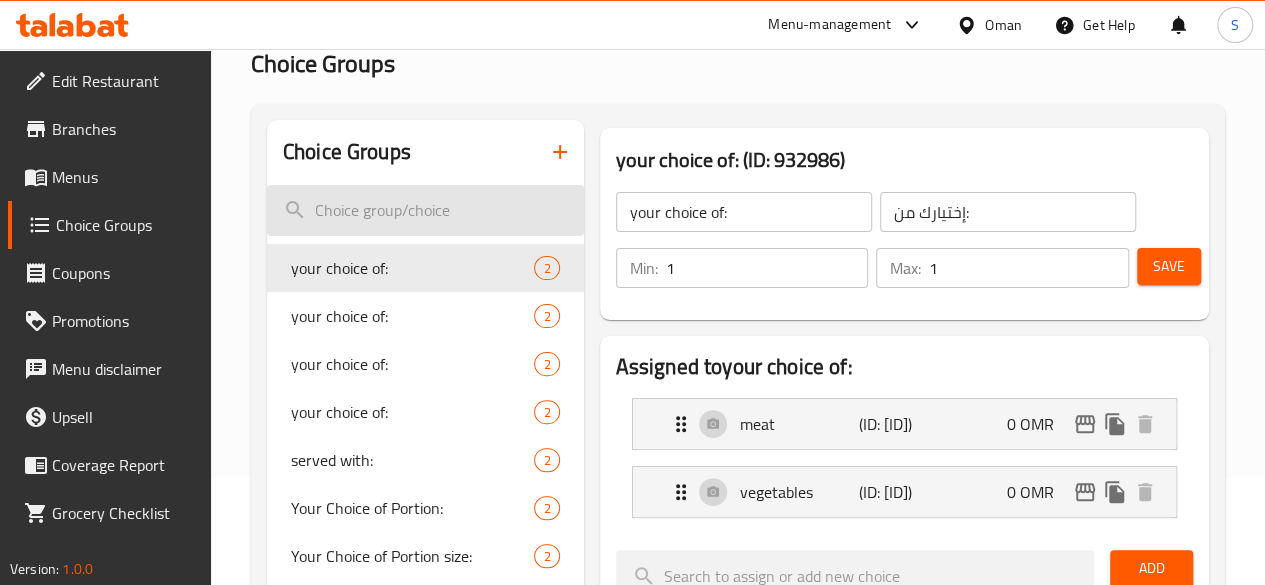 click at bounding box center [425, 210] 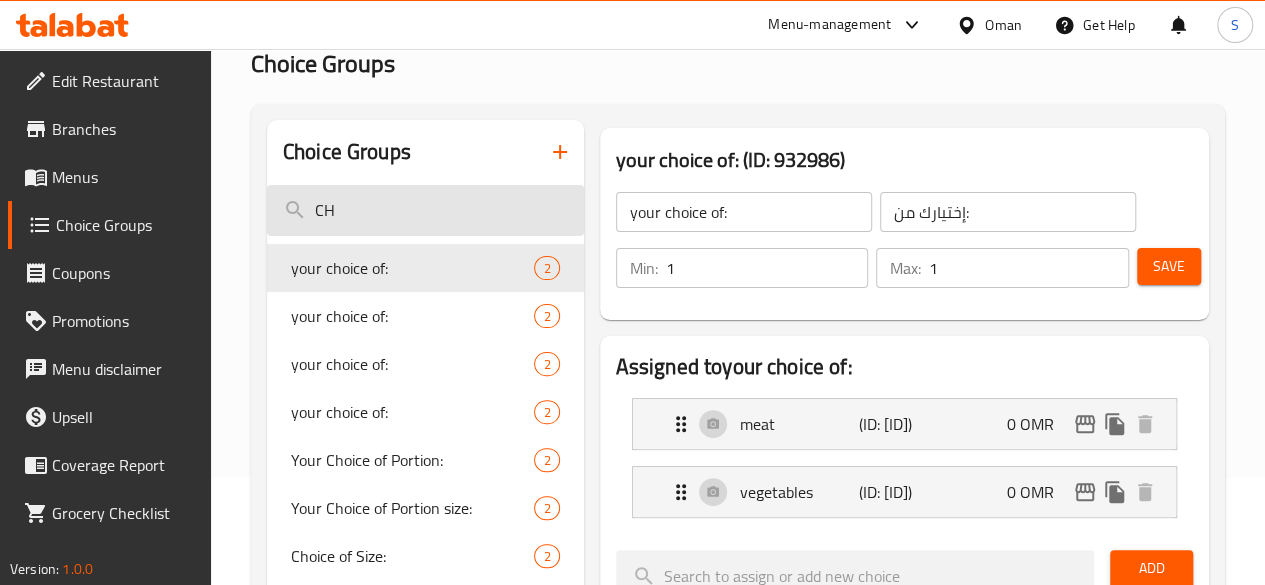 type on "C" 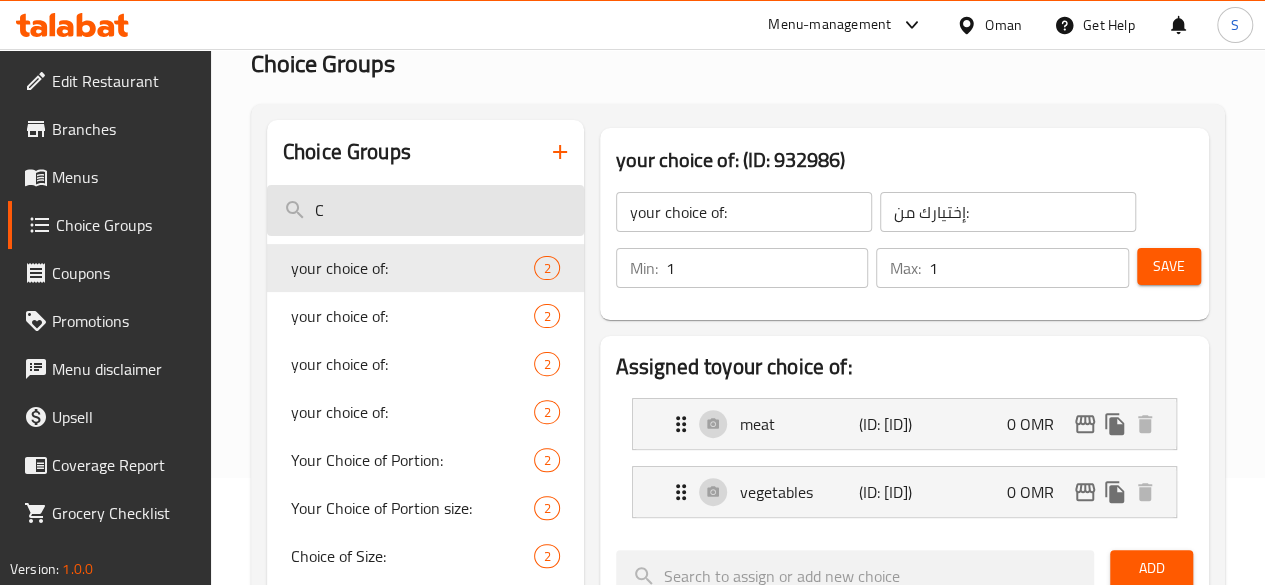 type 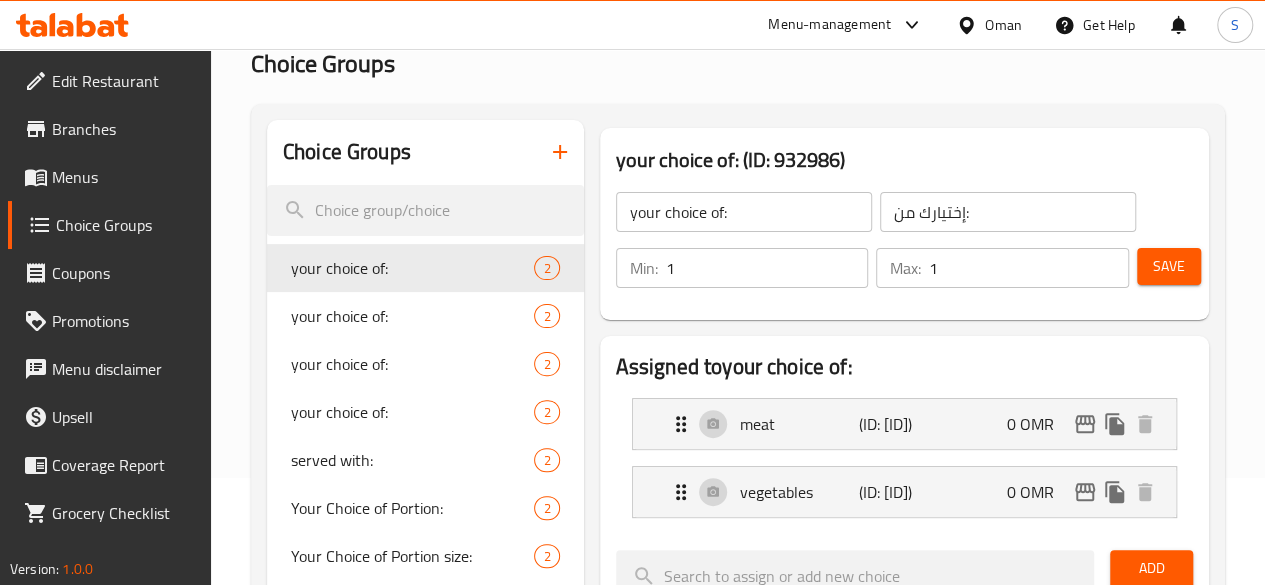 click 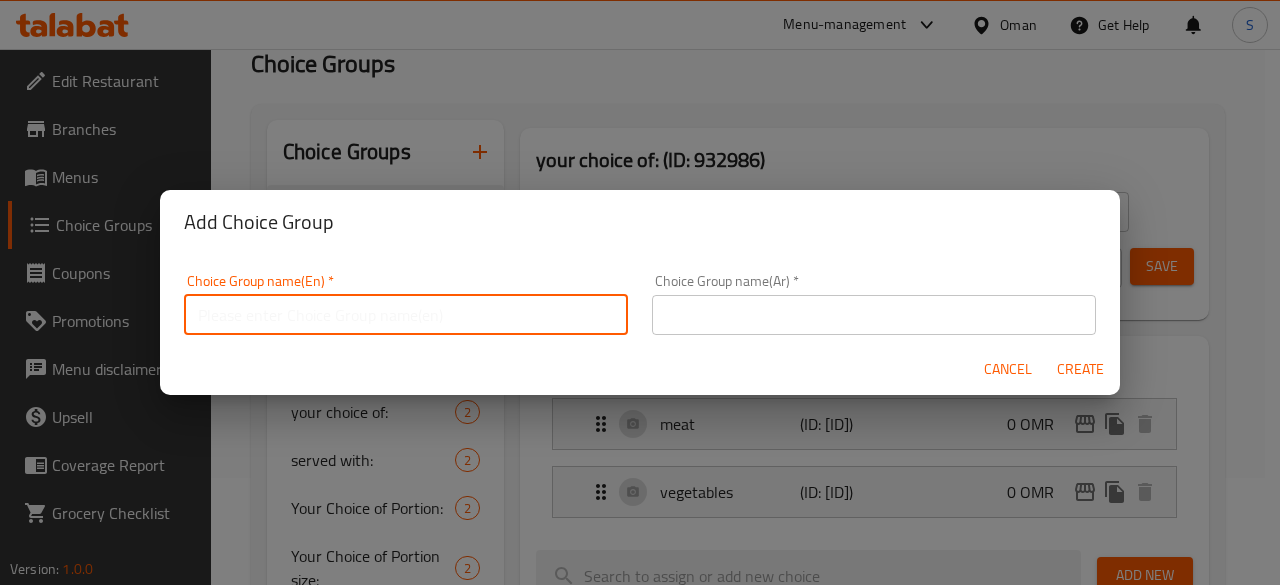 click at bounding box center (406, 315) 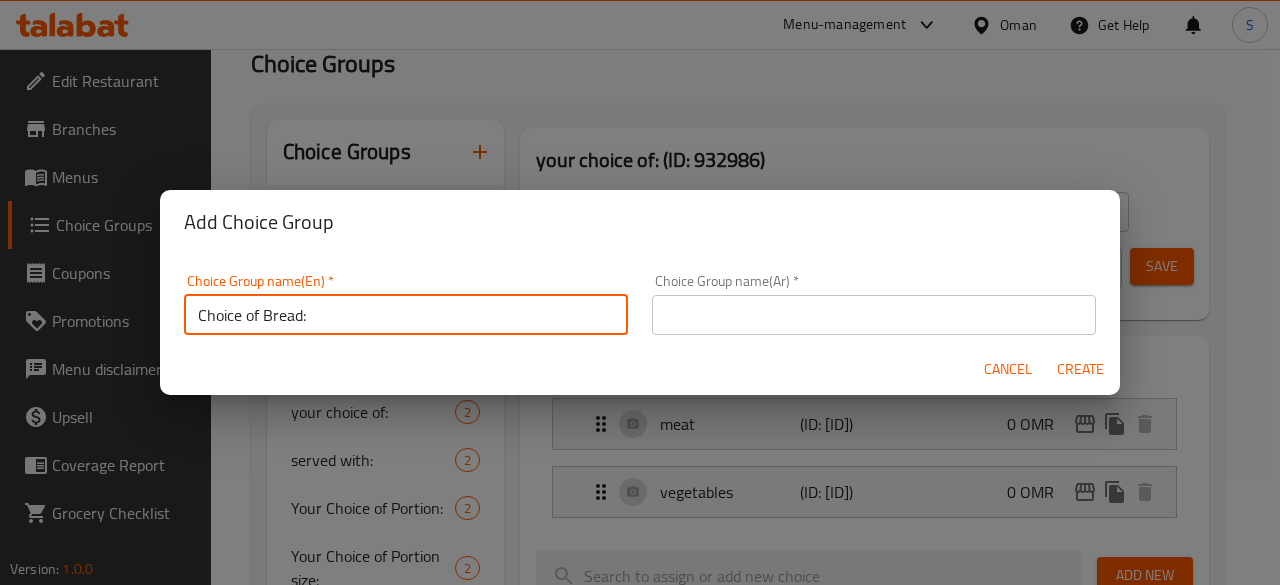 drag, startPoint x: 412, startPoint y: 315, endPoint x: 74, endPoint y: 273, distance: 340.59946 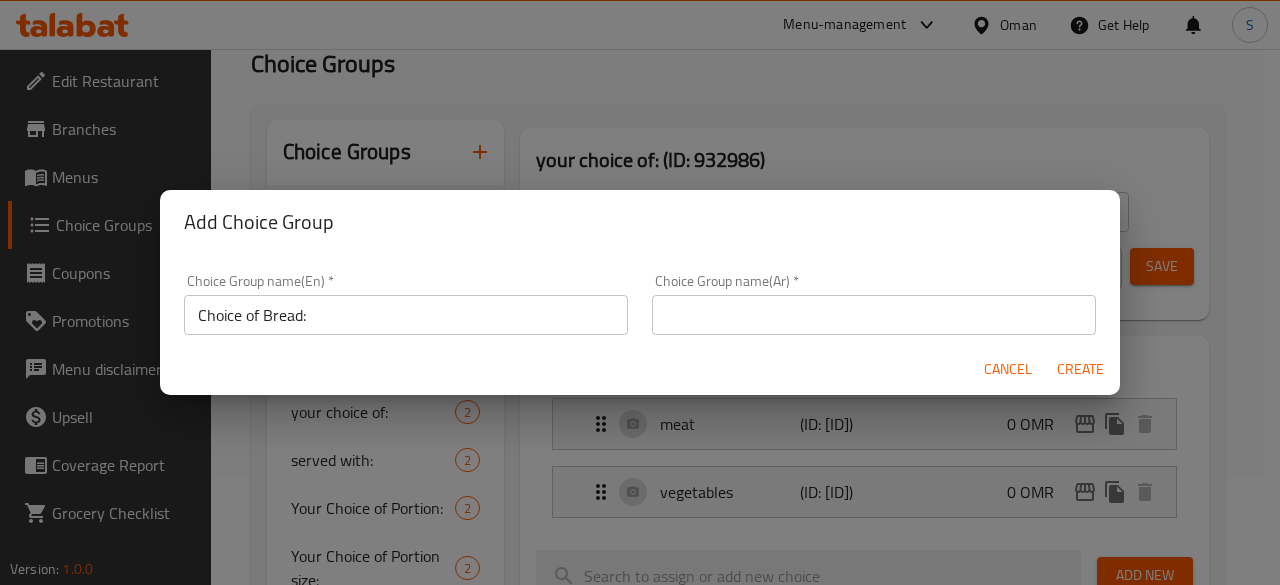 click on "Cancel Create" at bounding box center (640, 369) 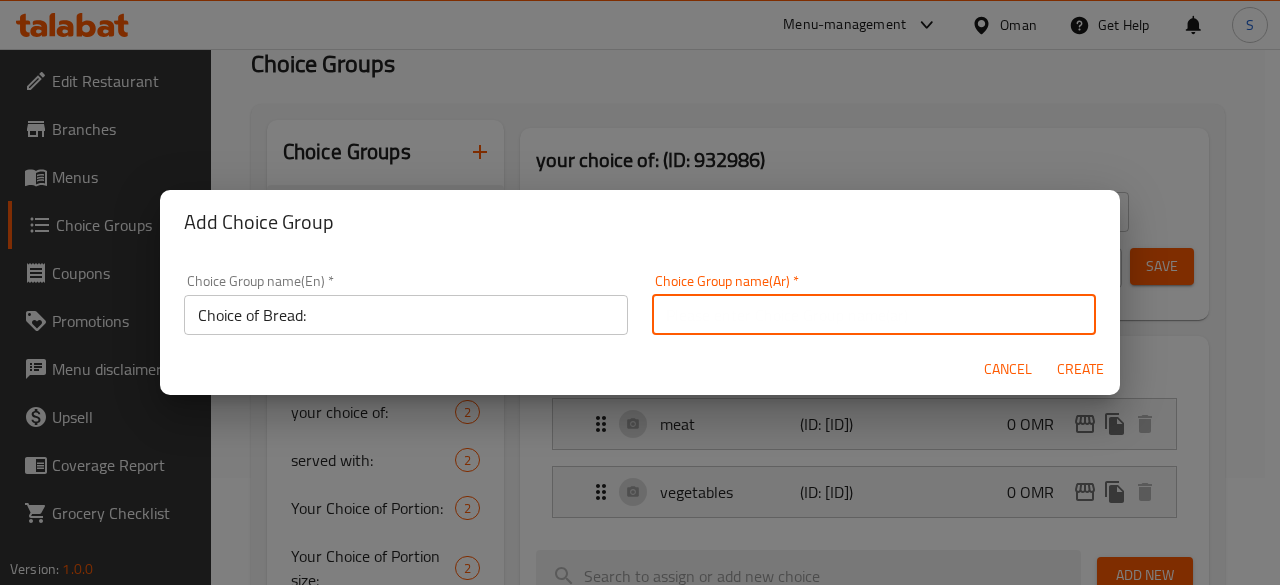 paste on "اختيار الخبز:" 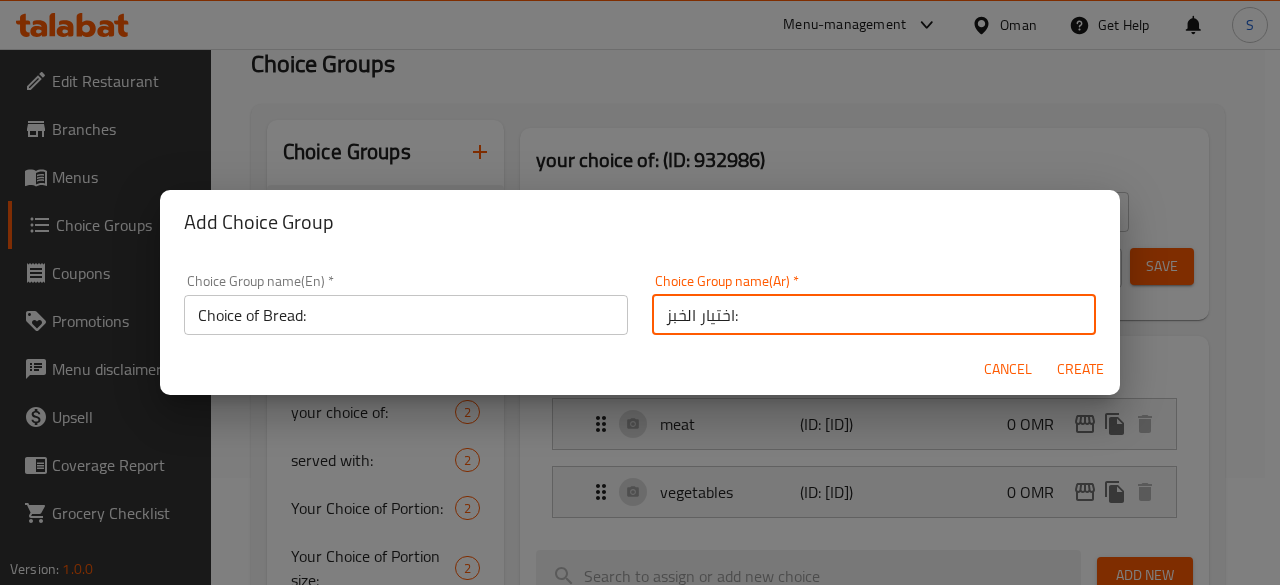 type on "اختيار الخبز:" 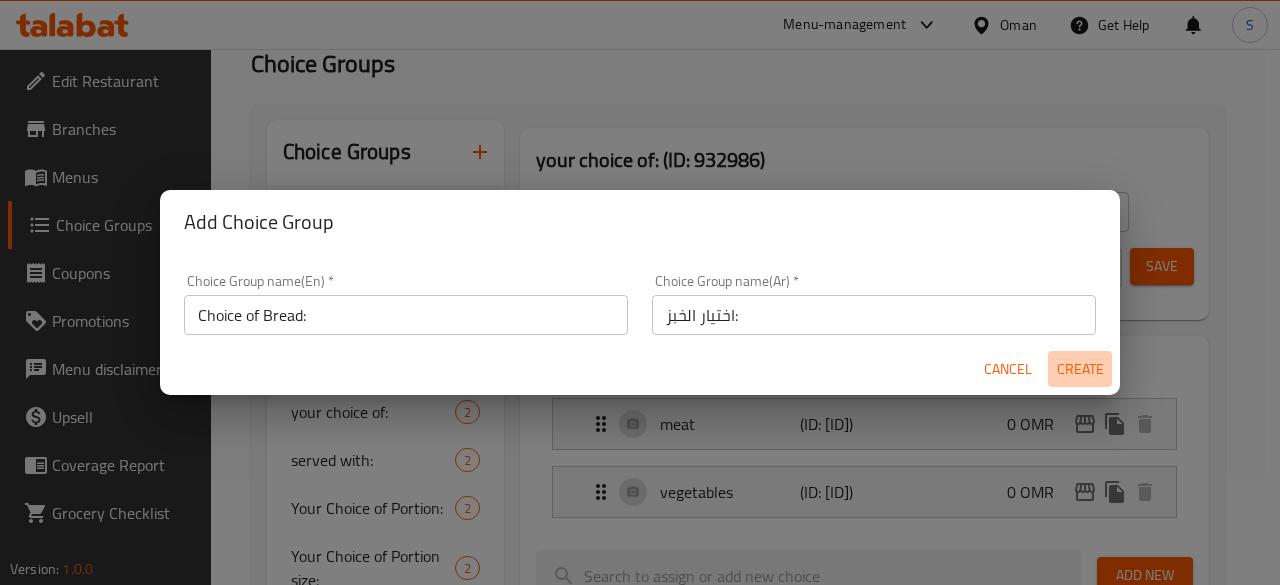 click on "Create" at bounding box center (1080, 369) 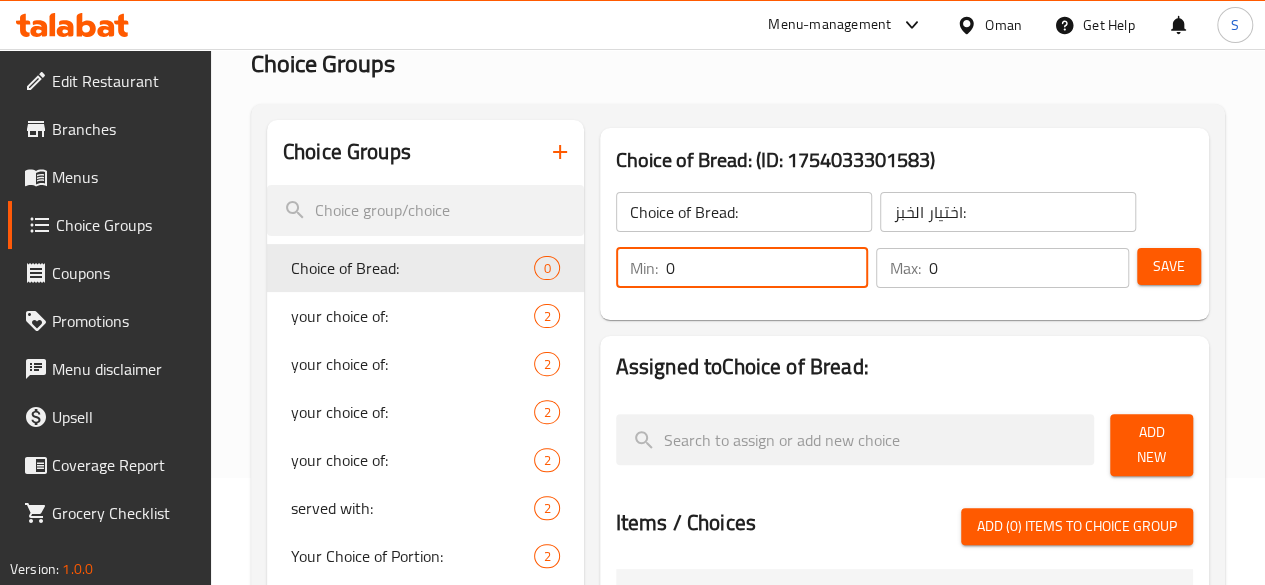 click on "Choice Groups Choice of Bread: 0 your choice of:  2 your choice of:  2 your choice of:  2 your choice of:  2  served with:  2 Your Choice of Portion: 2 Your Choice of Portion size: 2 Choice of Size: 2 choice of portion: 2 Choice of Bread: (ID: [ID]) Choice of Bread: Add New Items / Choices Add (0) items to choice group Mutton Roast 2.3 OMR Vegetable Stew 1 OMR HOT & SOUR SOUP 1.3 OMR CHICKEN SWEETCORN SOUP 1.4 OMR TOMATO SOUP 1.3 OMR CHICKEN LOLLIPOP 1.7 OMR INCHI PULI CHICKEN 1.7 OMR CHATTI PATHIRI CHICKEN 0.4 OMR CHICKEN KALMAS 0.3 OMR UNNAKKAYA 0.3 OMR CUTLET 0.3 OMR meat  0 OMR vegetables  0 OMR PARIPPU VADA 0.15 OMR KAYIPOLA 0.35 OMR TEA 0.2 OMR COFFEE 0.3 OMR BOOST 0.4 OMR HORLICKS 0.4 OMR KANNACHA PATHIRI 0.2 OMR WHEAT PORATTA 0.15 OMR PORATTA 0.1 OMR NICE PATHIRI 0.075 OMR KAYY PATHIRI 0.2 OMR APPAM 0.15 OMR IDIYAPPAM 0.15 OMR Puttu Single Piece 0.15 OMR curry 0 OMR banana 0 OMR NEY PATHAL 0.2 OMR fried" at bounding box center [742, 598] 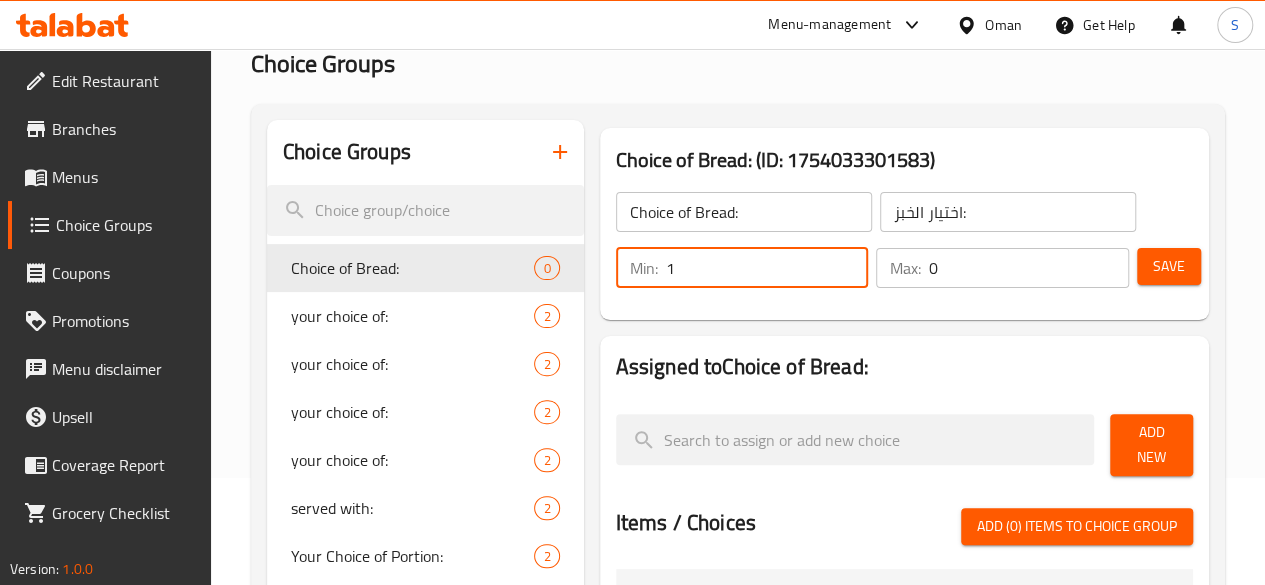 type on "1" 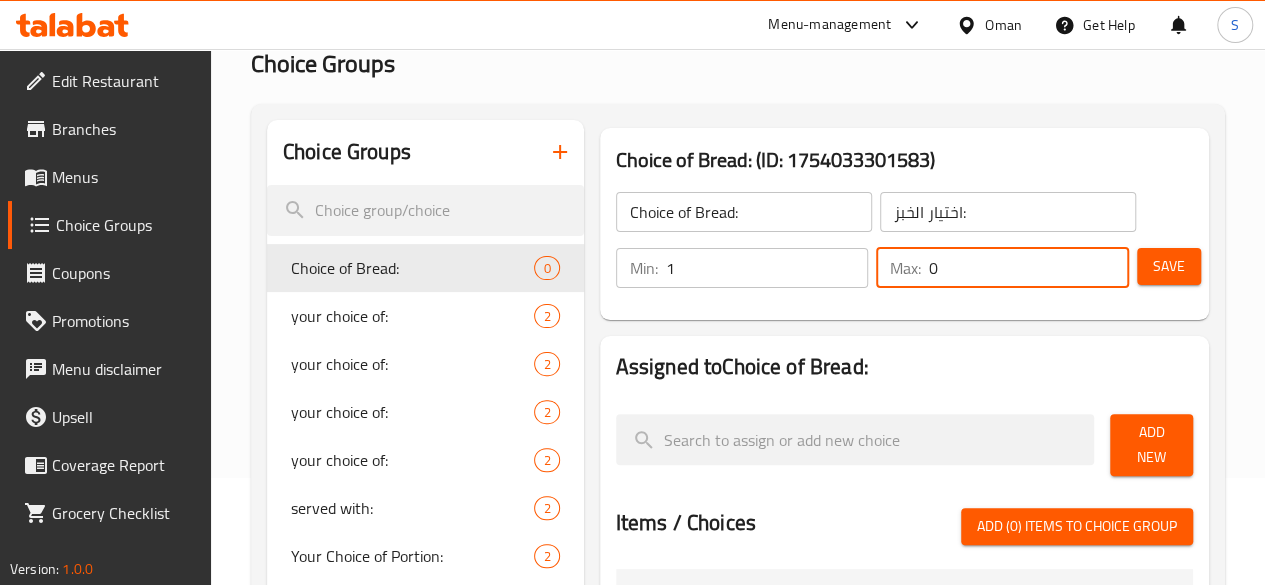 drag, startPoint x: 918, startPoint y: 287, endPoint x: 767, endPoint y: 303, distance: 151.84532 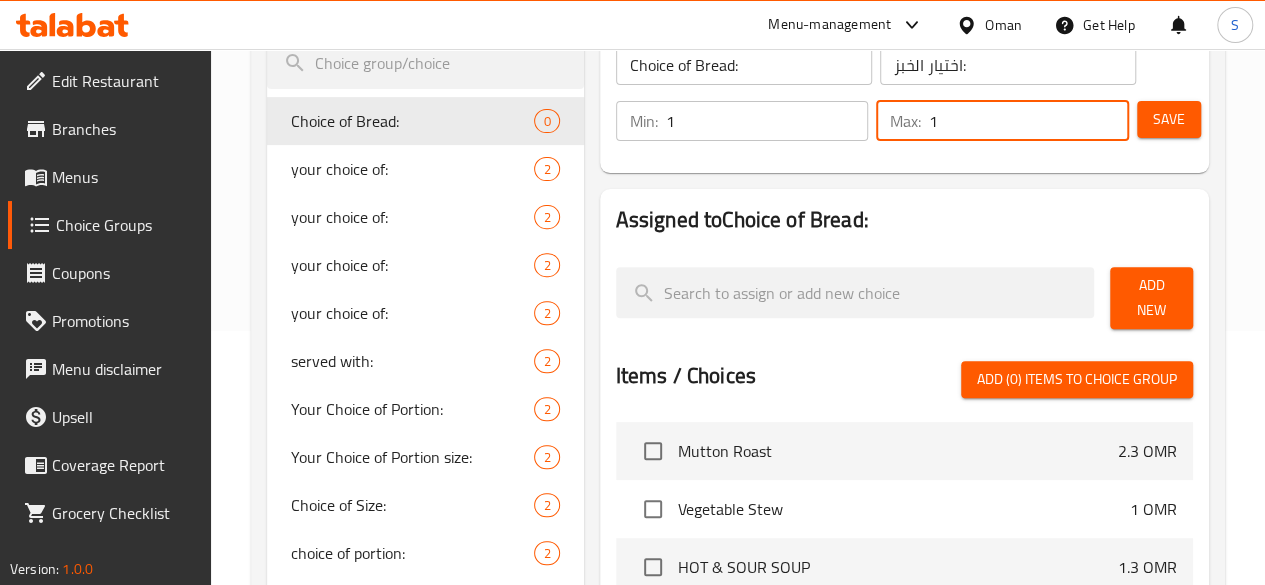 scroll, scrollTop: 257, scrollLeft: 0, axis: vertical 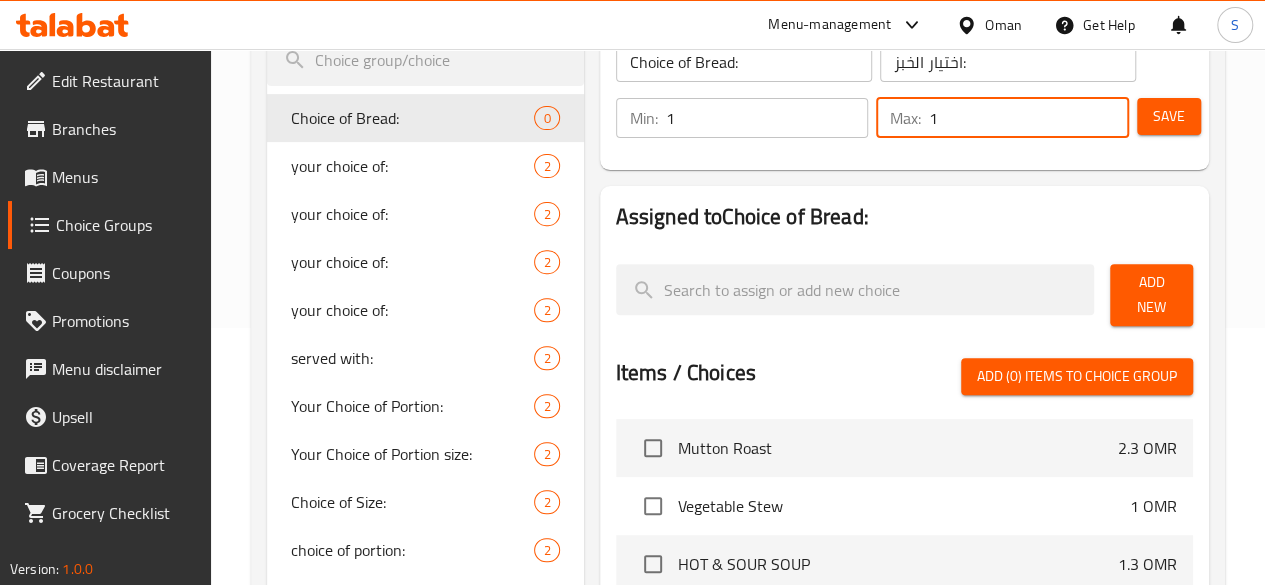 type on "1" 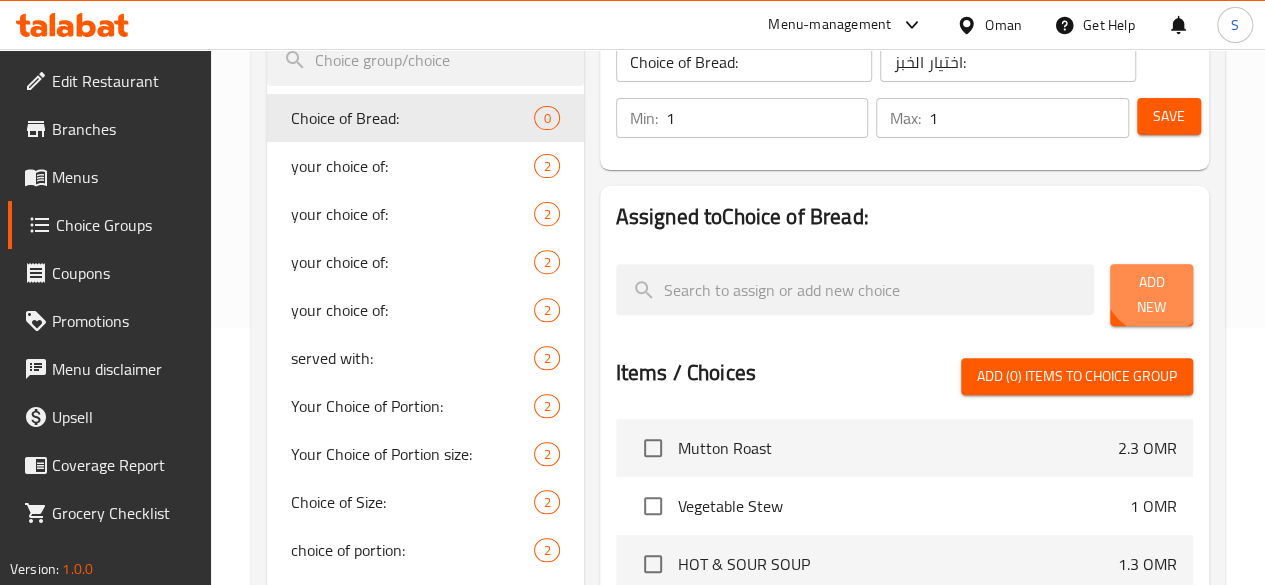 click on "Add New" at bounding box center (1151, 295) 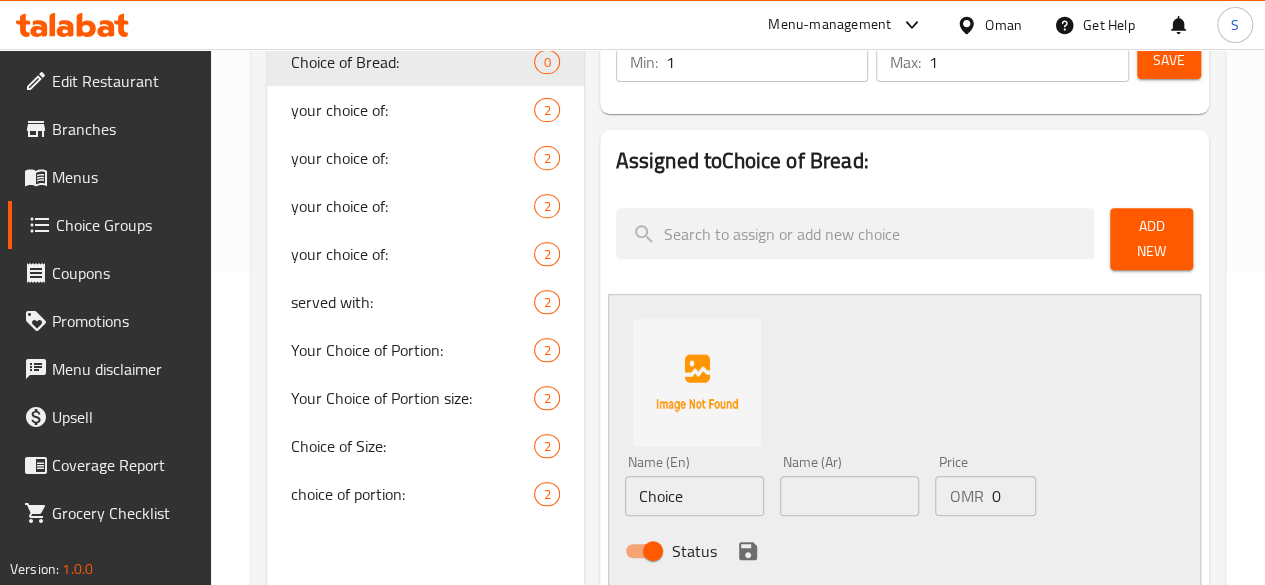 scroll, scrollTop: 316, scrollLeft: 0, axis: vertical 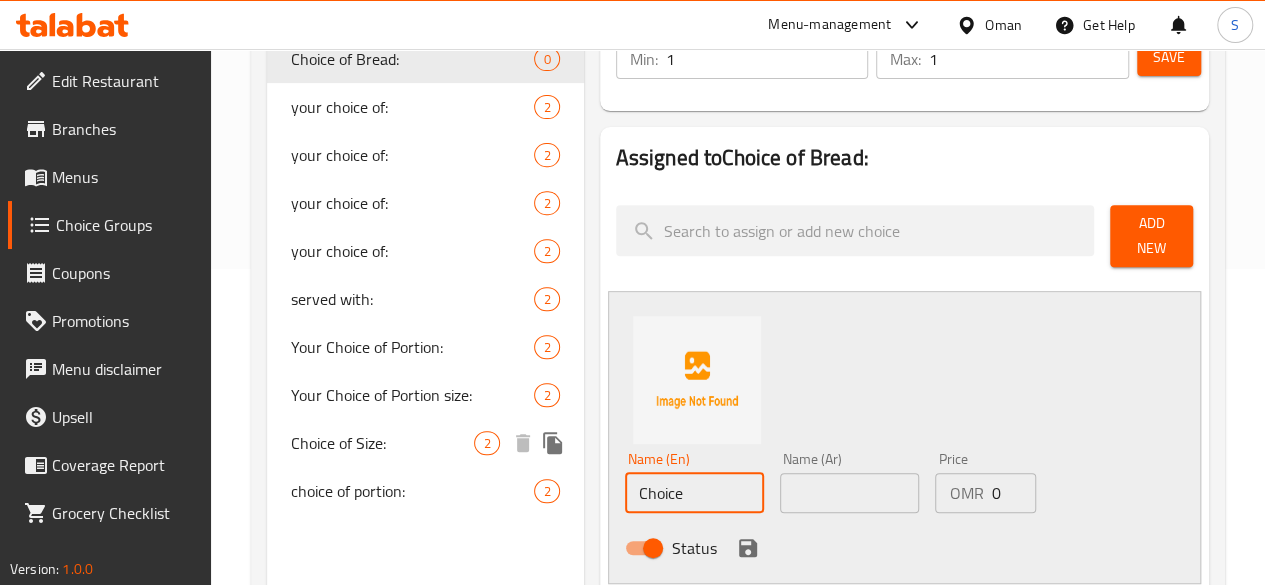 drag, startPoint x: 638, startPoint y: 481, endPoint x: 397, endPoint y: 455, distance: 242.39844 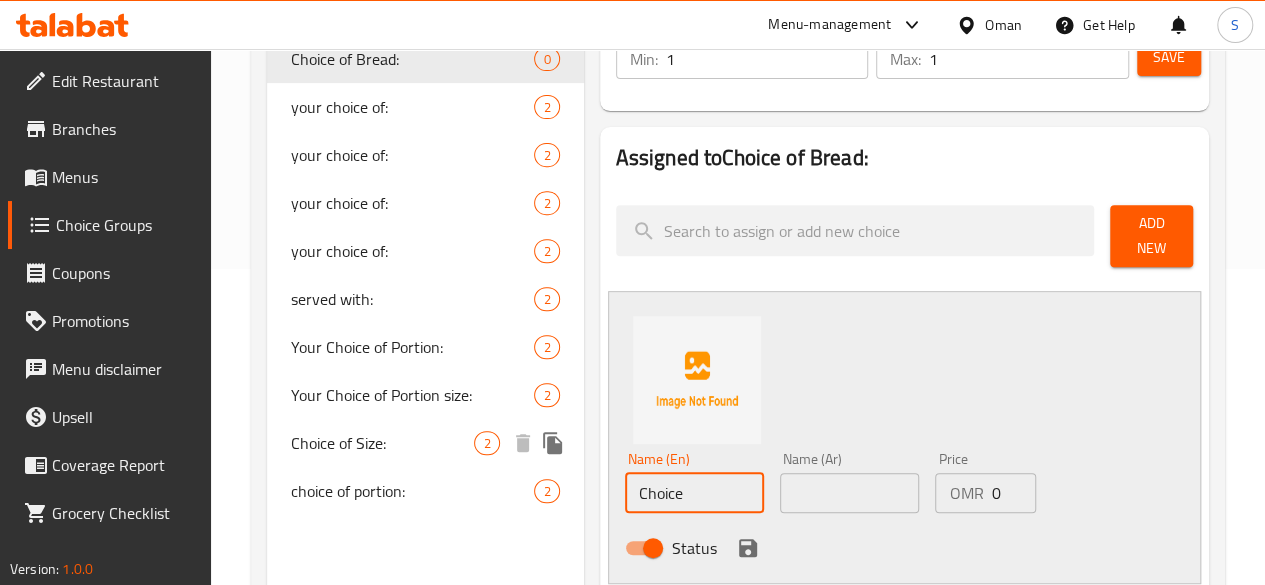 click on "Choice Groups Choice of Bread: 0 your choice of:  2 your choice of:  2 your choice of:  2 your choice of:  2  served with:  2 Your Choice of Portion: 2 Your Choice of Portion size: 2 Choice of Size: 2 choice of portion: 2 Choice of Bread: (ID: [ID]) Choice of Bread: ​ اختيار الخبز: ​ Min: 1 ​ Max: 1 ​ Save Assigned to  Choice of Bread: Add New Name (En) Choice Name (En) Name (Ar) Name (Ar) Price OMR 0 Price Status Items / Choices Add (0) items to choice group Mutton Roast 2.3 OMR Vegetable Stew 1 OMR HOT & SOUR SOUP 1.3 OMR CHICKEN SWEETCORN SOUP 1.4 OMR TOMATO SOUP 1.3 OMR CHICKEN LOLLIPOP 1.7 OMR INCHI PULI CHICKEN 1.7 OMR CHATTI PATHIRI CHICKEN 0.4 OMR CHICKEN KALMAS 0.3 OMR UNNAKKAYA 0.3 OMR CUTLET 0.3 OMR meat  0 OMR vegetables  0 OMR PARIPPU VADA 0.15 OMR KAYIPOLA 0.35 OMR TEA 0.2 OMR COFFEE 0.3 OMR BOOST 0.4 OMR HORLICKS 0.4 OMR KANNACHA PATHIRI 0.2 OMR WHEAT PORATTA 0.15 OMR PORATTA 0.1 OMR NICE PATHIRI 0.075 OMR KAYY PATHIRI 0.2 OMR APPAM 0.15 OMR IDIYAPPAM 0.15 OMR curry" at bounding box center [742, 543] 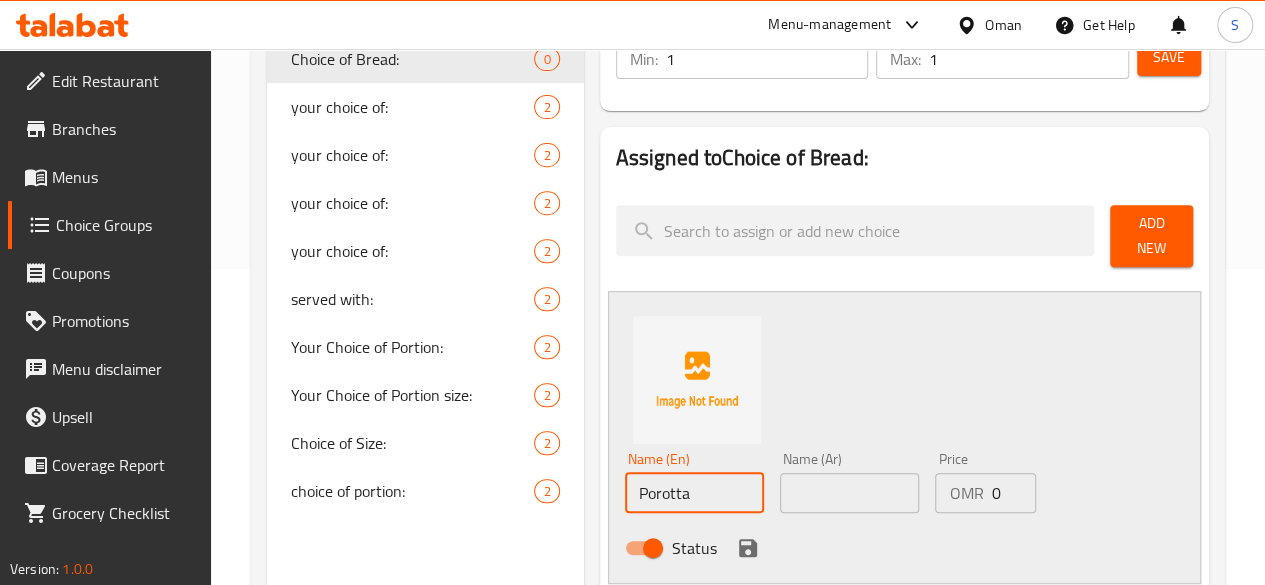 click on "Choice Groups Choice of Bread: 0 your choice of:  2 your choice of:  2 your choice of:  2 your choice of:  2  served with:  2 Your Choice of Portion: 2 Your Choice of Portion size: 2 Choice of Size: 2 choice of portion: 2 Choice of Bread: (ID: [ID]) Choice of Bread: ​ اختيار الخبز: ​ Min: 1 ​ Max: 1 ​ Save Assigned to  Choice of Bread: Add New Name (En) Porotta Name (En) Name (Ar) Name (Ar) Price OMR 0 Price Status Items / Choices Add (0) items to choice group Mutton Roast 2.3 OMR Vegetable Stew 1 OMR HOT & SOUR SOUP 1.3 OMR CHICKEN SWEETCORN SOUP 1.4 OMR TOMATO SOUP 1.3 OMR CHICKEN LOLLIPOP 1.7 OMR INCHI PULI CHICKEN 1.7 OMR CHATTI PATHIRI CHICKEN 0.4 OMR CHICKEN KALMAS 0.3 OMR UNNAKKAYA 0.3 OMR CUTLET 0.3 OMR meat  0 OMR vegetables  0 OMR PARIPPU VADA 0.15 OMR KAYIPOLA 0.35 OMR TEA 0.2 OMR COFFEE 0.3 OMR BOOST 0.4 OMR HORLICKS 0.4 OMR KANNACHA PATHIRI 0.2 OMR WHEAT PORATTA 0.15 OMR PORATTA 0.1 OMR NICE PATHIRI 0.075 OMR KAYY PATHIRI 0.2 OMR APPAM 0.15 OMR IDIYAPPAM 0.15 OMR curry" at bounding box center [742, 543] 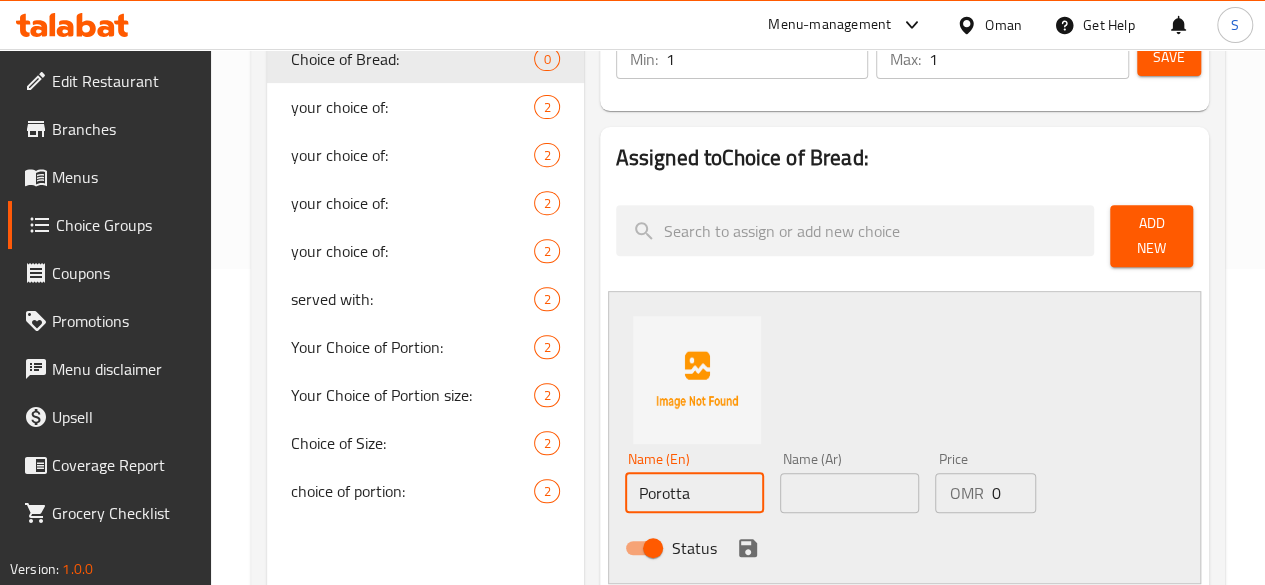 click at bounding box center [849, 493] 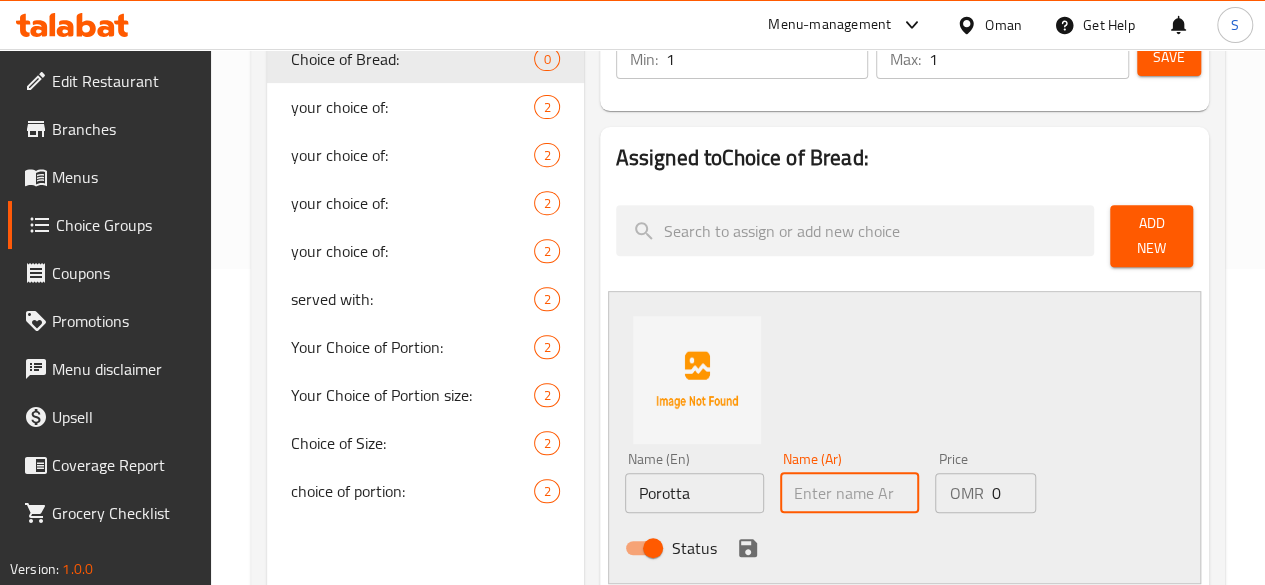 paste on "بوروتا" 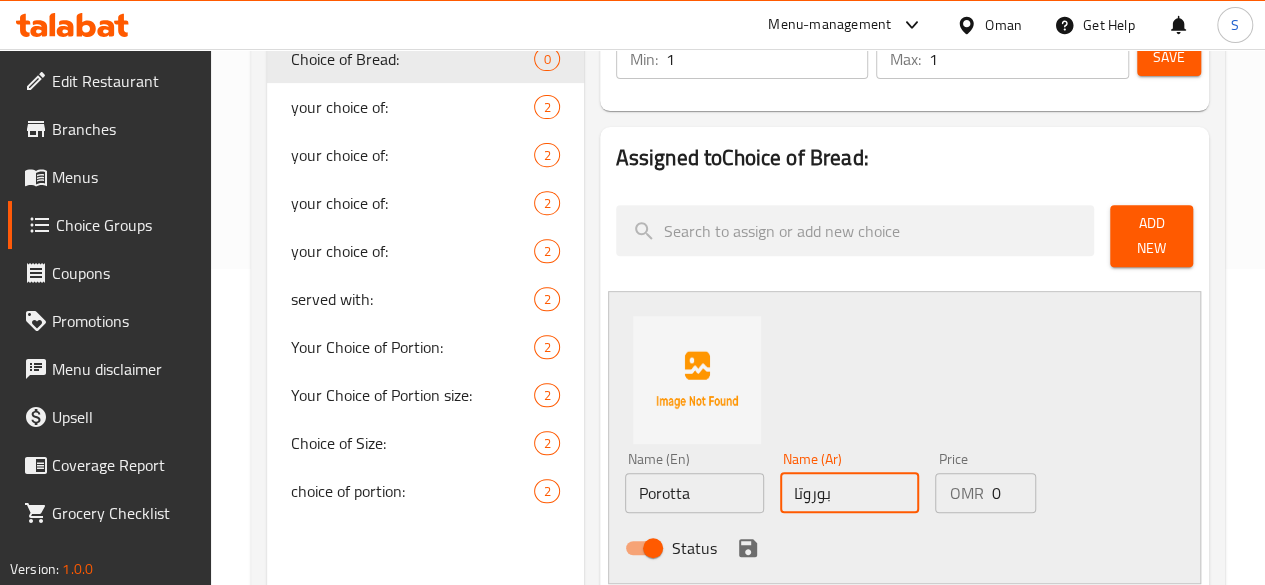 type on "بوروتا" 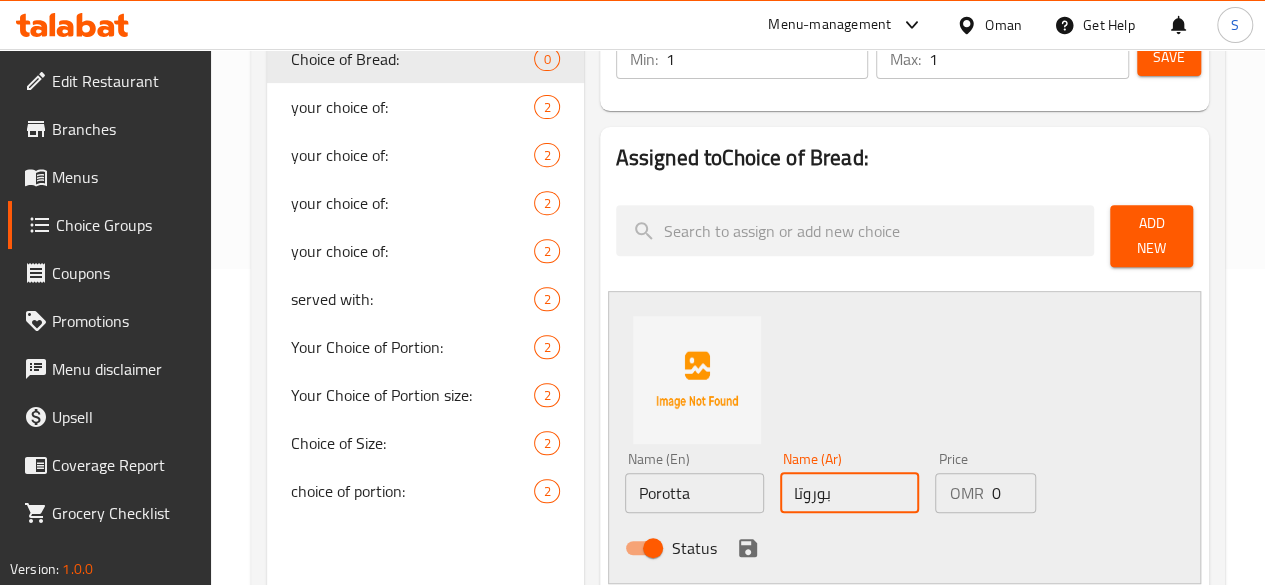 click 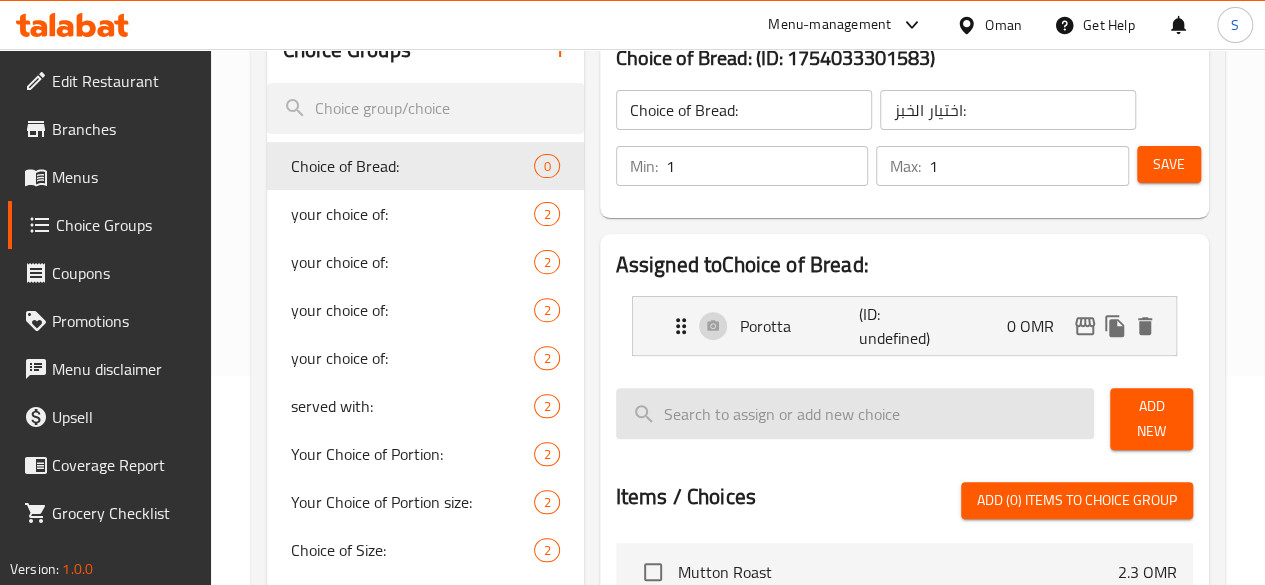scroll, scrollTop: 208, scrollLeft: 0, axis: vertical 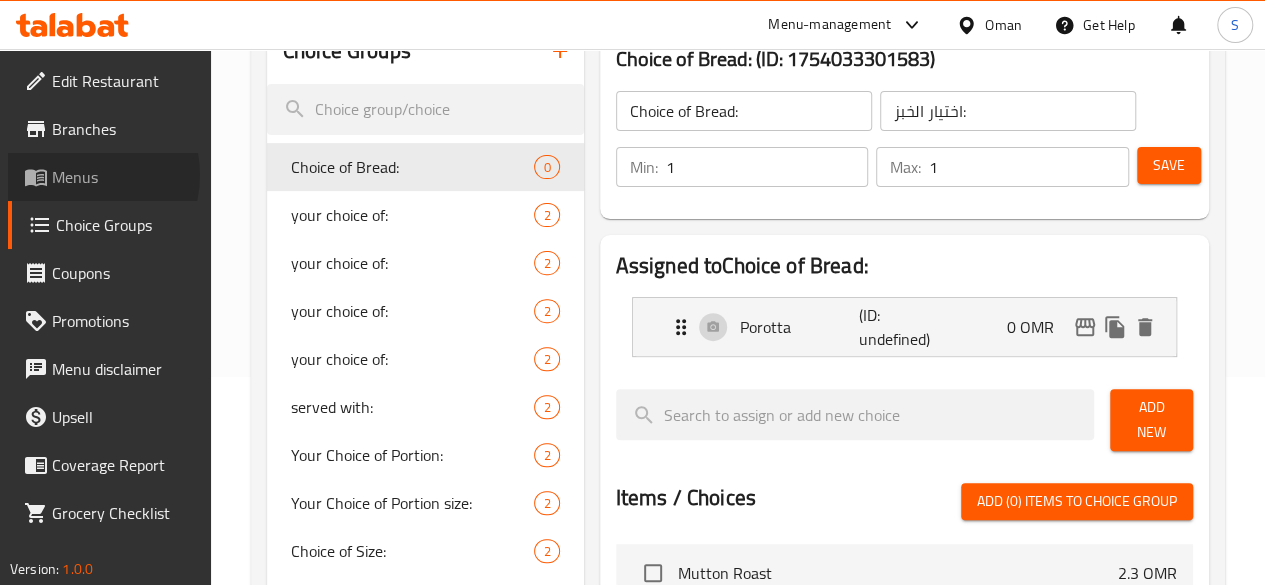 click on "Menus" at bounding box center [123, 177] 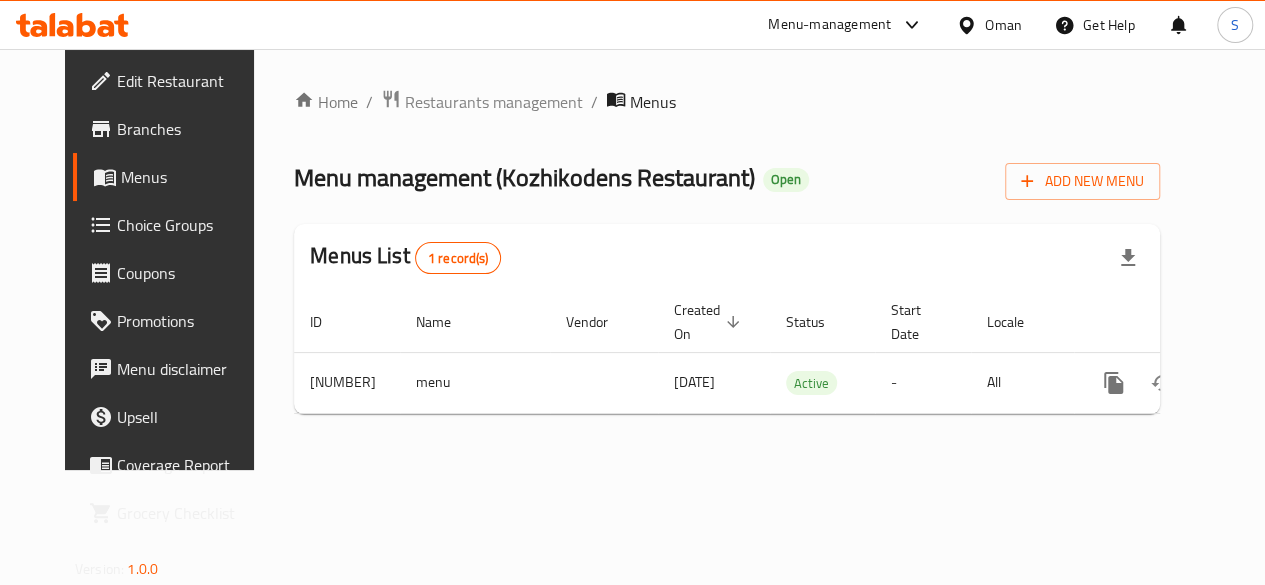 scroll, scrollTop: 0, scrollLeft: 0, axis: both 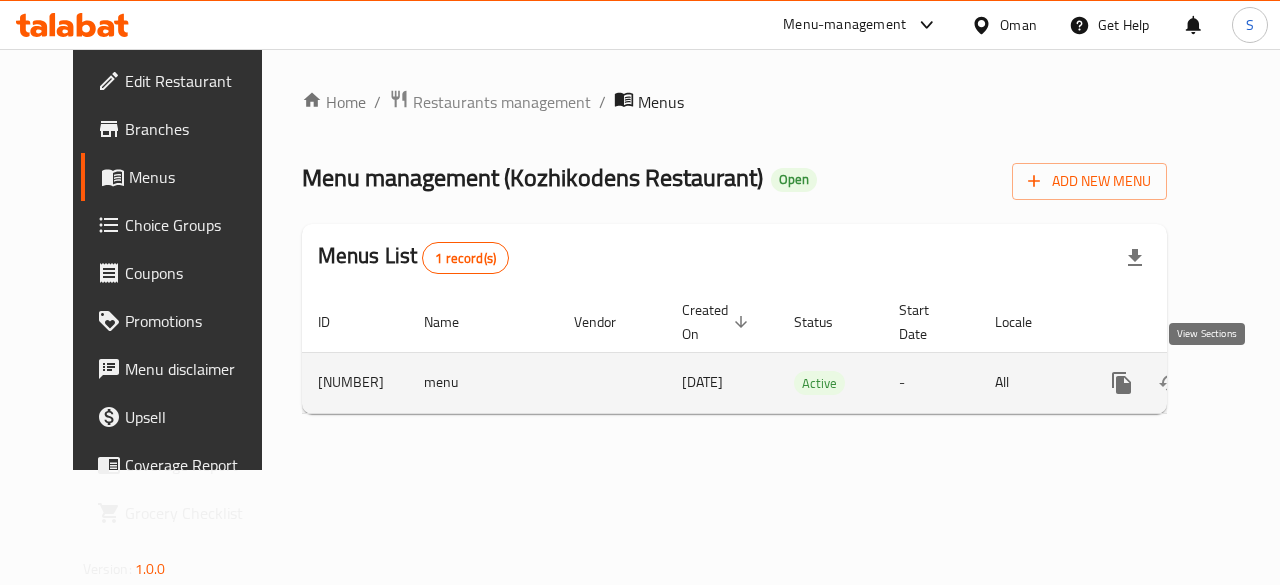 click at bounding box center [1266, 383] 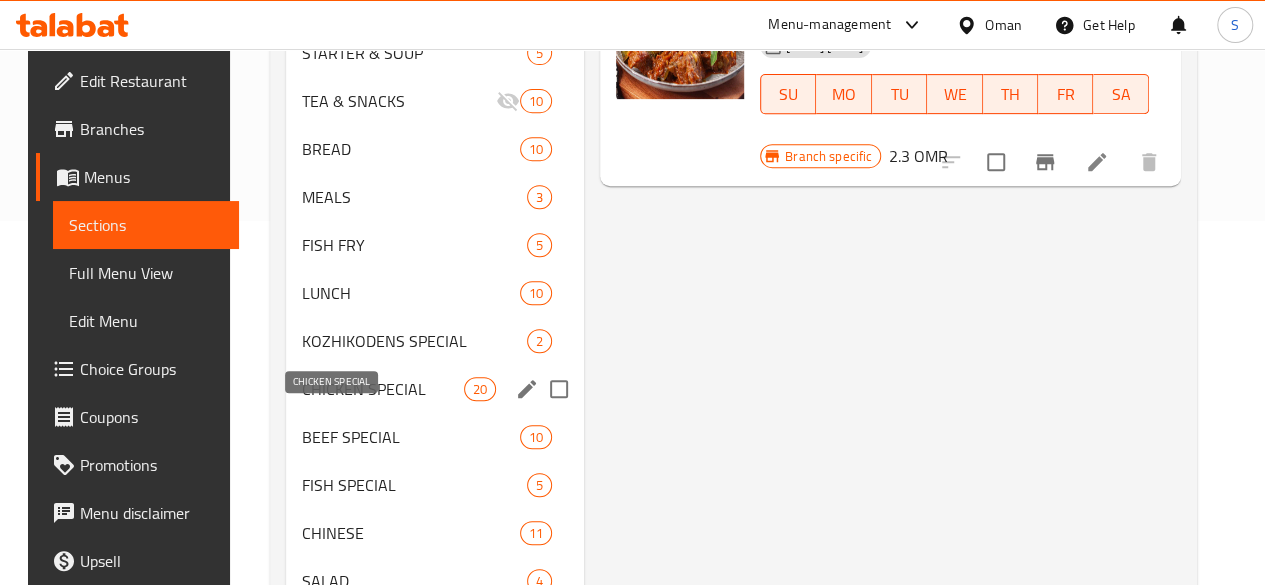 scroll, scrollTop: 366, scrollLeft: 0, axis: vertical 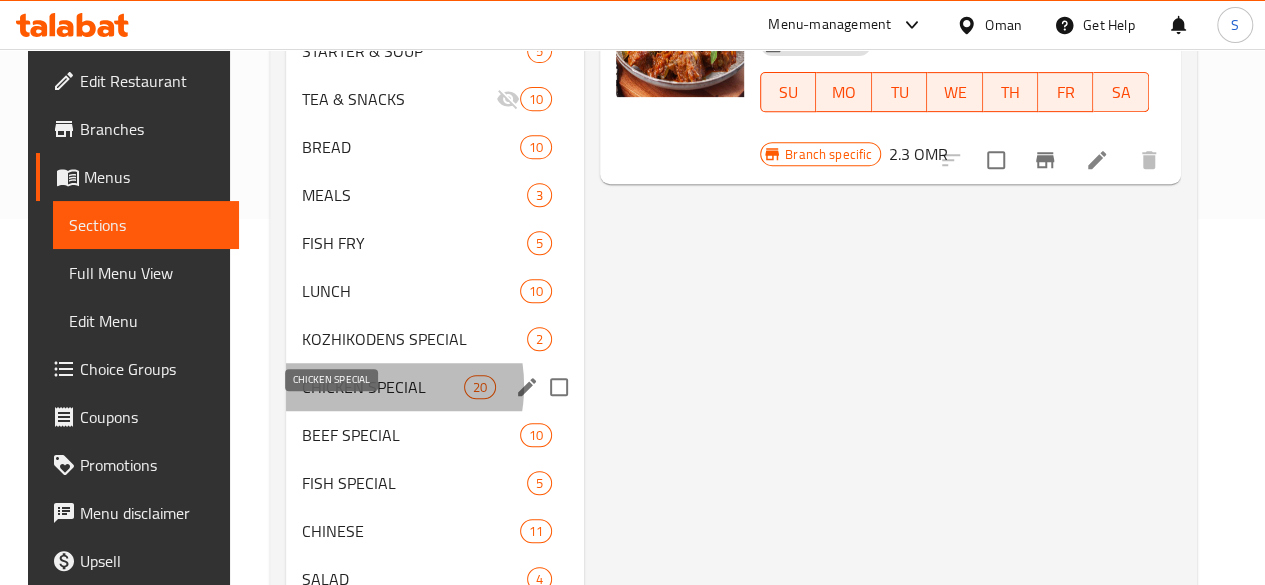 click on "CHICKEN SPECIAL" at bounding box center [383, 387] 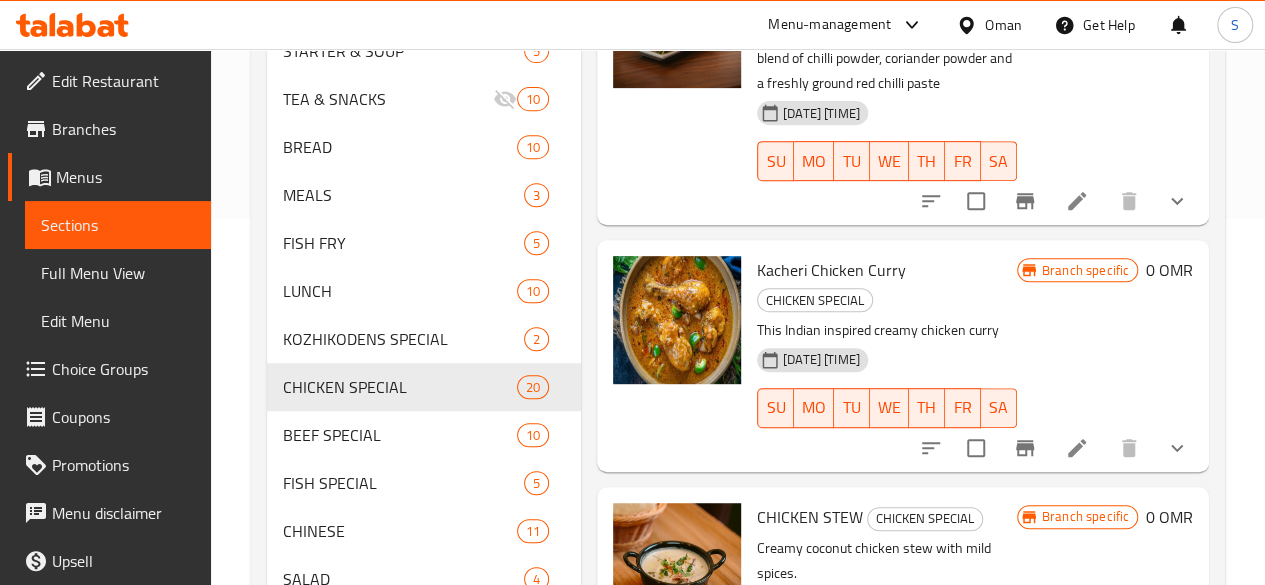 scroll, scrollTop: 1549, scrollLeft: 0, axis: vertical 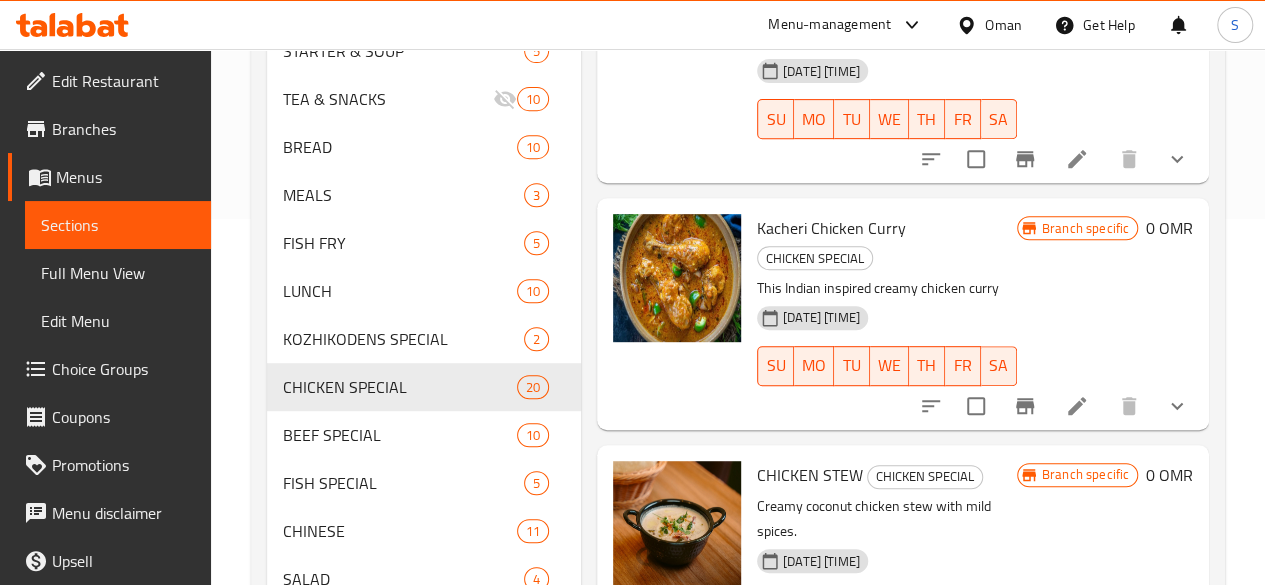 click 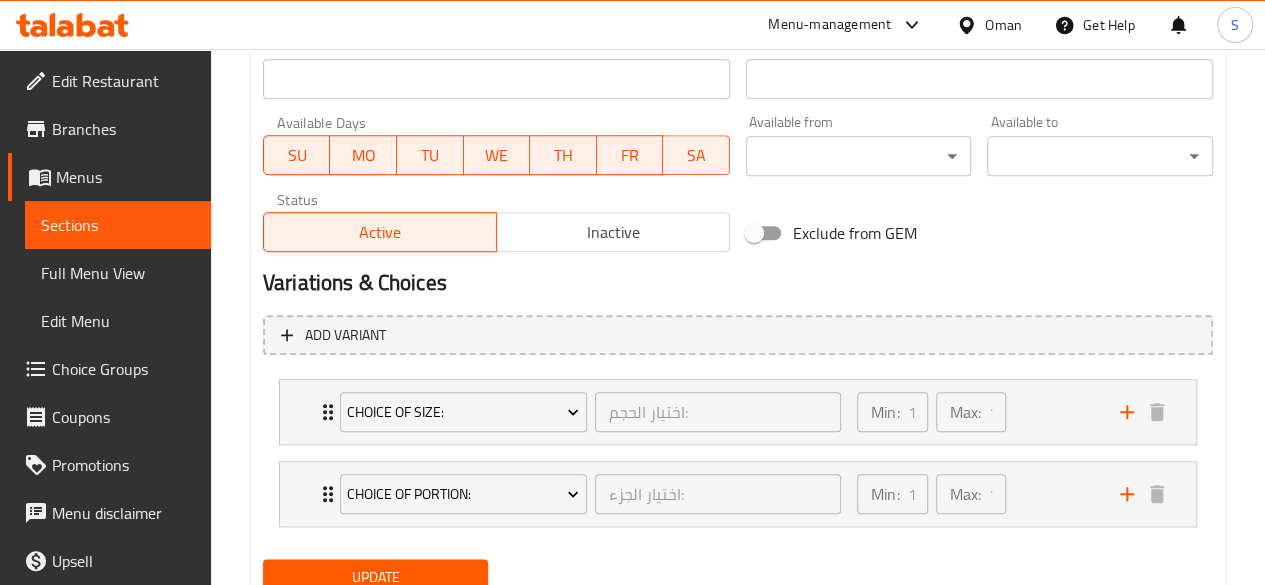 scroll, scrollTop: 897, scrollLeft: 0, axis: vertical 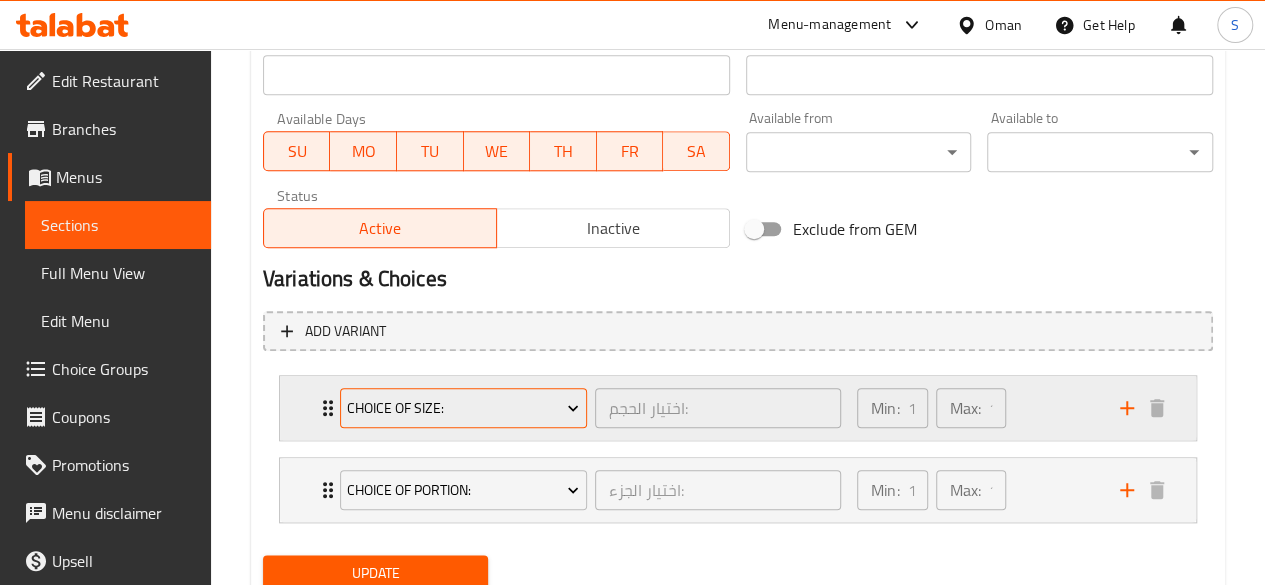 click on "Choice of Size:" at bounding box center (463, 408) 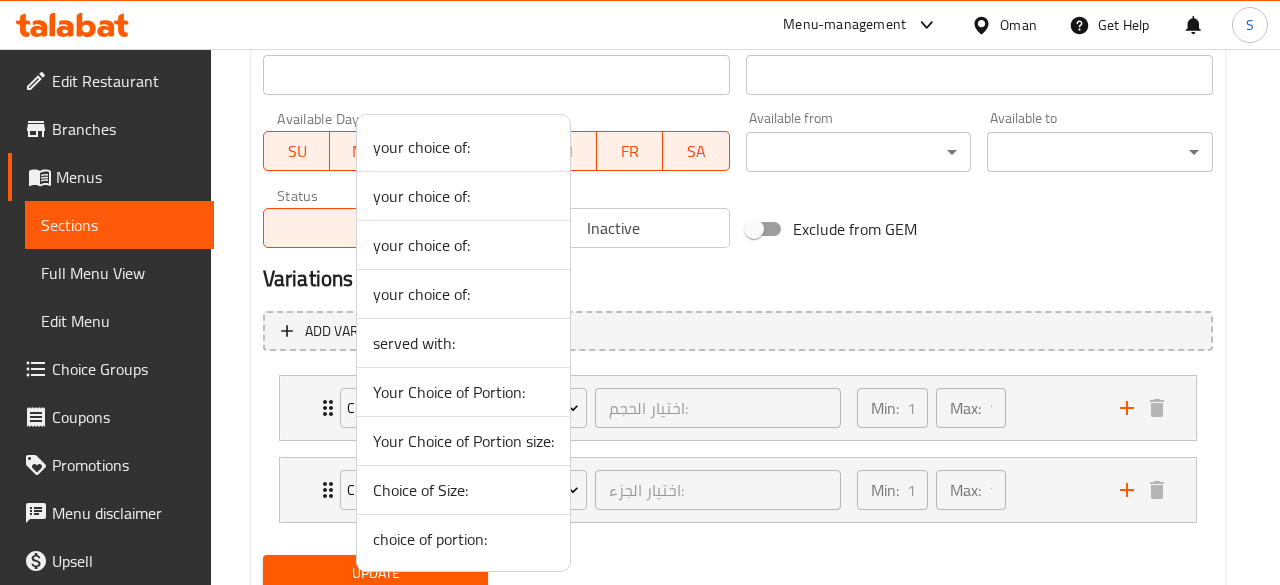 click at bounding box center (640, 292) 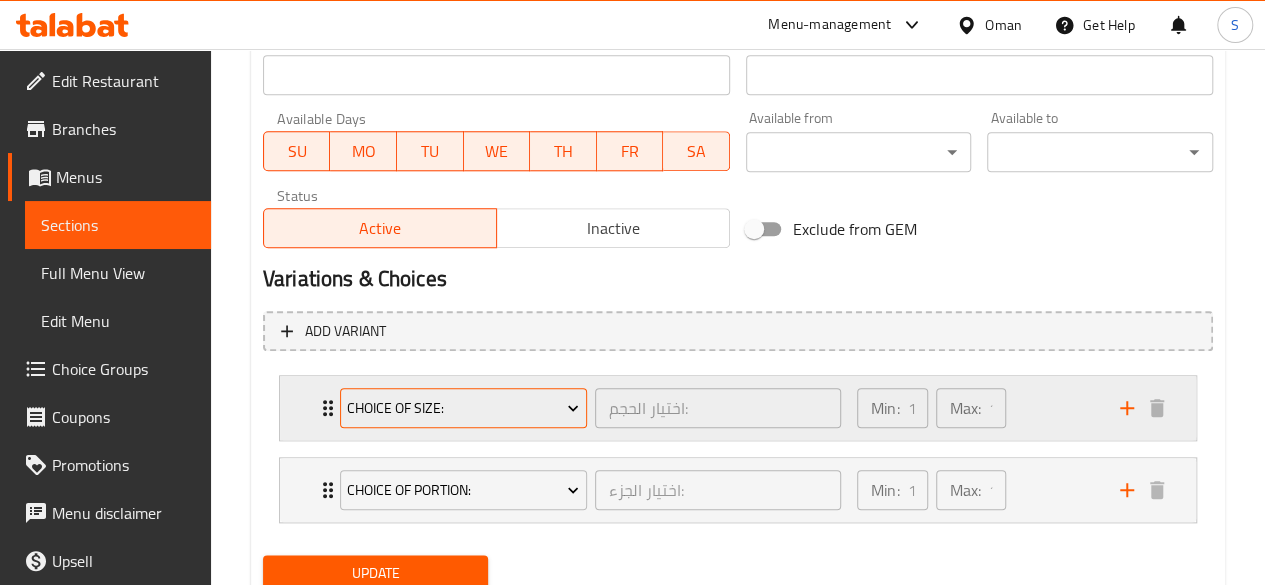 click on "Choice of Size:" at bounding box center [463, 408] 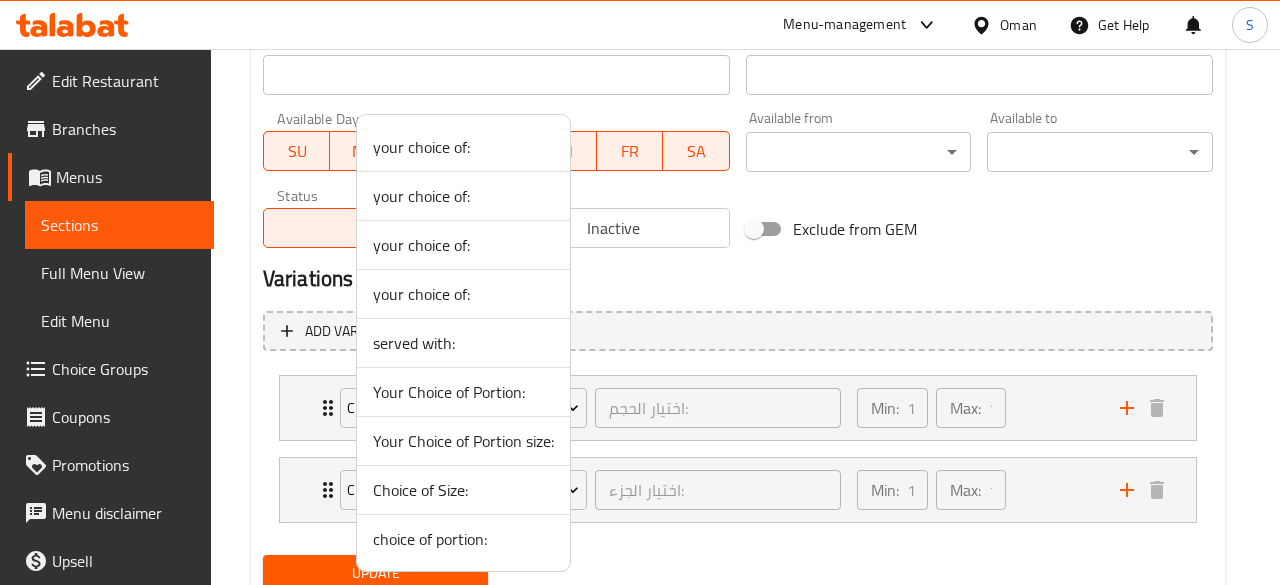 click at bounding box center [640, 292] 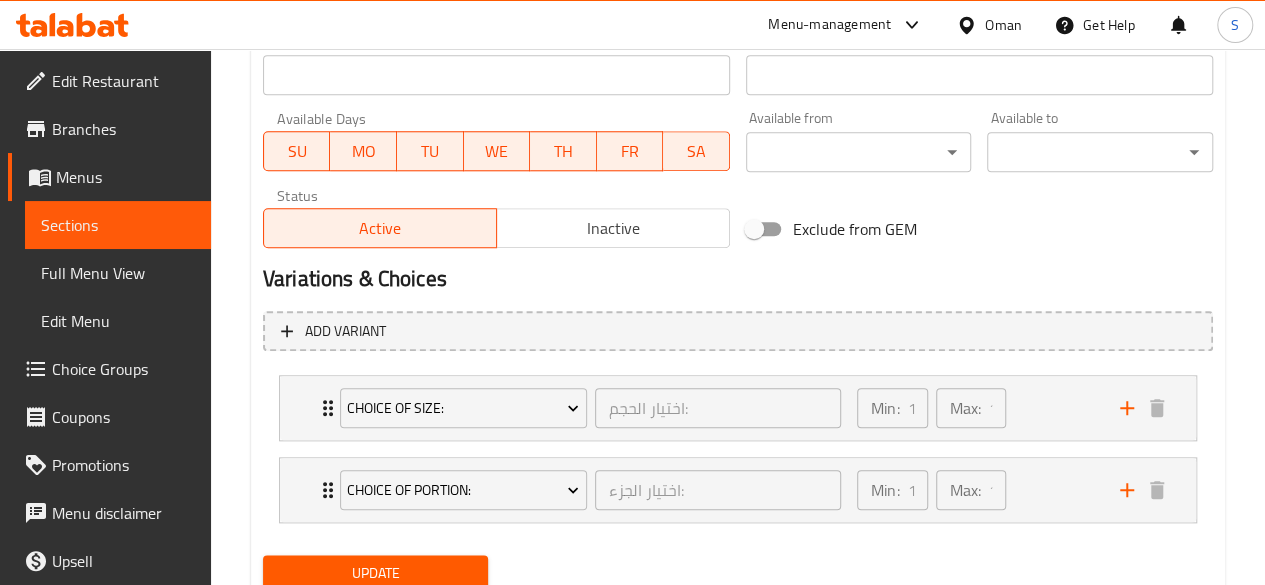 click on "Choice of Size: اختيار الحجم: ​" at bounding box center [590, 408] 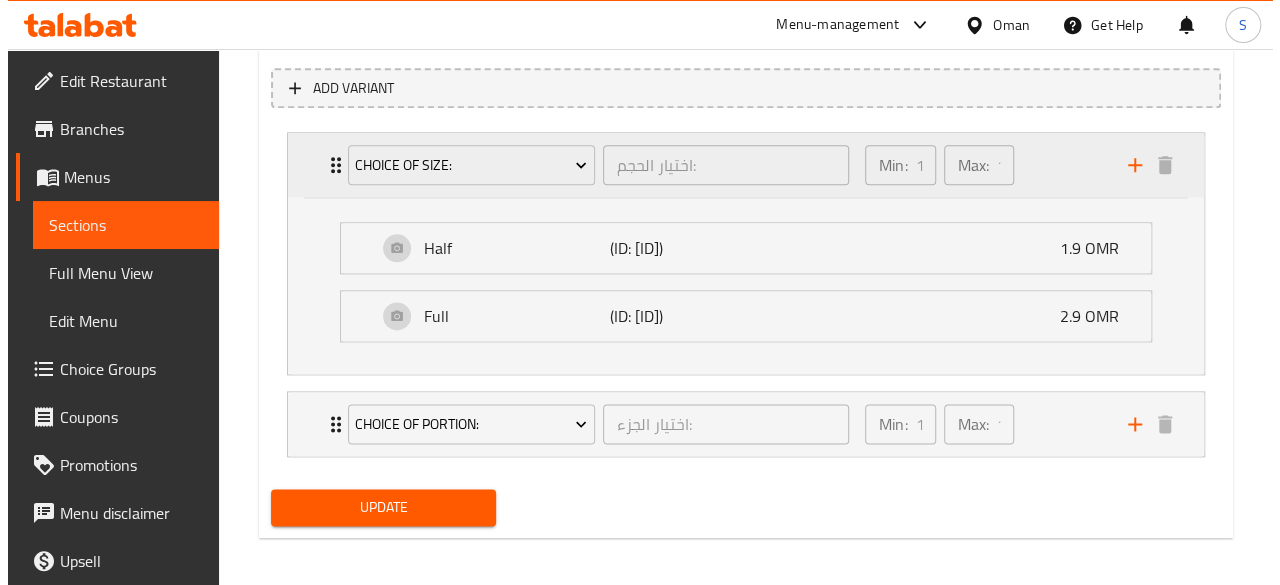 scroll, scrollTop: 1146, scrollLeft: 0, axis: vertical 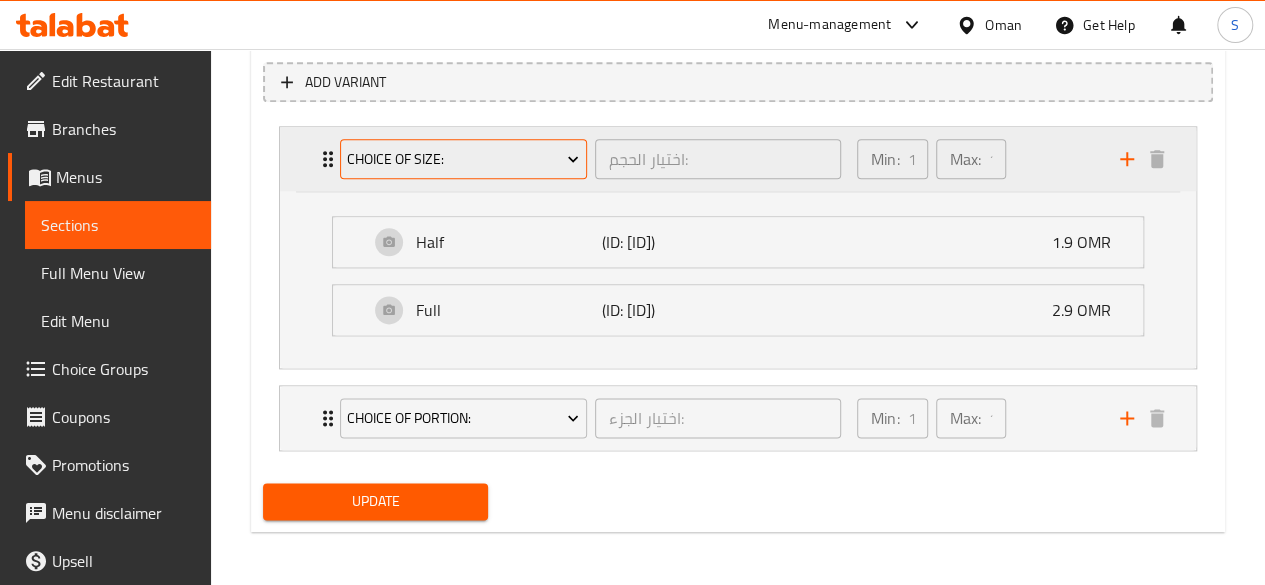 click on "Choice of Size:" at bounding box center (463, 159) 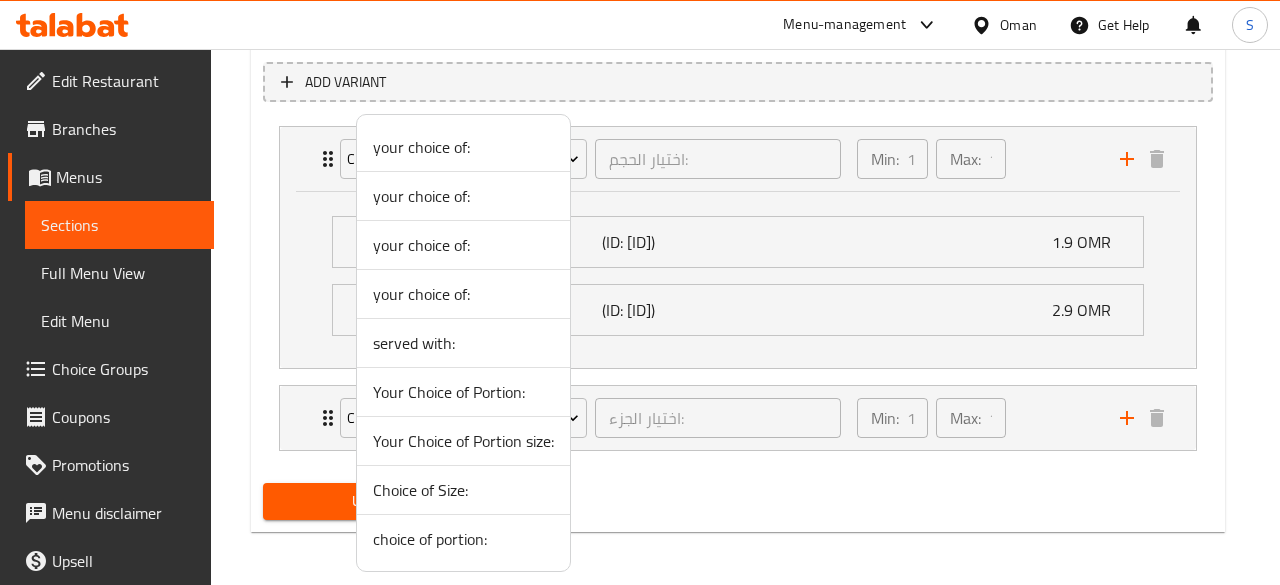 click on "choice of portion:" at bounding box center (463, 539) 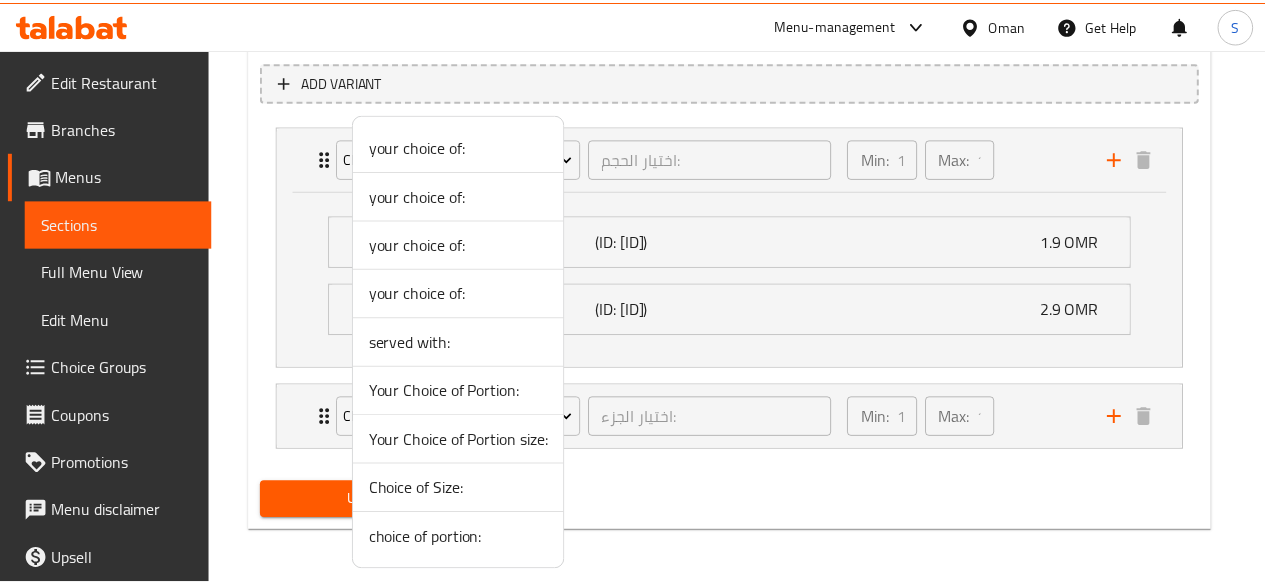 scroll, scrollTop: 970, scrollLeft: 0, axis: vertical 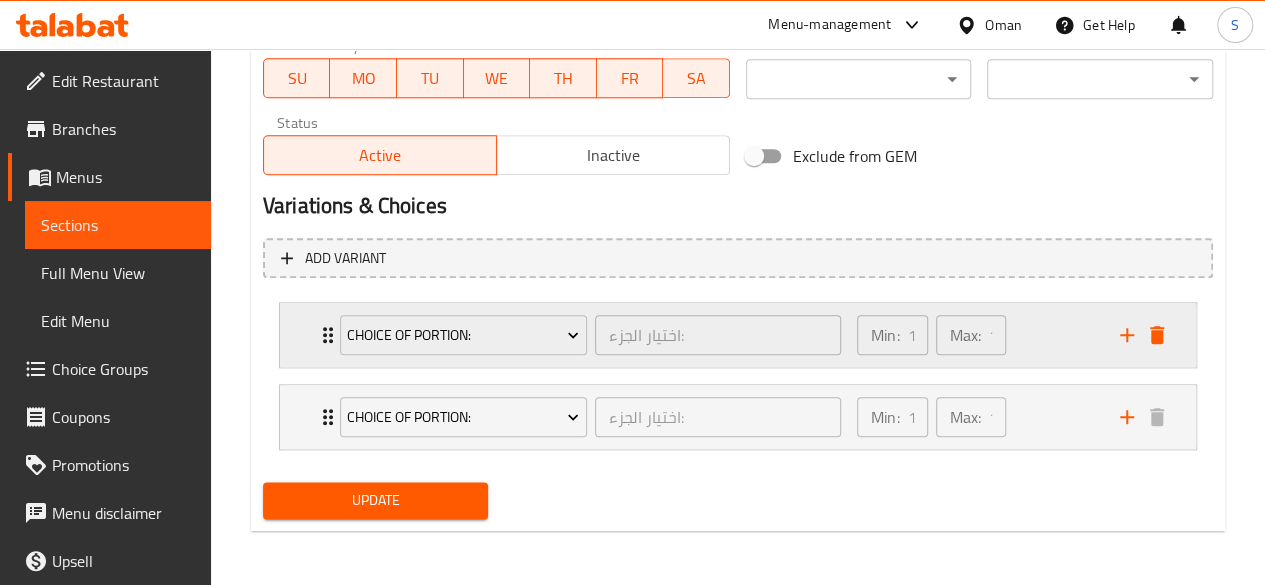 click 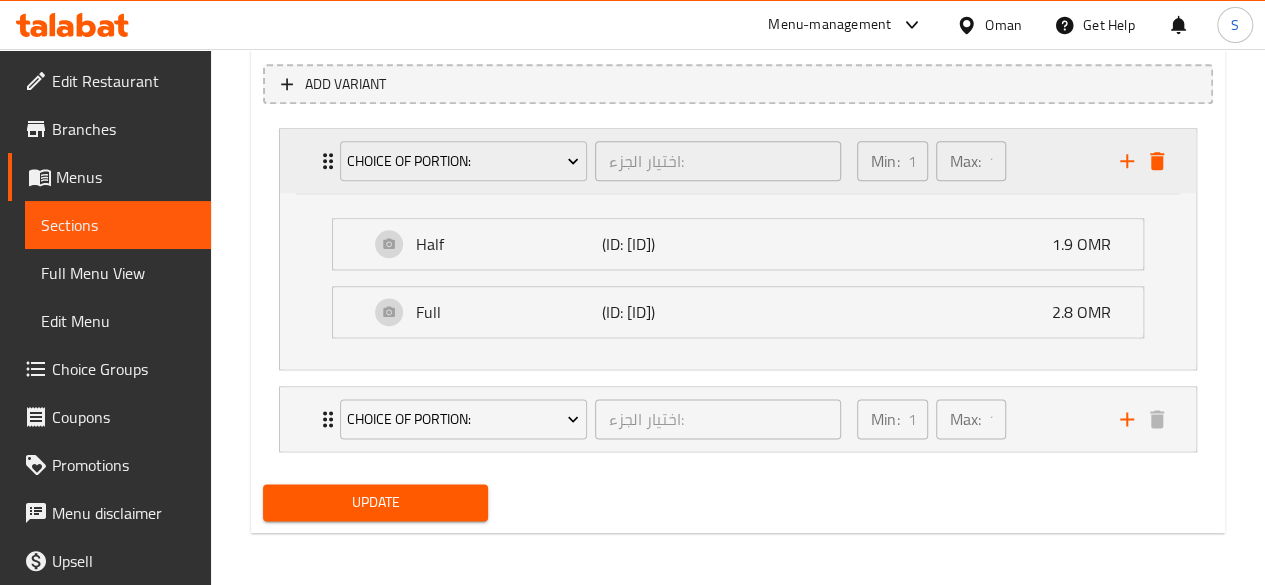 scroll, scrollTop: 1146, scrollLeft: 0, axis: vertical 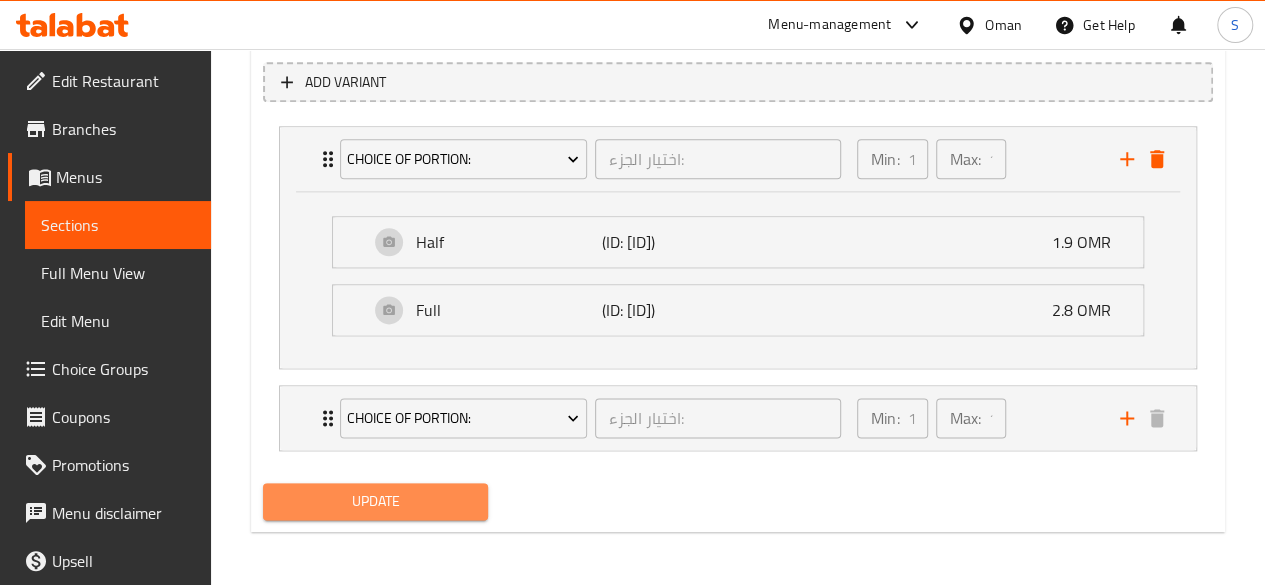 click on "Update" at bounding box center [376, 501] 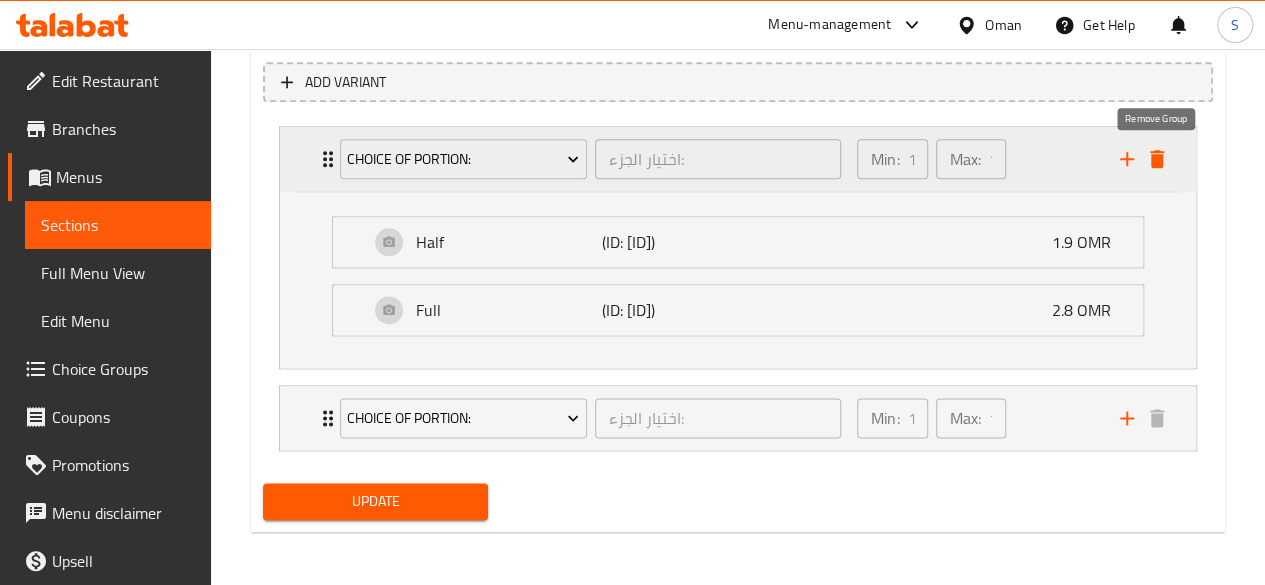 click 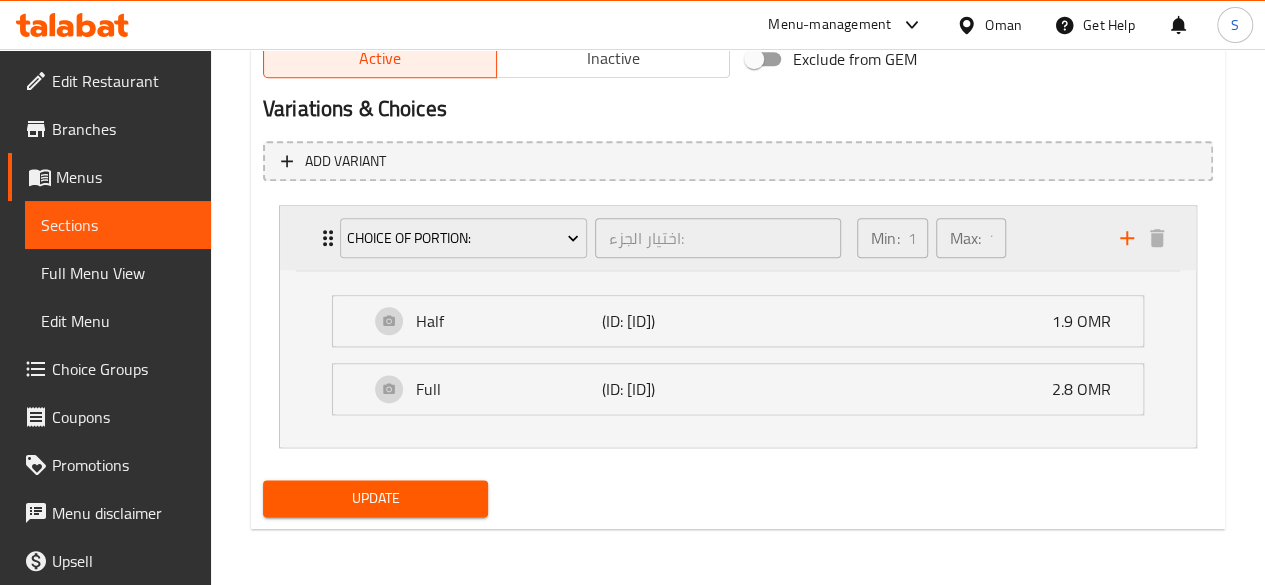 scroll, scrollTop: 1065, scrollLeft: 0, axis: vertical 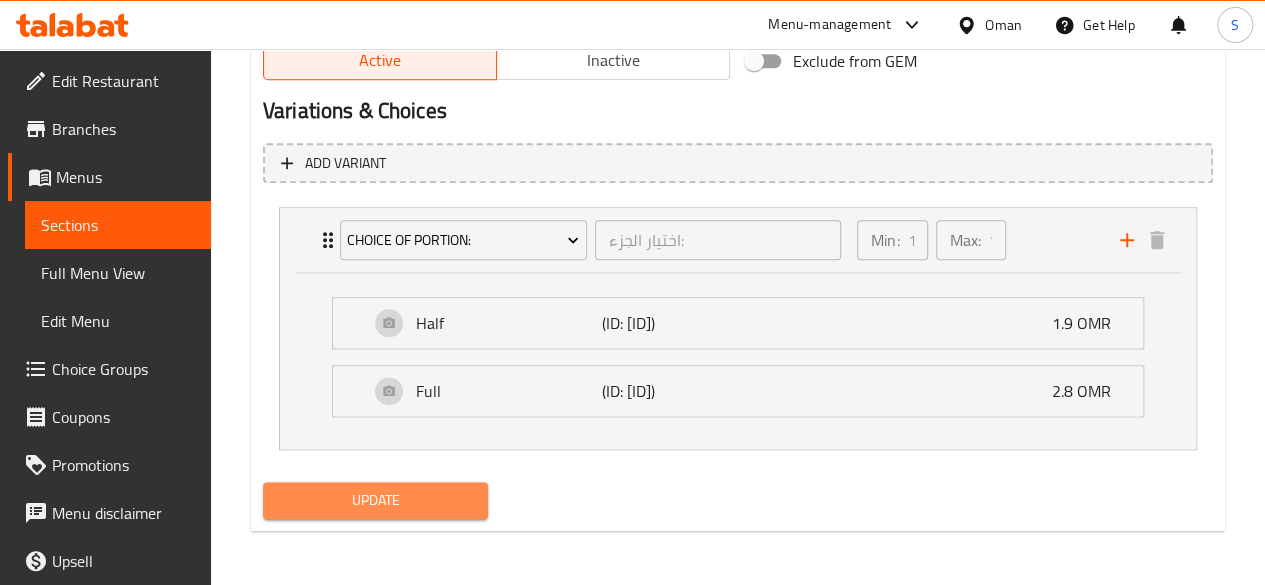 click on "Update" at bounding box center [376, 500] 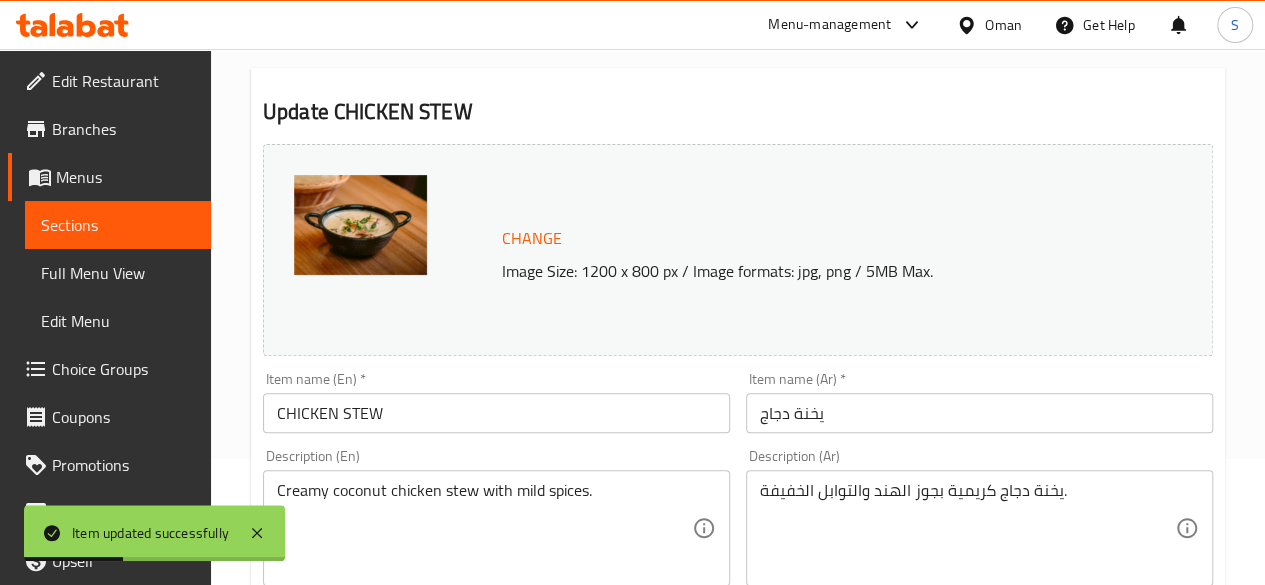 scroll, scrollTop: 0, scrollLeft: 0, axis: both 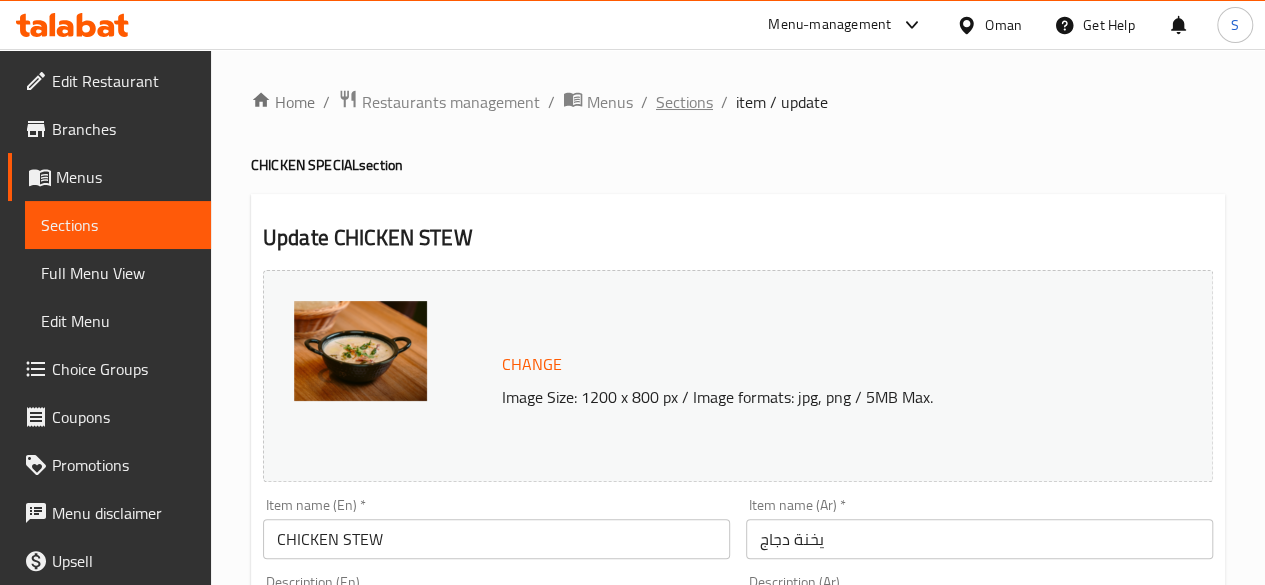 click on "Sections" at bounding box center (684, 102) 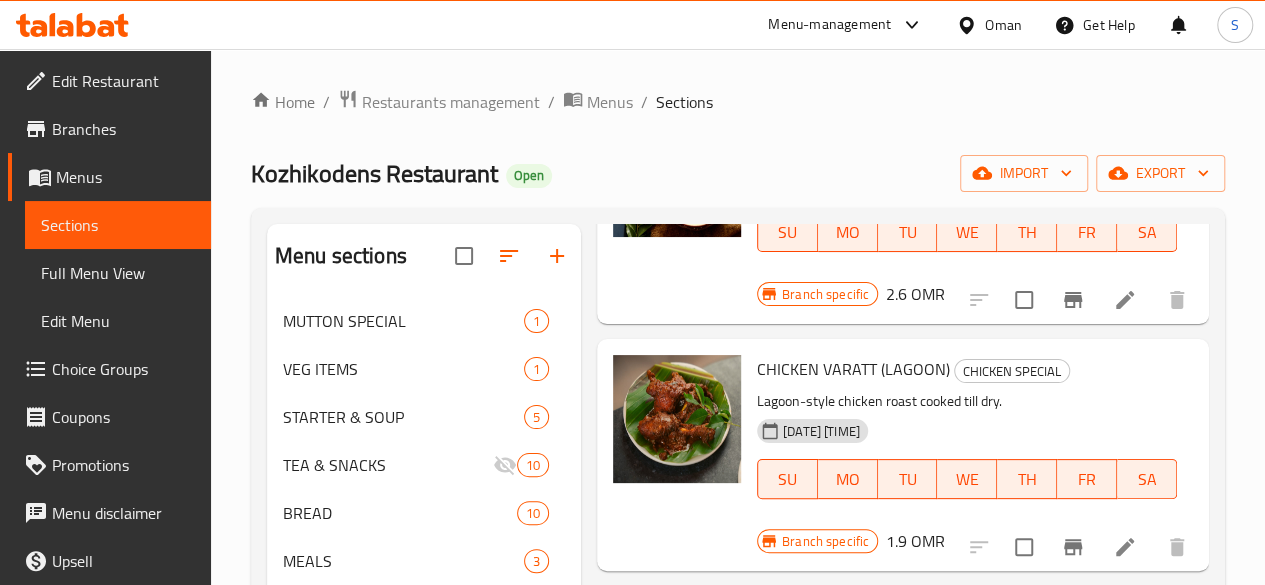 scroll, scrollTop: 2513, scrollLeft: 0, axis: vertical 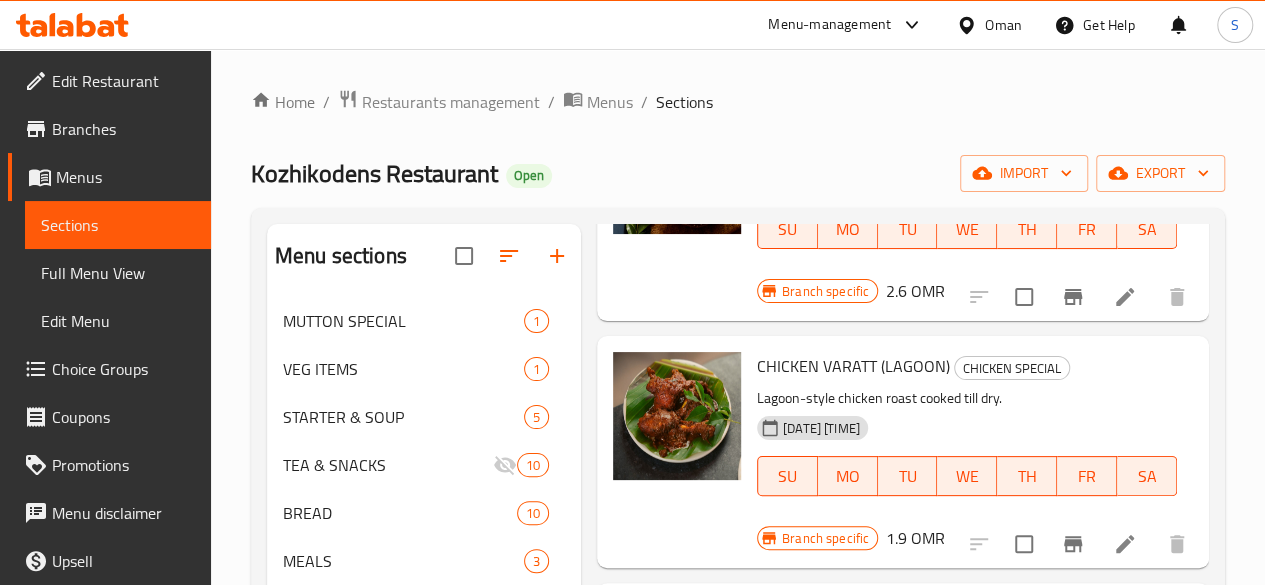 click at bounding box center (1125, 790) 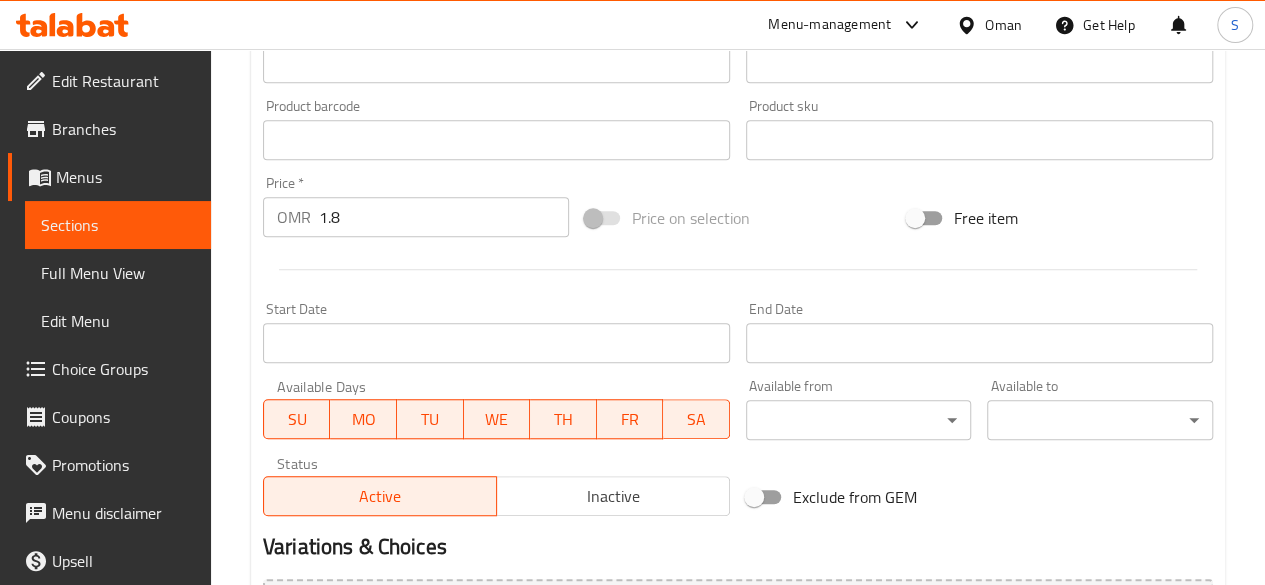 scroll, scrollTop: 857, scrollLeft: 0, axis: vertical 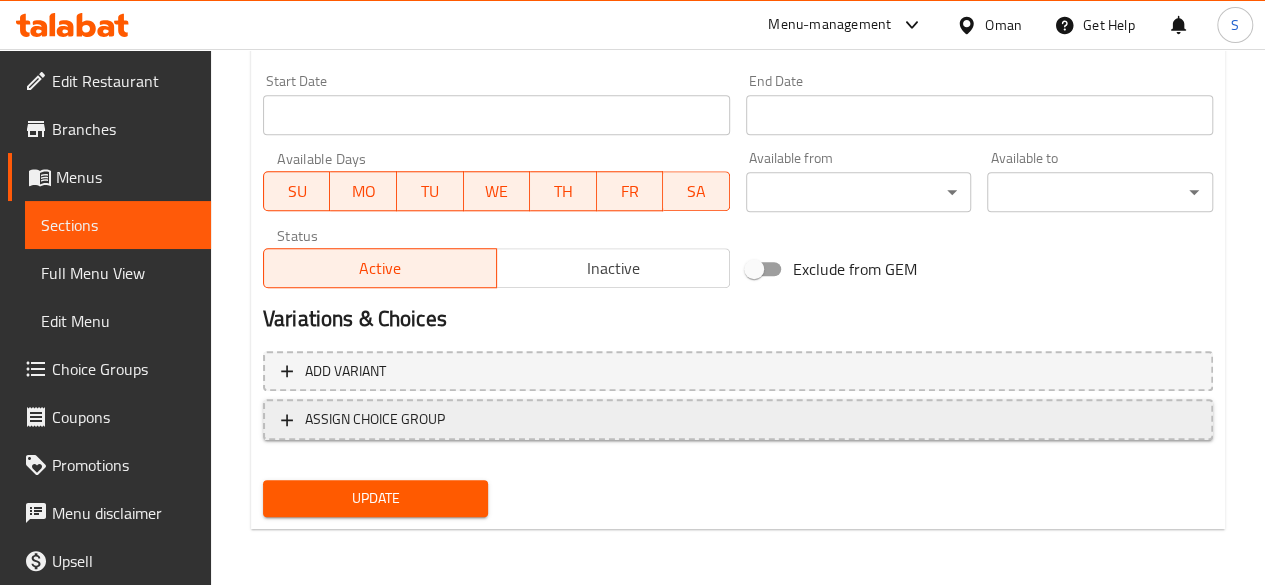 click on "ASSIGN CHOICE GROUP" at bounding box center (375, 419) 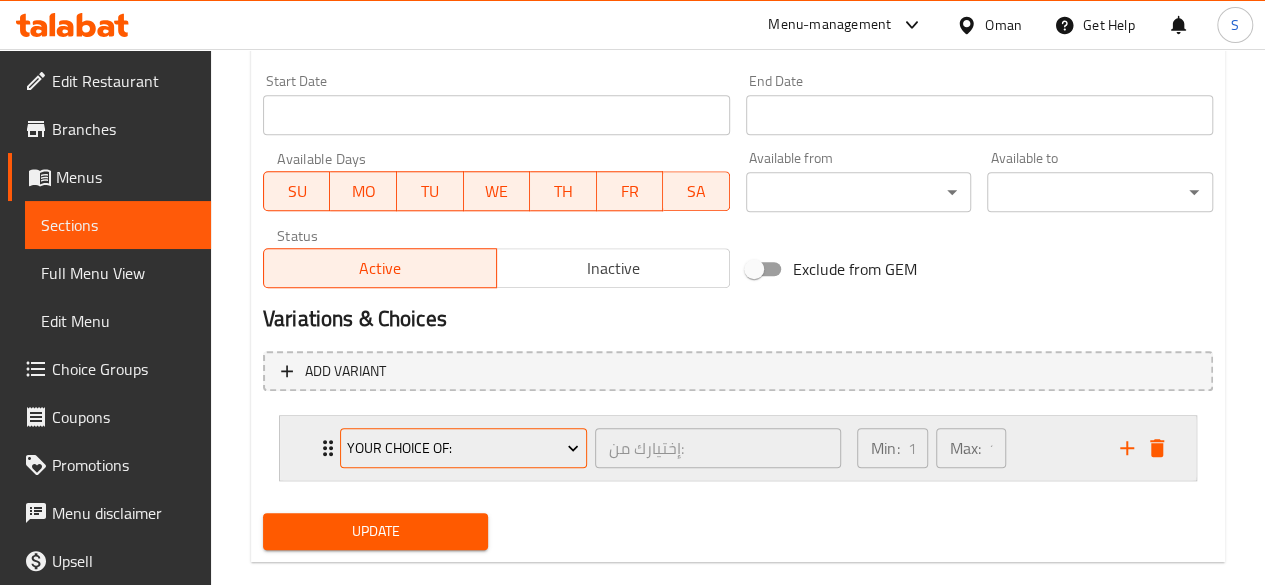 click on "your choice of:" at bounding box center [463, 448] 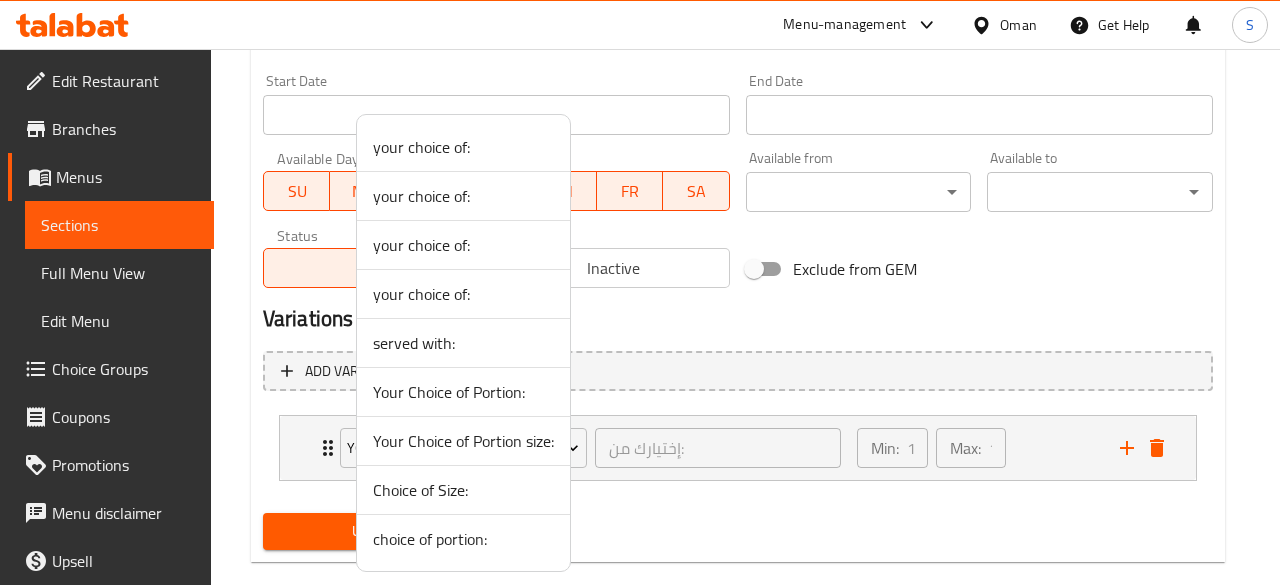 click on "Choice of Size:" at bounding box center (463, 490) 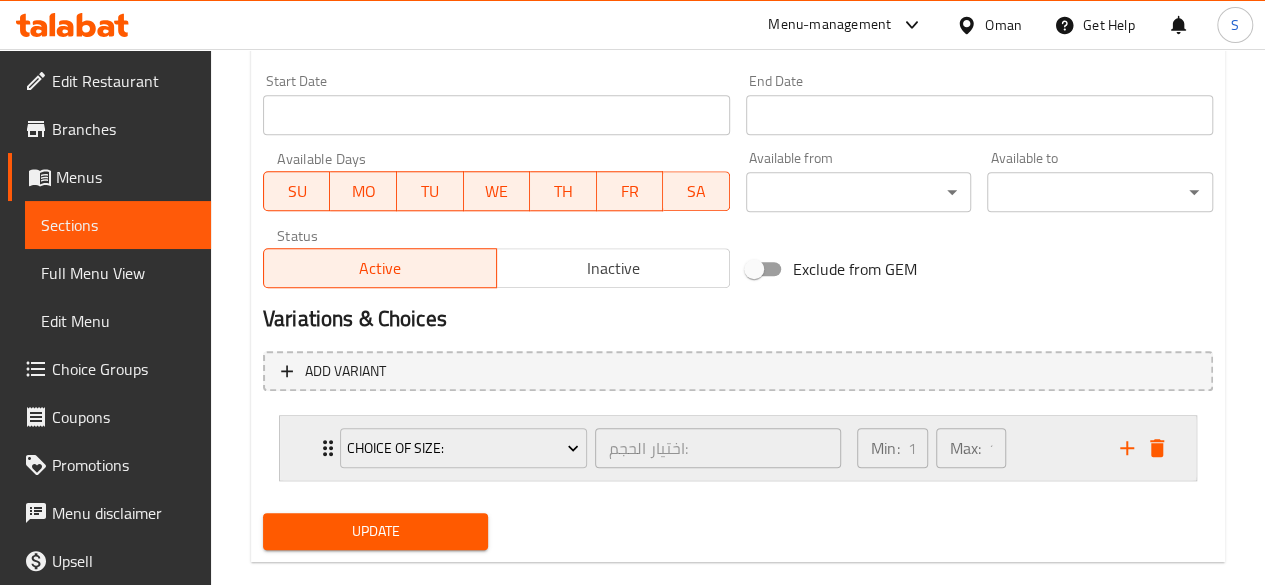 click 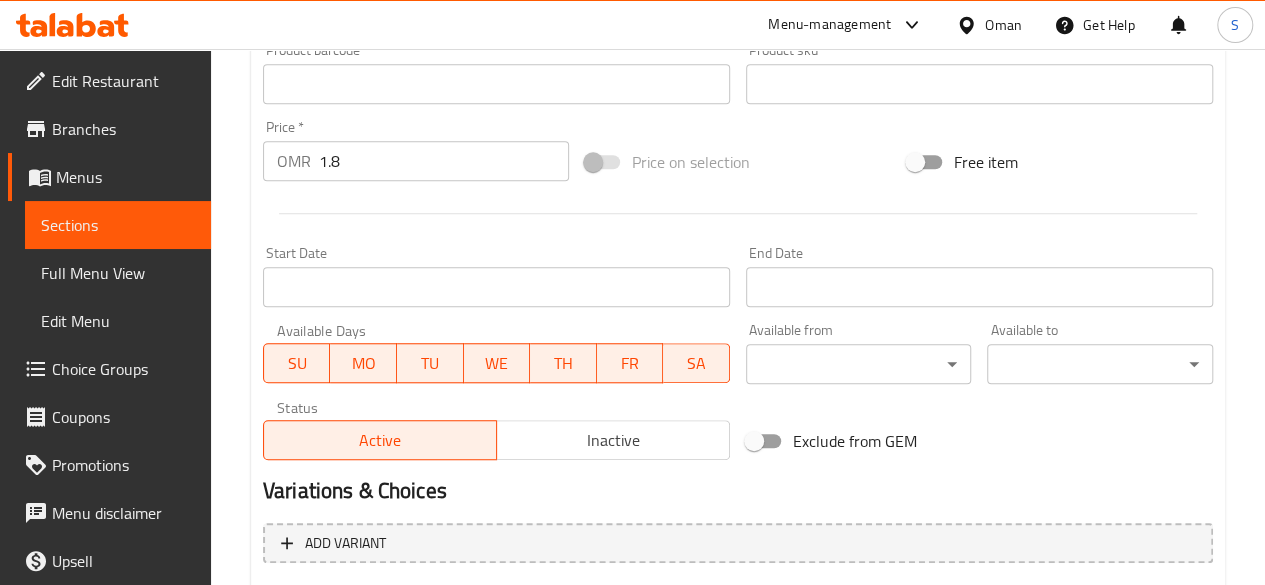 scroll, scrollTop: 683, scrollLeft: 0, axis: vertical 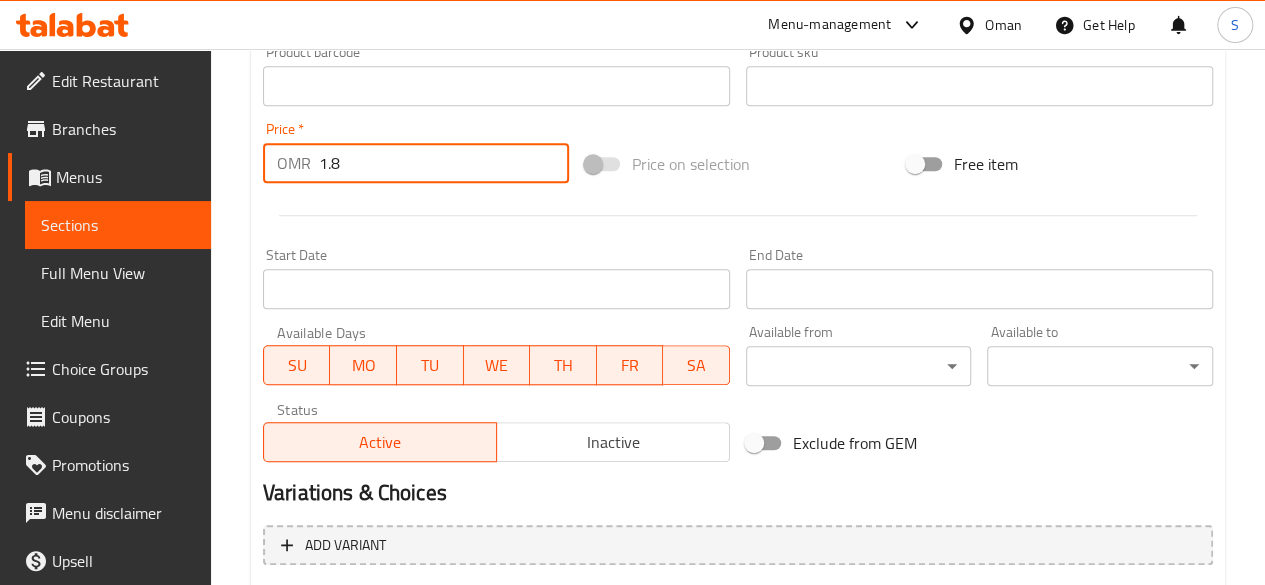 drag, startPoint x: 389, startPoint y: 171, endPoint x: 188, endPoint y: 155, distance: 201.6358 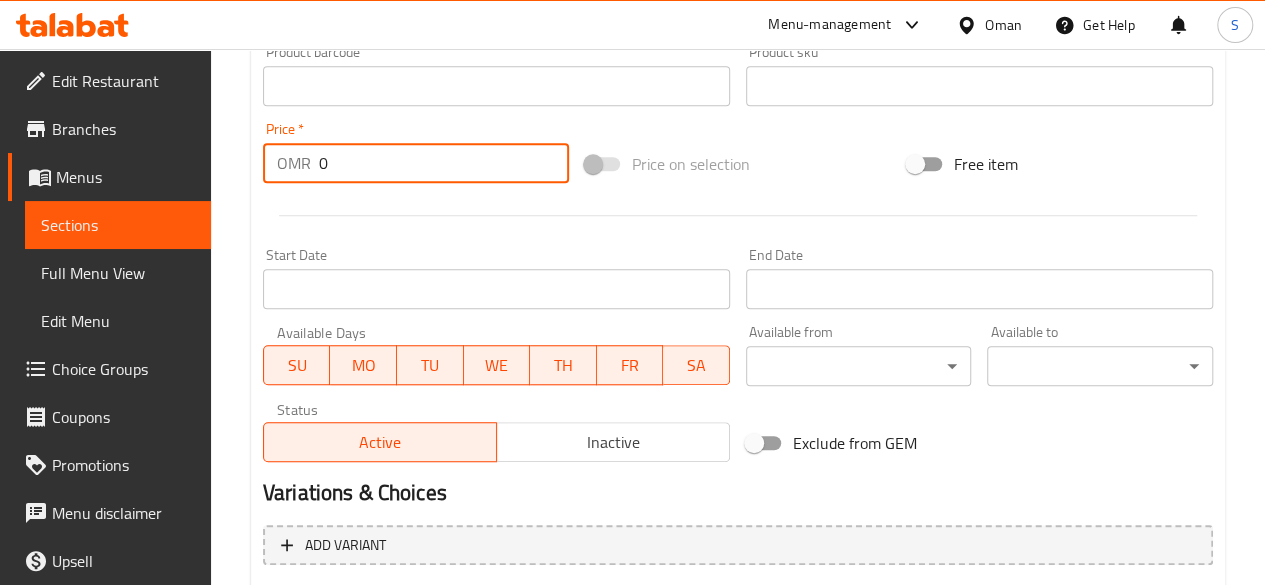 scroll, scrollTop: 1065, scrollLeft: 0, axis: vertical 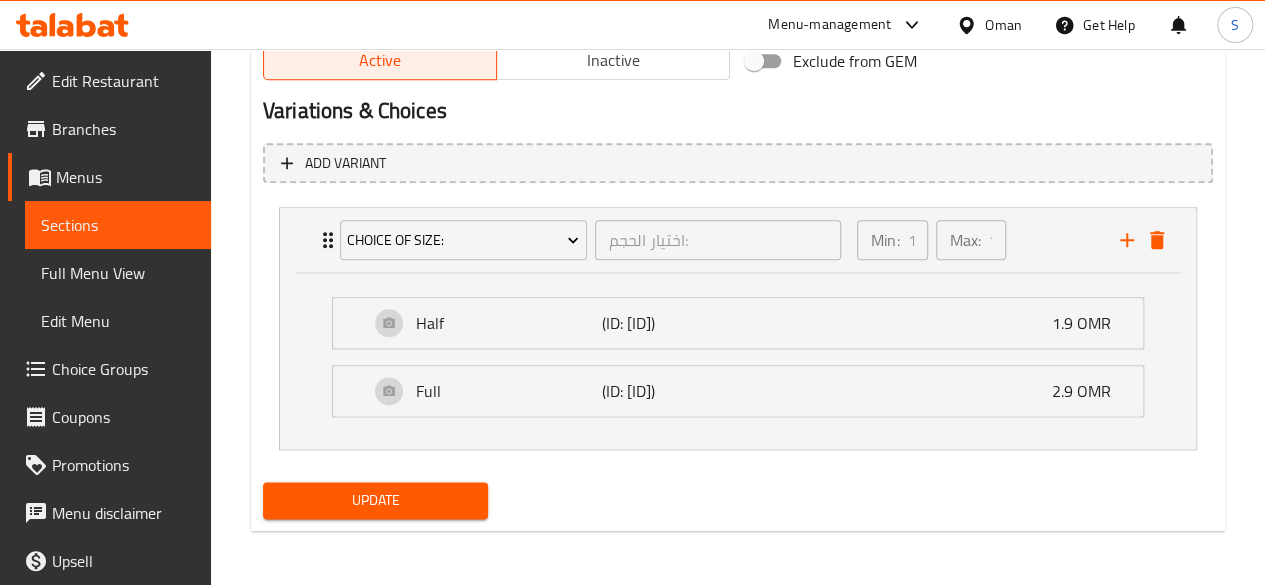 type on "0" 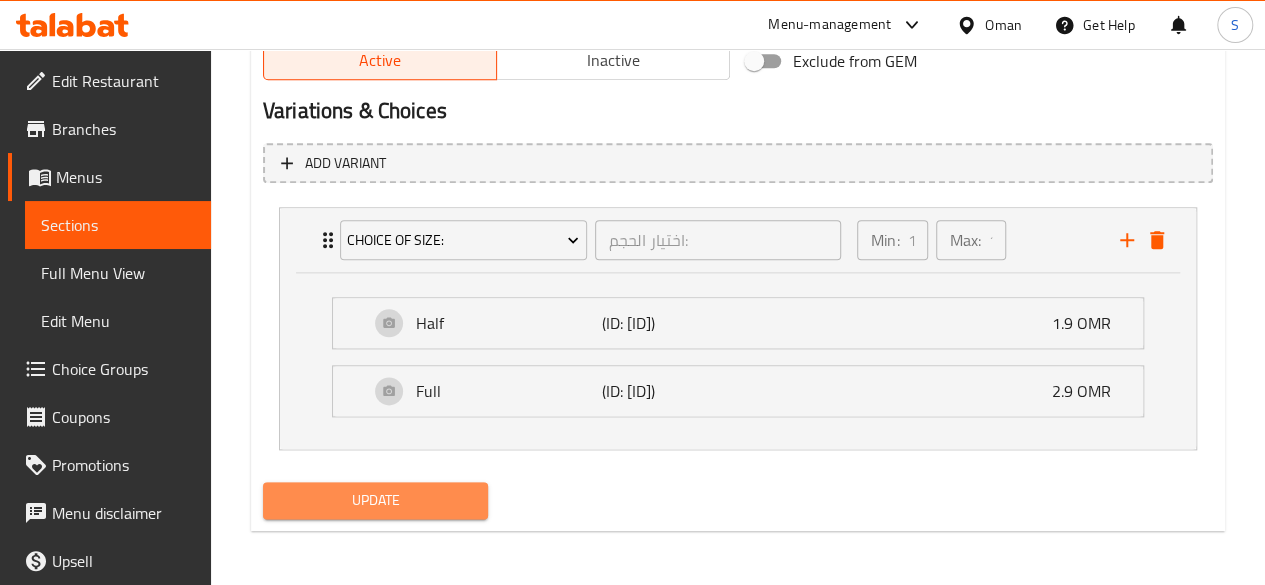 click on "Update" at bounding box center (376, 500) 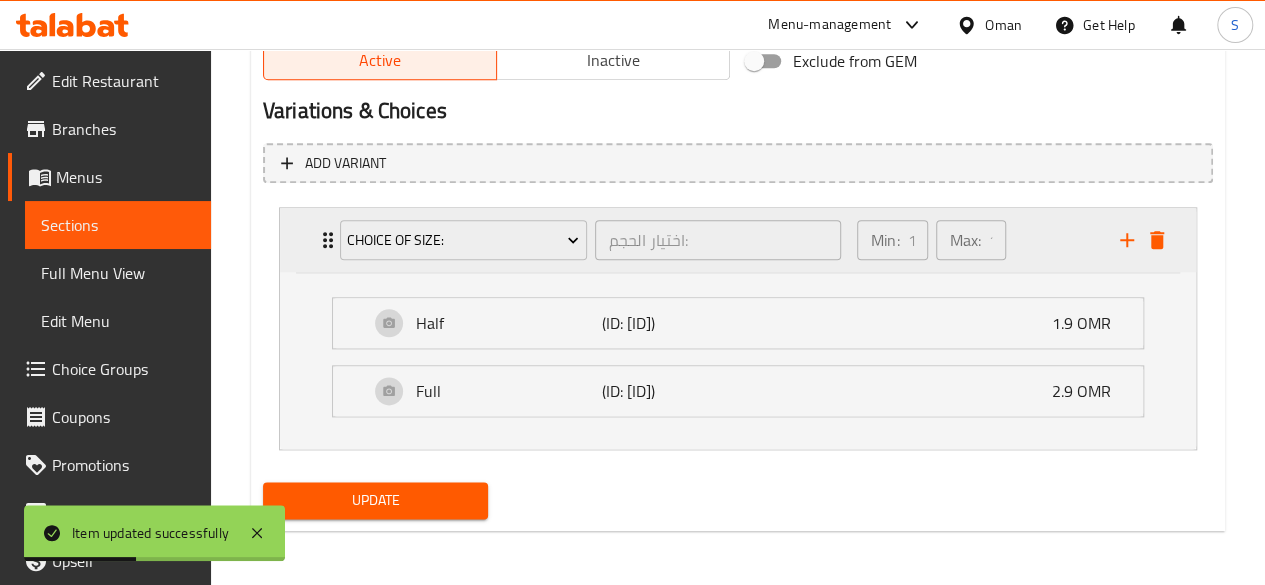 type 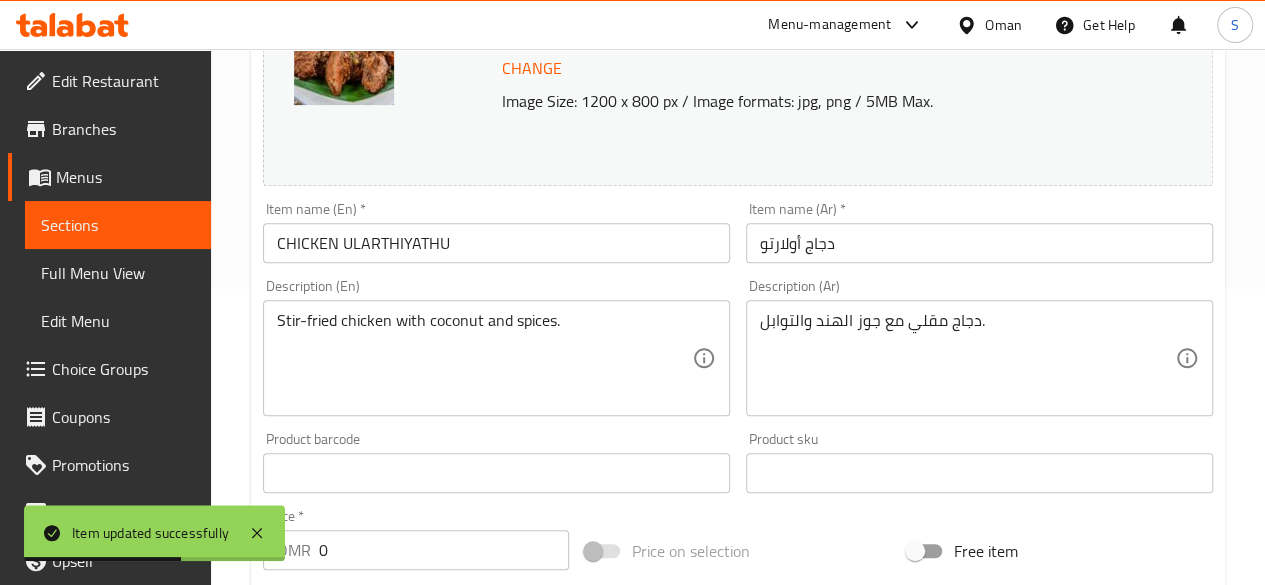 scroll, scrollTop: 0, scrollLeft: 0, axis: both 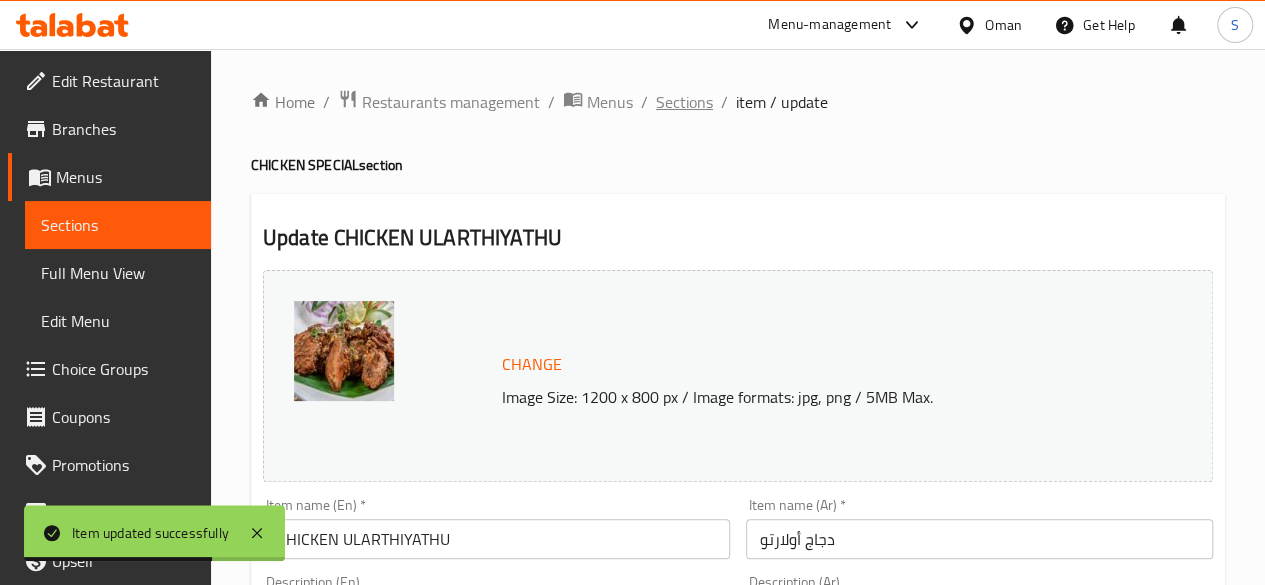 click on "Sections" at bounding box center (684, 102) 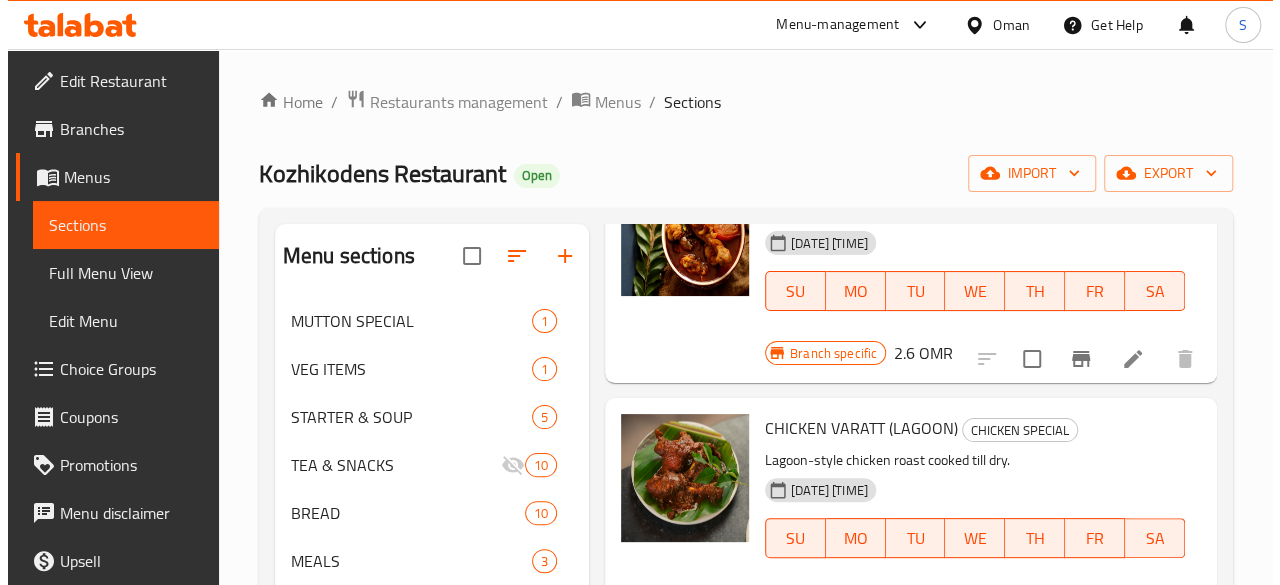 scroll, scrollTop: 2452, scrollLeft: 0, axis: vertical 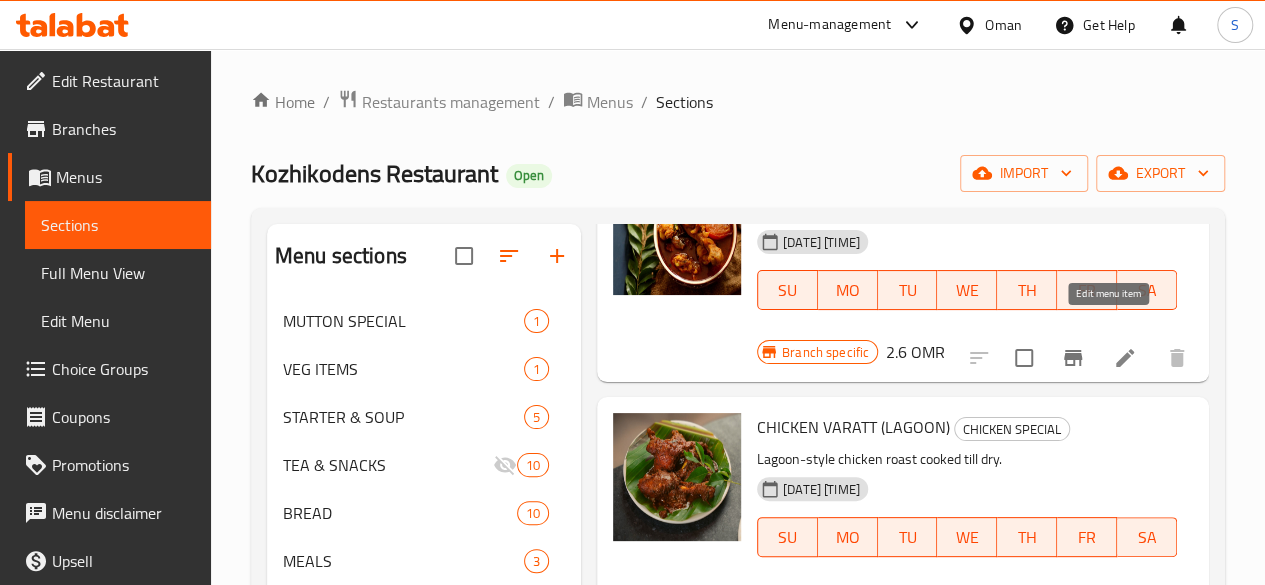 click 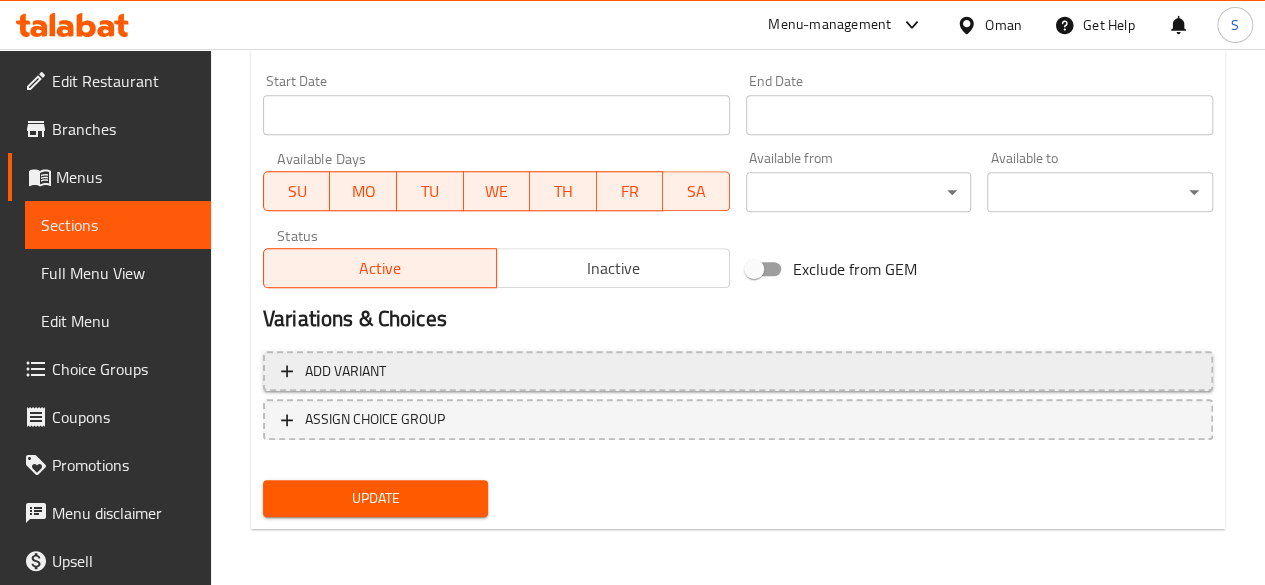 scroll, scrollTop: 622, scrollLeft: 0, axis: vertical 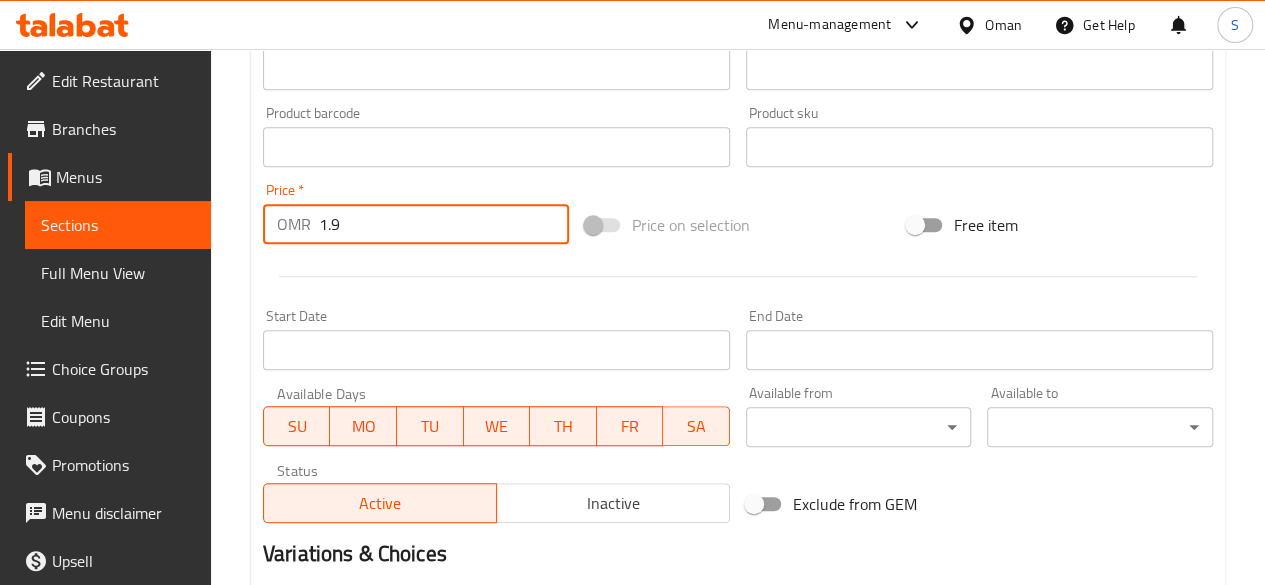 drag, startPoint x: 380, startPoint y: 203, endPoint x: 166, endPoint y: 229, distance: 215.57365 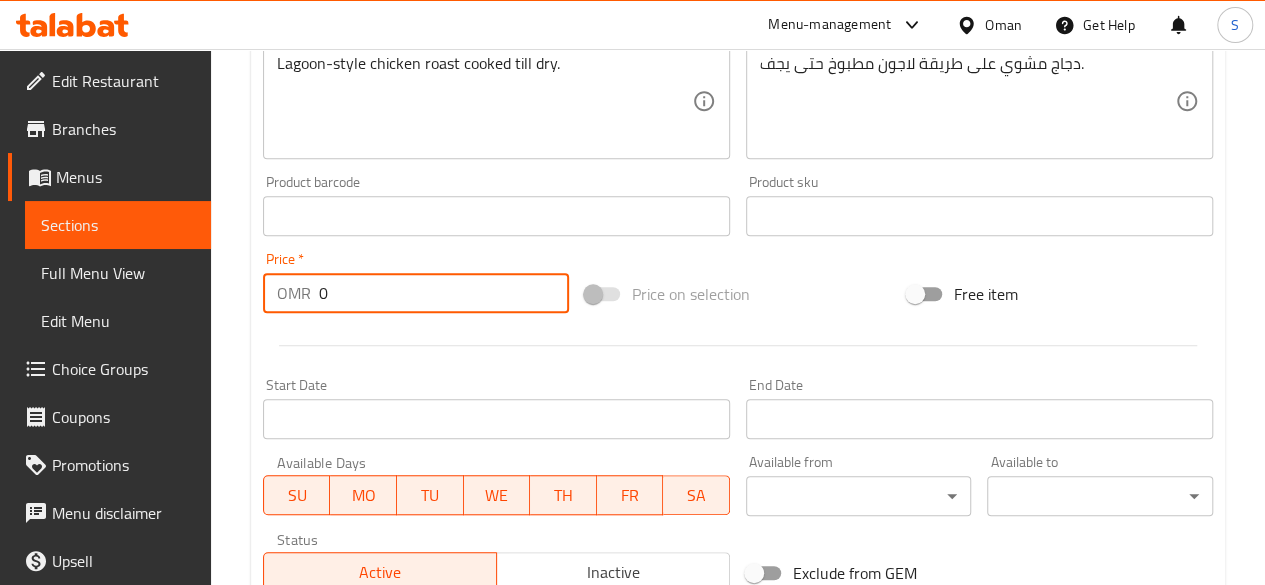 scroll, scrollTop: 561, scrollLeft: 0, axis: vertical 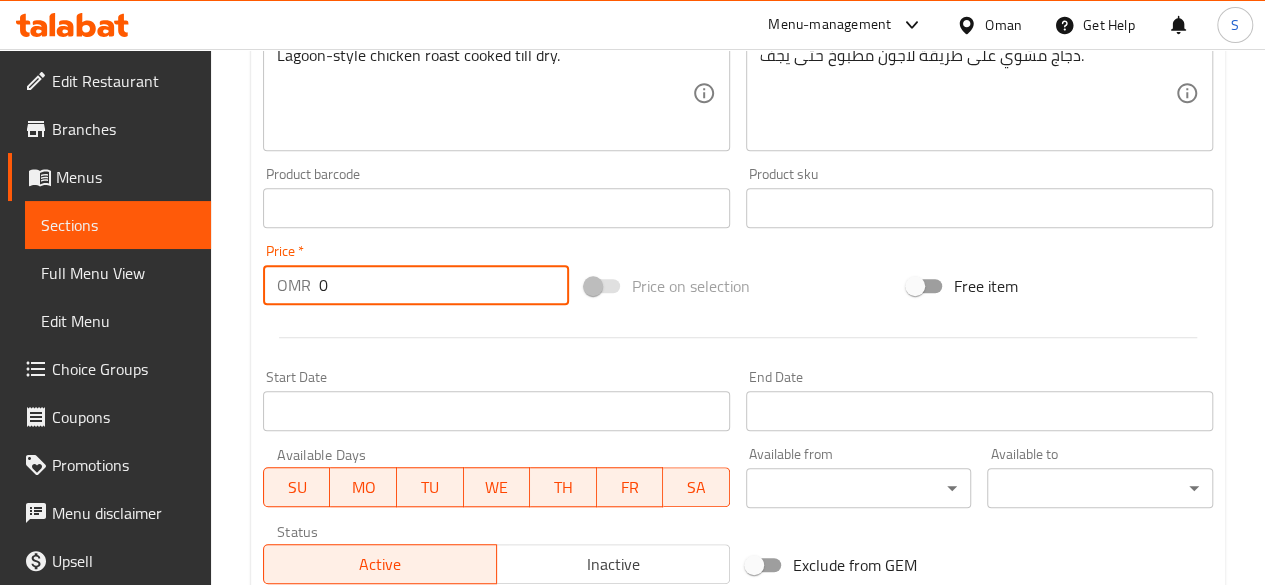 type on "0" 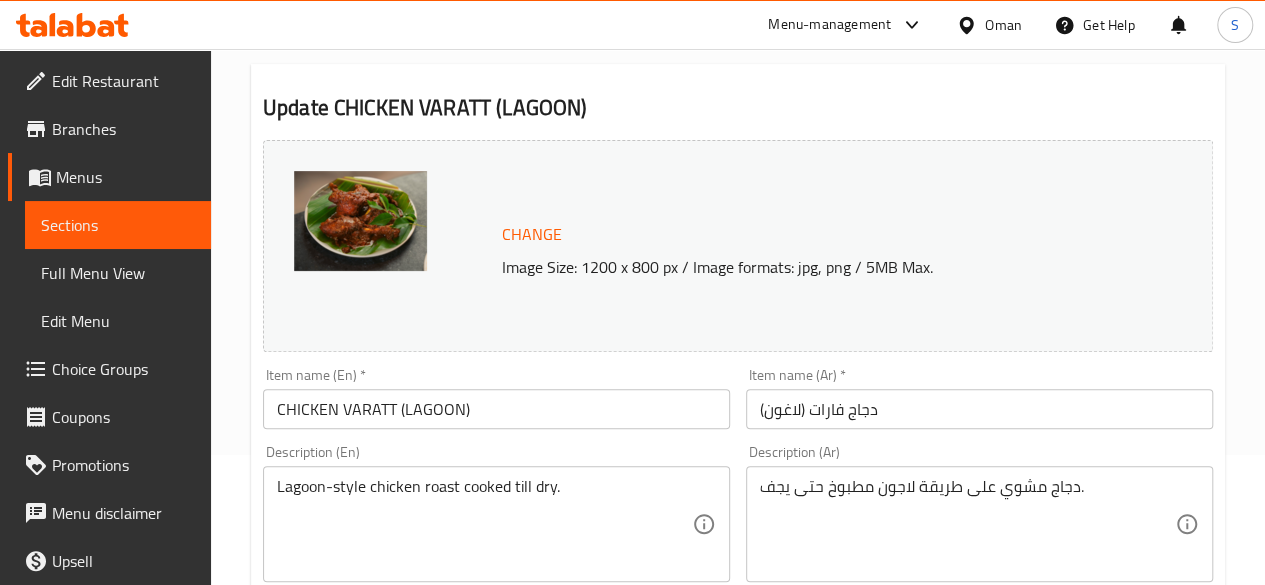 scroll, scrollTop: 0, scrollLeft: 0, axis: both 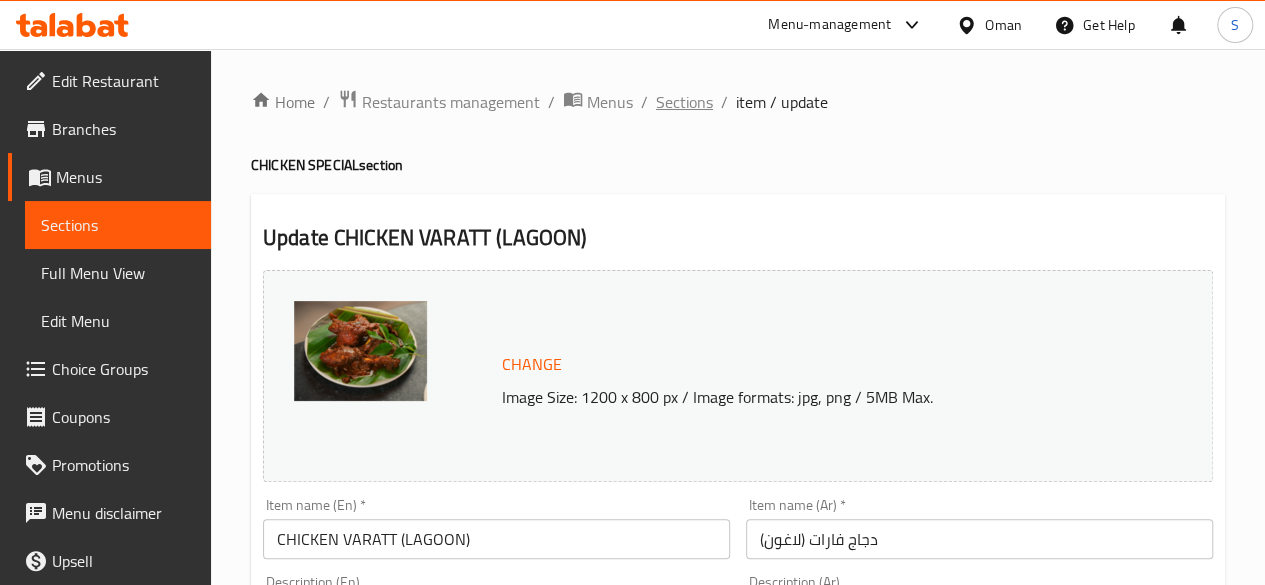 click on "Sections" at bounding box center [684, 102] 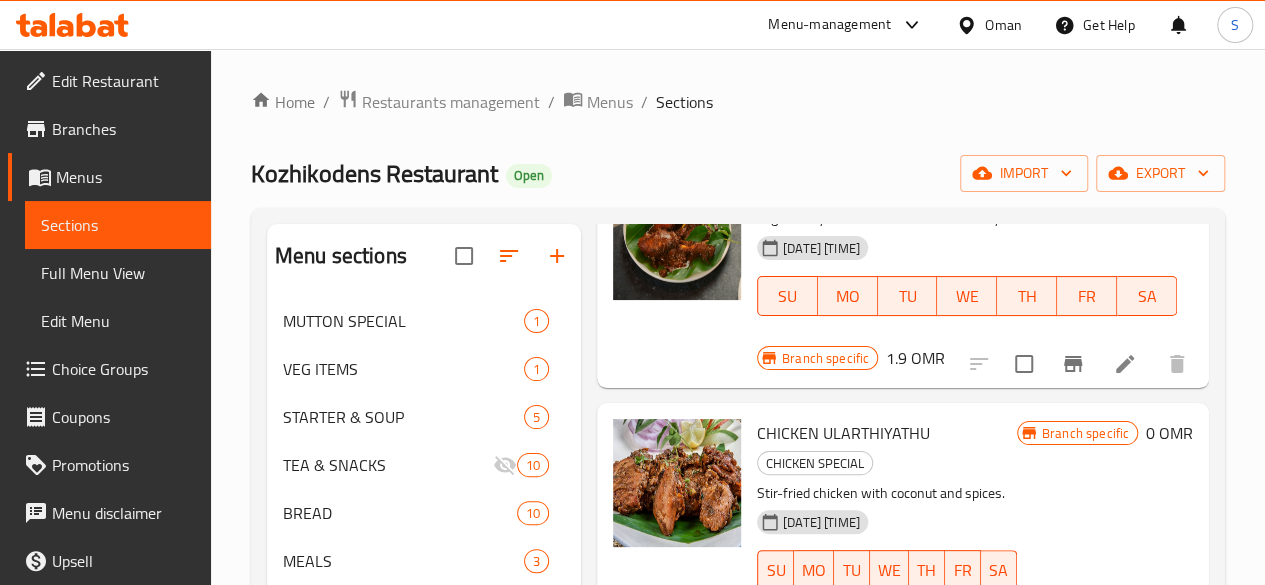 scroll, scrollTop: 2739, scrollLeft: 0, axis: vertical 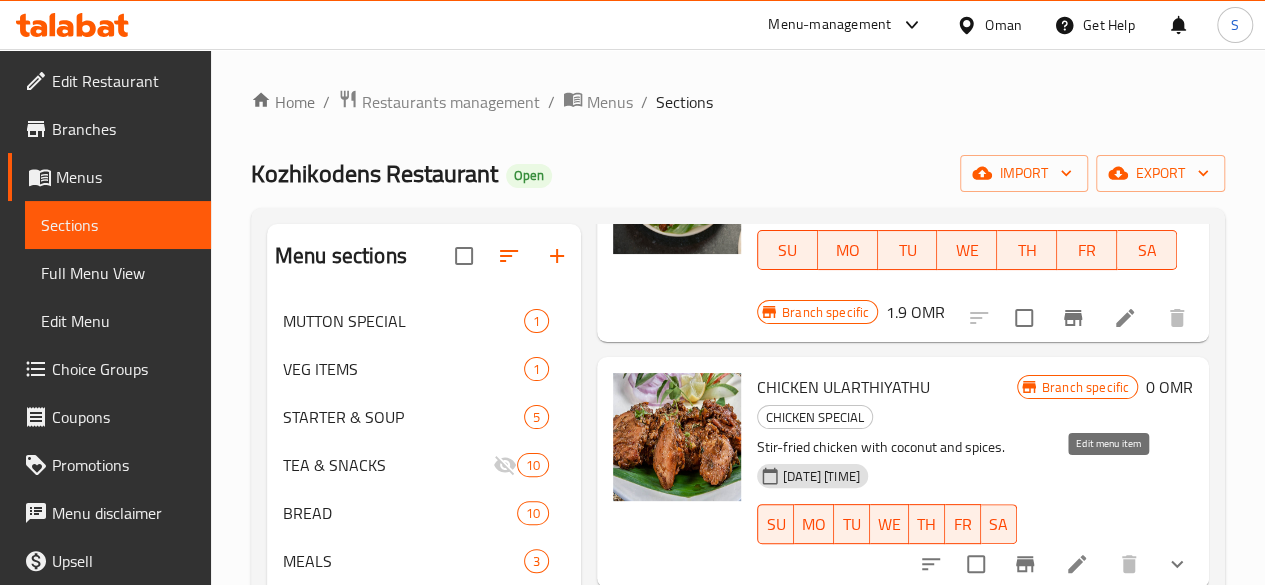 click 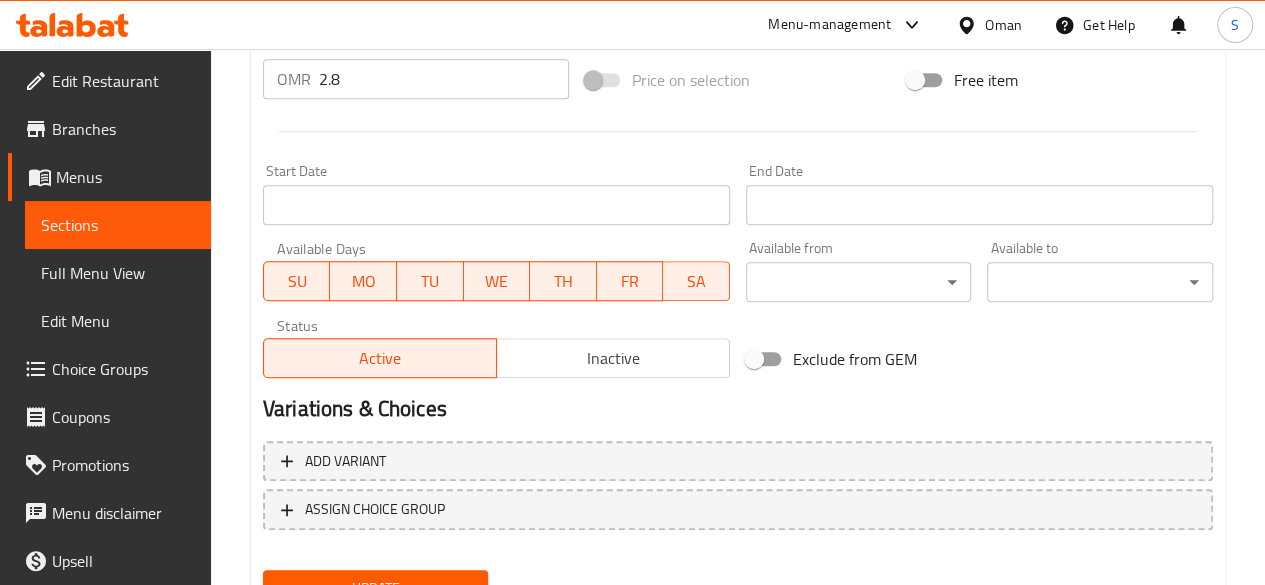 scroll, scrollTop: 769, scrollLeft: 0, axis: vertical 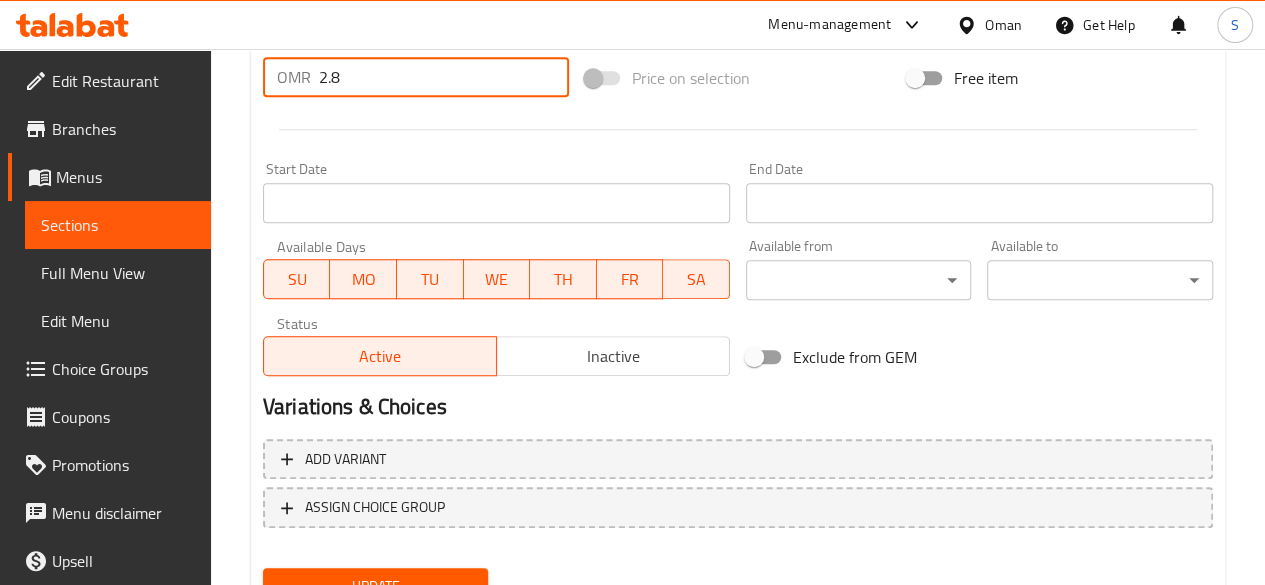 drag, startPoint x: 410, startPoint y: 67, endPoint x: 170, endPoint y: 79, distance: 240.29982 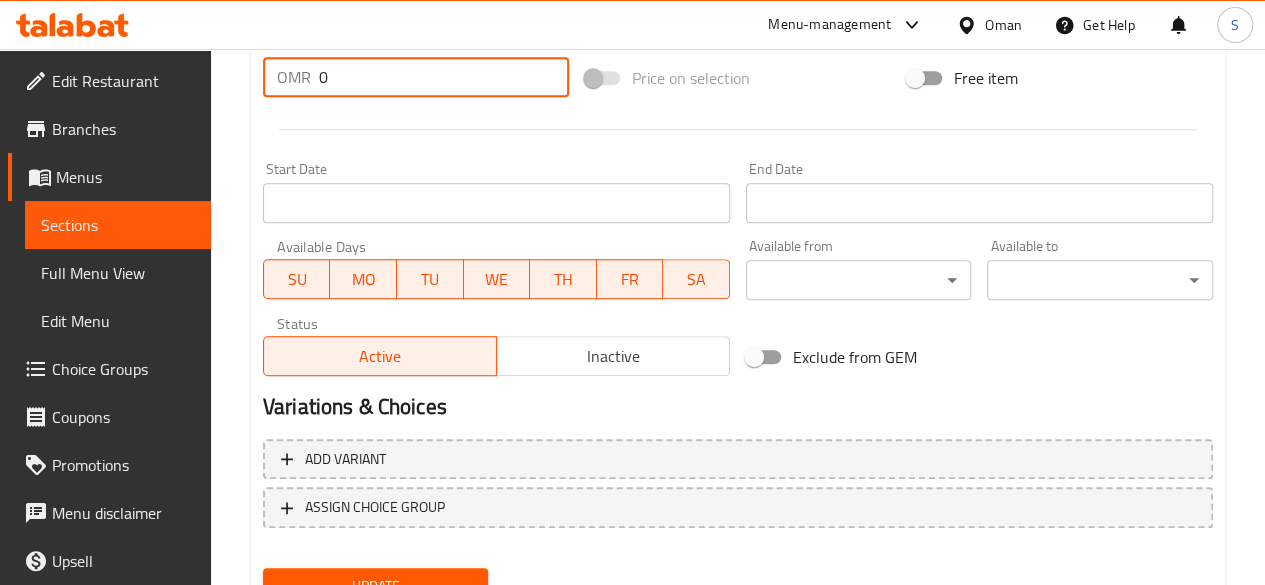 scroll, scrollTop: 857, scrollLeft: 0, axis: vertical 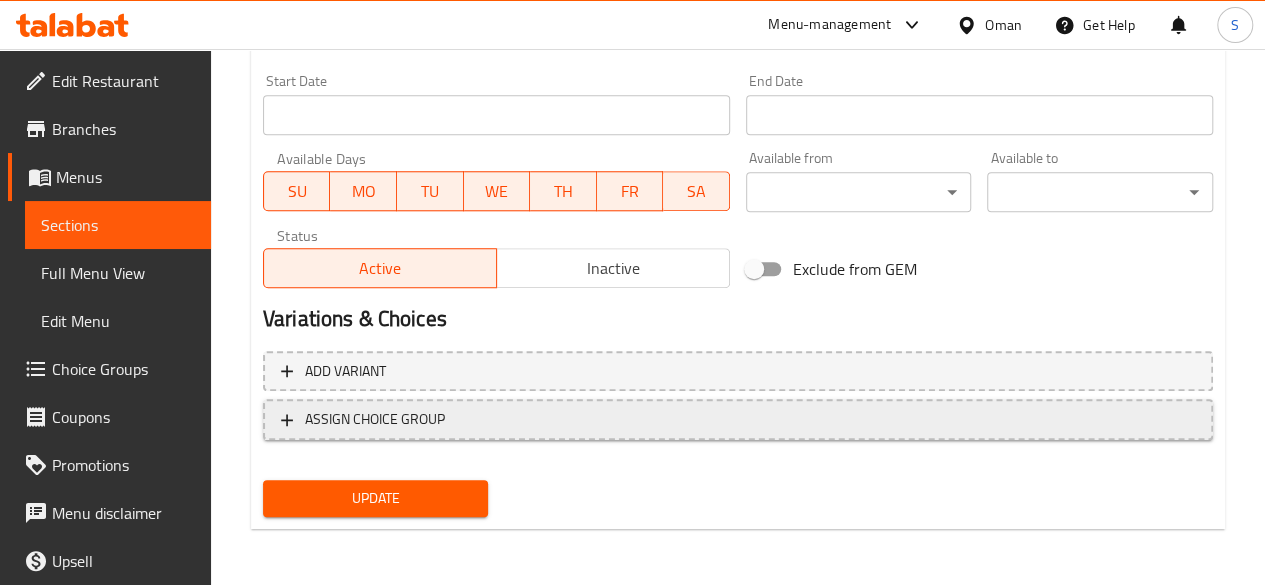 type on "0" 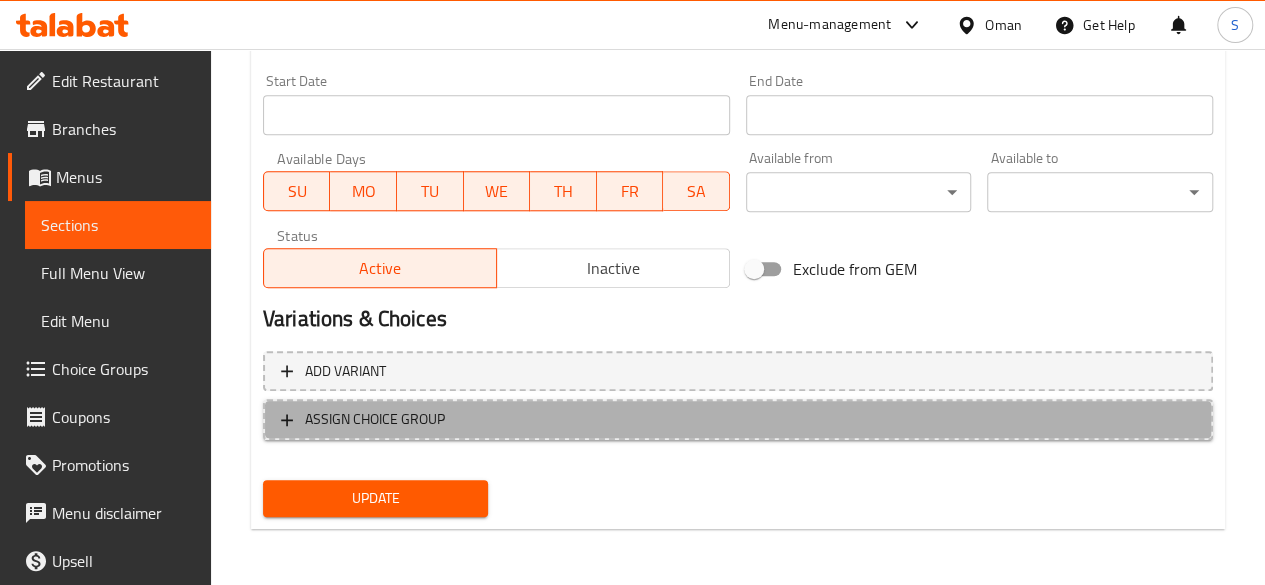 click on "ASSIGN CHOICE GROUP" at bounding box center (375, 419) 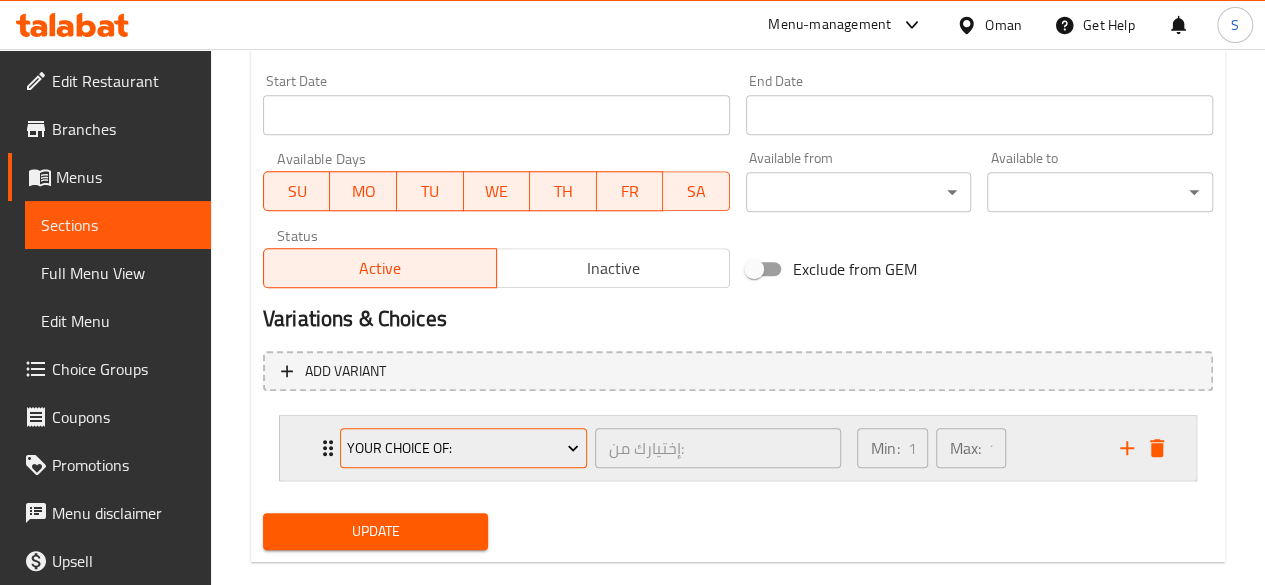 click on "your choice of:" at bounding box center (463, 448) 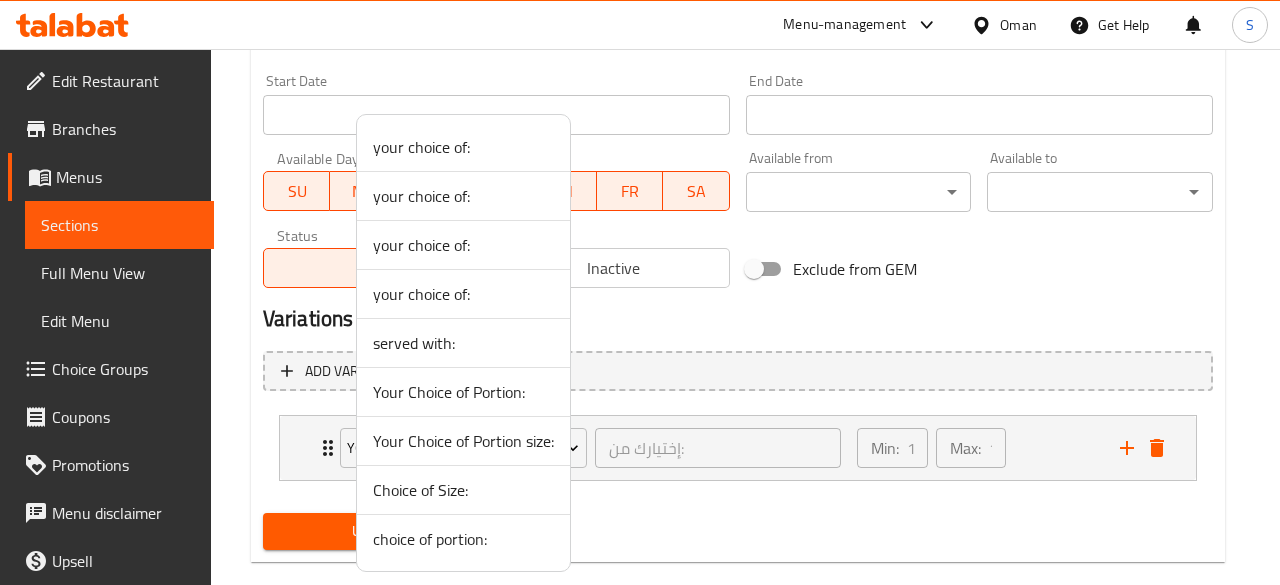 click on "Your Choice of Portion size:" at bounding box center [463, 441] 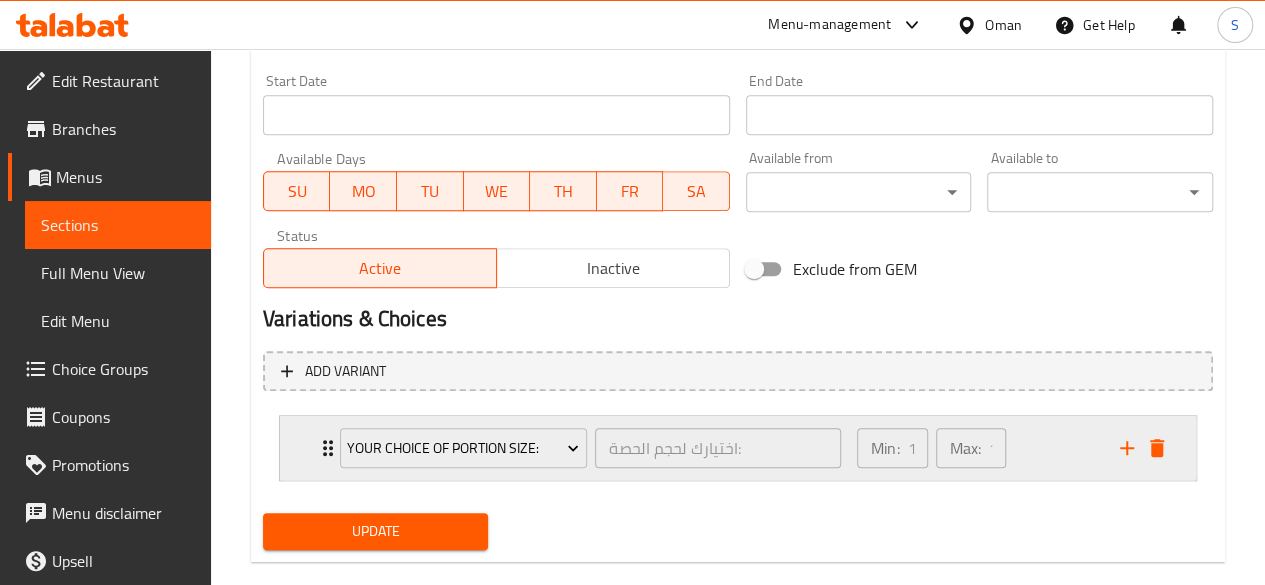click 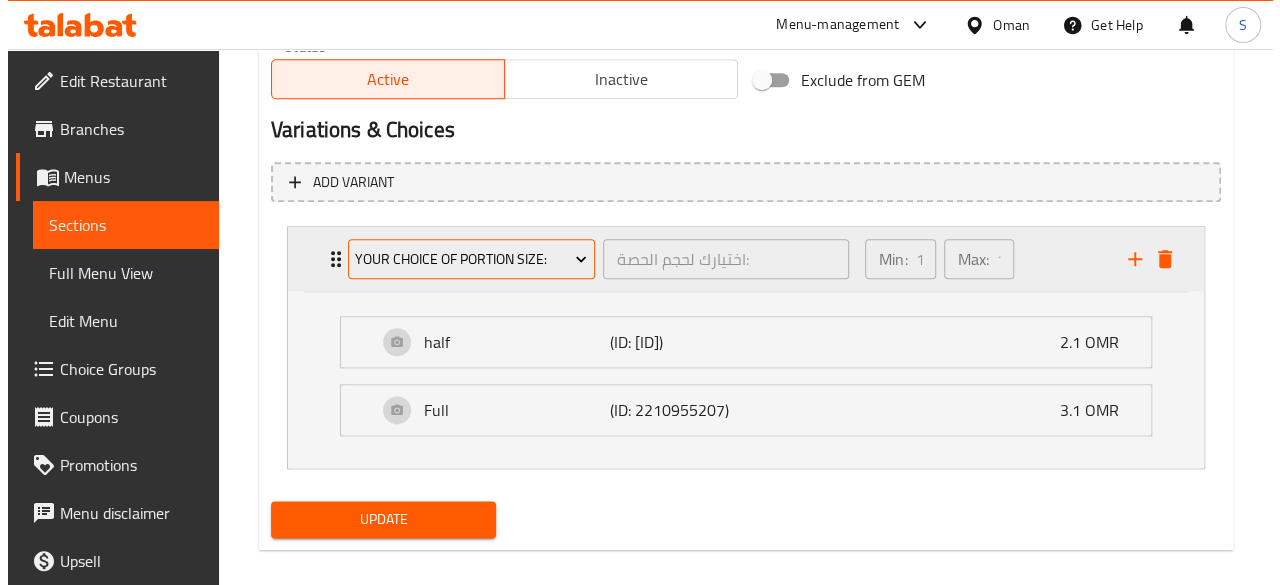 scroll, scrollTop: 1047, scrollLeft: 0, axis: vertical 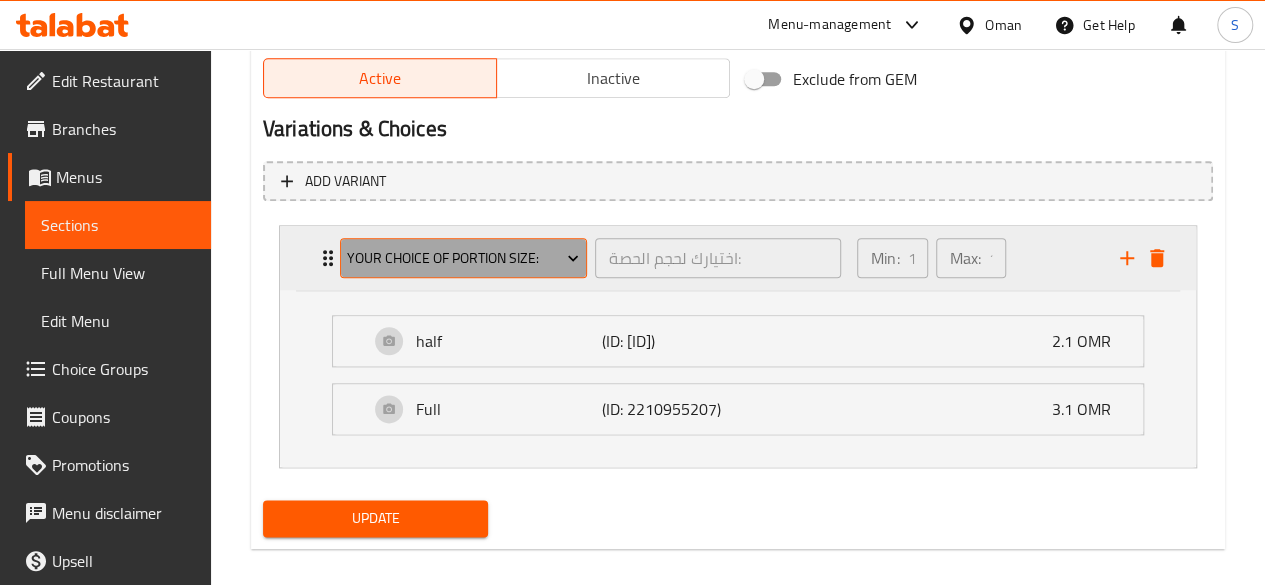 click on "Your Choice of Portion size:" at bounding box center (463, 258) 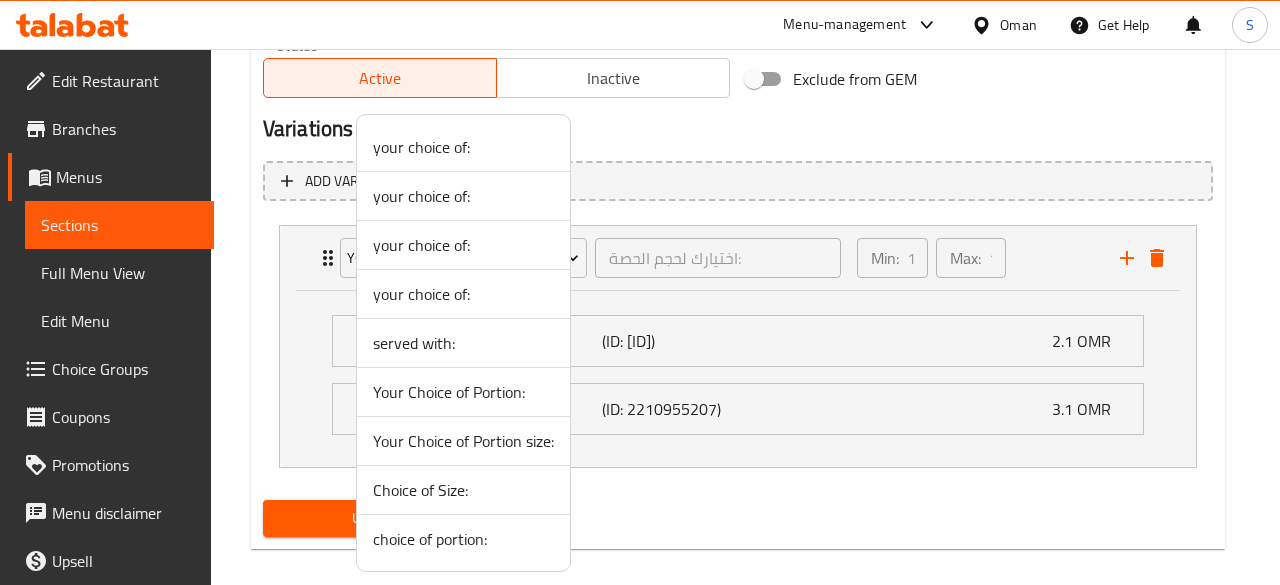click on "choice of portion:" at bounding box center (463, 539) 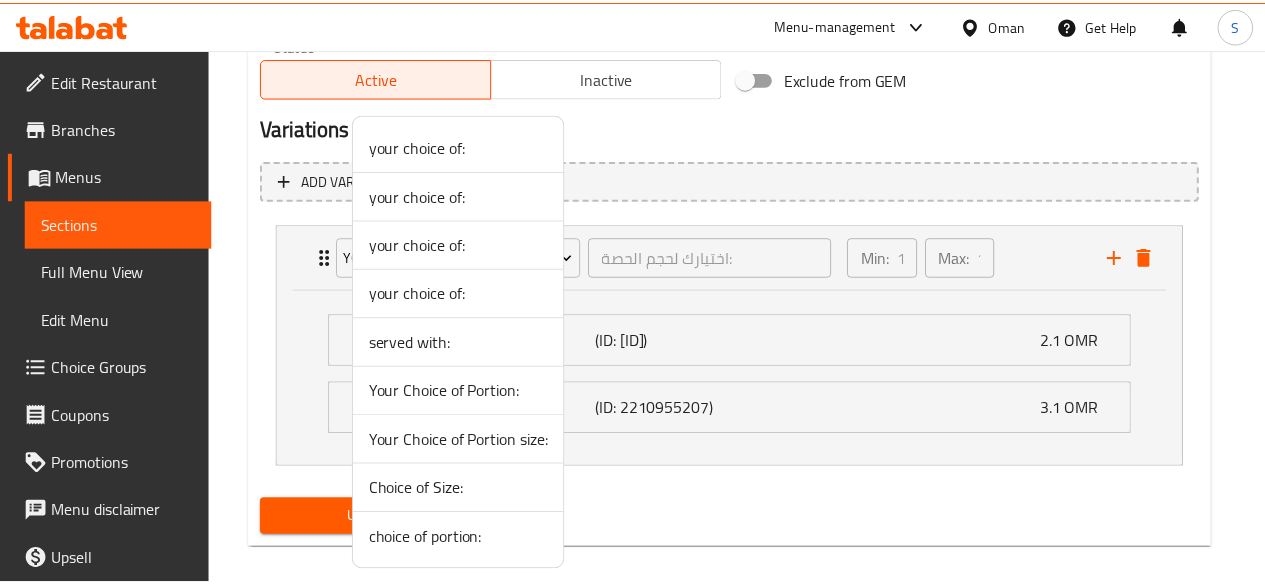 scroll, scrollTop: 889, scrollLeft: 0, axis: vertical 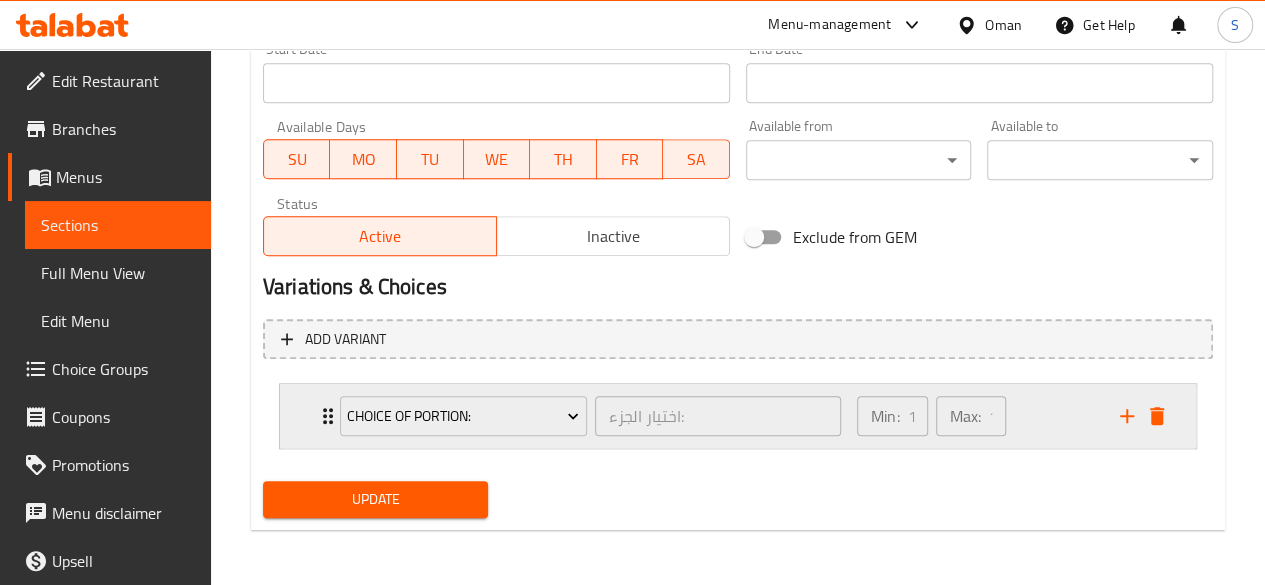 click on "choice of portion: اختيار الجزء: ​" at bounding box center [590, 416] 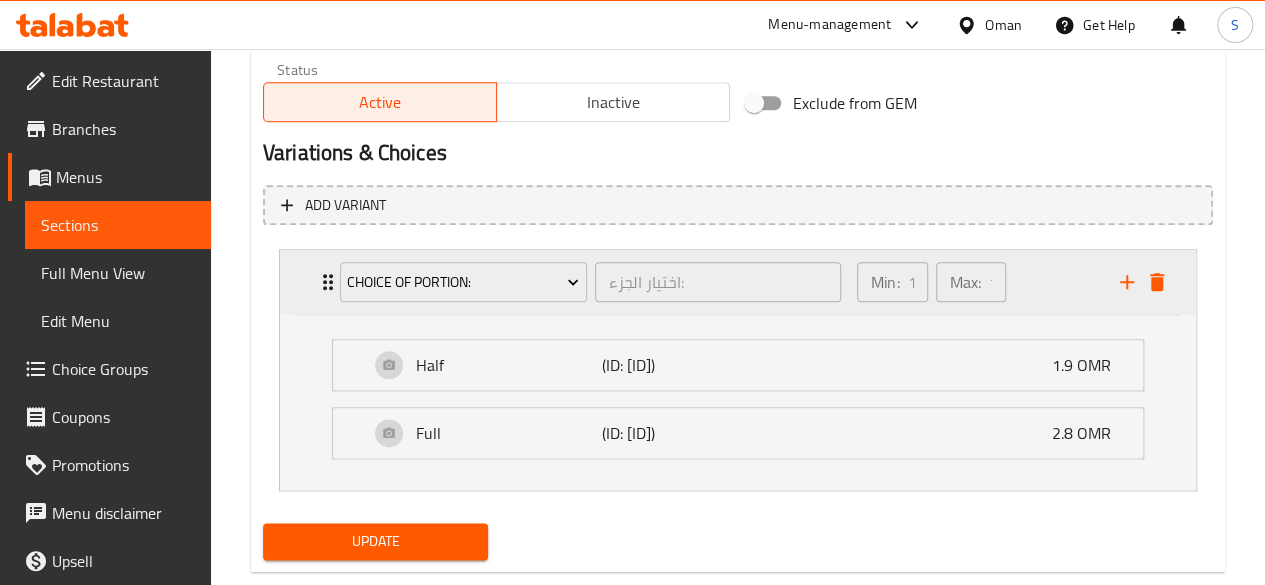 scroll, scrollTop: 1047, scrollLeft: 0, axis: vertical 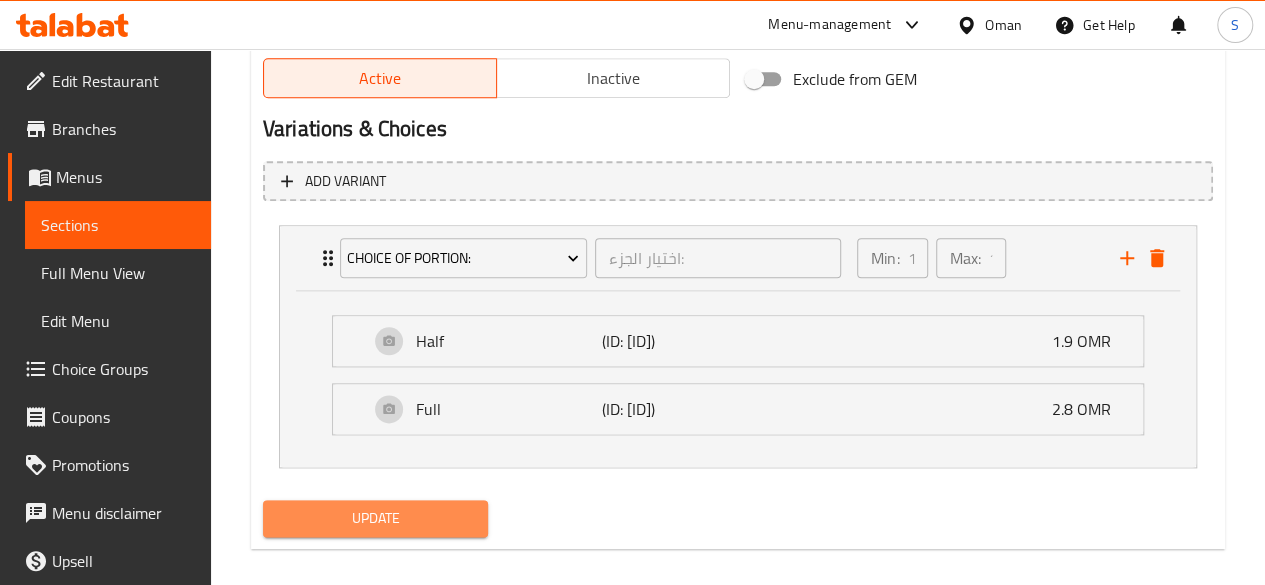 click on "Update" at bounding box center (376, 518) 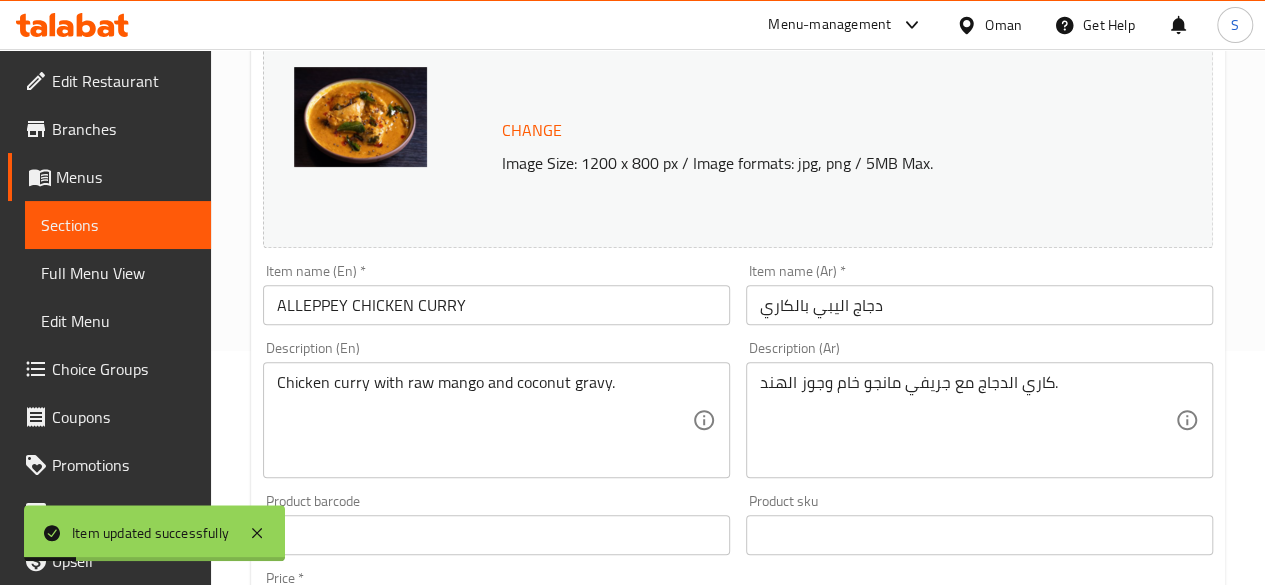 scroll, scrollTop: 0, scrollLeft: 0, axis: both 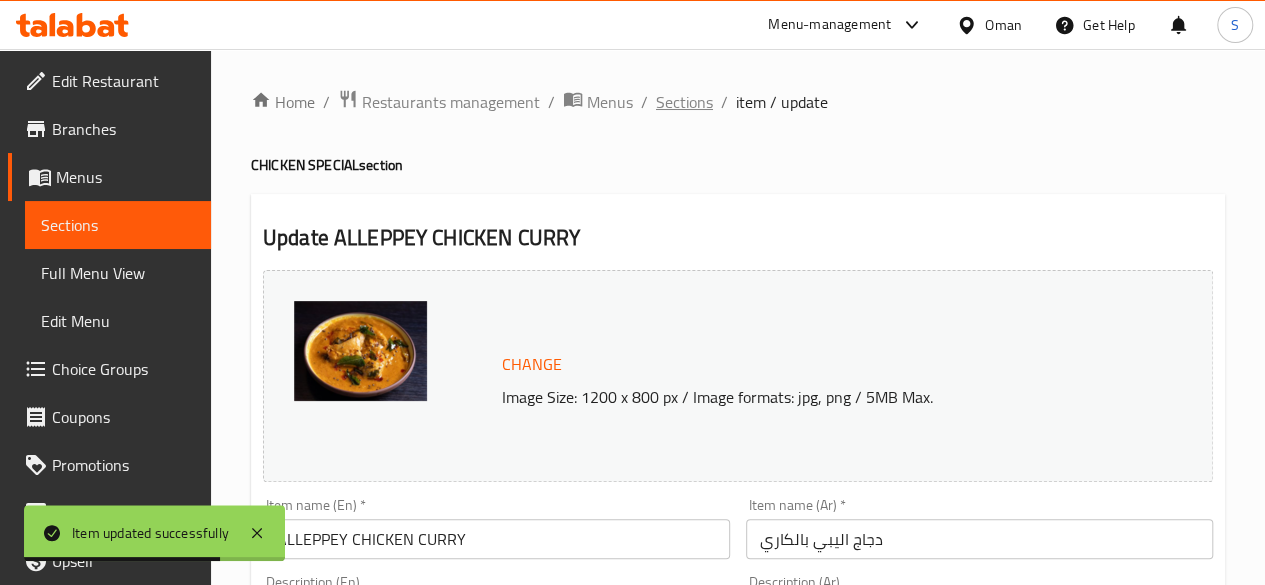 type 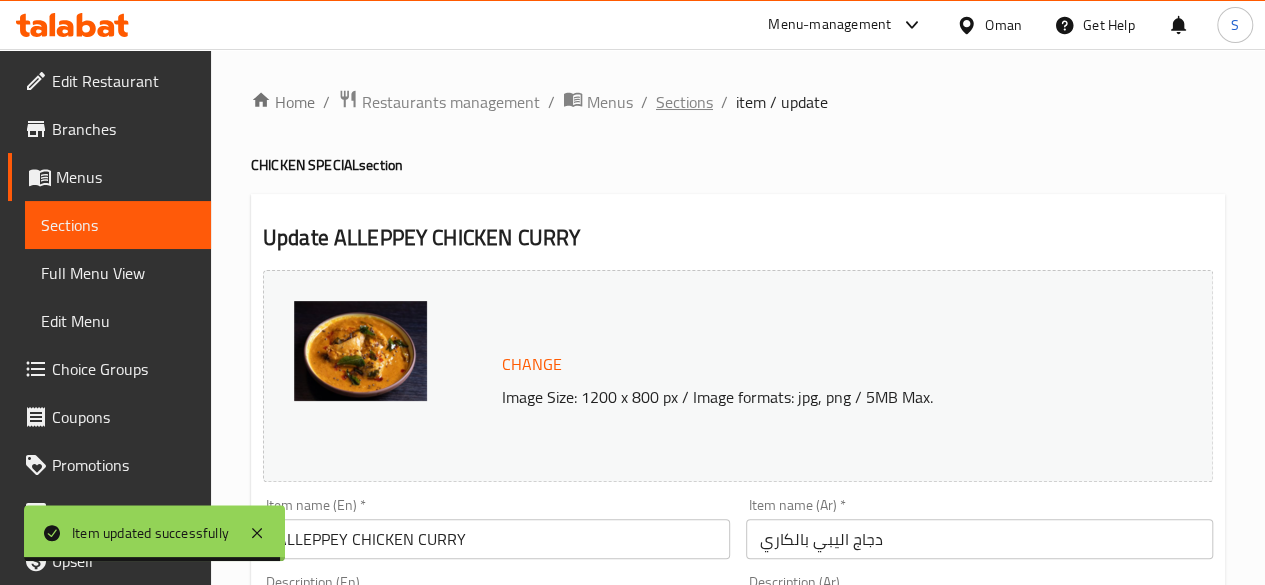 click on "Sections" at bounding box center [684, 102] 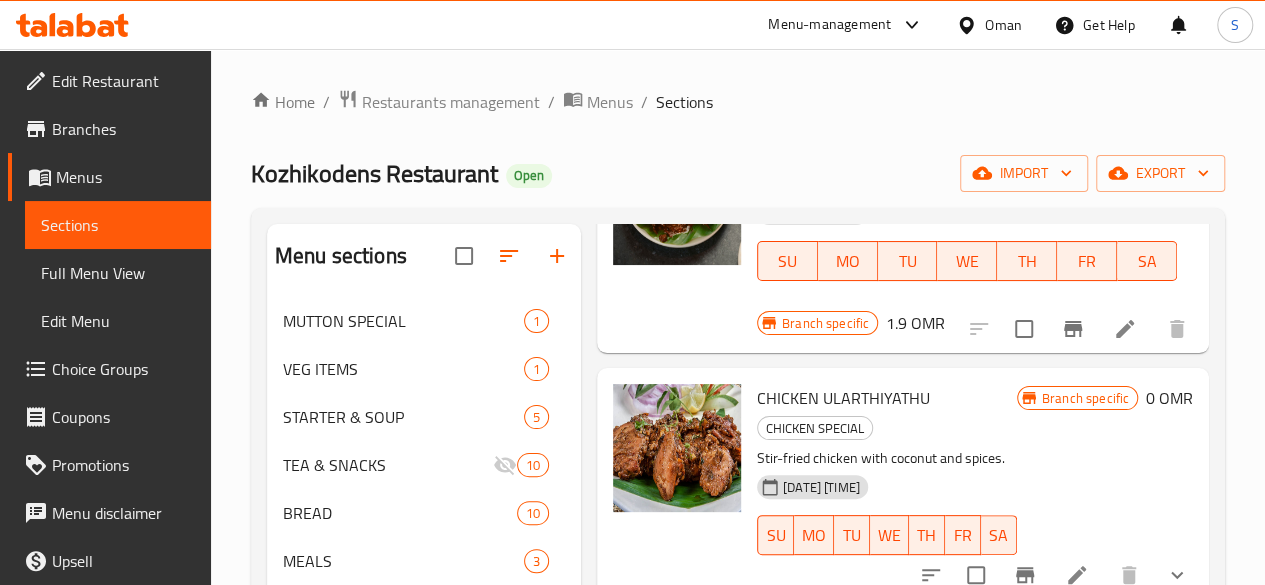 scroll, scrollTop: 2783, scrollLeft: 0, axis: vertical 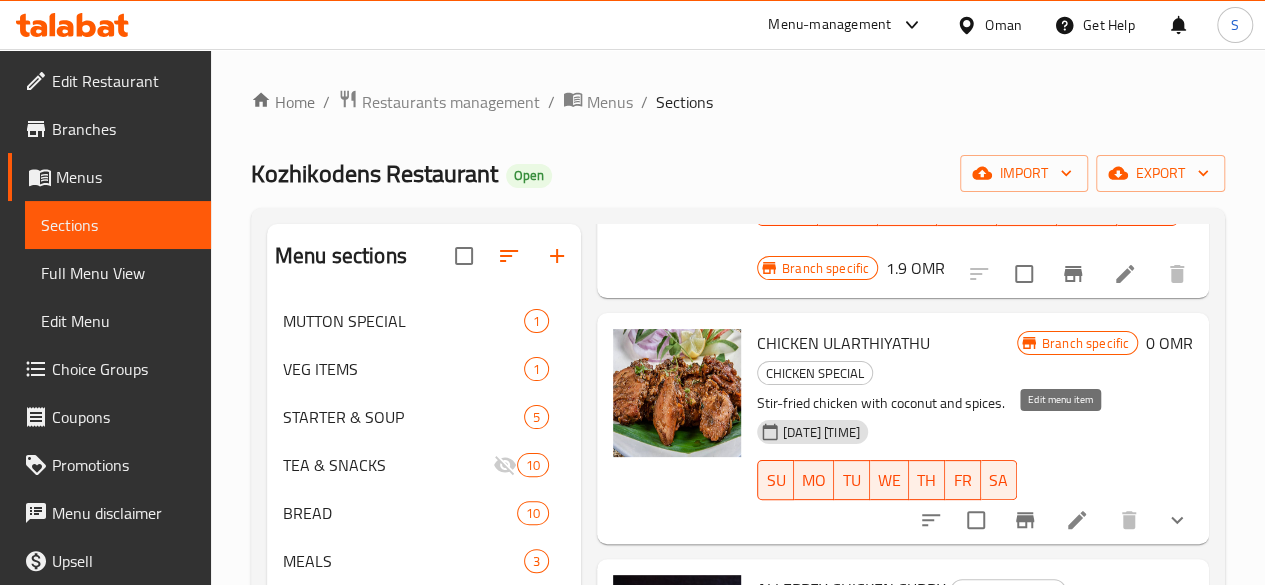 click 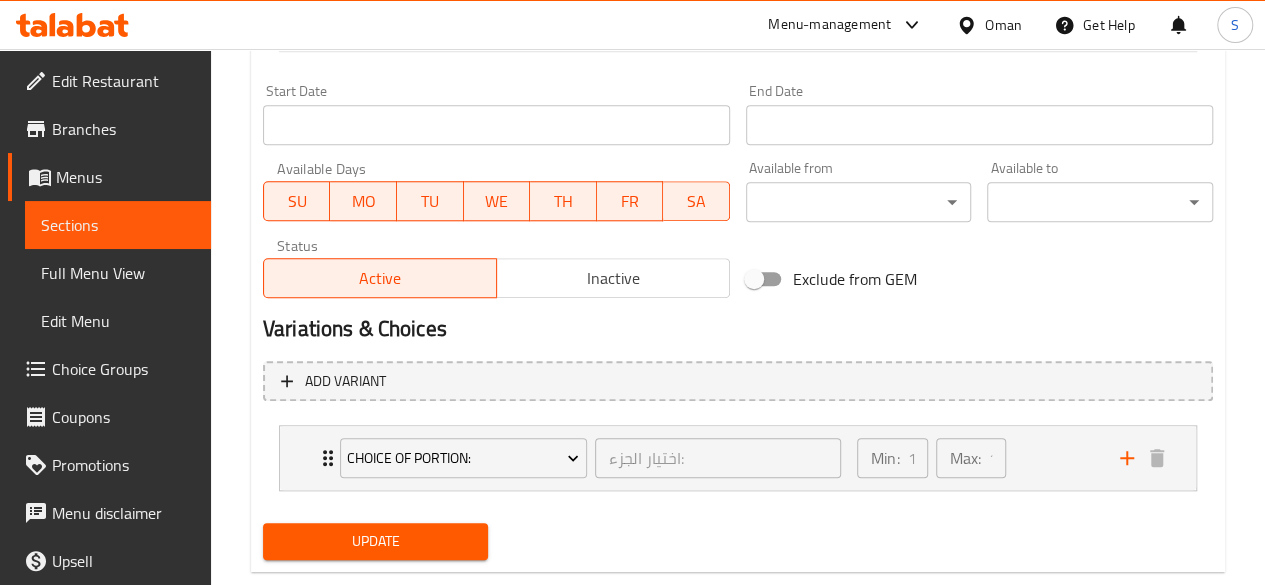 scroll, scrollTop: 889, scrollLeft: 0, axis: vertical 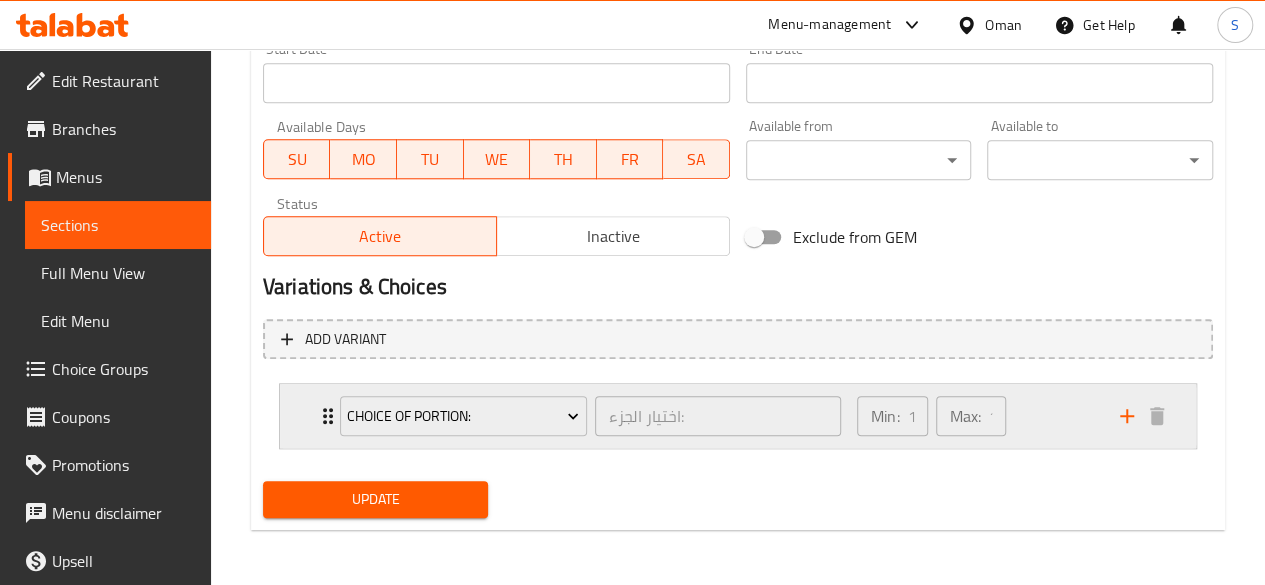click on "choice of portion: اختيار الجزء: ​" at bounding box center [590, 416] 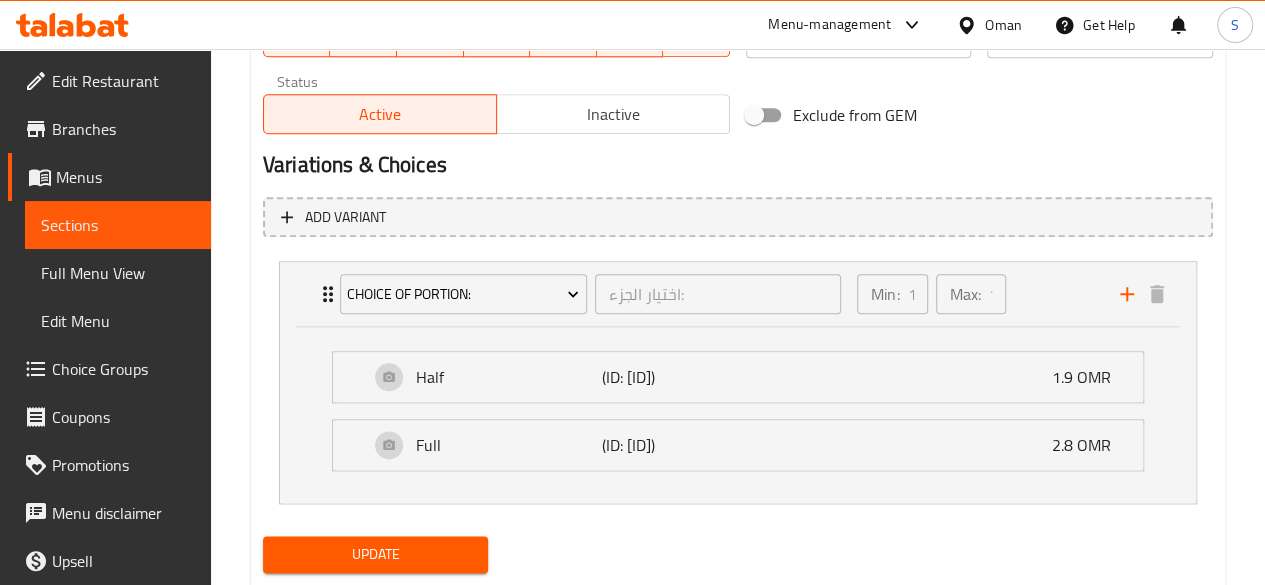 scroll, scrollTop: 1023, scrollLeft: 0, axis: vertical 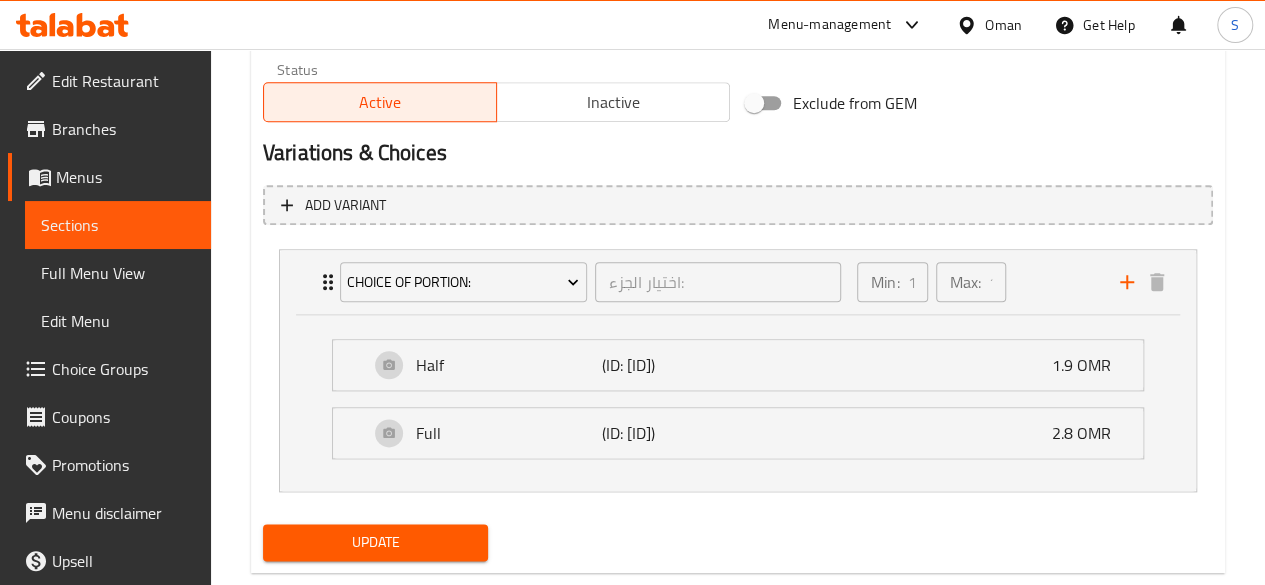 click on "Update" at bounding box center (376, 542) 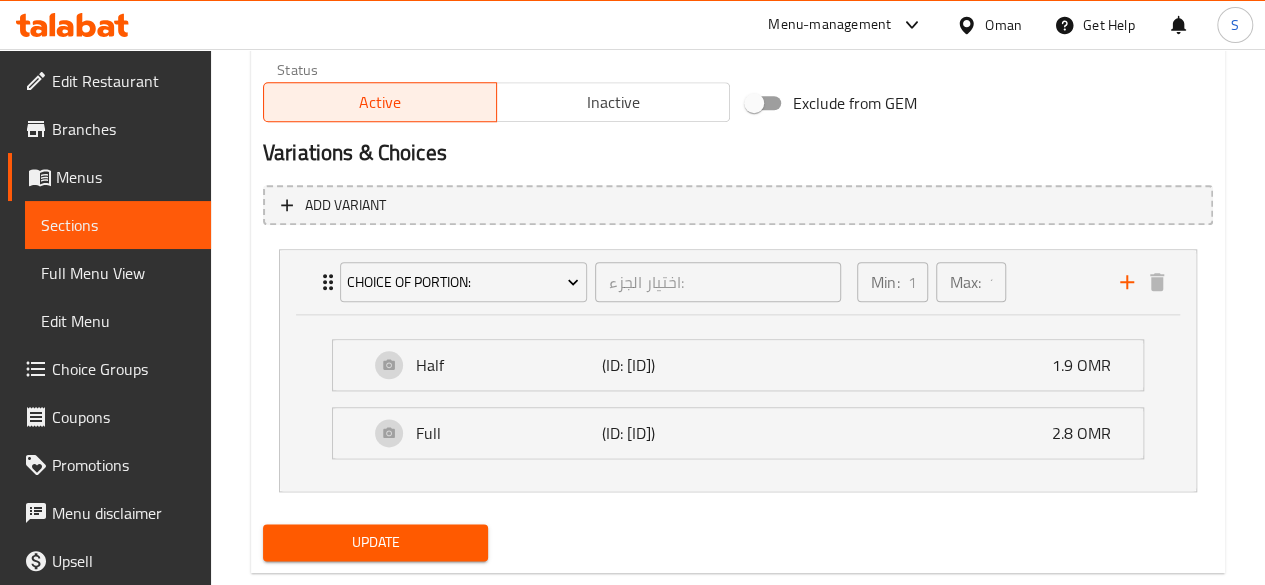 type 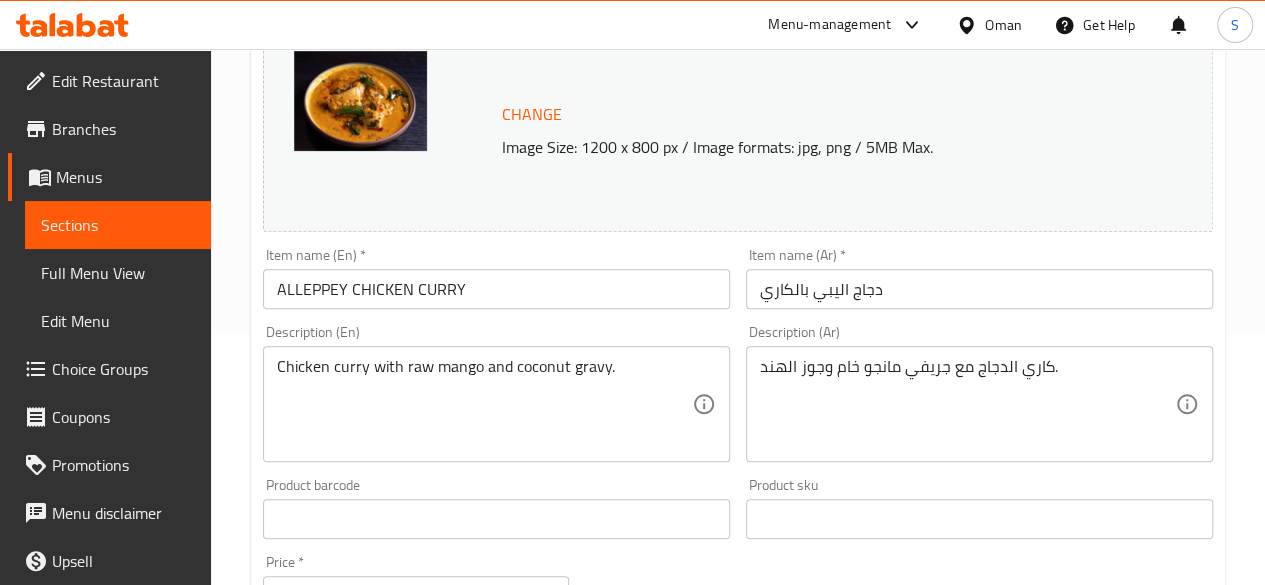 scroll, scrollTop: 0, scrollLeft: 0, axis: both 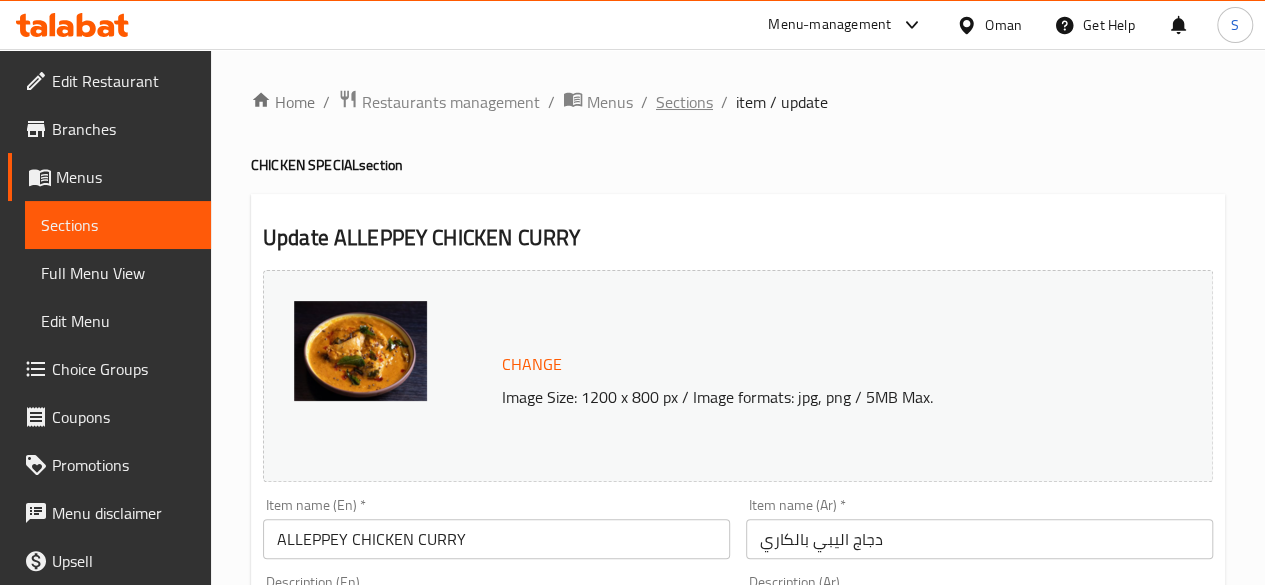 click on "Sections" at bounding box center [684, 102] 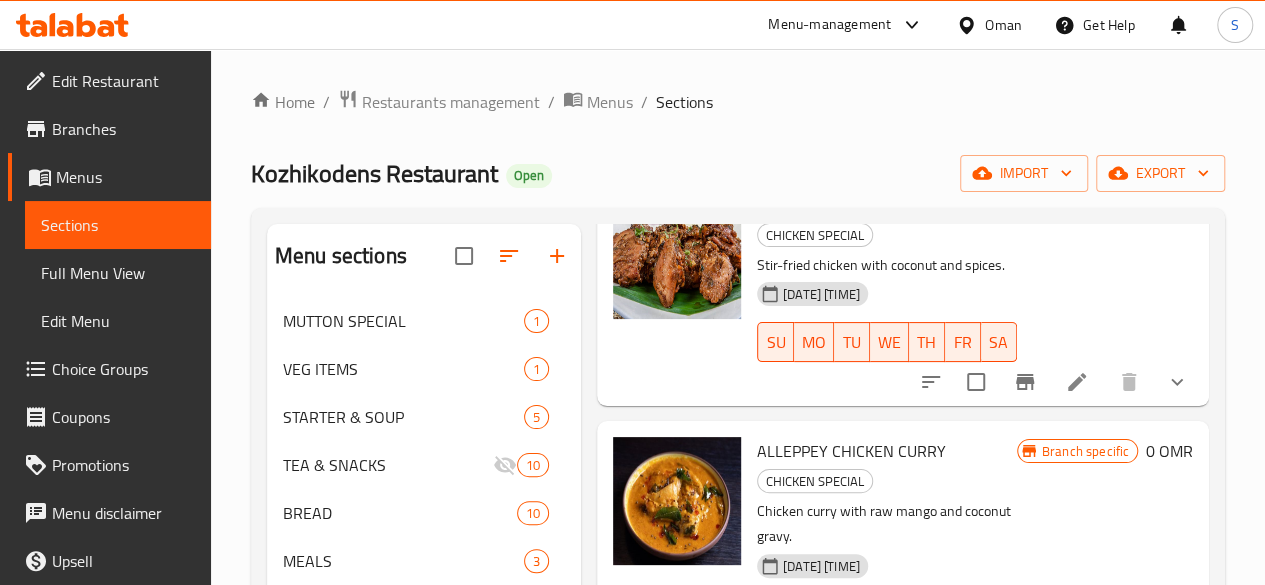 scroll, scrollTop: 2922, scrollLeft: 0, axis: vertical 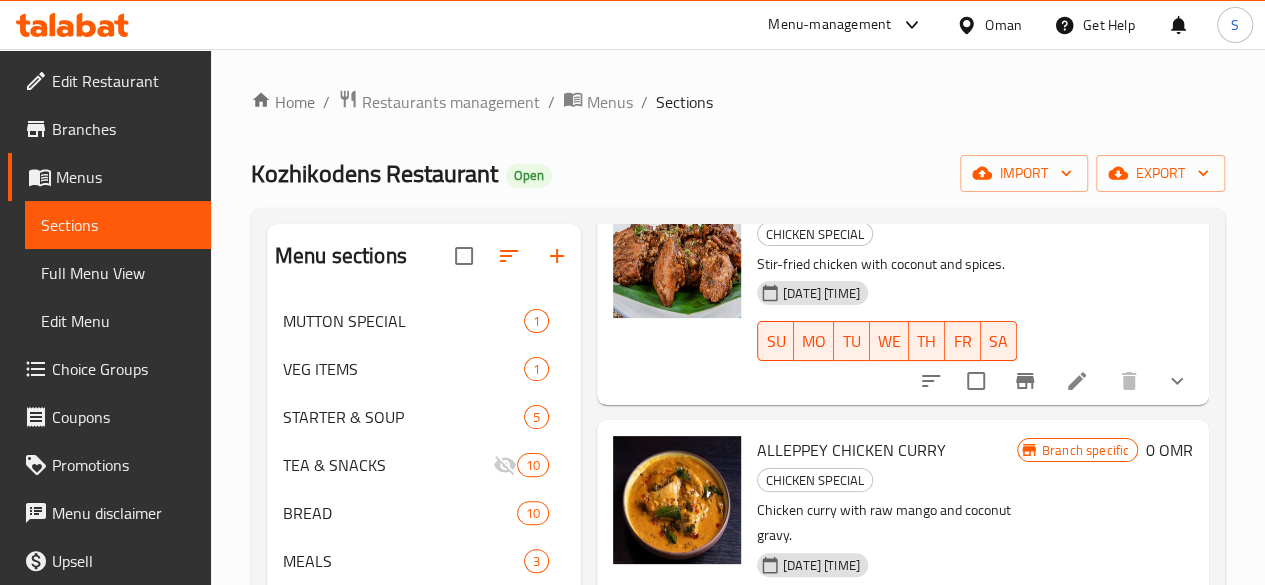 click at bounding box center (1125, 899) 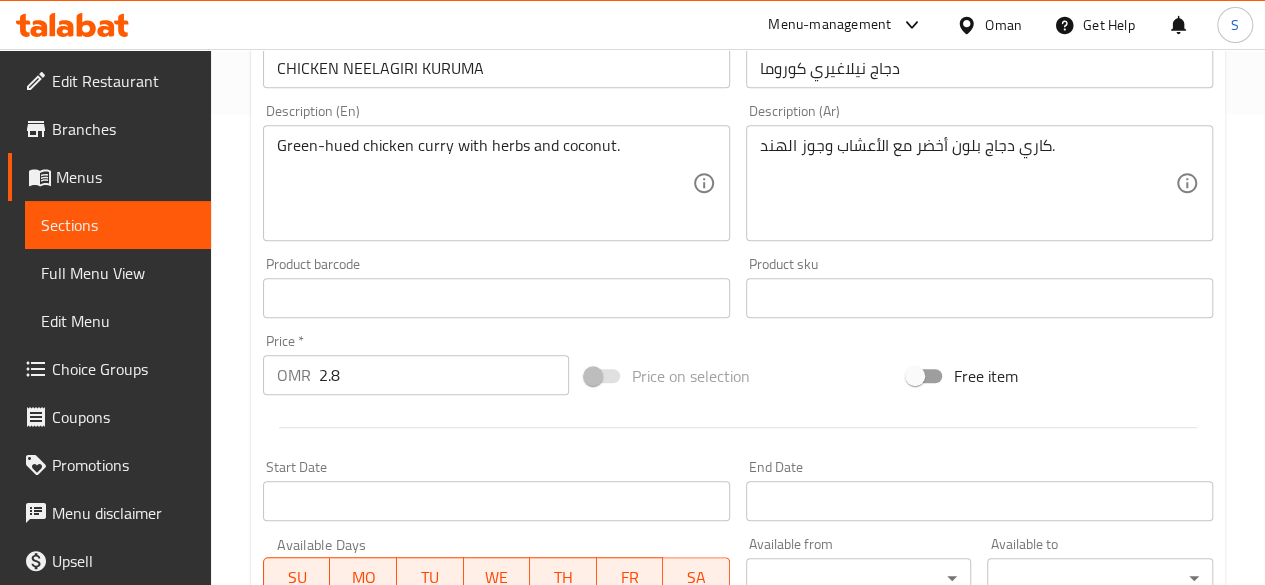 scroll, scrollTop: 477, scrollLeft: 0, axis: vertical 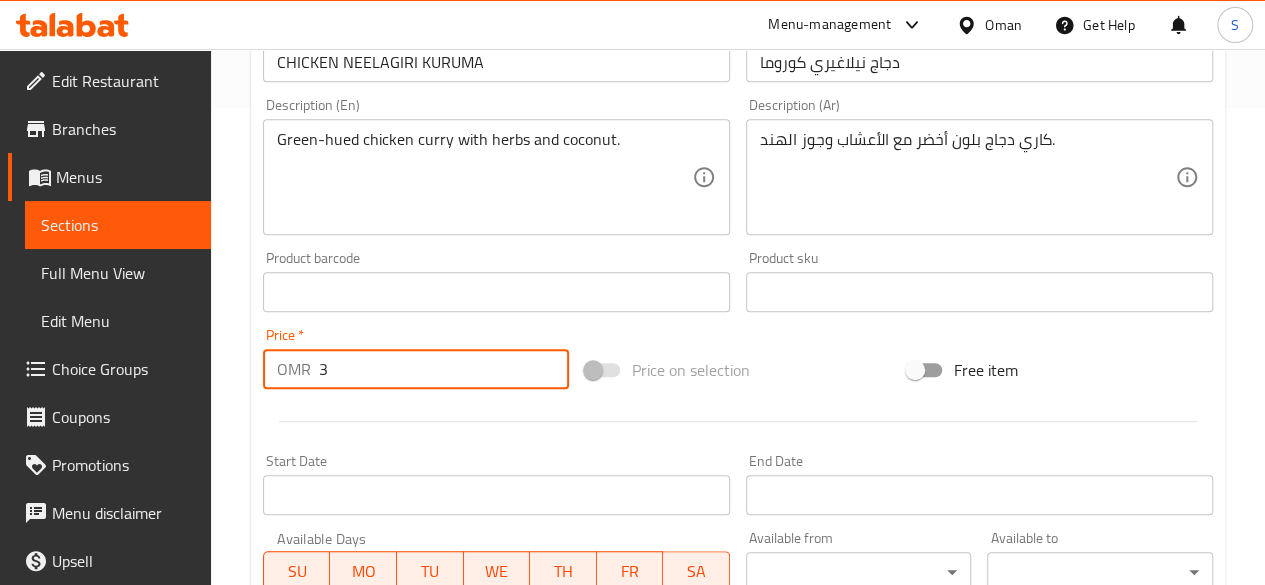drag, startPoint x: 548, startPoint y: 359, endPoint x: 526, endPoint y: 363, distance: 22.36068 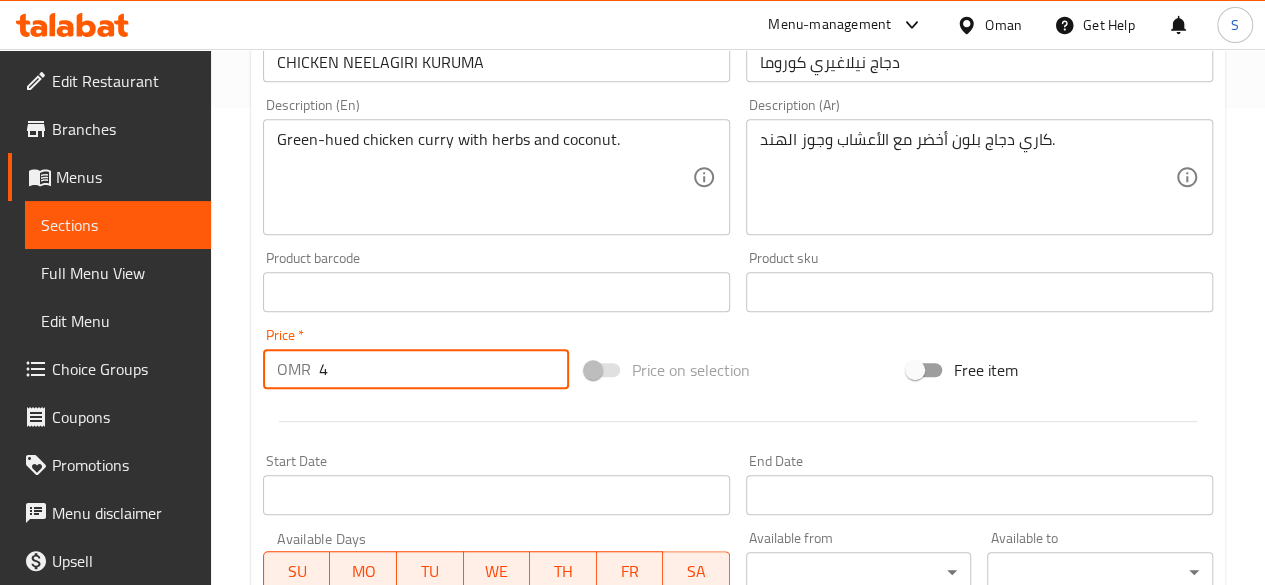 click on "4" at bounding box center [444, 369] 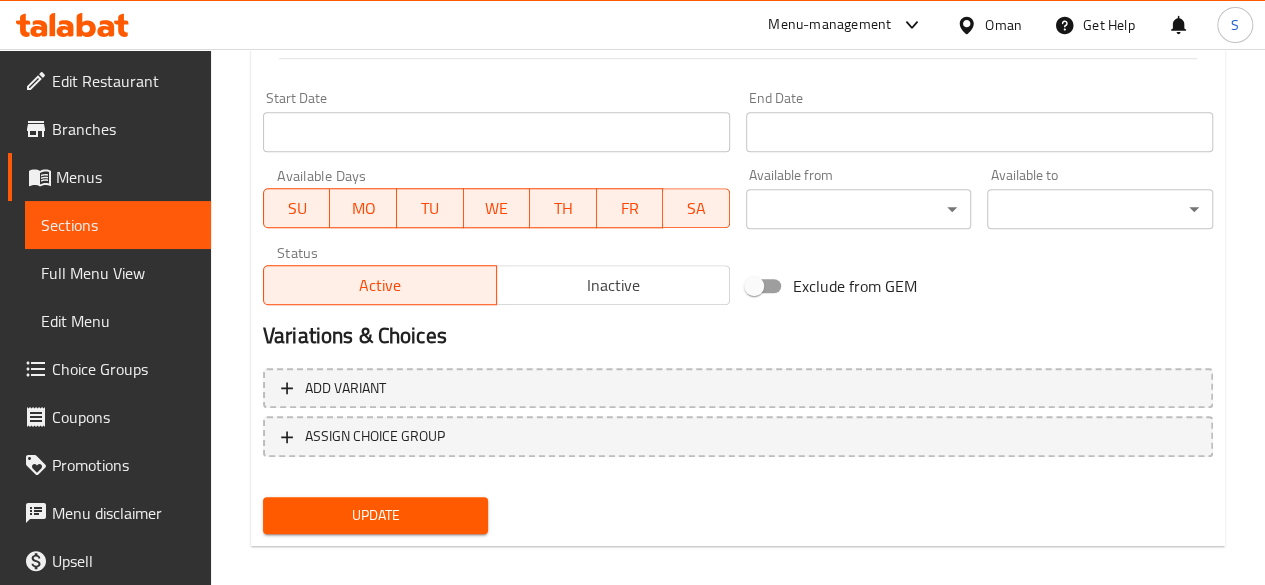 scroll, scrollTop: 857, scrollLeft: 0, axis: vertical 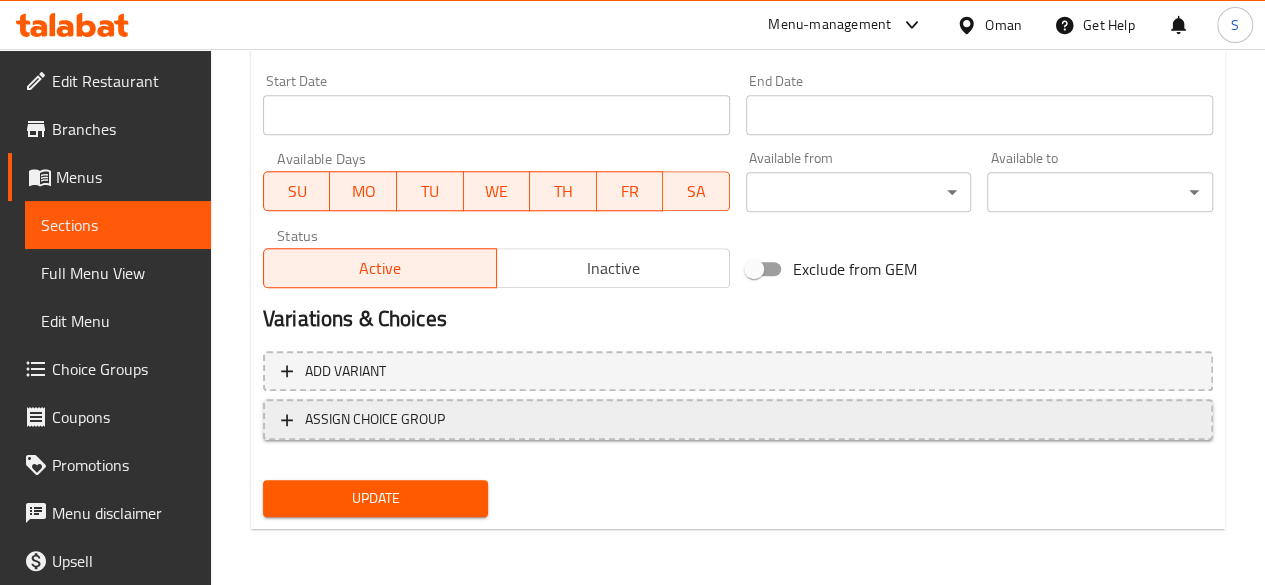 type on "0" 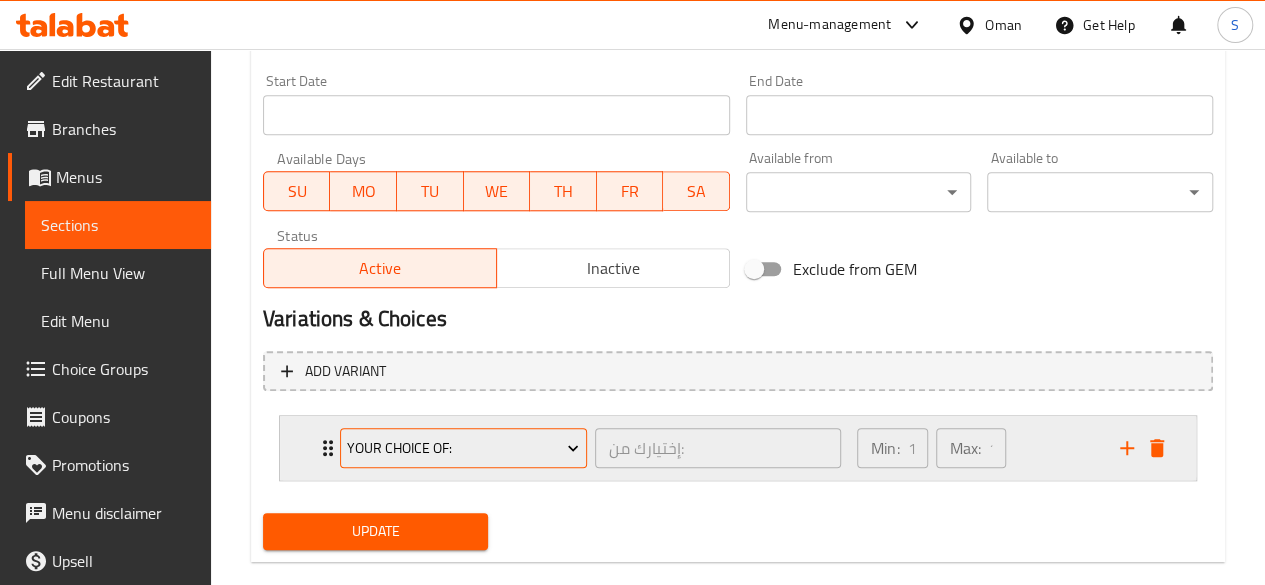 click on "your choice of:" at bounding box center [463, 448] 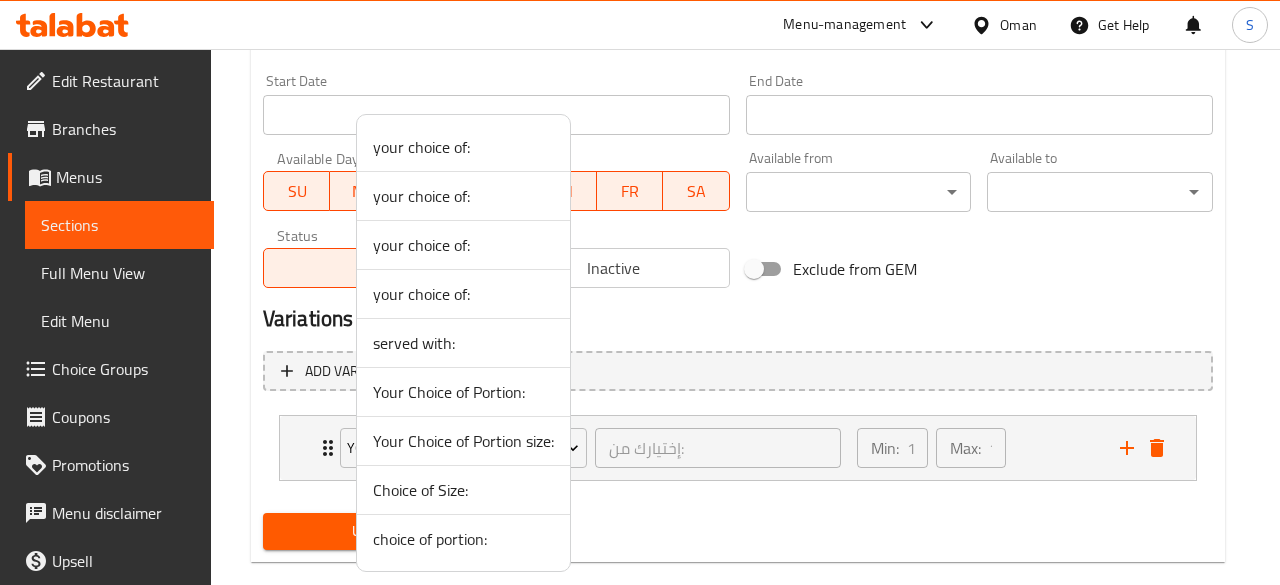 click on "choice of portion:" at bounding box center (463, 539) 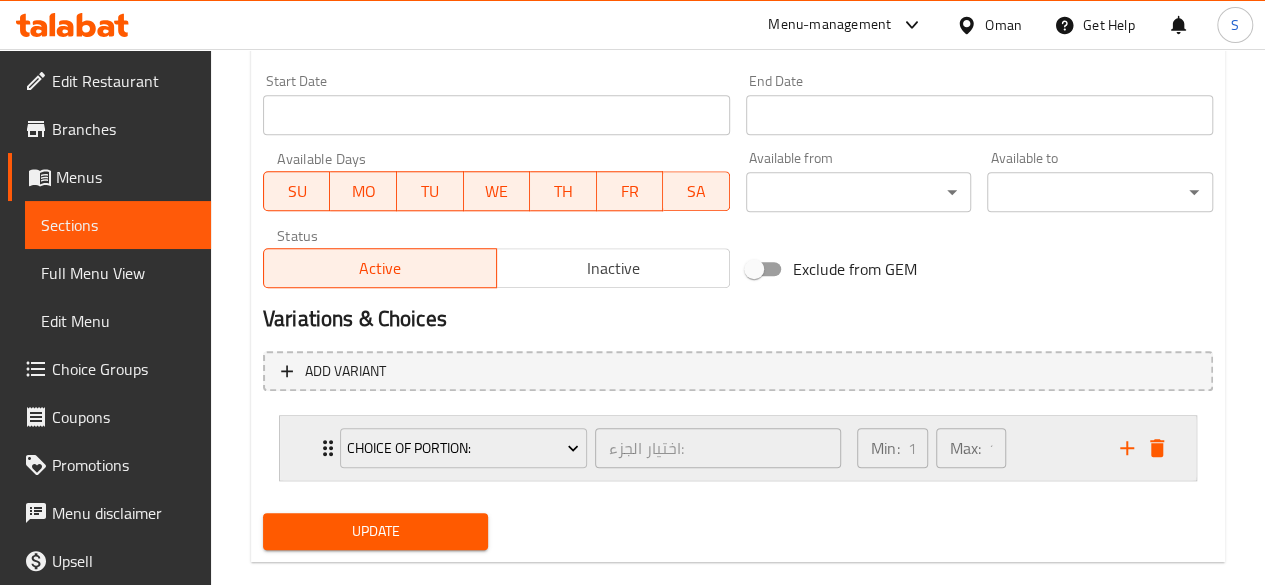 click 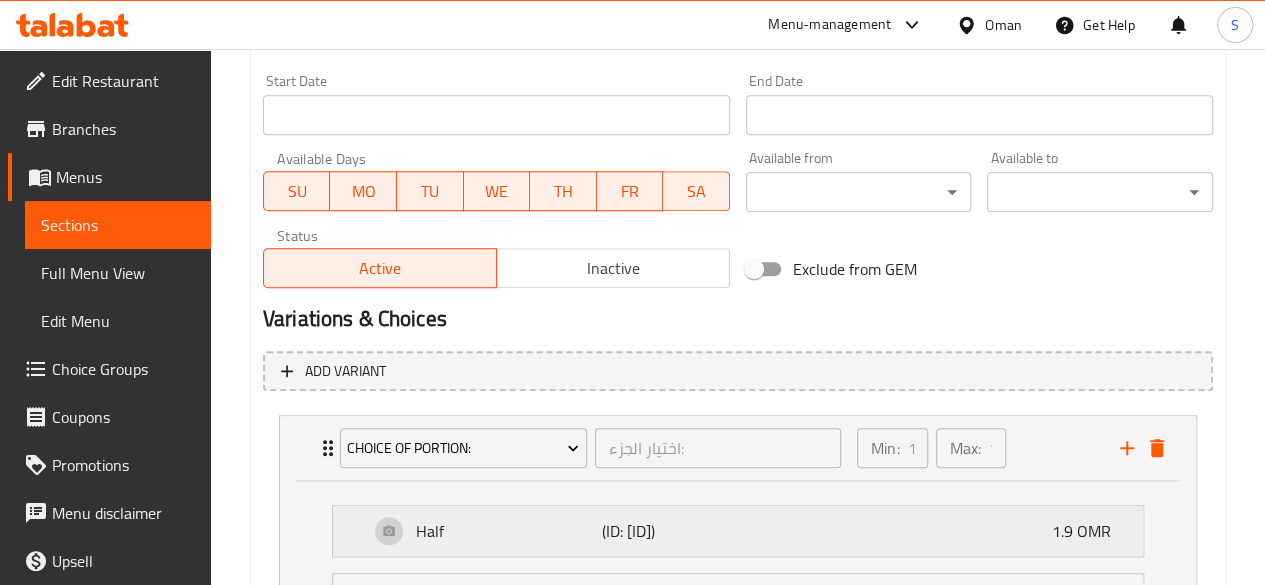 scroll, scrollTop: 1065, scrollLeft: 0, axis: vertical 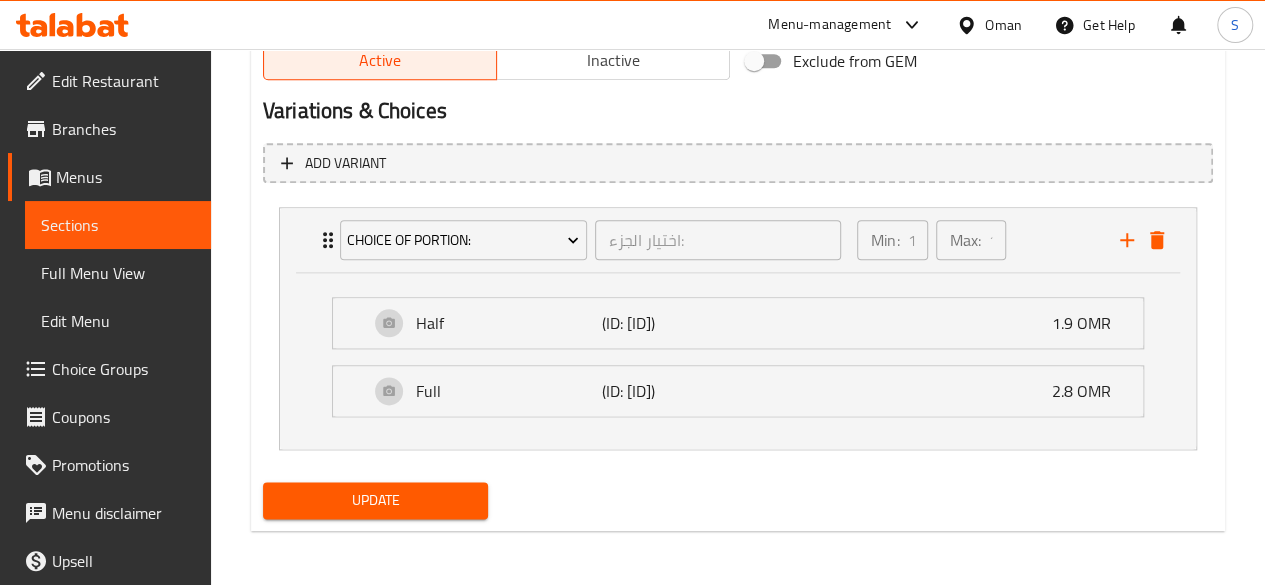 click on "Update" at bounding box center [376, 500] 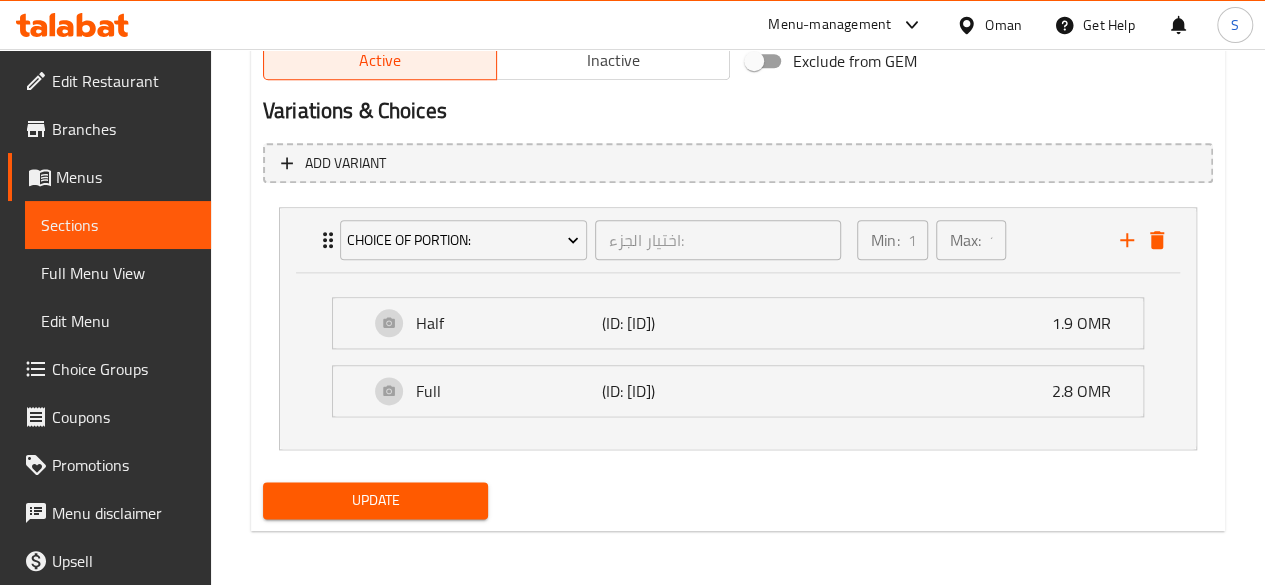 type 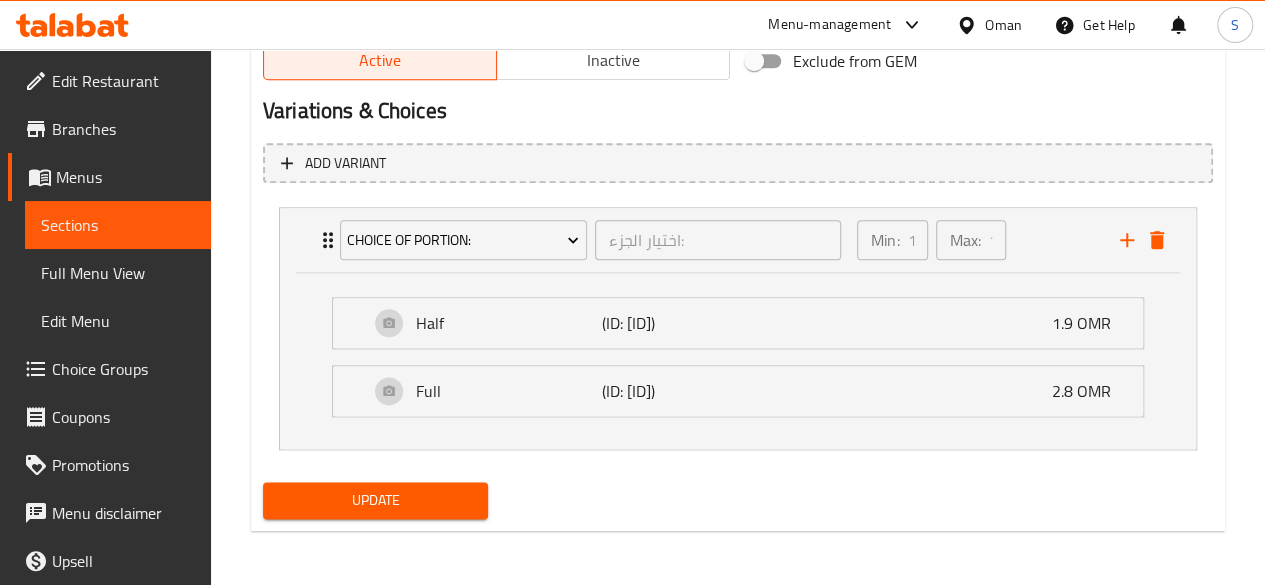 click on "Update" at bounding box center (376, 500) 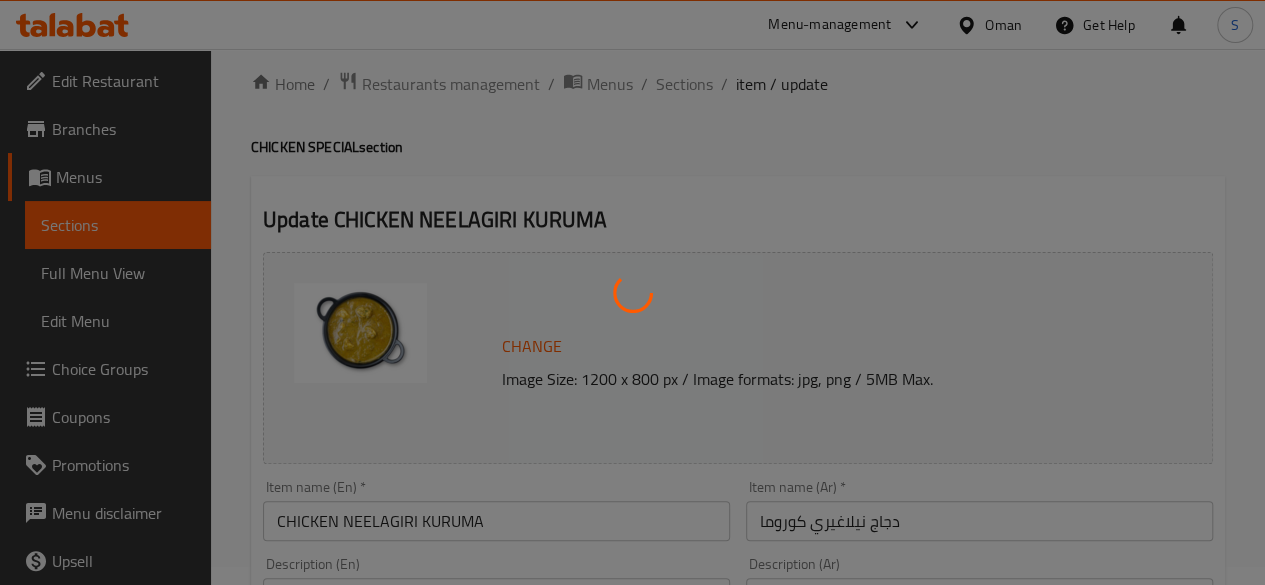 scroll, scrollTop: 0, scrollLeft: 0, axis: both 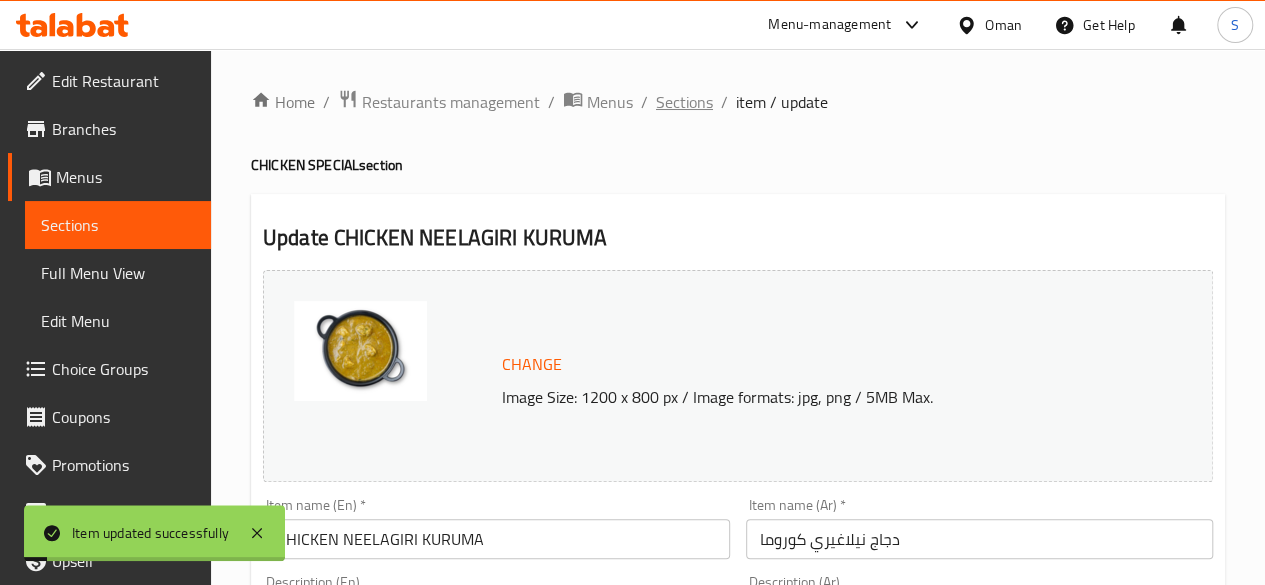 click on "Sections" at bounding box center (684, 102) 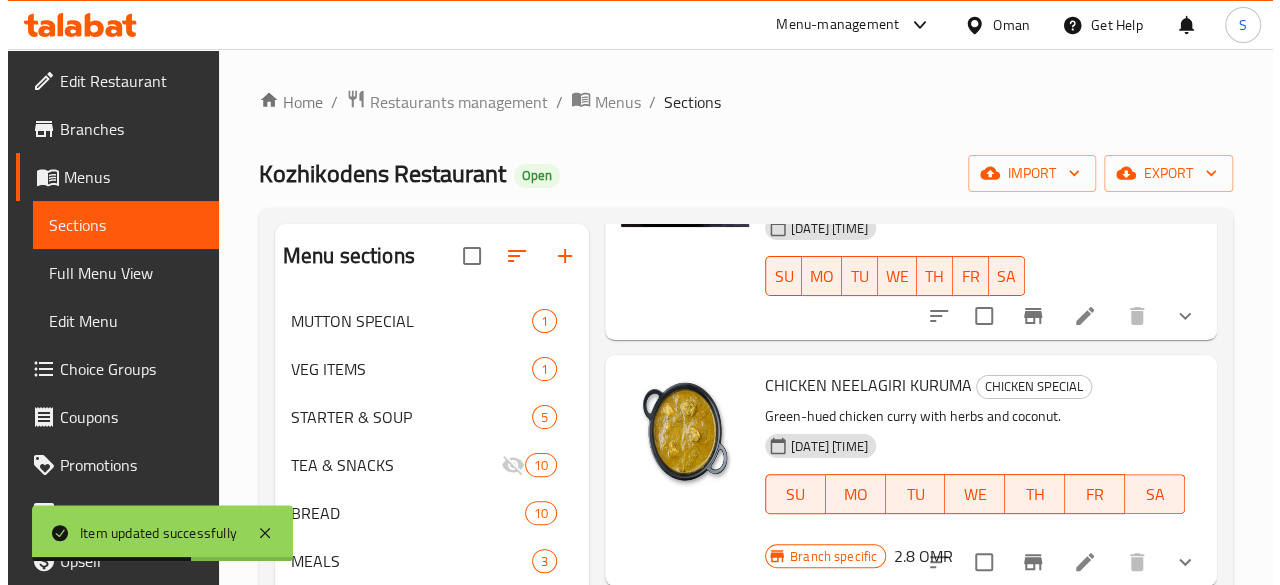 scroll, scrollTop: 3261, scrollLeft: 0, axis: vertical 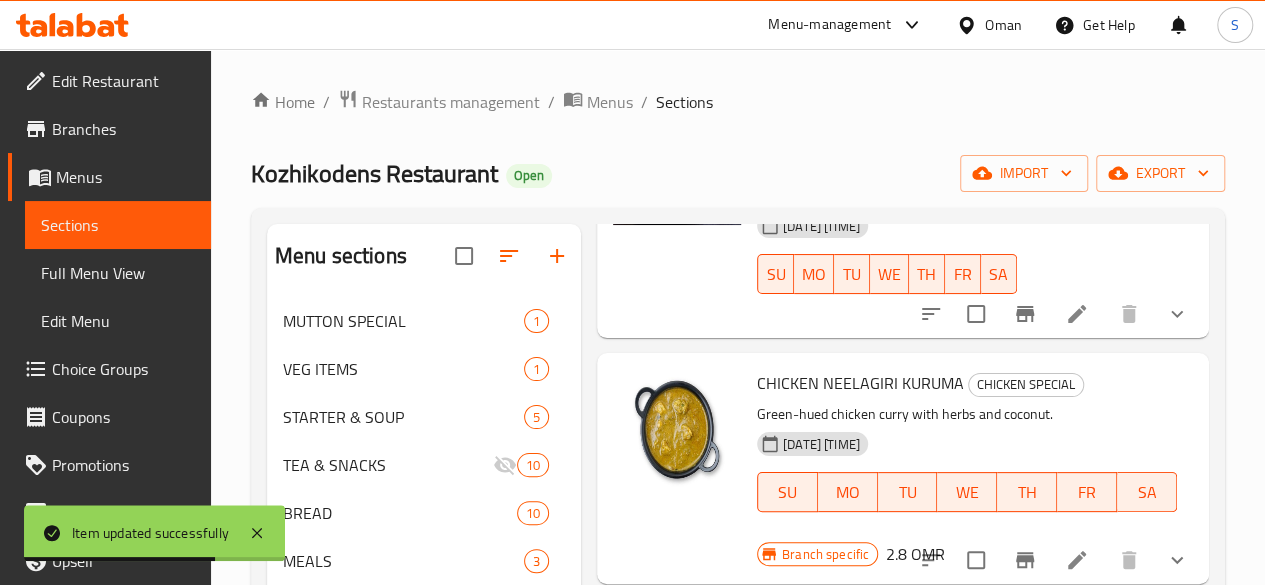 click at bounding box center [1125, 807] 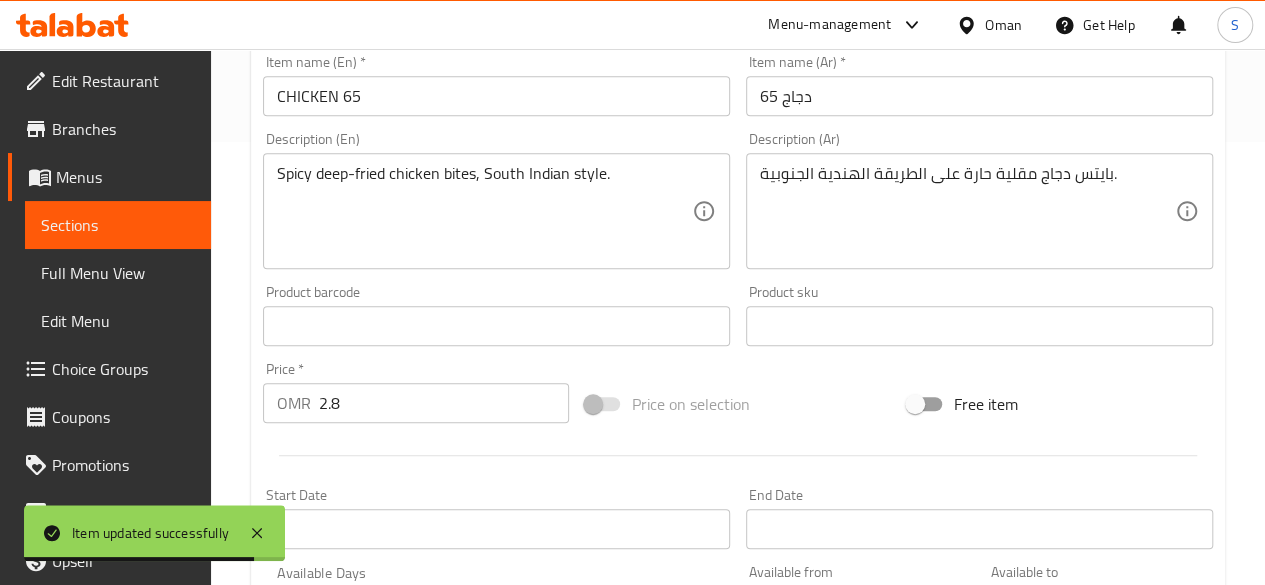 scroll, scrollTop: 458, scrollLeft: 0, axis: vertical 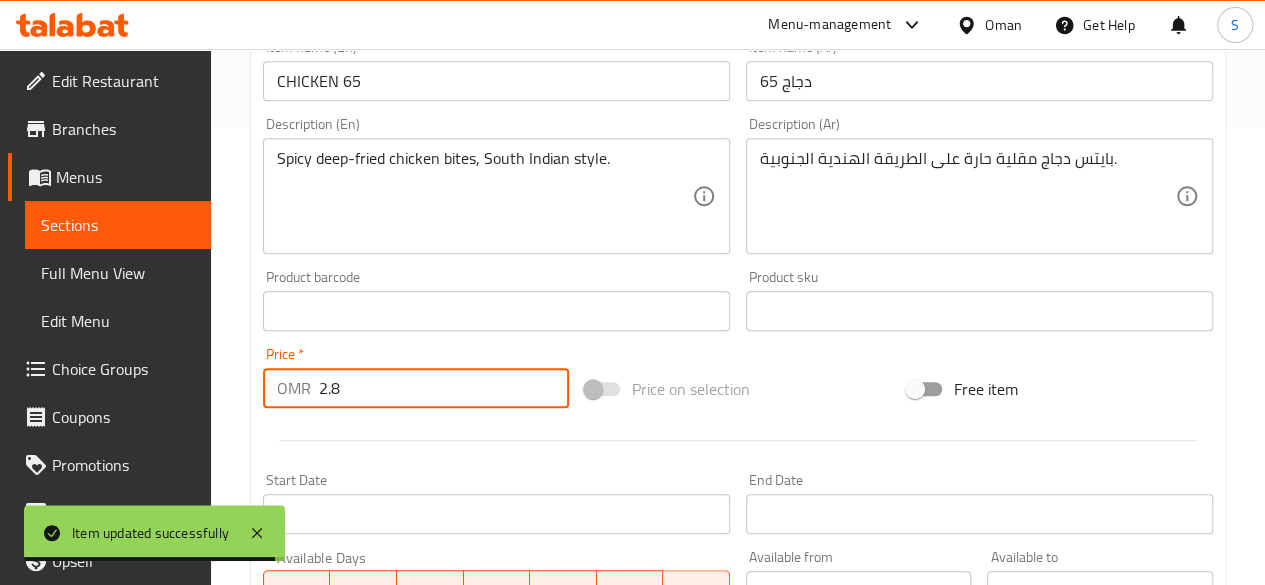 drag, startPoint x: 475, startPoint y: 395, endPoint x: 126, endPoint y: 399, distance: 349.02292 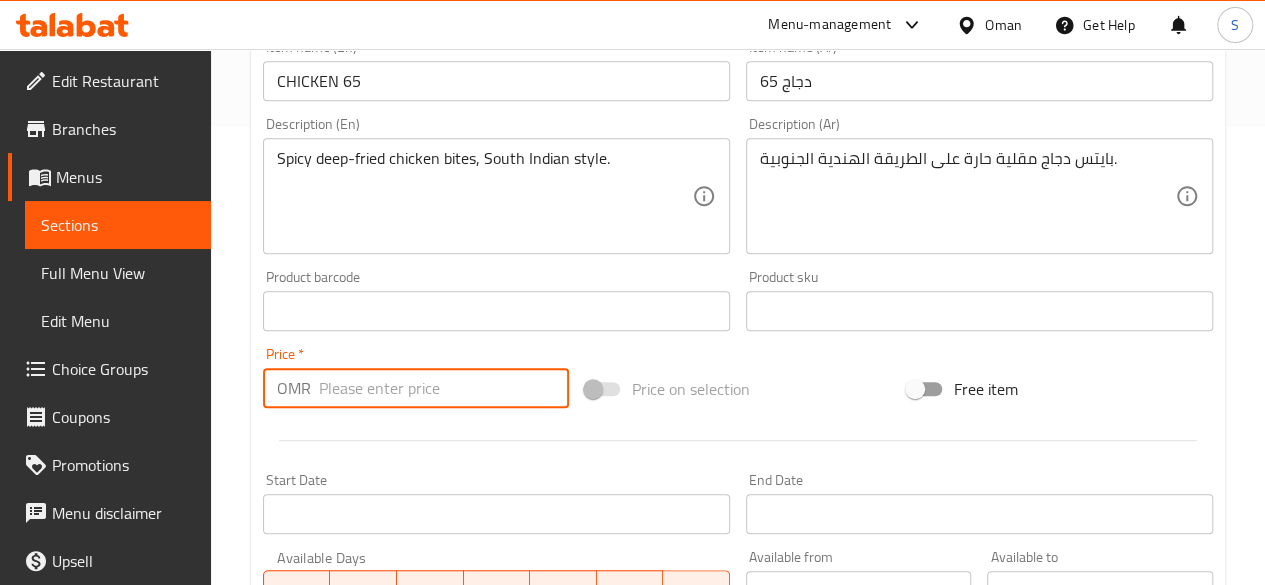 type on "-0" 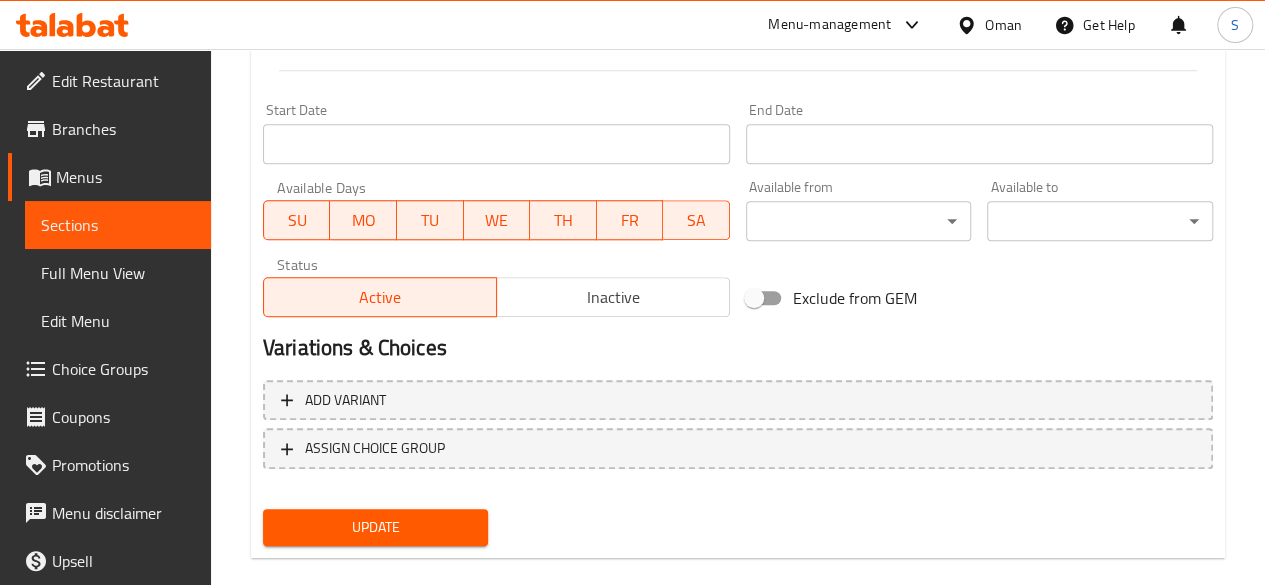 scroll, scrollTop: 857, scrollLeft: 0, axis: vertical 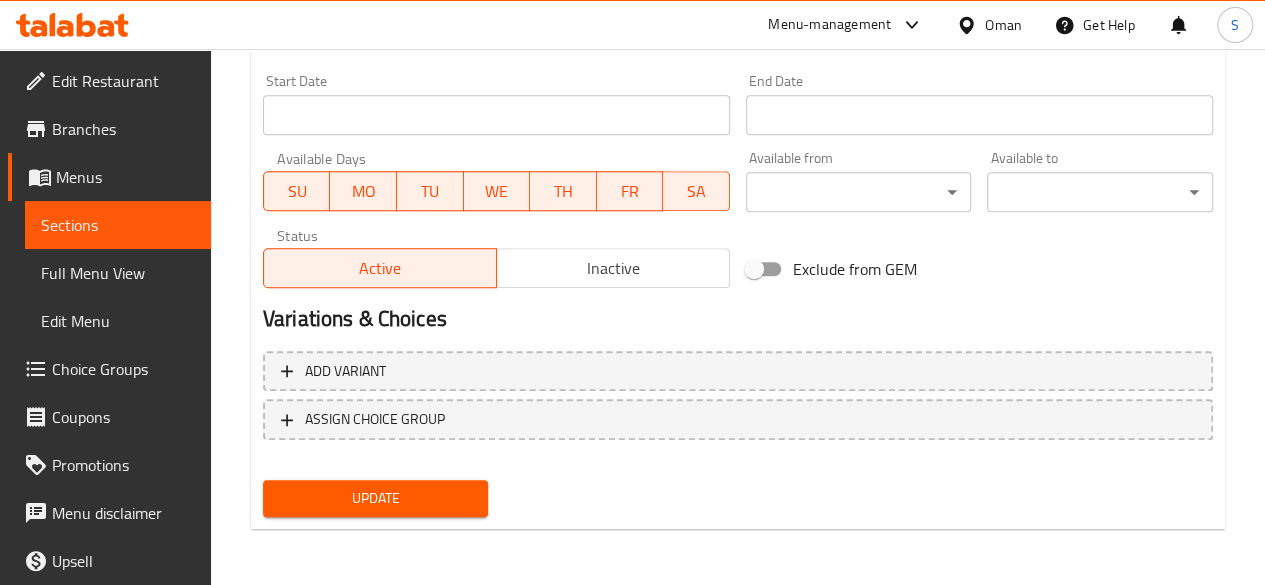 type on "0" 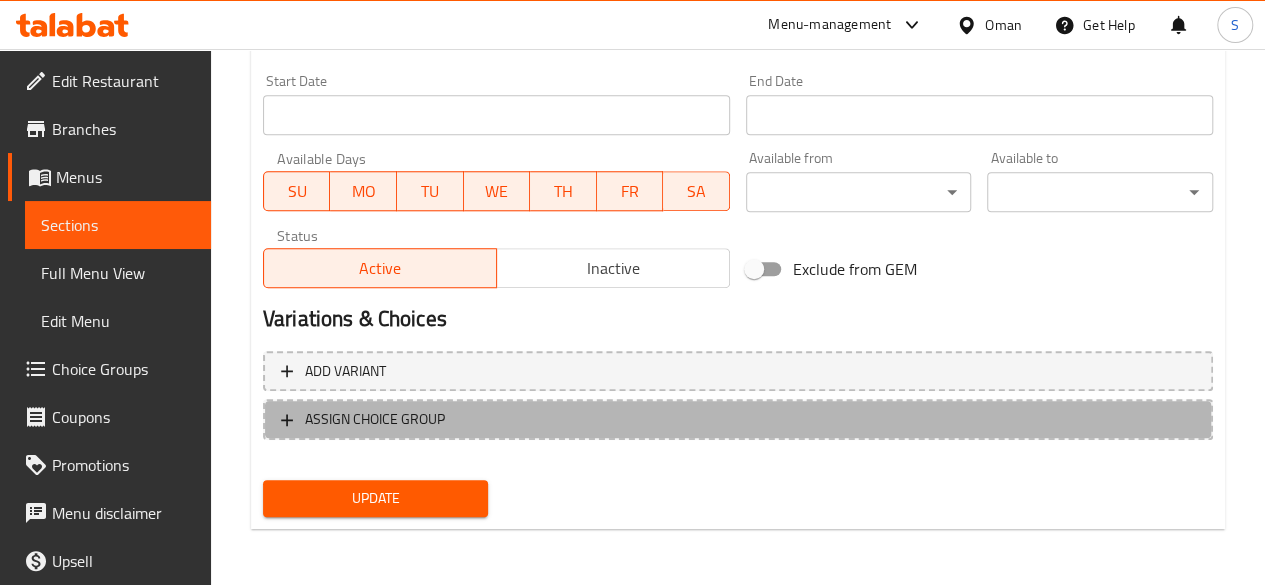 click on "ASSIGN CHOICE GROUP" at bounding box center (738, 419) 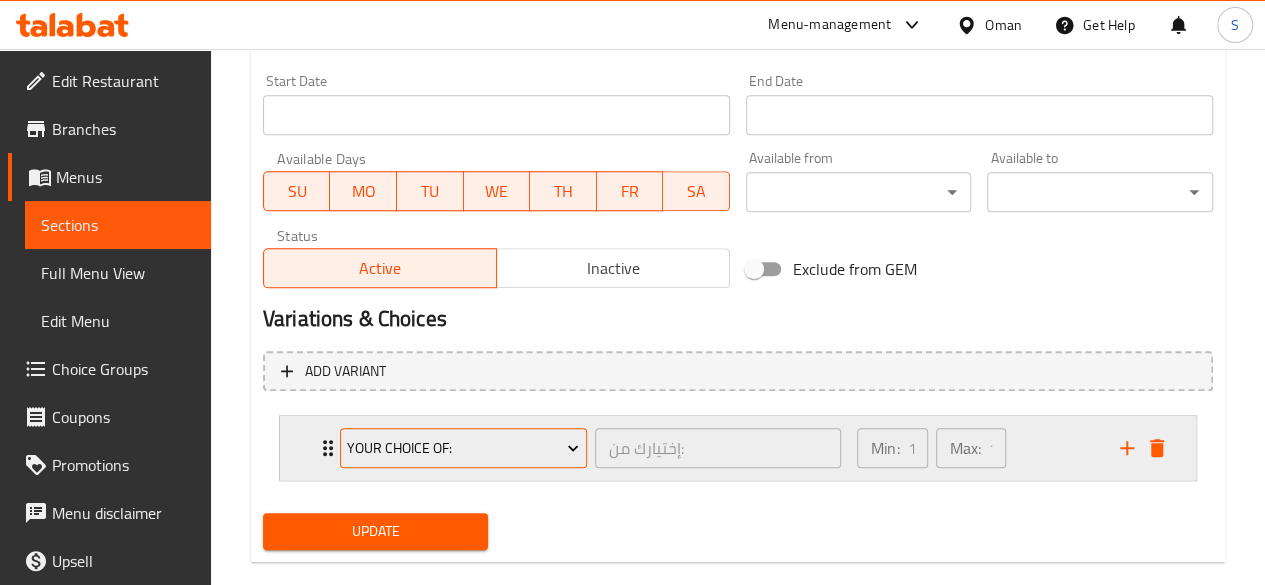 click on "your choice of:" at bounding box center (463, 448) 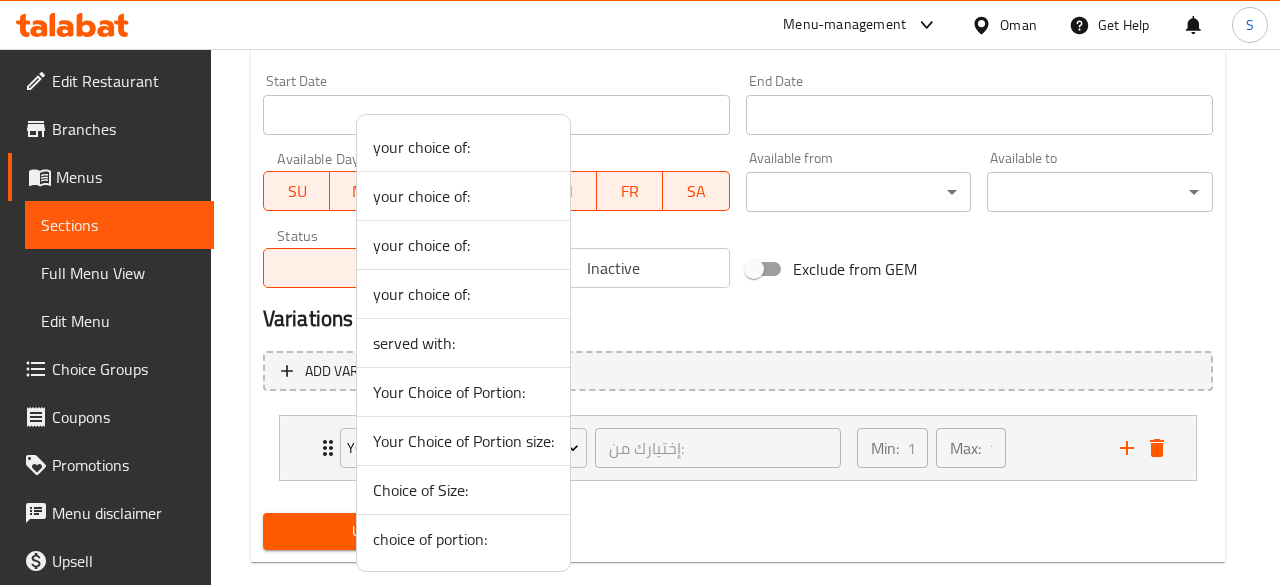 click on "choice of portion:" at bounding box center [463, 539] 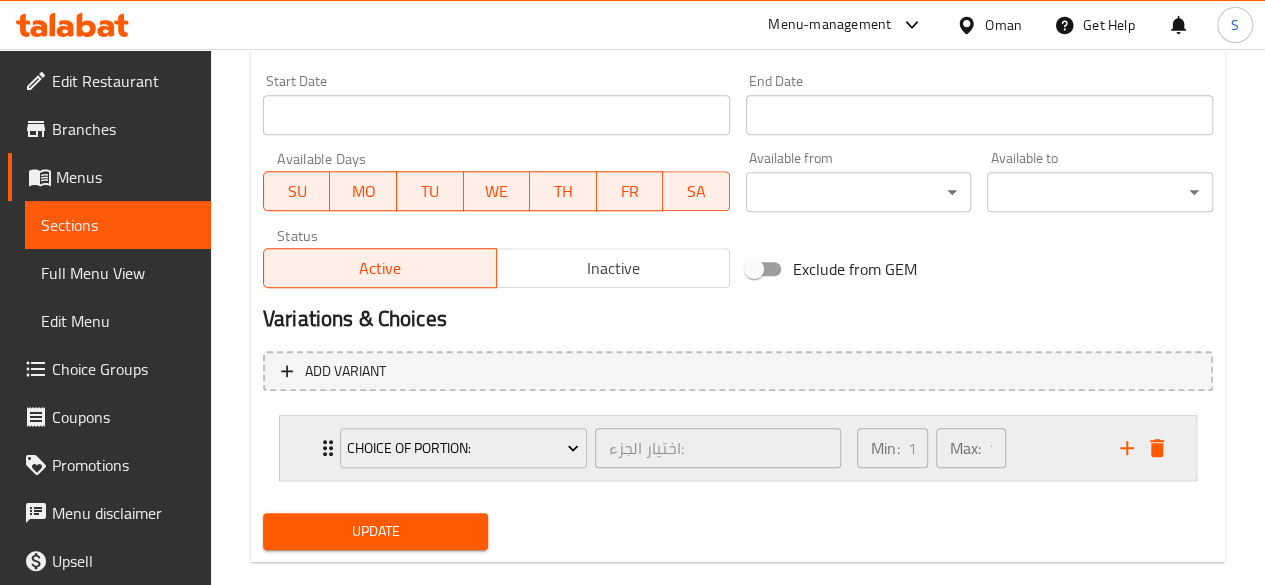 click on "choice of portion: اختيار الجزء: ​" at bounding box center [590, 448] 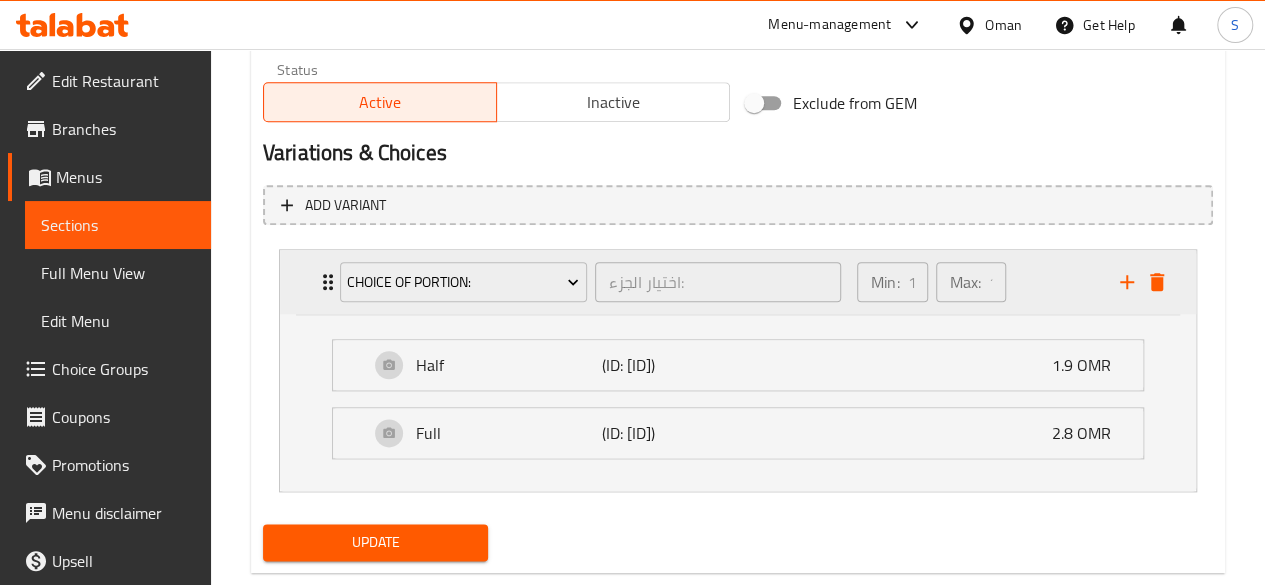 scroll, scrollTop: 1065, scrollLeft: 0, axis: vertical 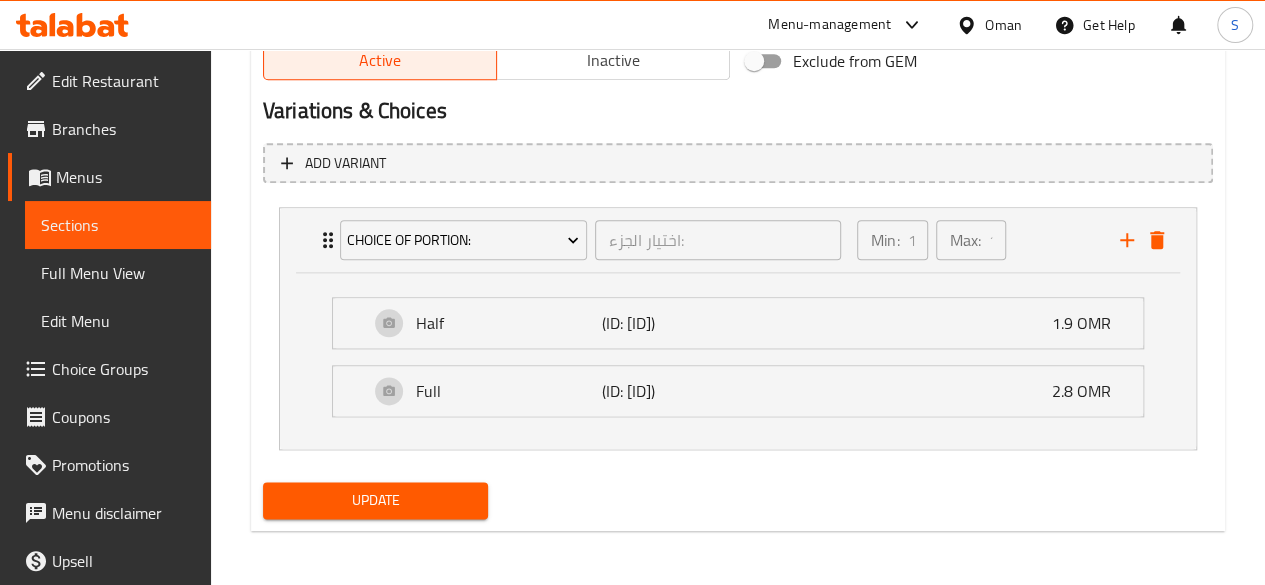 click on "Update" at bounding box center (376, 500) 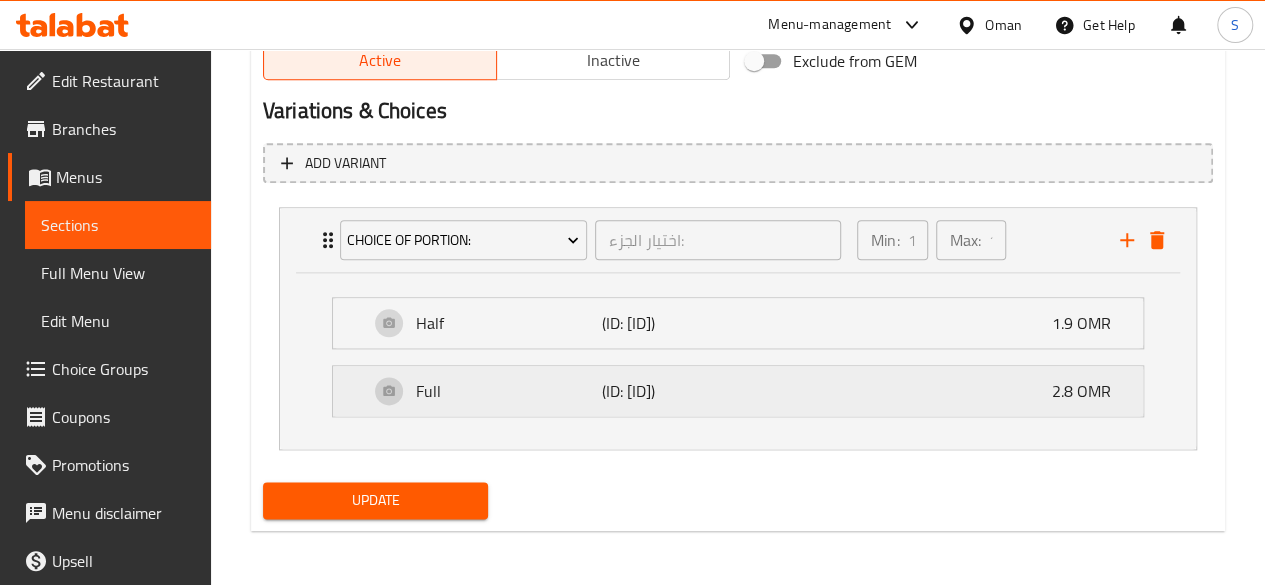 type 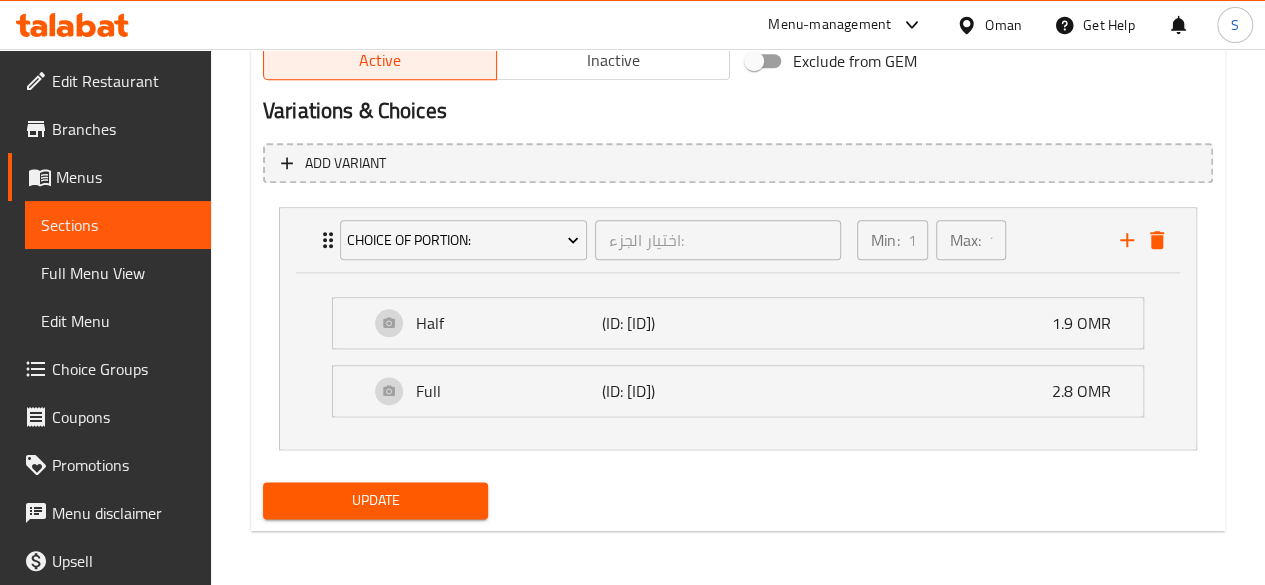 click on "Update" at bounding box center [376, 500] 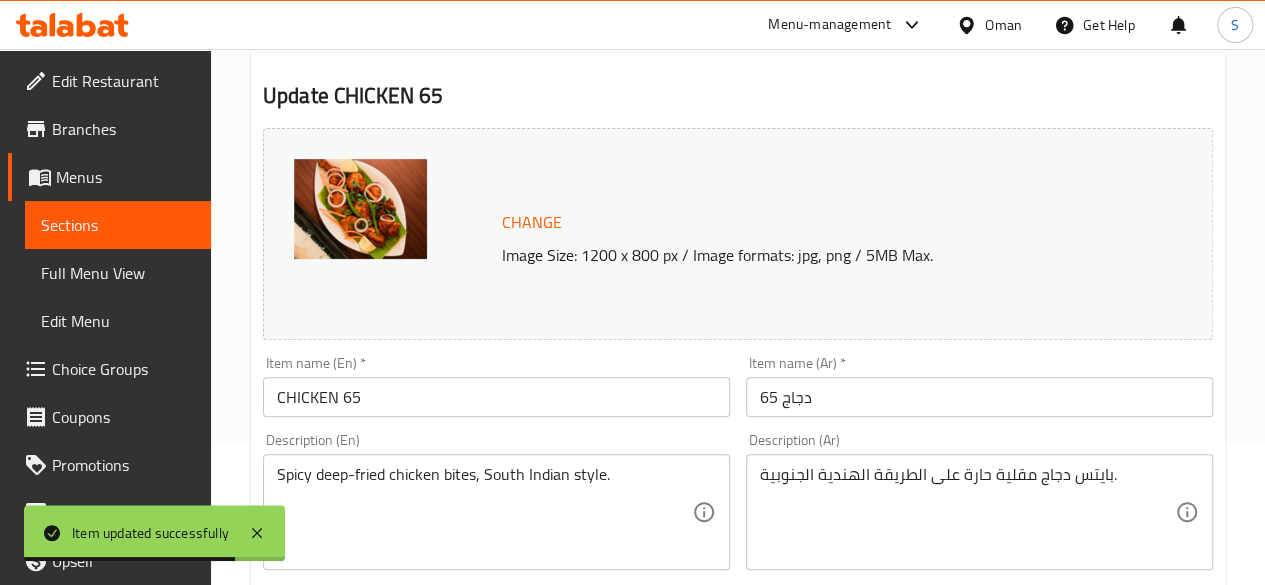 scroll, scrollTop: 0, scrollLeft: 0, axis: both 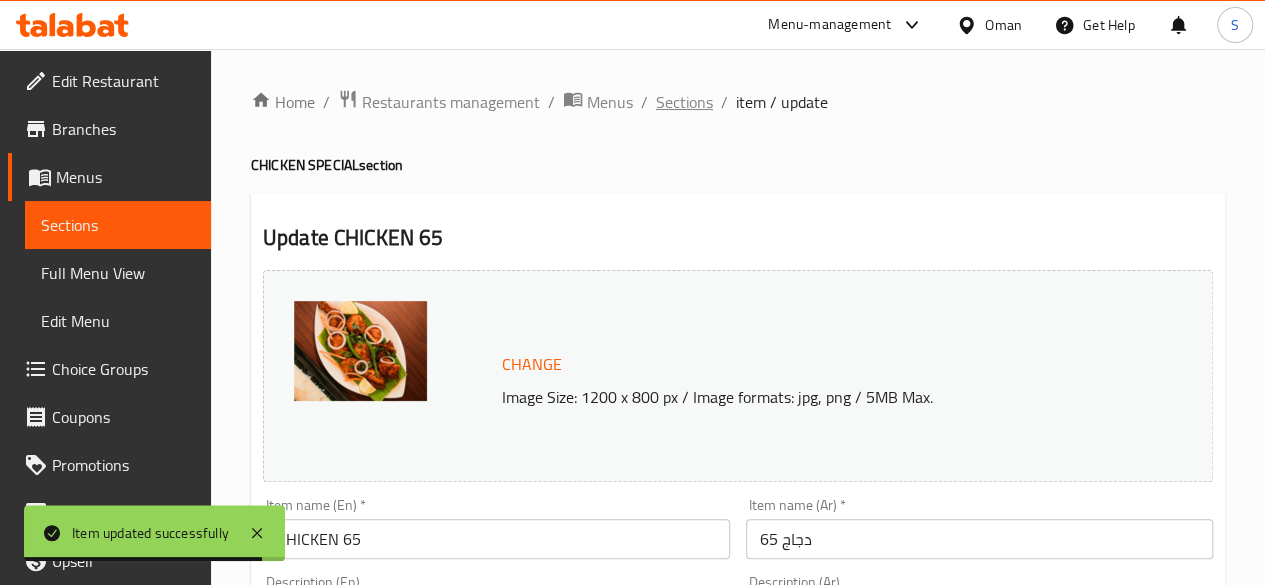 click on "Sections" at bounding box center [684, 102] 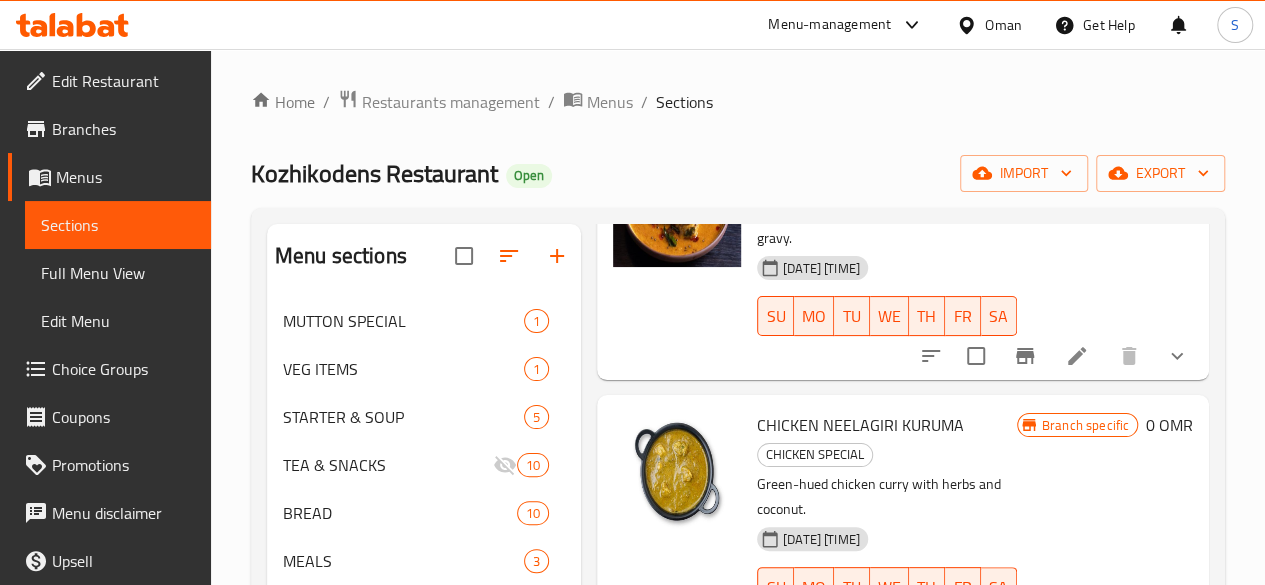 scroll, scrollTop: 3218, scrollLeft: 0, axis: vertical 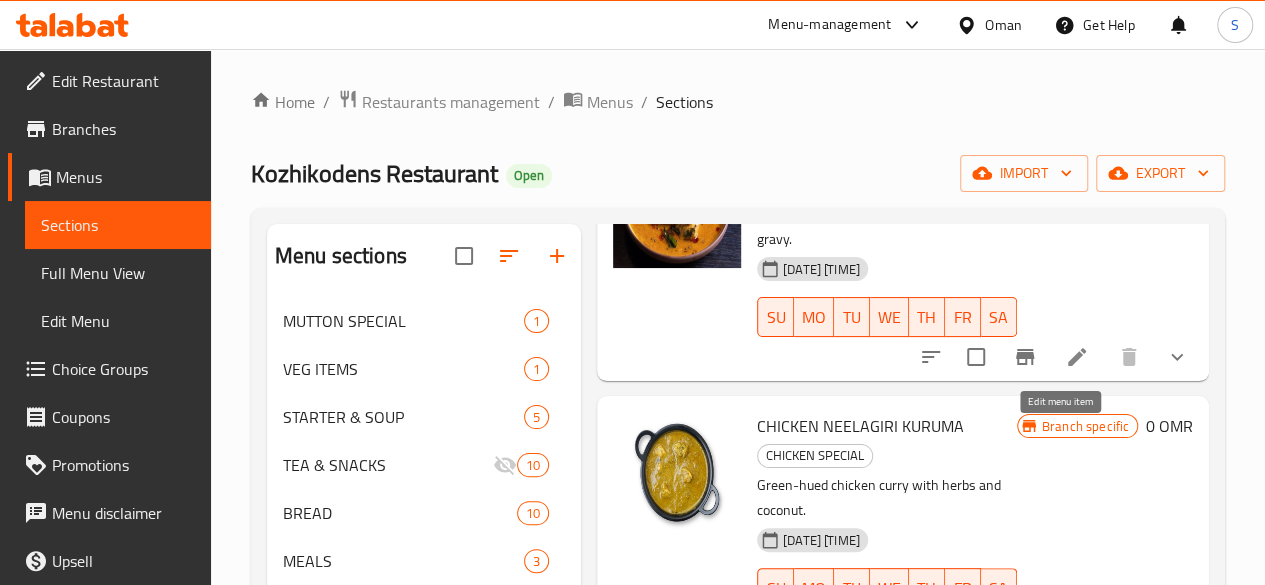 click 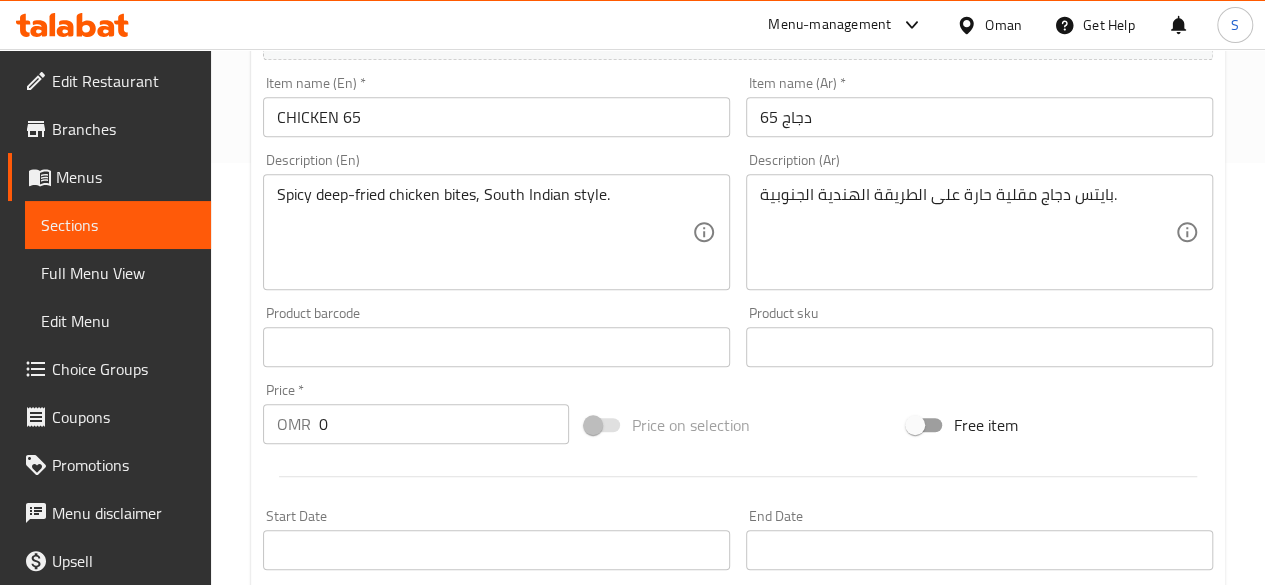 scroll, scrollTop: 889, scrollLeft: 0, axis: vertical 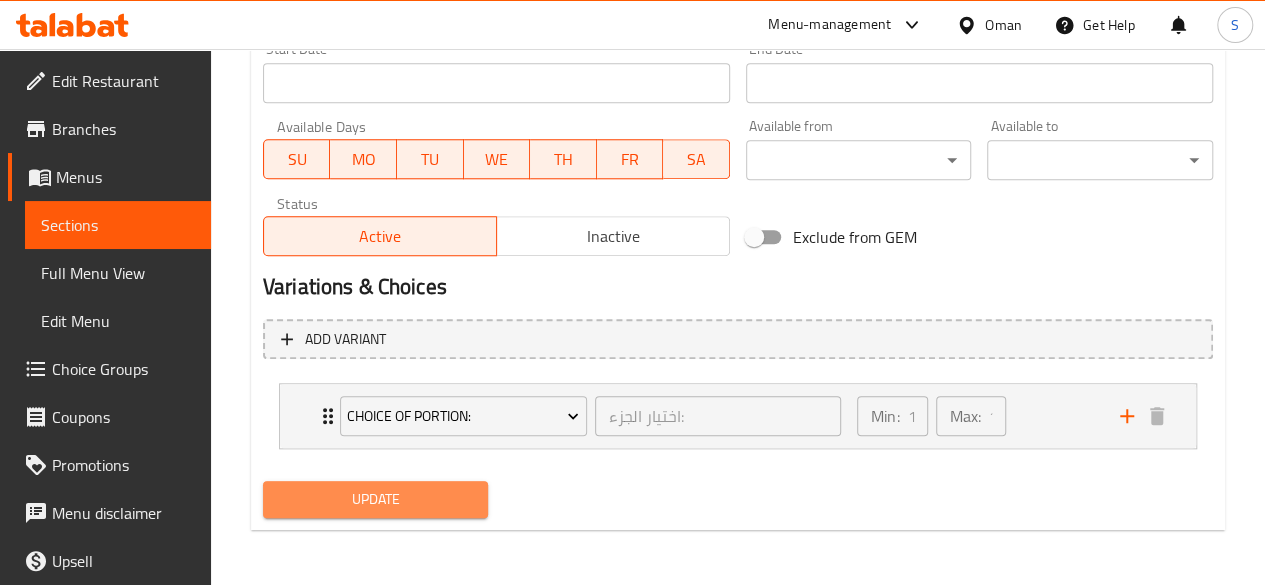 click on "Update" at bounding box center (376, 499) 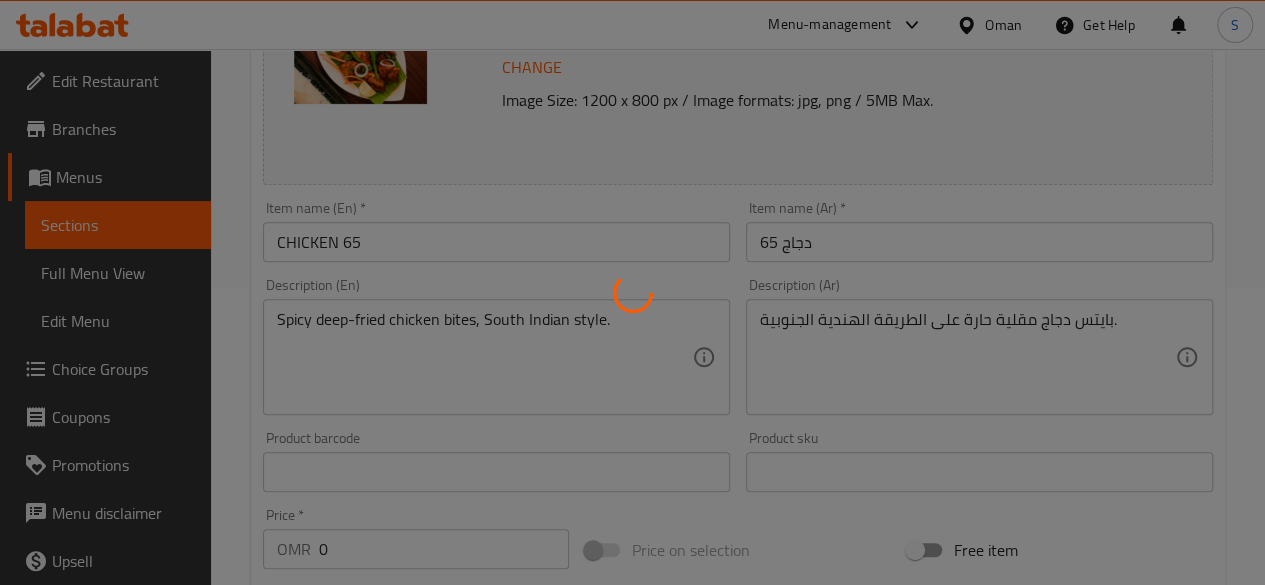 scroll, scrollTop: 0, scrollLeft: 0, axis: both 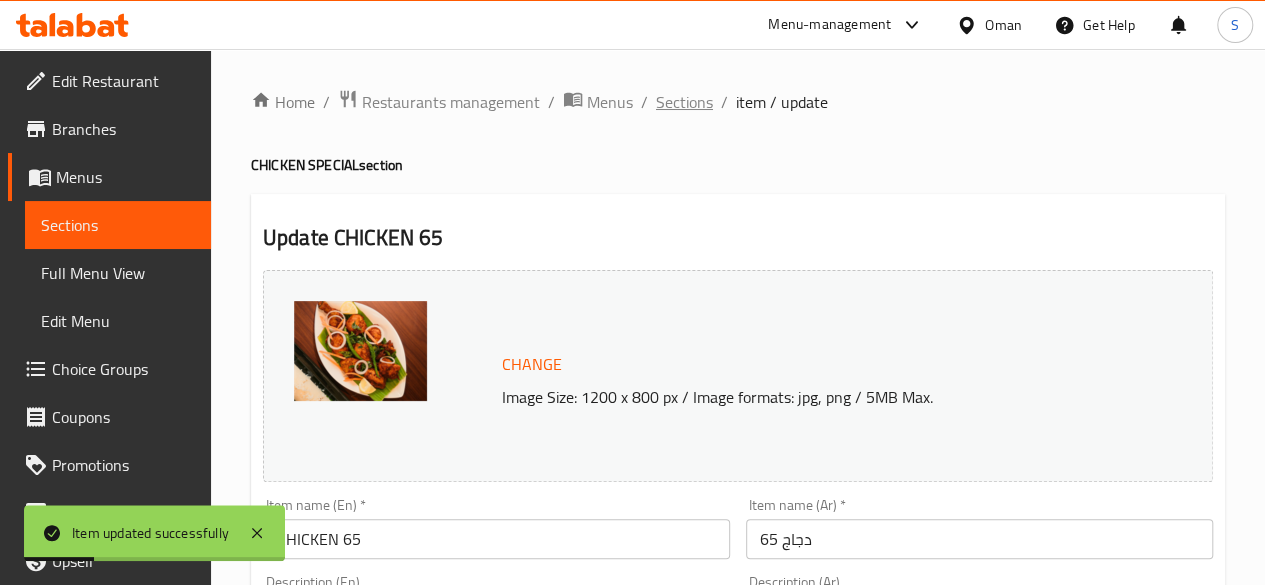 click on "Sections" at bounding box center [684, 102] 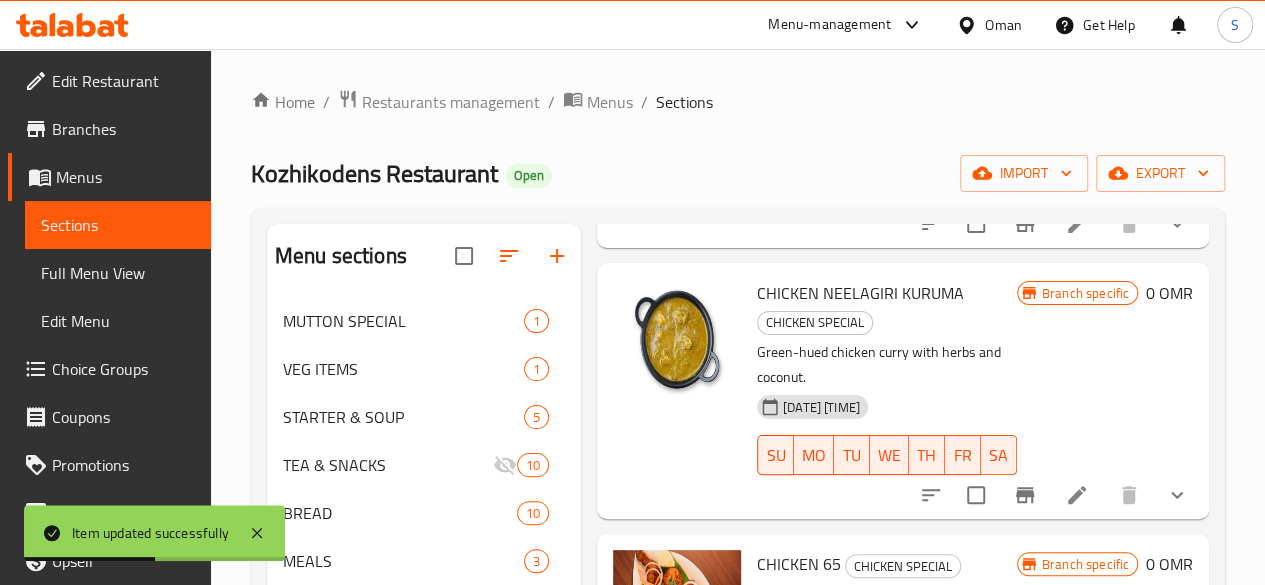 scroll, scrollTop: 3574, scrollLeft: 0, axis: vertical 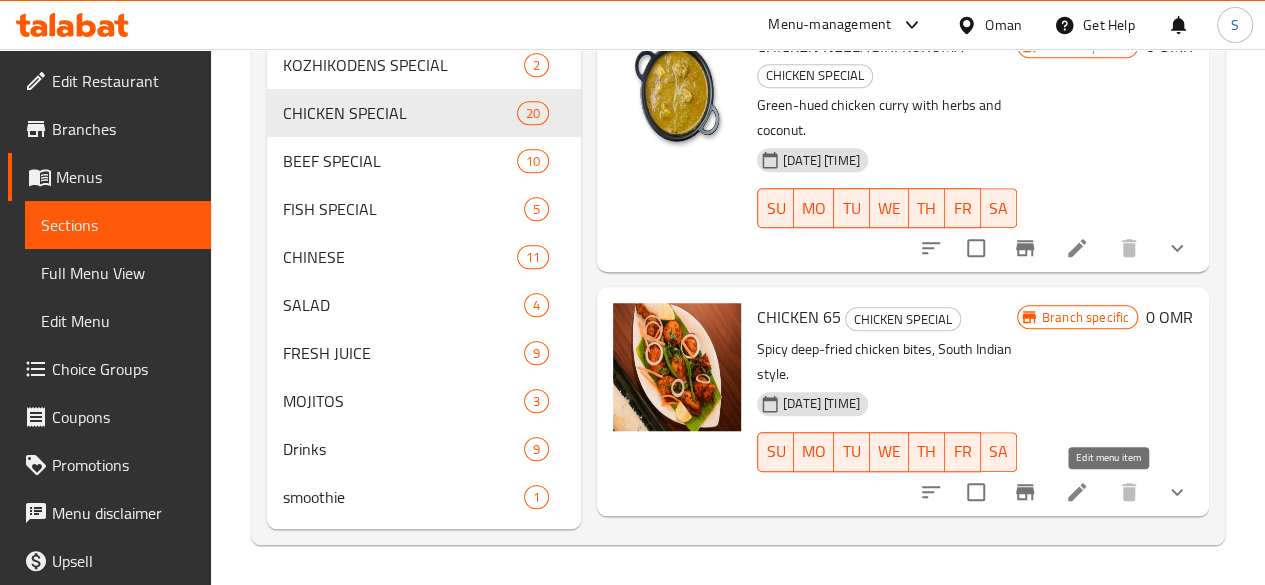 click 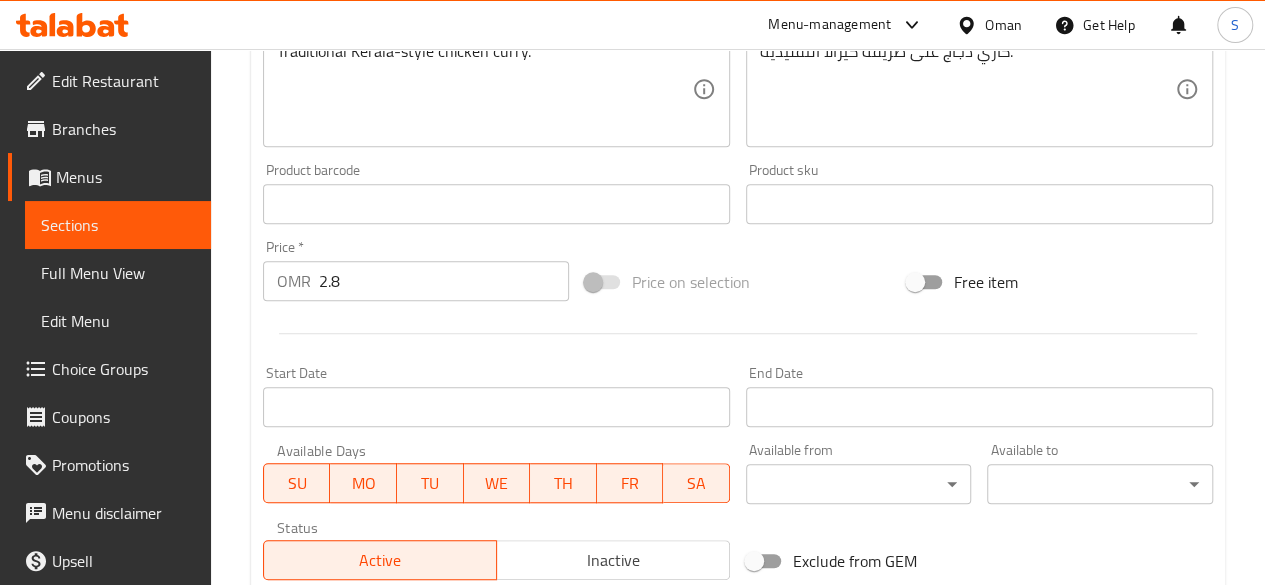 scroll, scrollTop: 567, scrollLeft: 0, axis: vertical 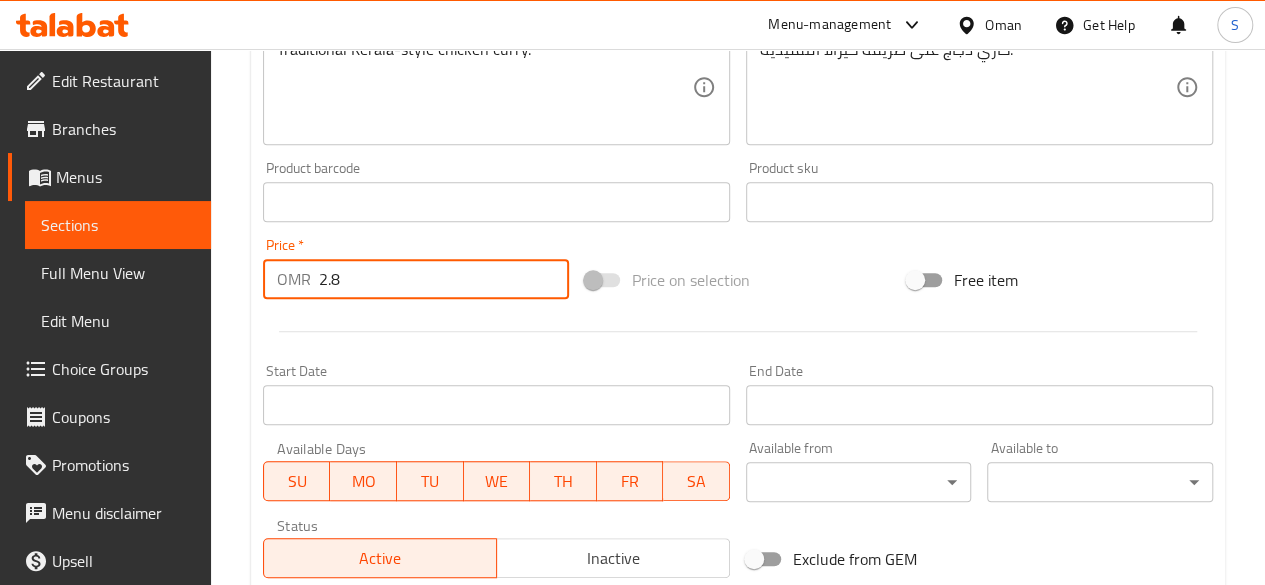 drag, startPoint x: 398, startPoint y: 287, endPoint x: 93, endPoint y: 281, distance: 305.05902 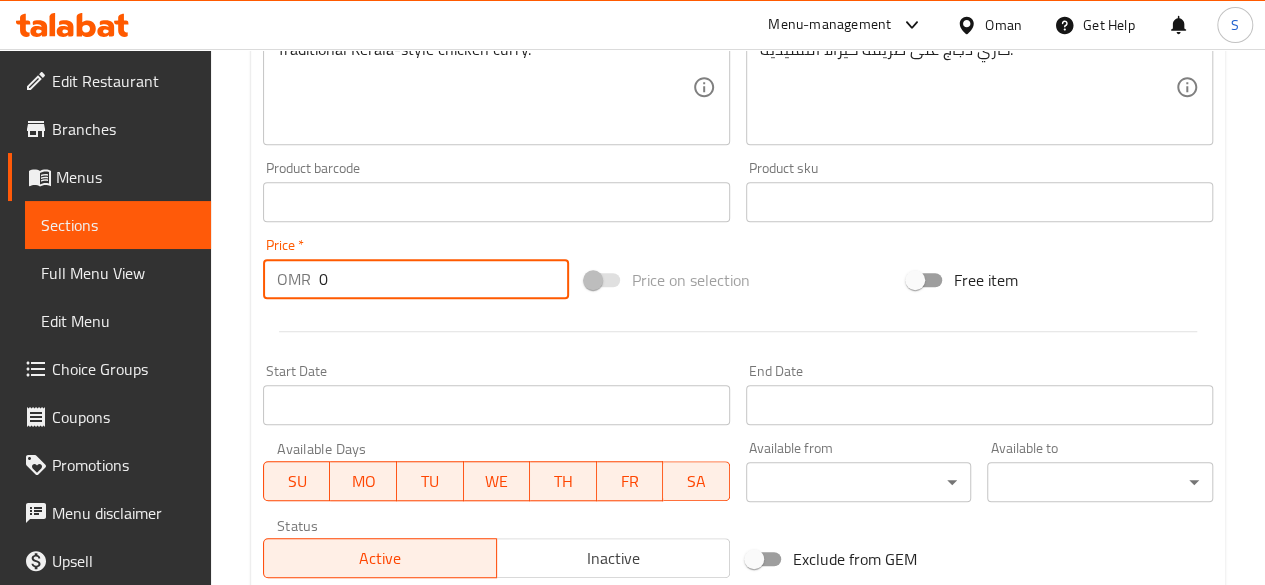 scroll, scrollTop: 857, scrollLeft: 0, axis: vertical 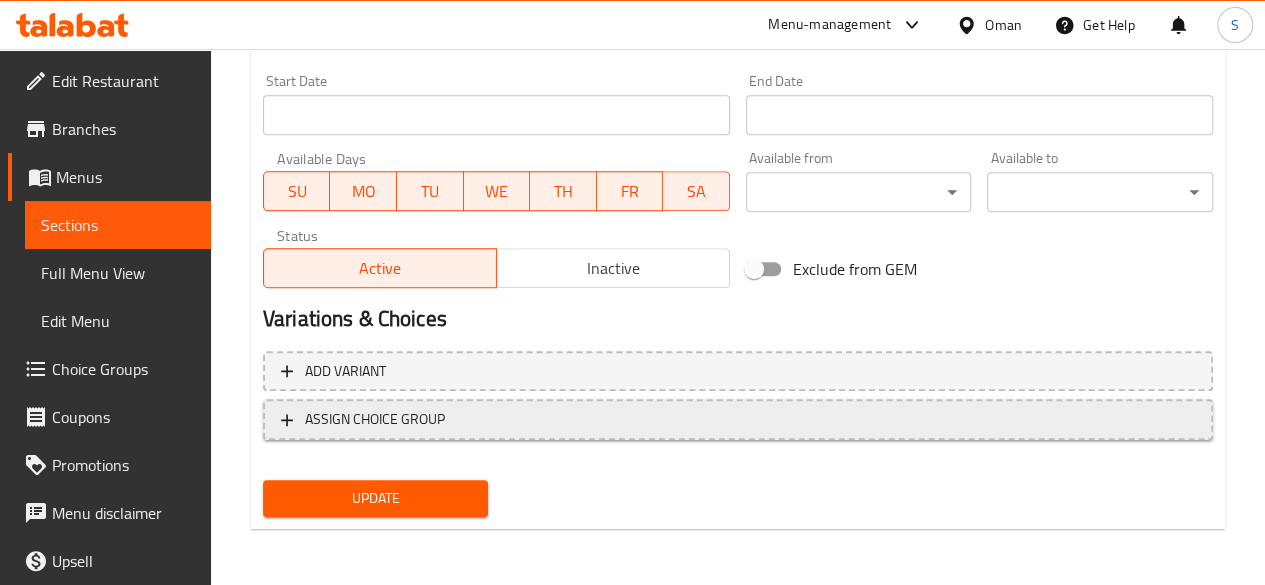 type on "0" 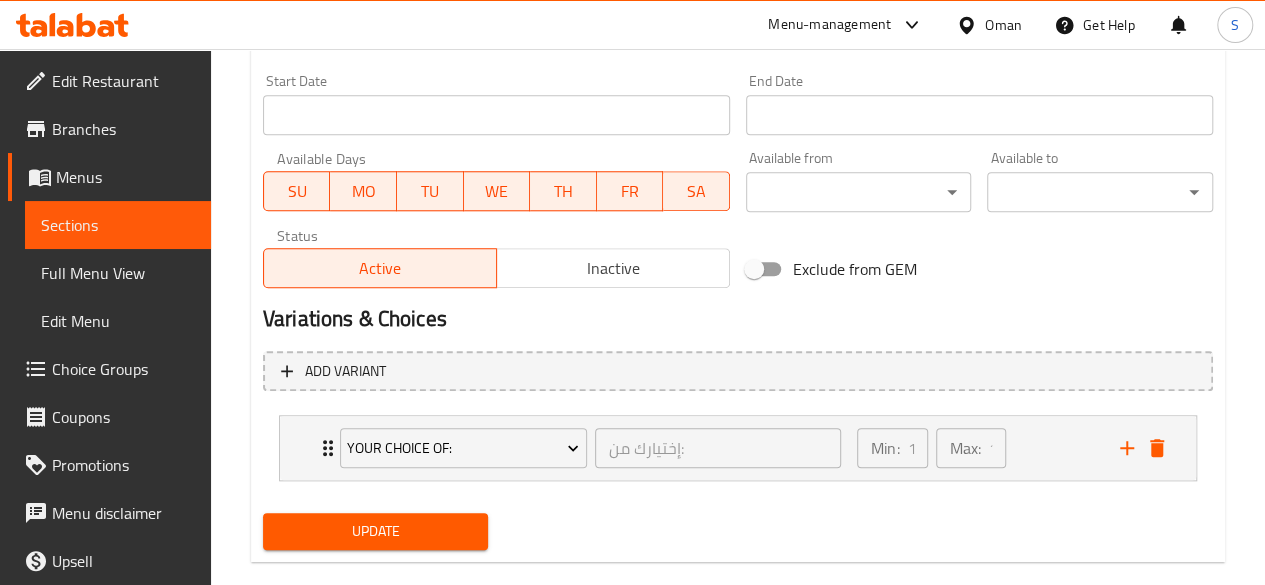 scroll, scrollTop: 889, scrollLeft: 0, axis: vertical 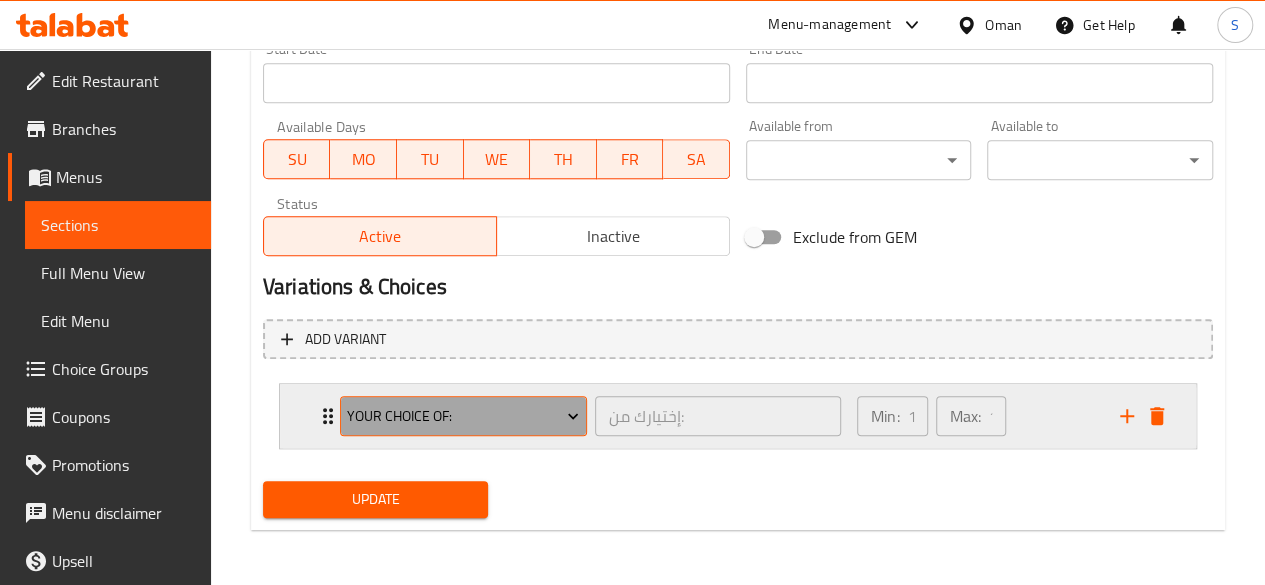 click on "your choice of:" at bounding box center (463, 416) 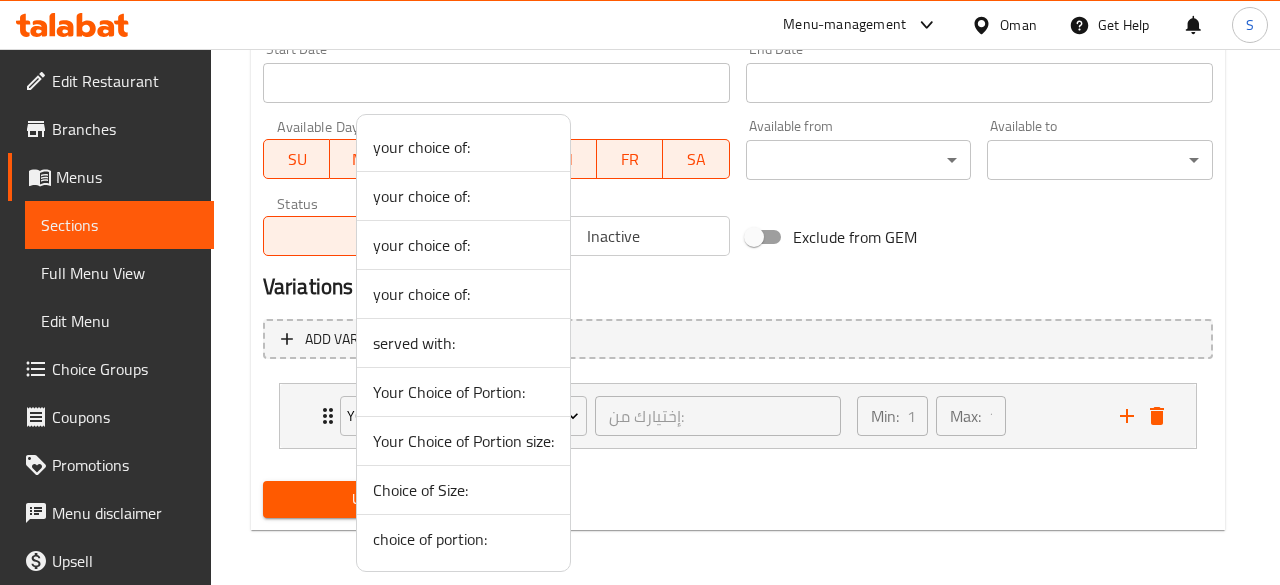 click on "choice of portion:" at bounding box center (463, 539) 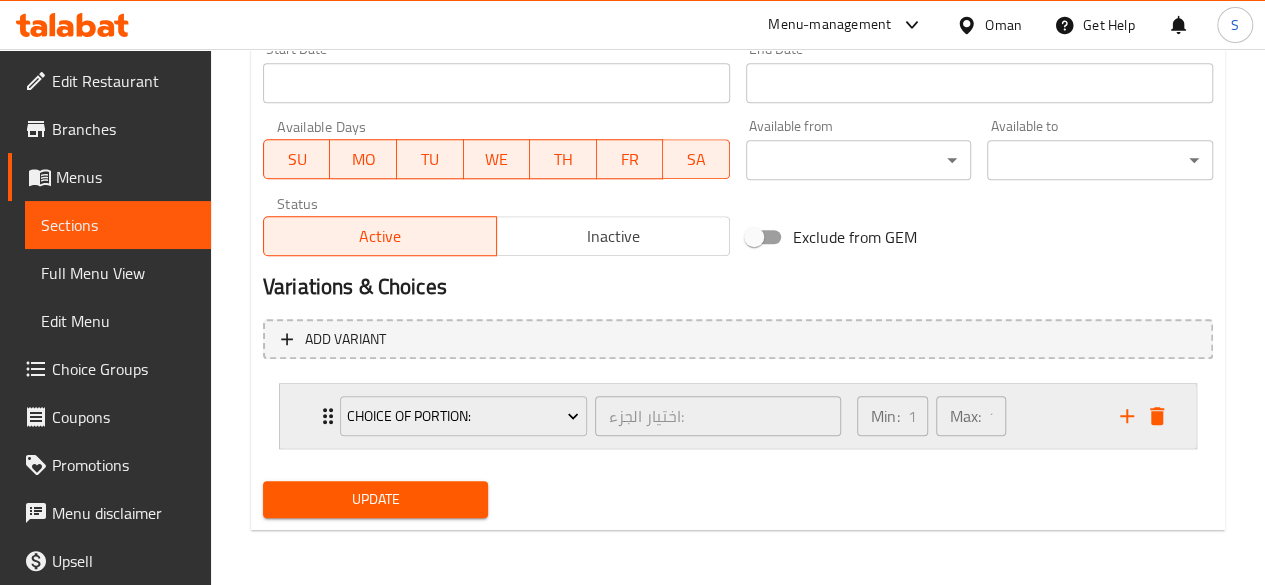 click on "choice of portion: اختيار الجزء: ​" at bounding box center [590, 416] 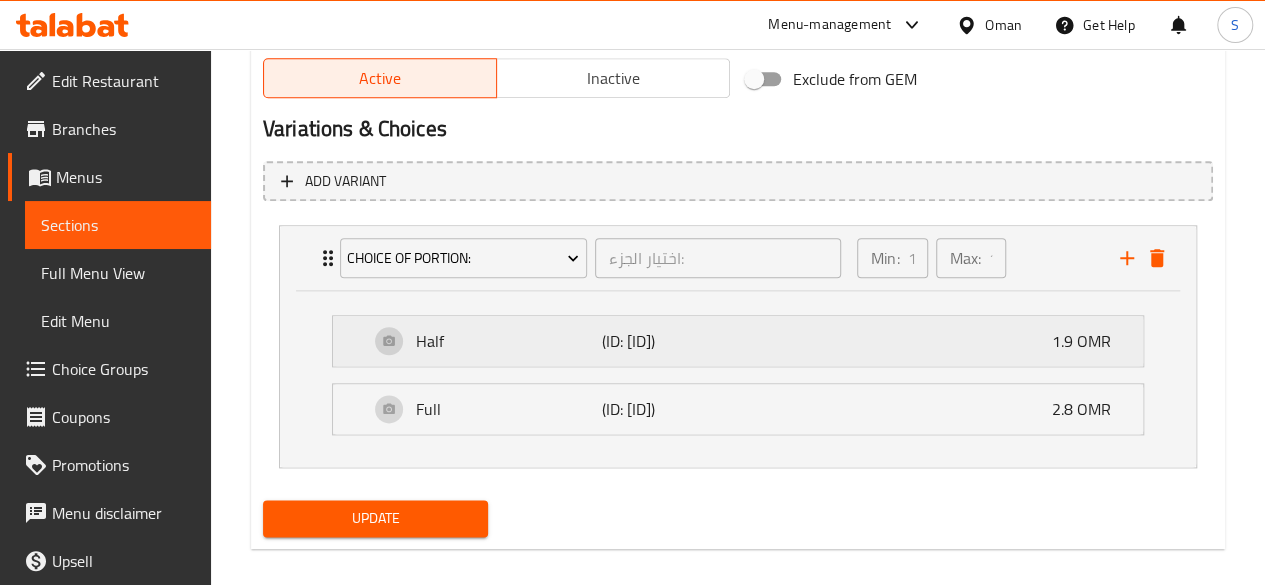 scroll, scrollTop: 1060, scrollLeft: 0, axis: vertical 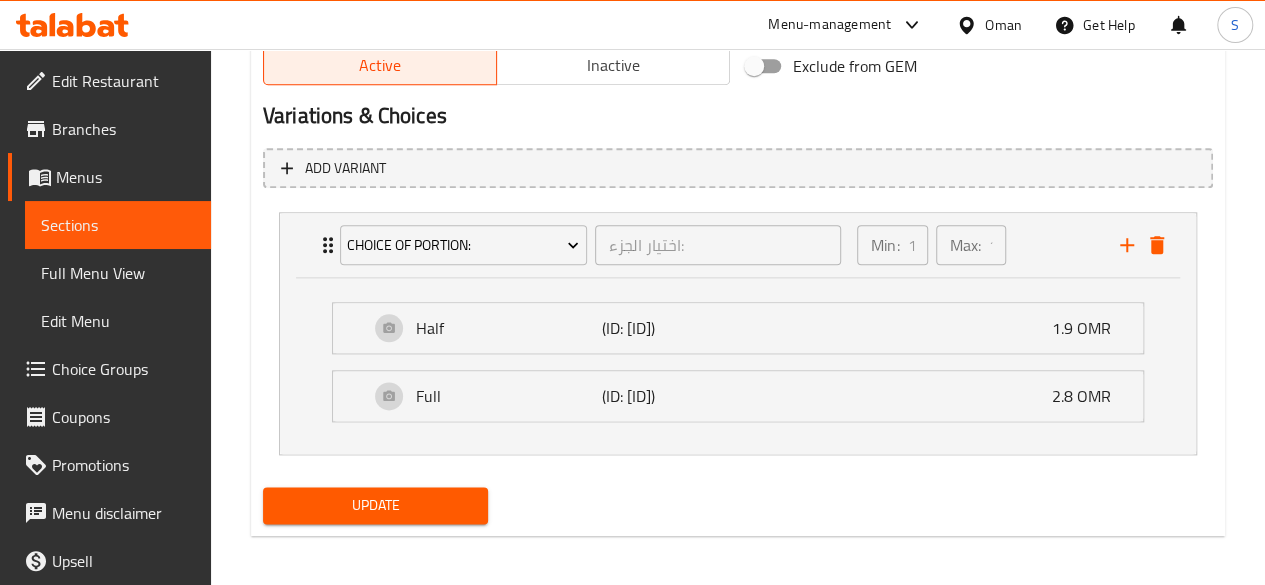 click on "Update" at bounding box center [376, 505] 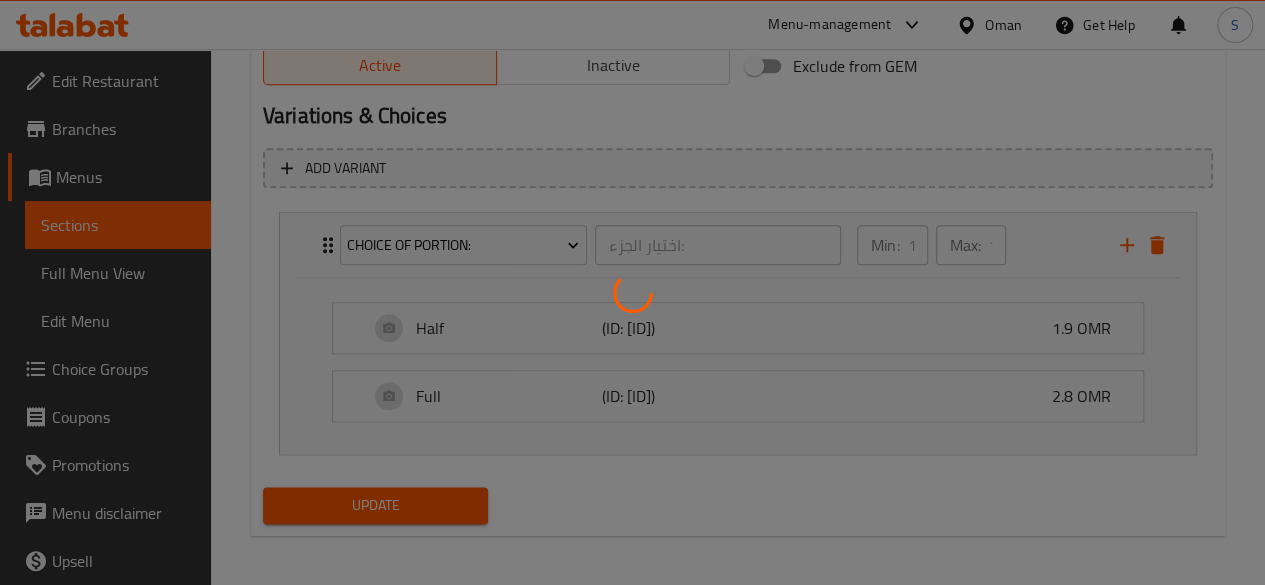 type 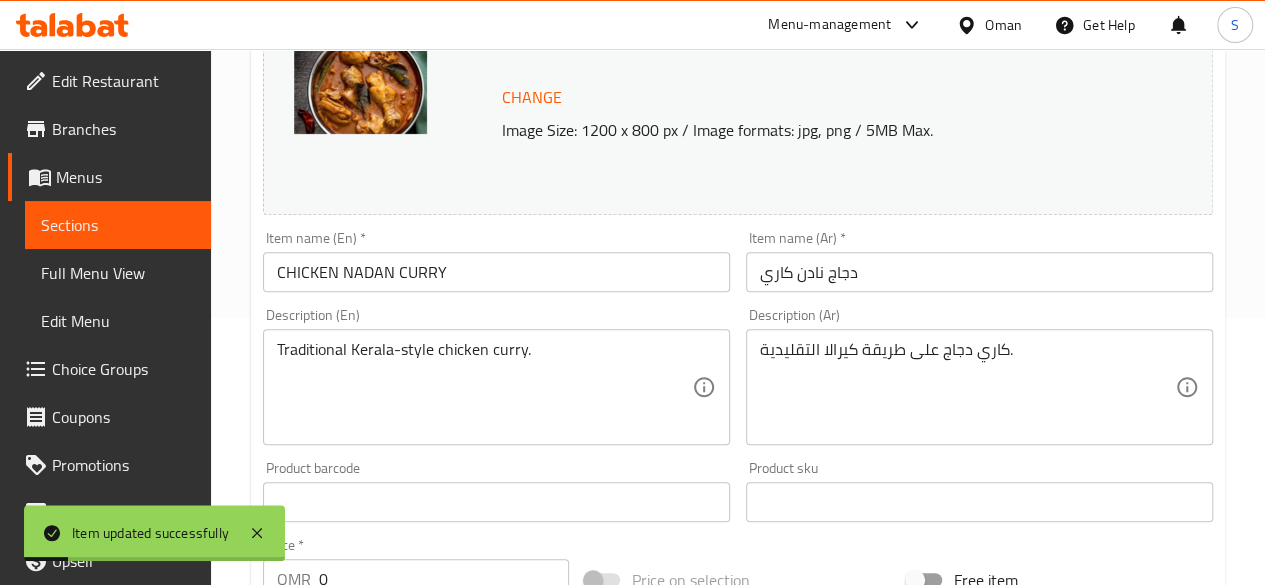 scroll, scrollTop: 0, scrollLeft: 0, axis: both 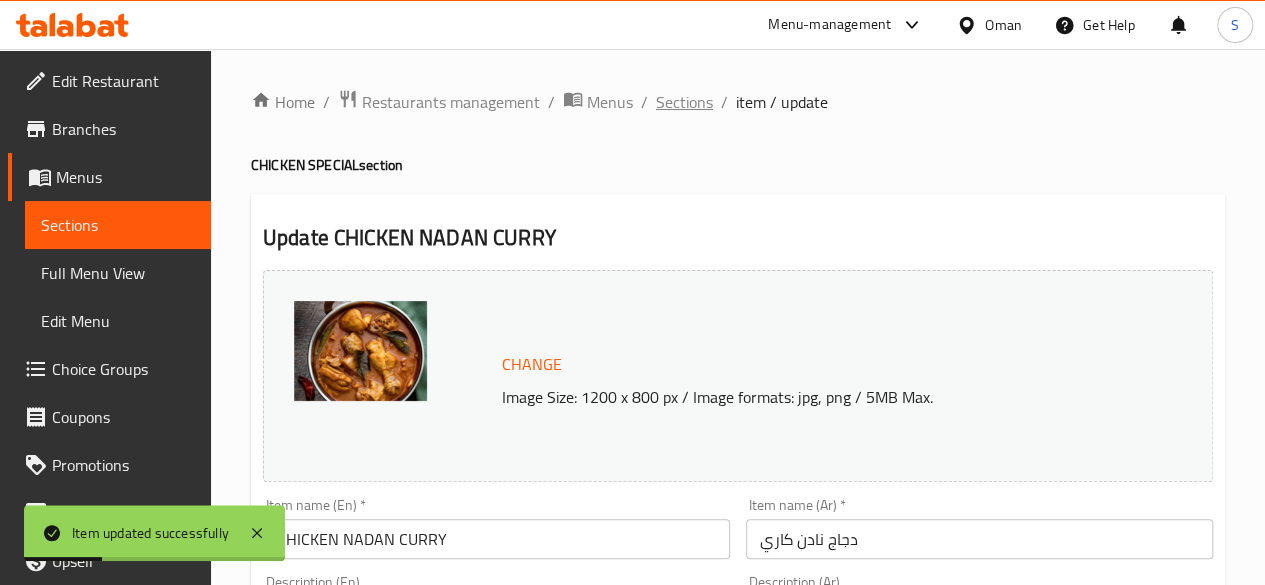 click on "Sections" at bounding box center [684, 102] 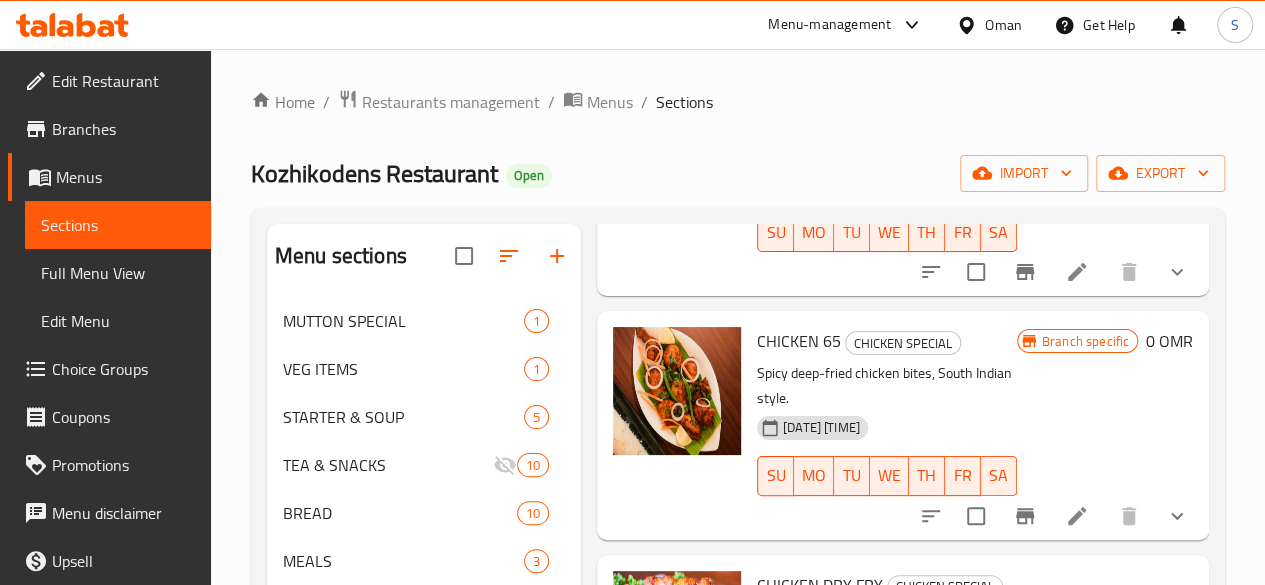 scroll, scrollTop: 3574, scrollLeft: 0, axis: vertical 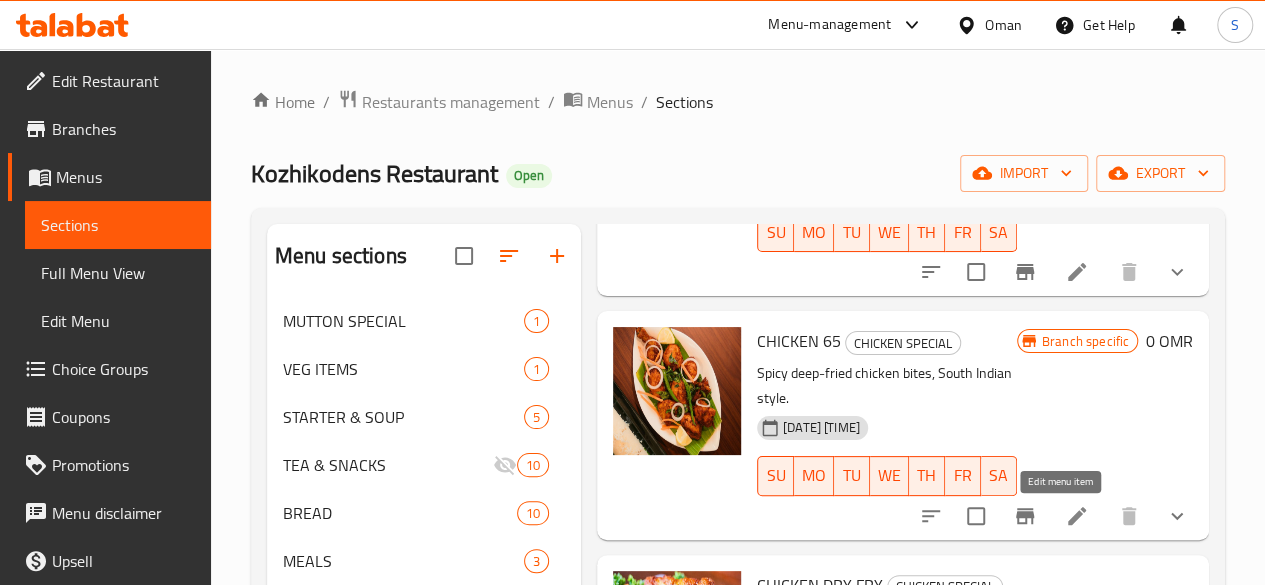 click 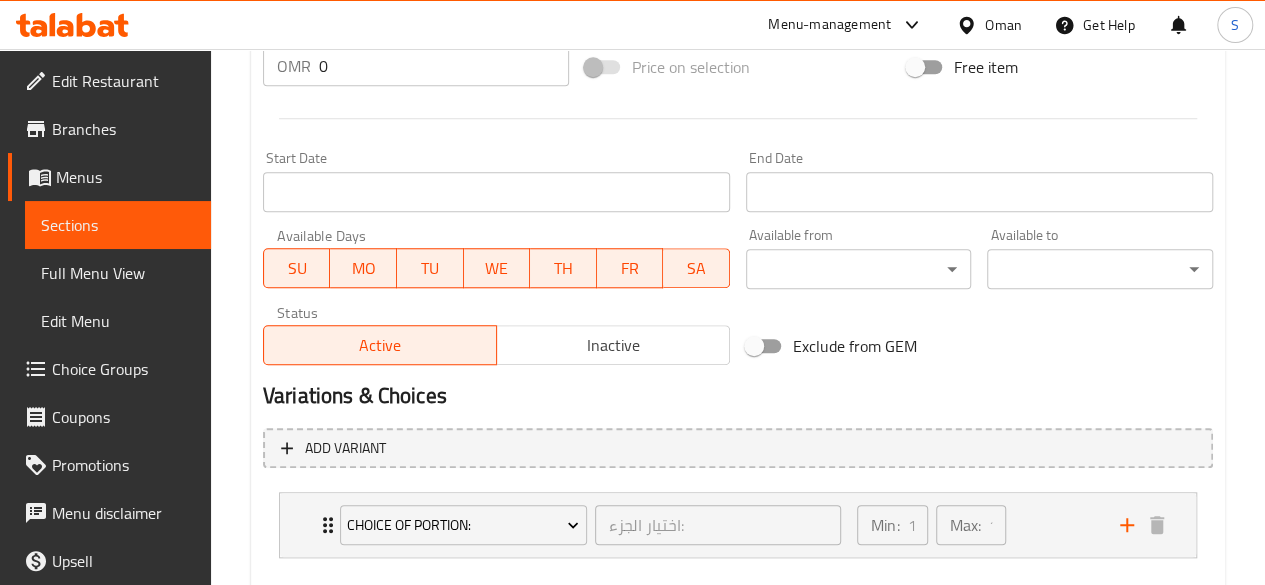 scroll, scrollTop: 845, scrollLeft: 0, axis: vertical 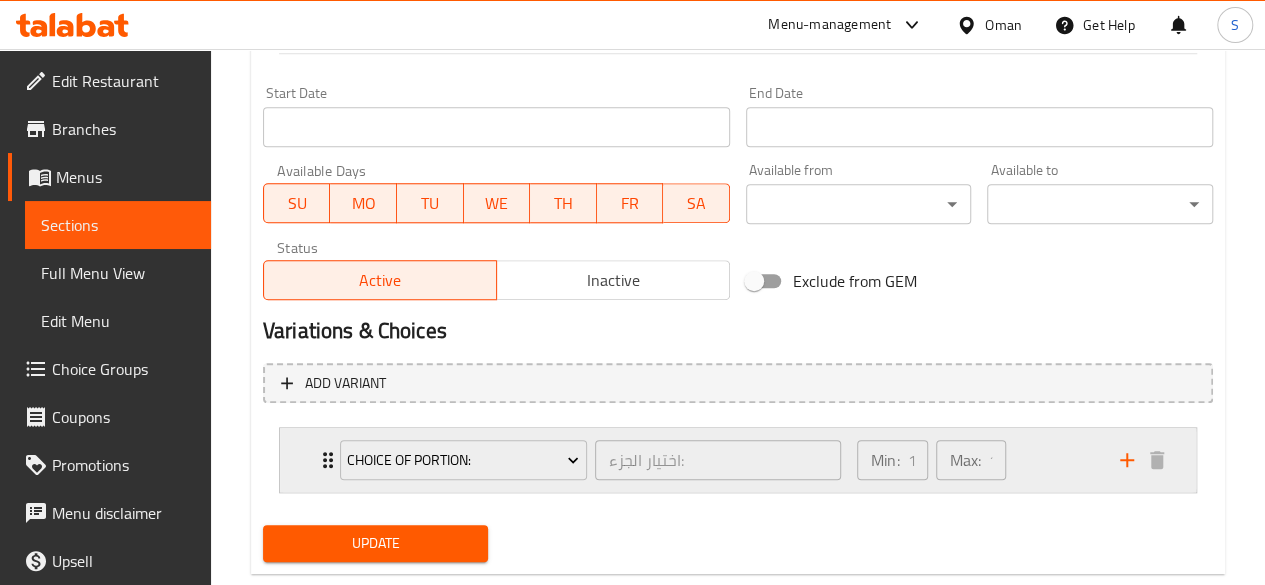 drag, startPoint x: 777, startPoint y: 410, endPoint x: 326, endPoint y: 461, distance: 453.87442 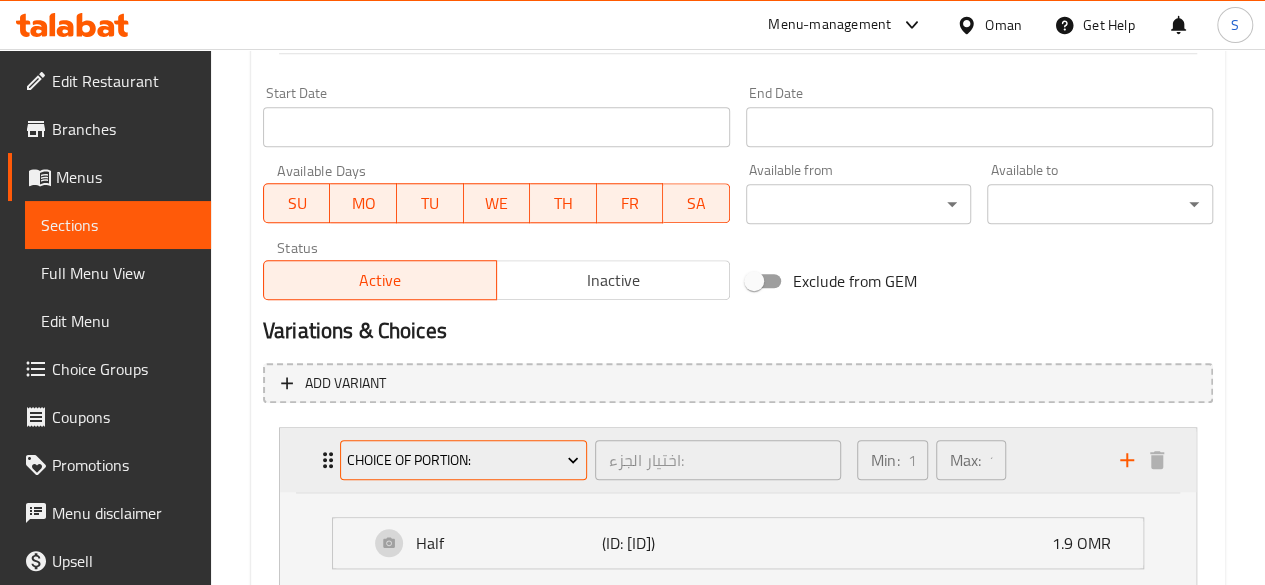 scroll, scrollTop: 1065, scrollLeft: 0, axis: vertical 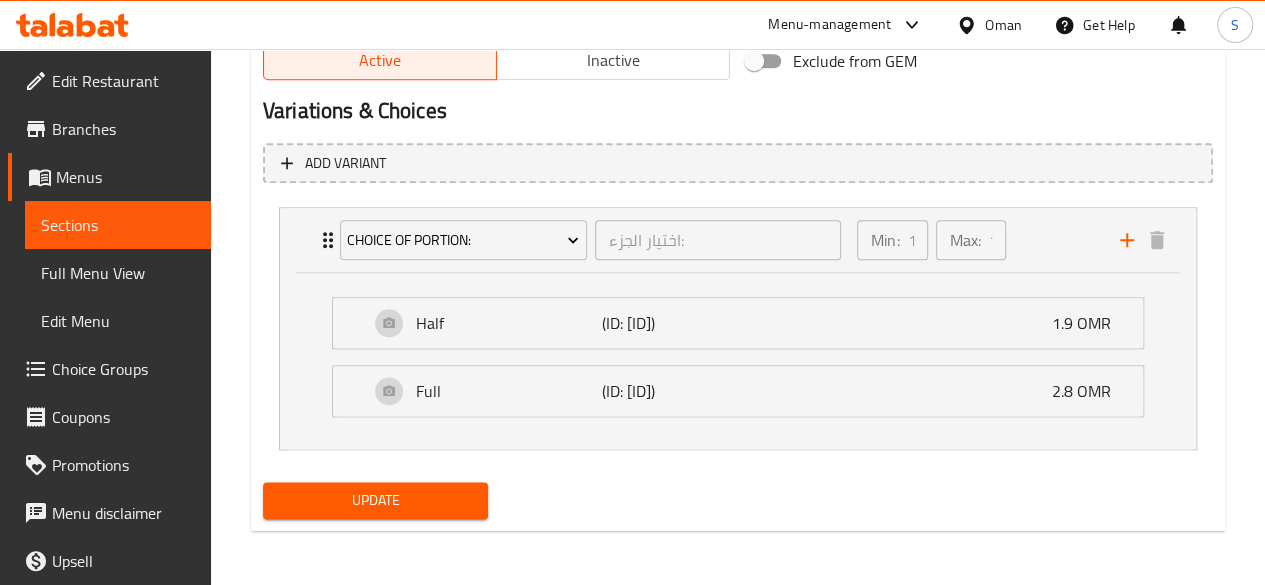 click on "Update" at bounding box center [376, 500] 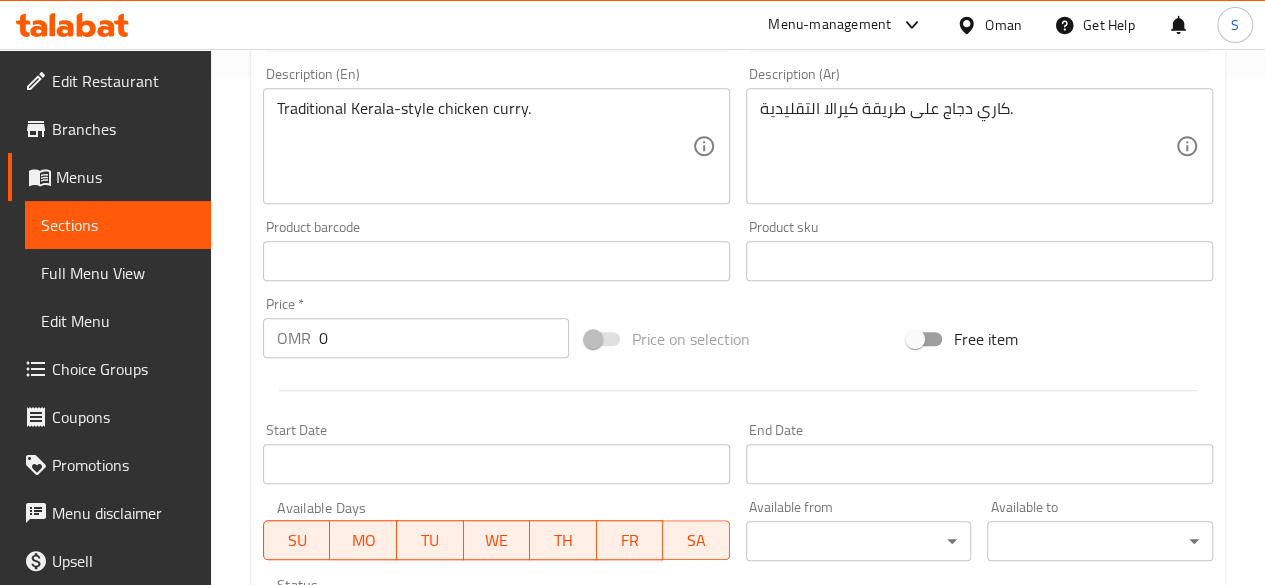 scroll, scrollTop: 0, scrollLeft: 0, axis: both 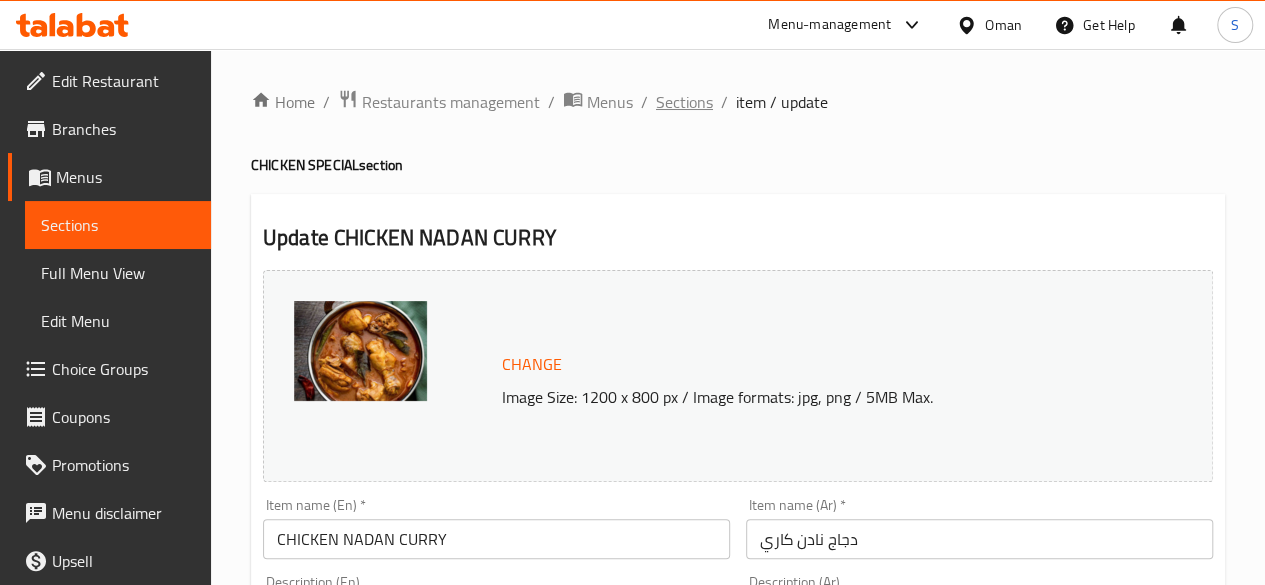 click on "Sections" at bounding box center [684, 102] 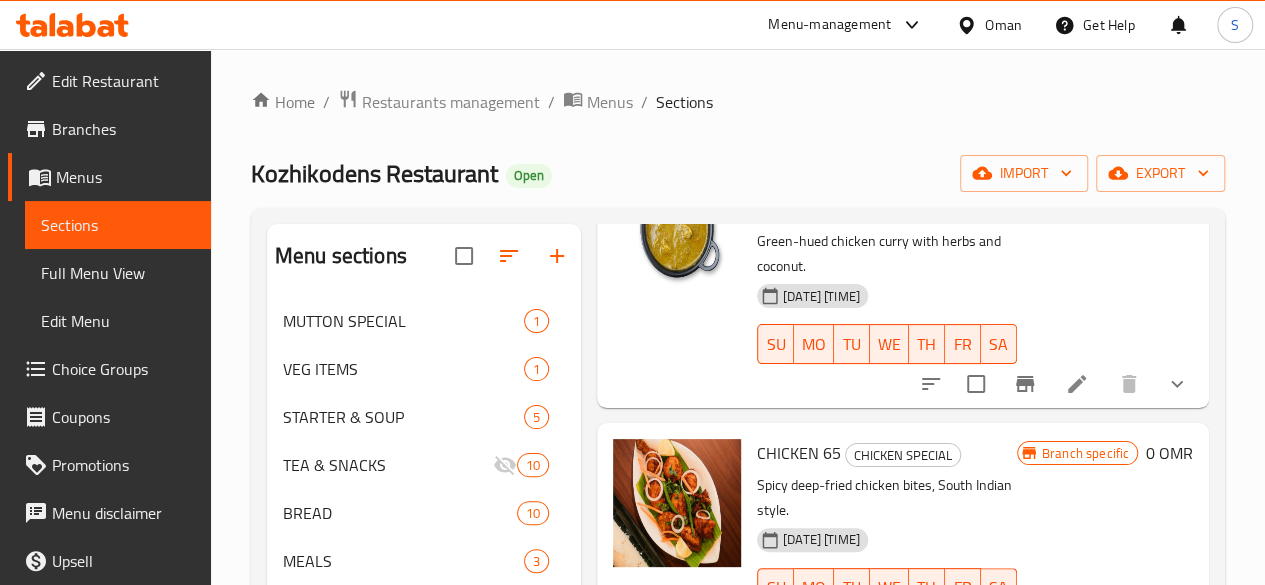scroll, scrollTop: 3574, scrollLeft: 0, axis: vertical 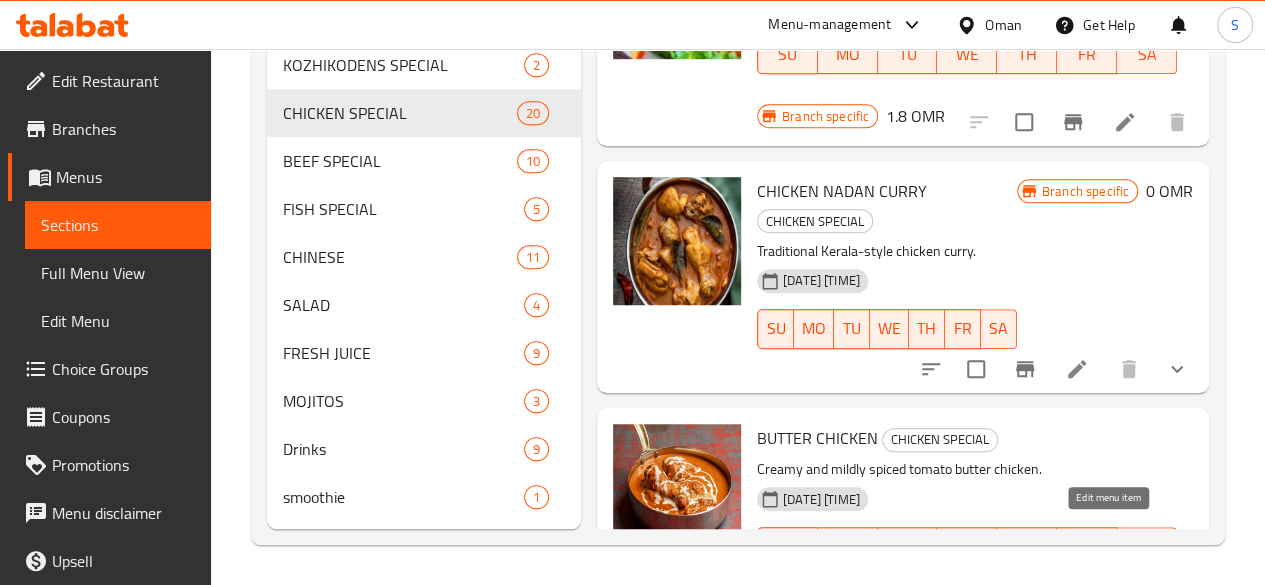 click 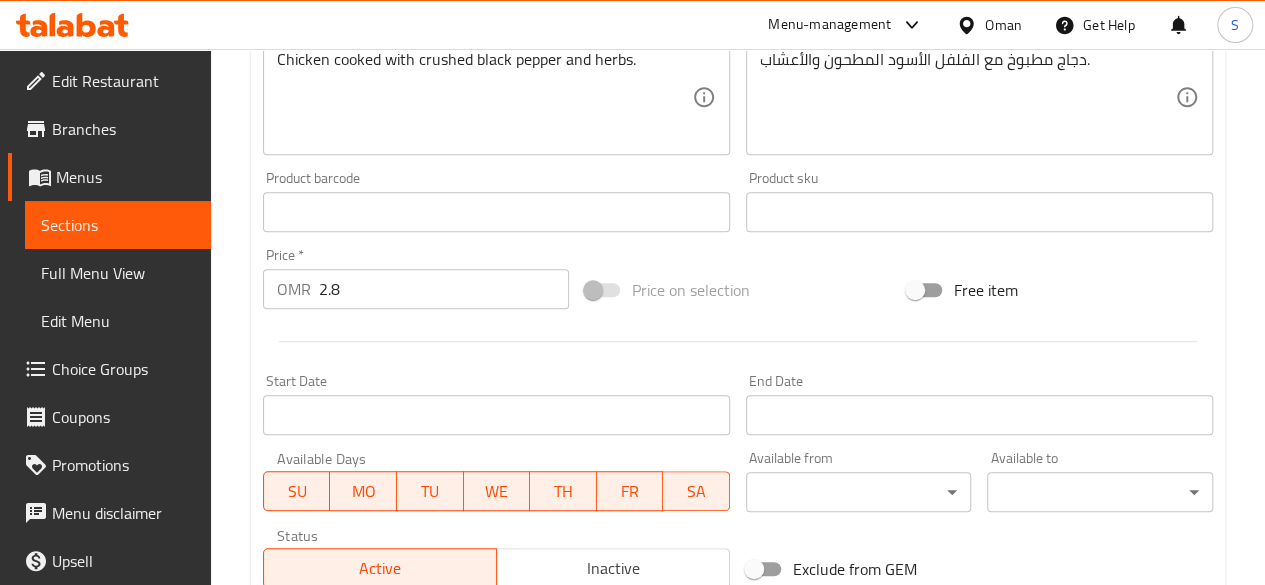 scroll, scrollTop: 559, scrollLeft: 0, axis: vertical 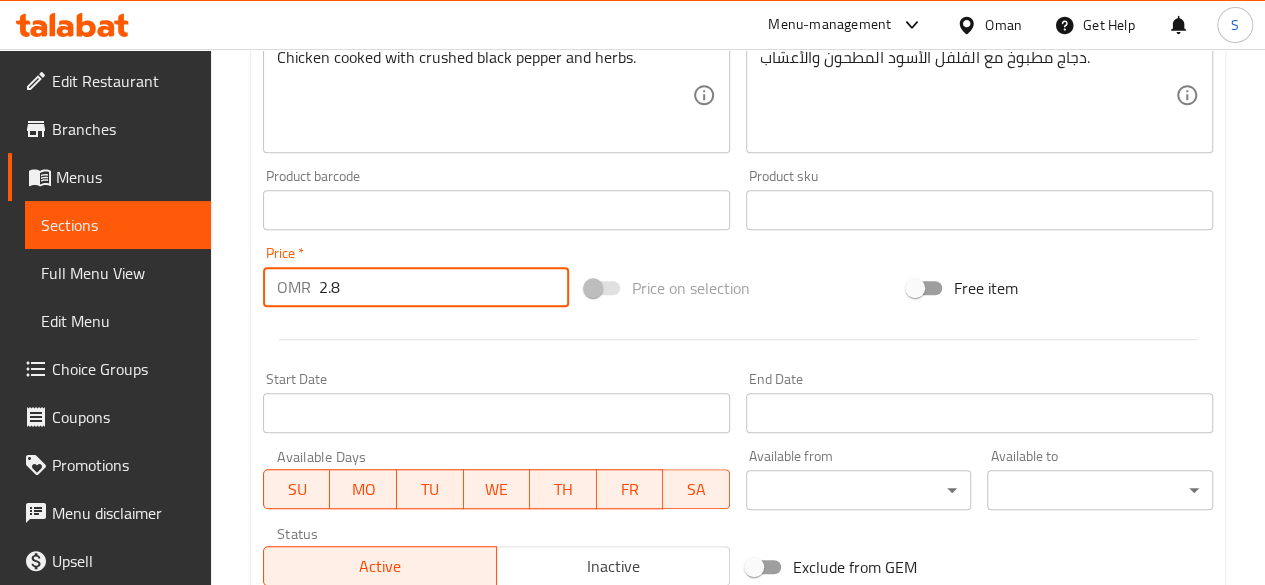 drag, startPoint x: 413, startPoint y: 303, endPoint x: 252, endPoint y: 295, distance: 161.19864 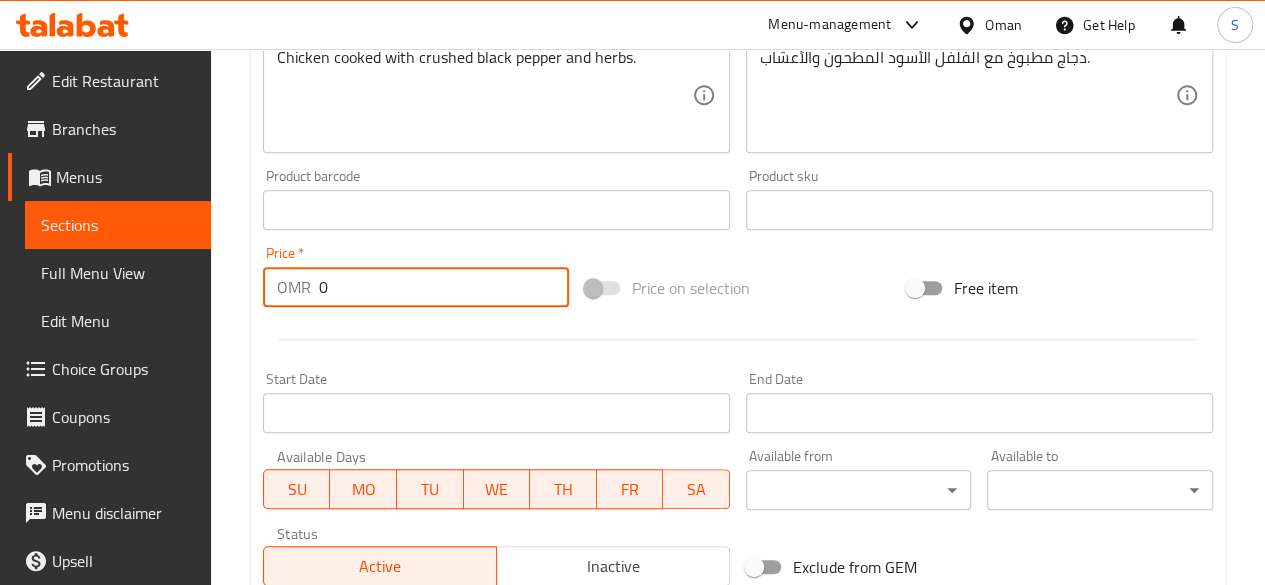 scroll, scrollTop: 857, scrollLeft: 0, axis: vertical 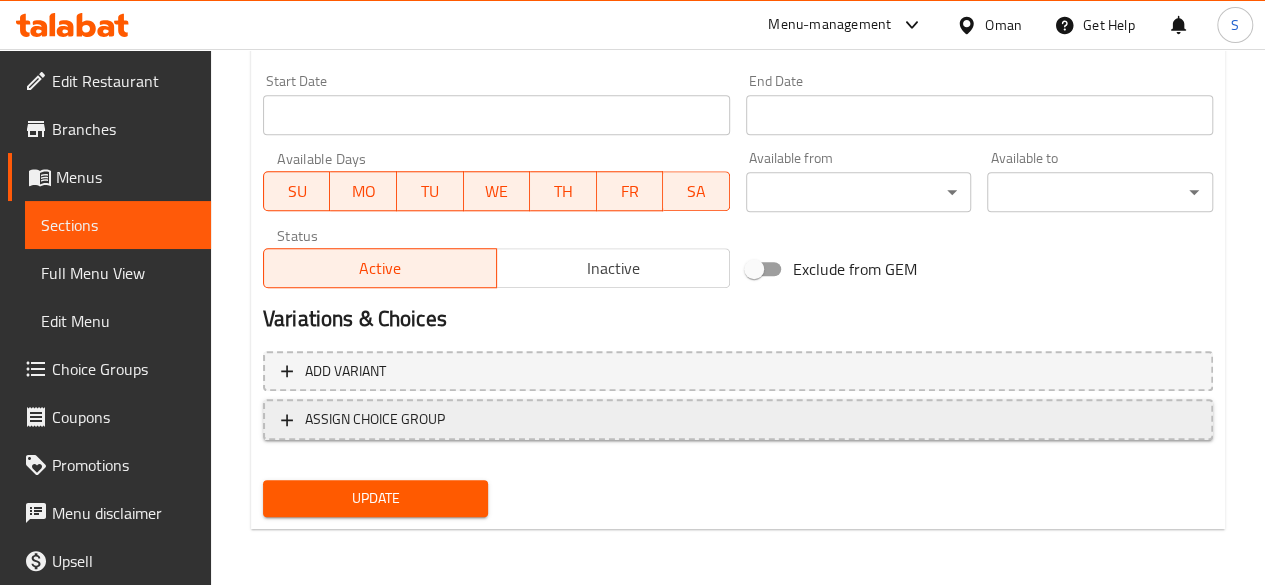 type on "0" 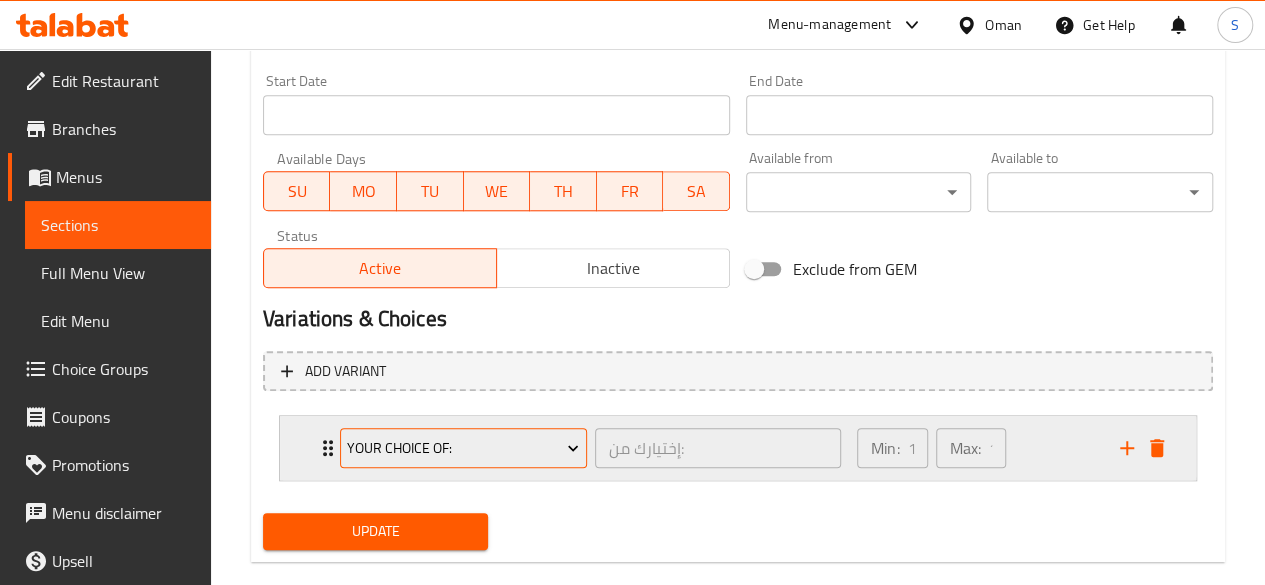 click on "your choice of:" at bounding box center (463, 448) 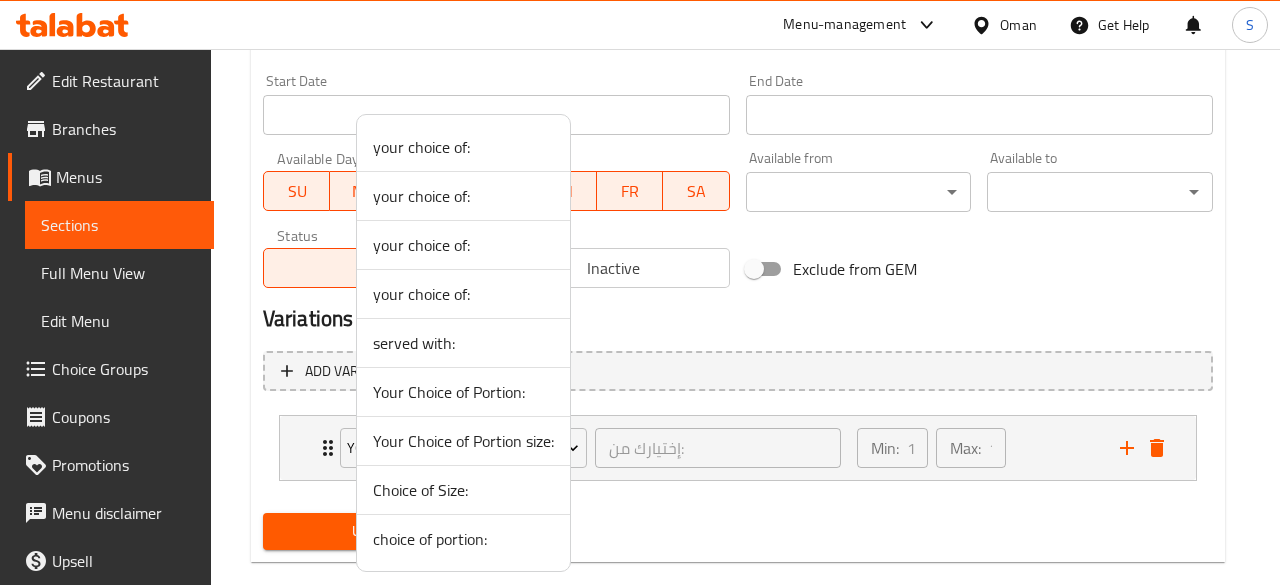 click on "choice of portion:" at bounding box center [463, 539] 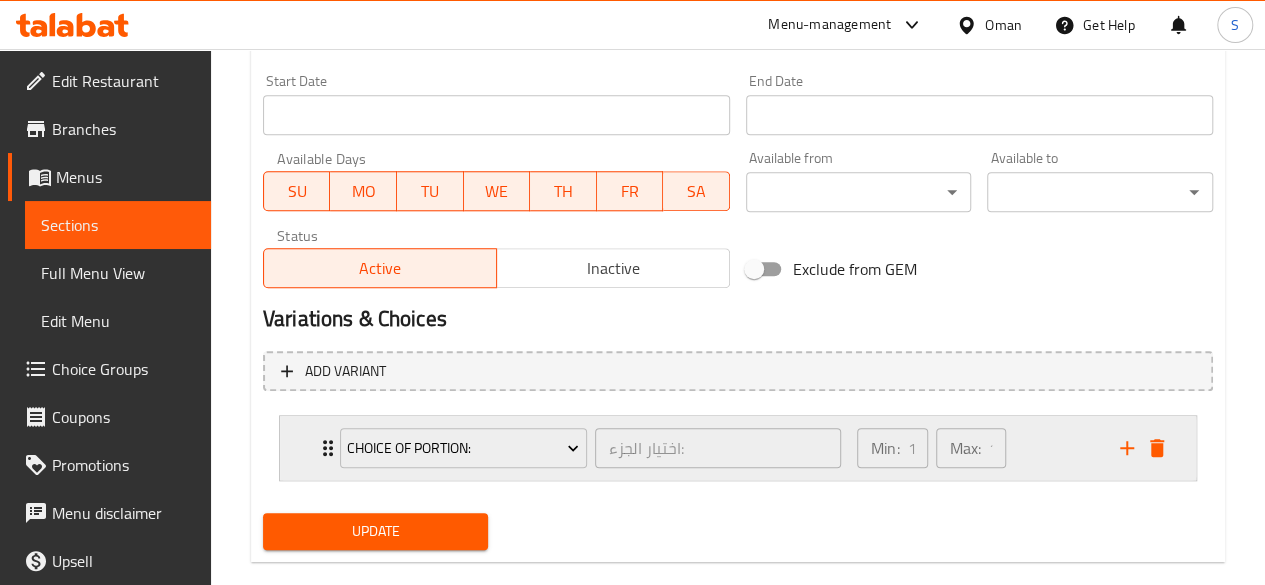 click 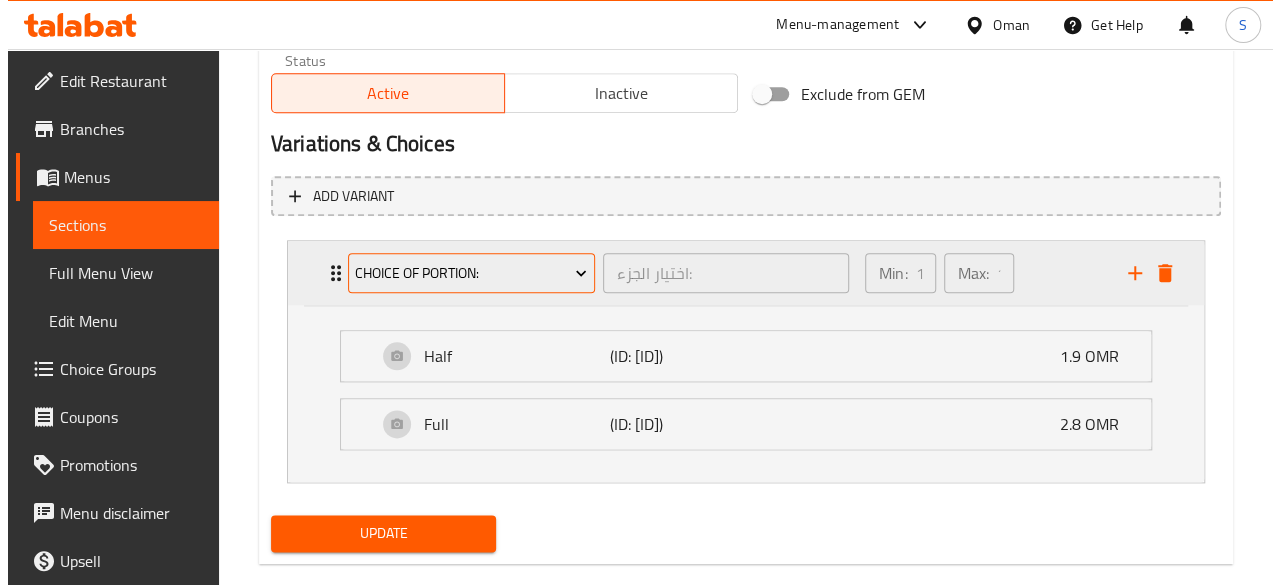 scroll, scrollTop: 1065, scrollLeft: 0, axis: vertical 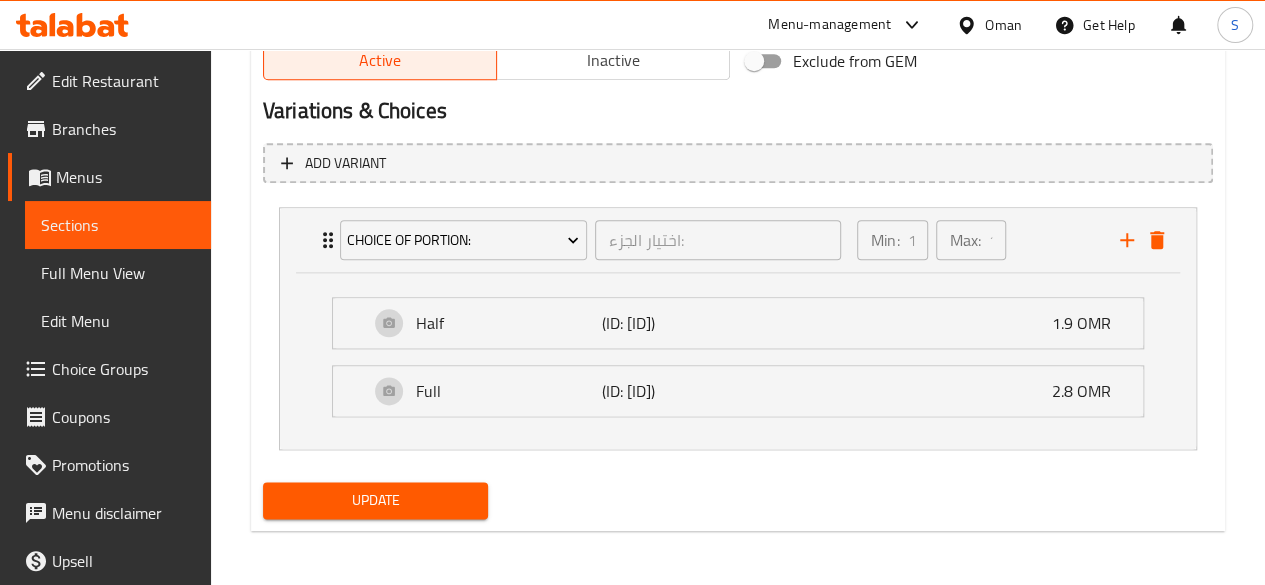 click on "Update" at bounding box center [376, 500] 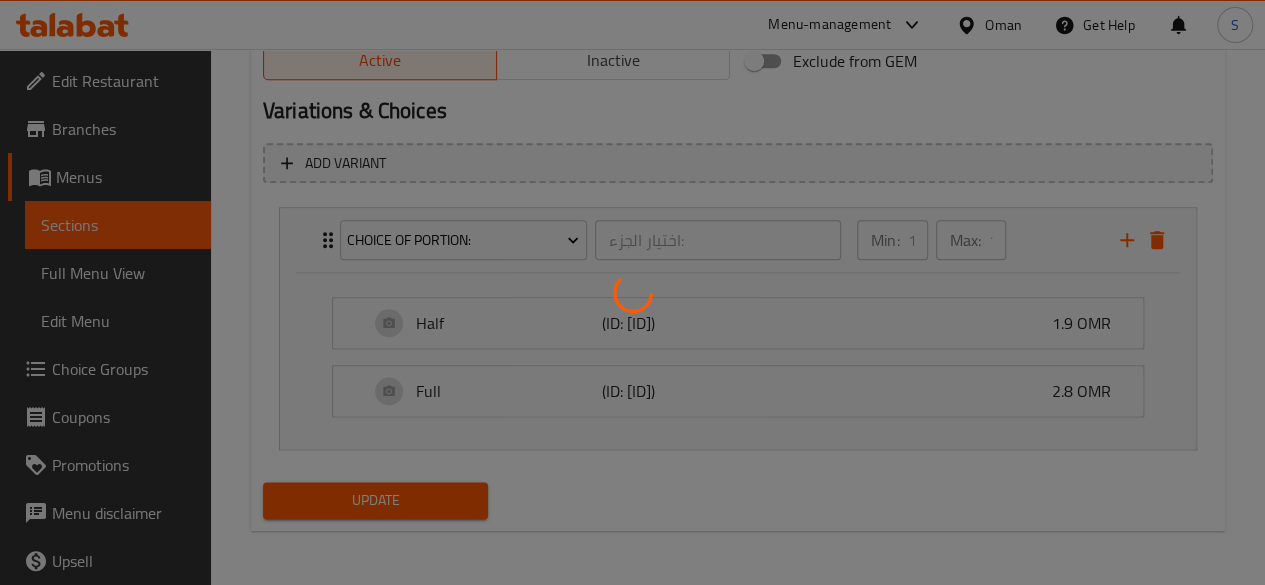 type 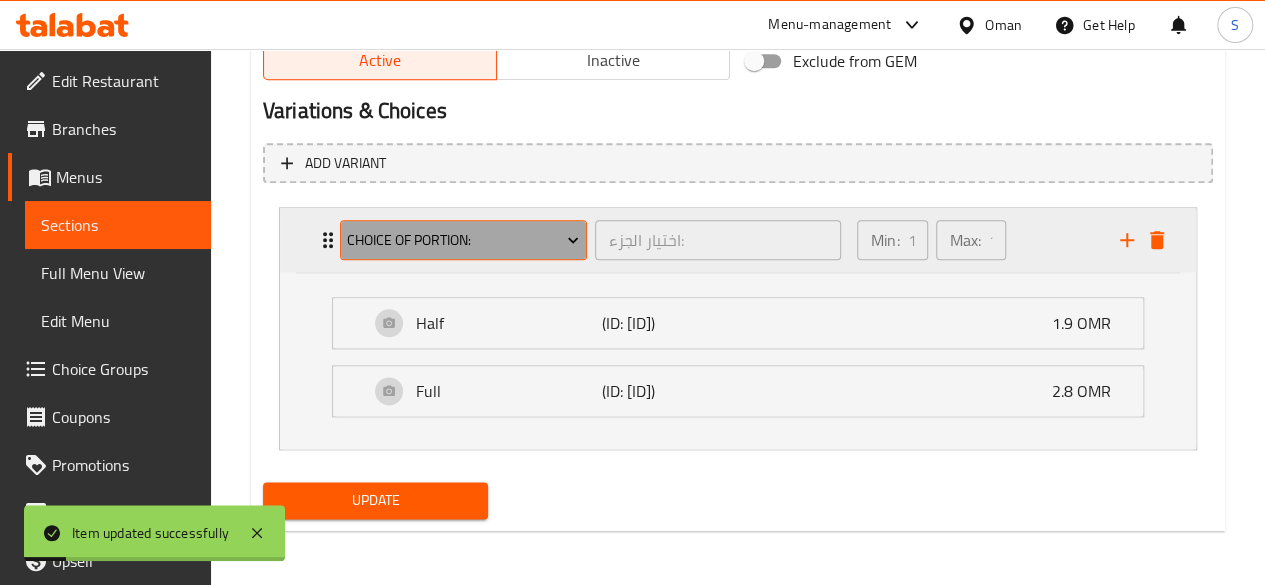 click on "choice of portion:" at bounding box center [463, 240] 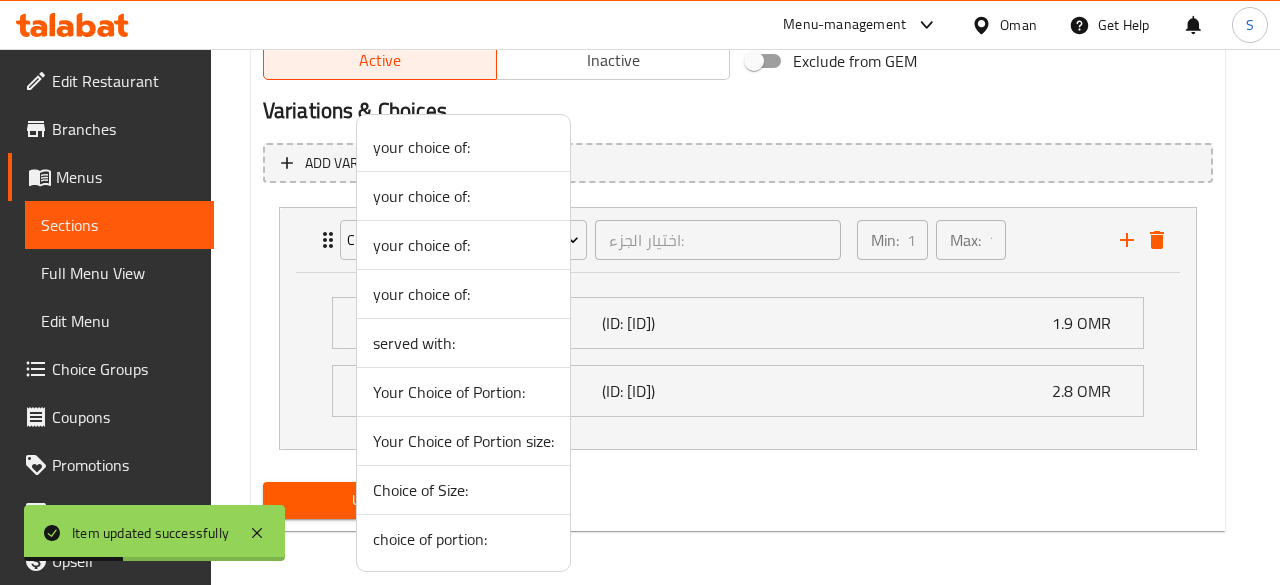 click at bounding box center (640, 292) 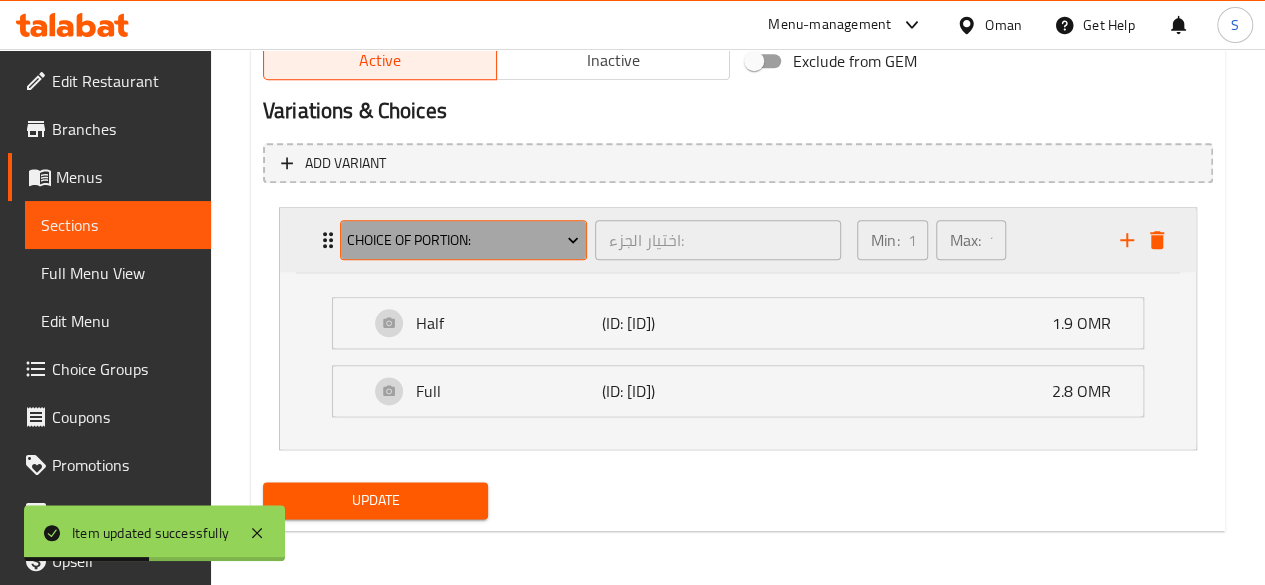click on "choice of portion:" at bounding box center (463, 240) 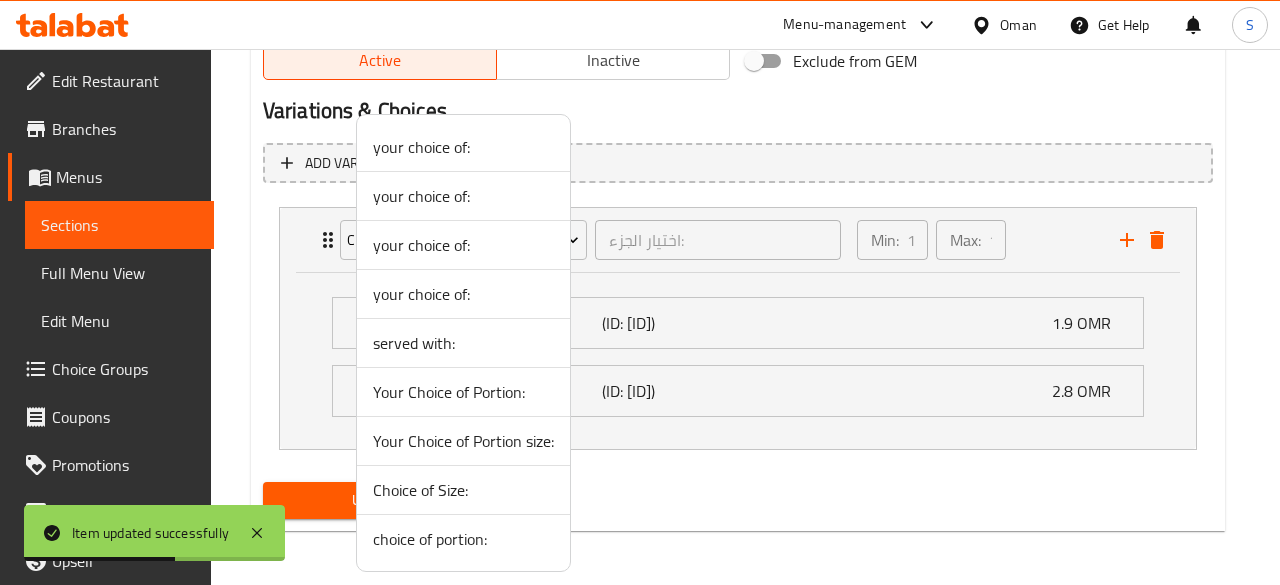 click on "Choice of Size:" at bounding box center [463, 490] 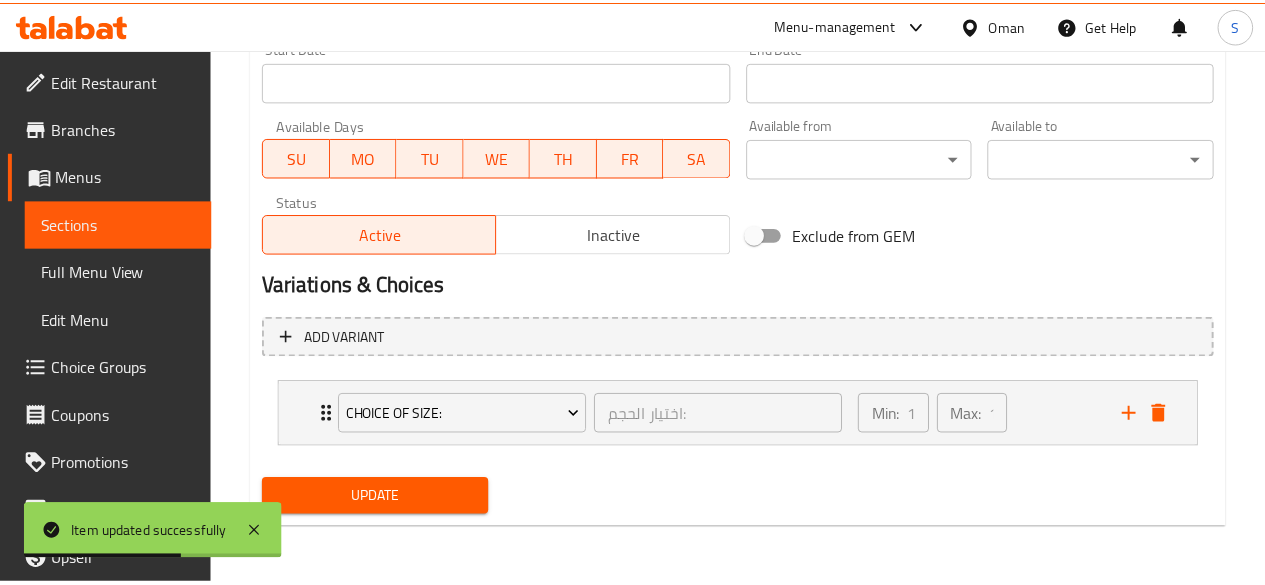 scroll, scrollTop: 889, scrollLeft: 0, axis: vertical 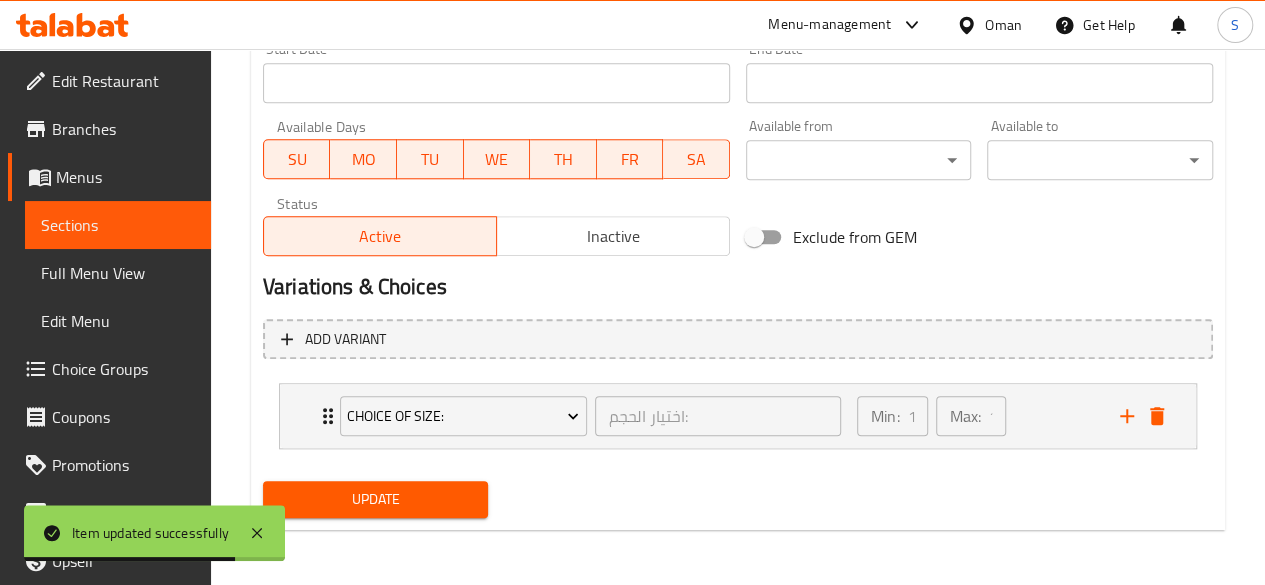 click on "Active" at bounding box center (380, 236) 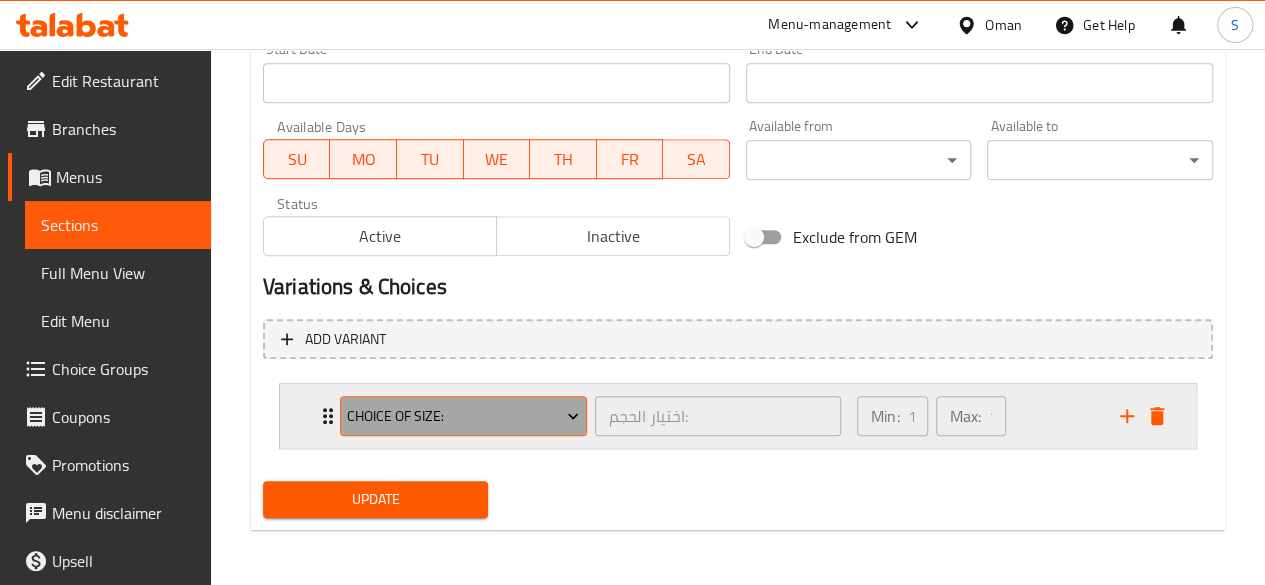 click on "Choice of Size:" at bounding box center [463, 416] 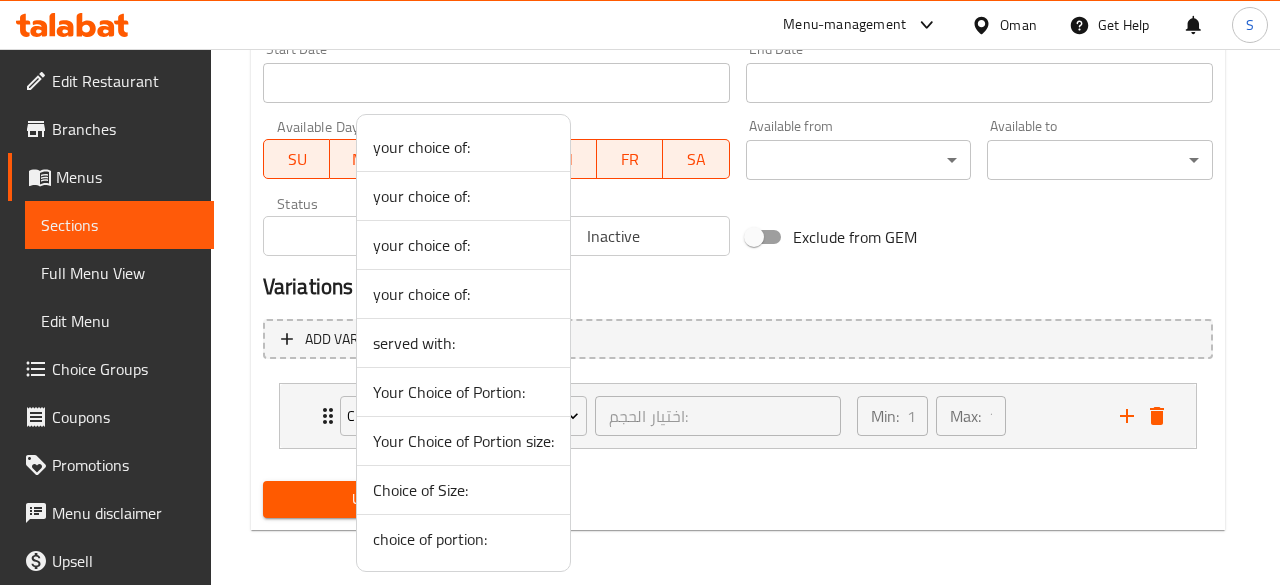 click on "Choice of Size:" at bounding box center [463, 490] 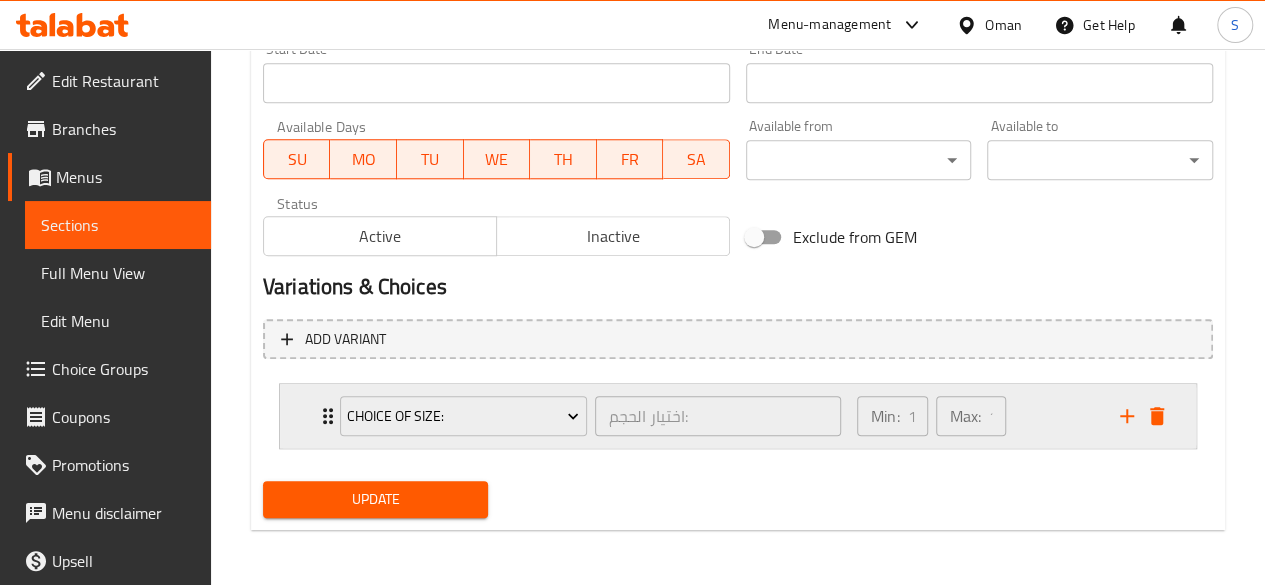 click 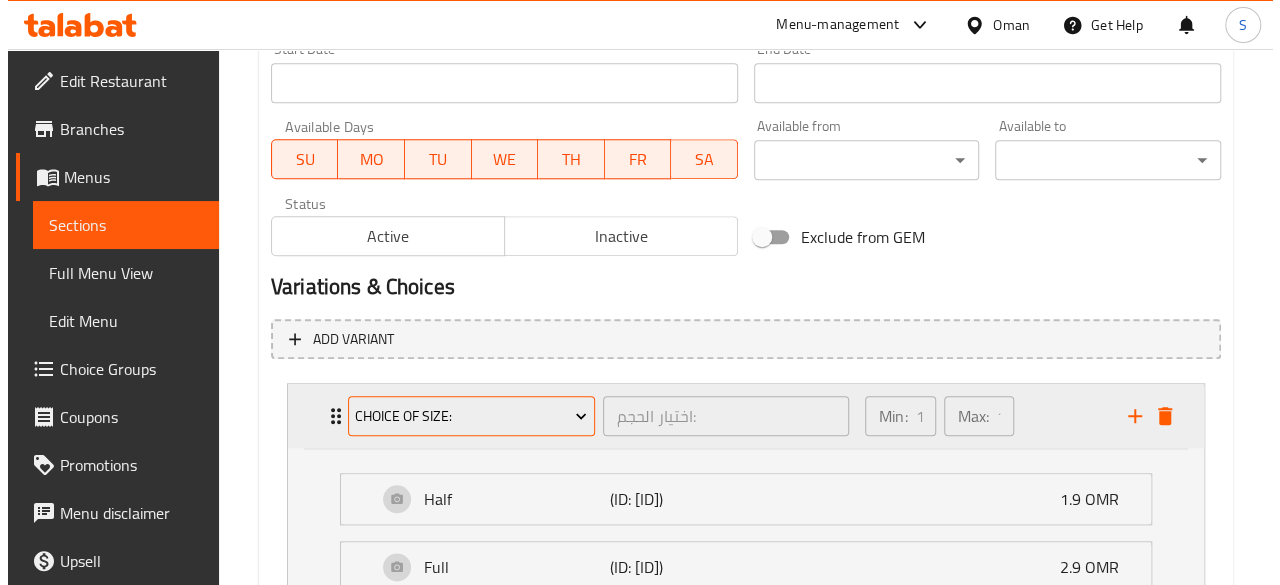 scroll, scrollTop: 1065, scrollLeft: 0, axis: vertical 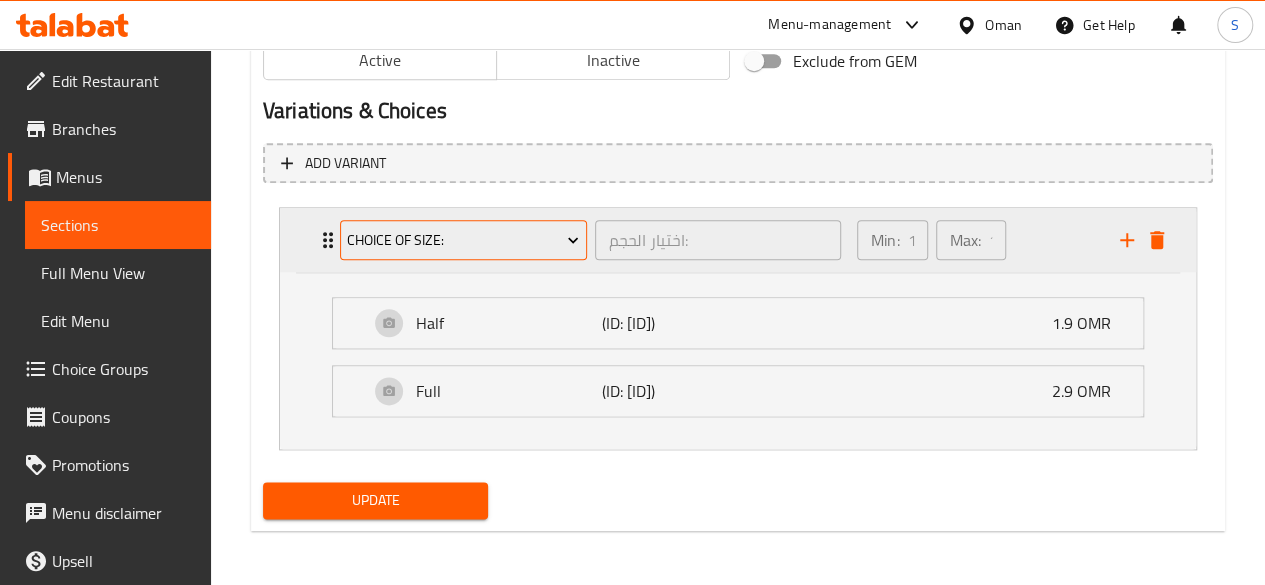 click on "Choice of Size:" at bounding box center [463, 240] 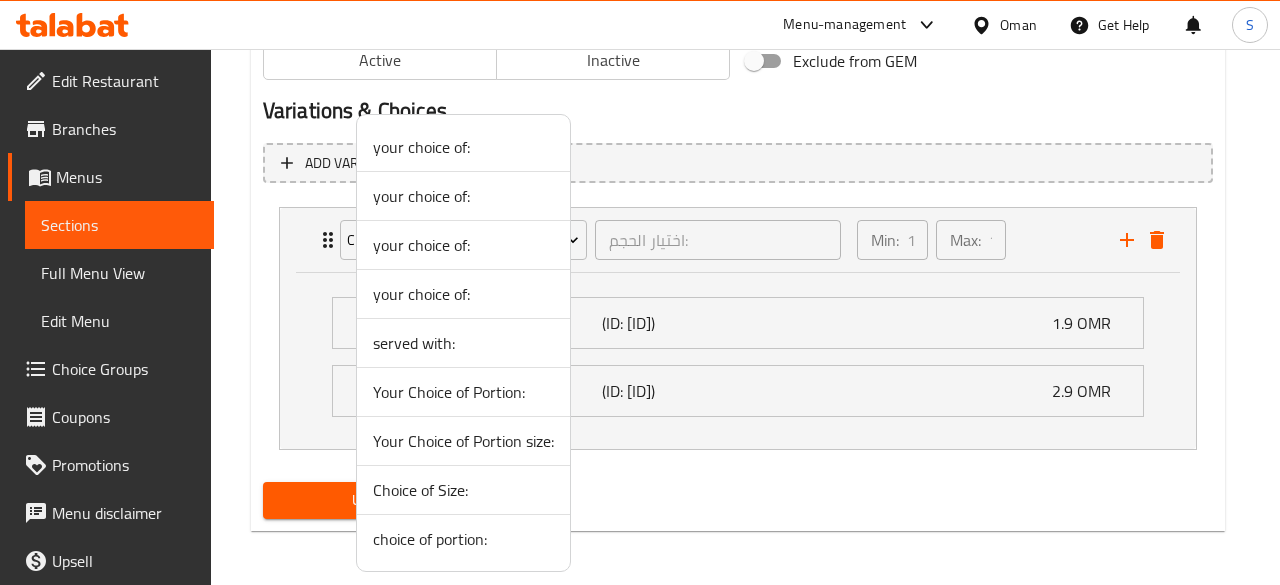 click on "Your Choice of Portion size:" at bounding box center (463, 441) 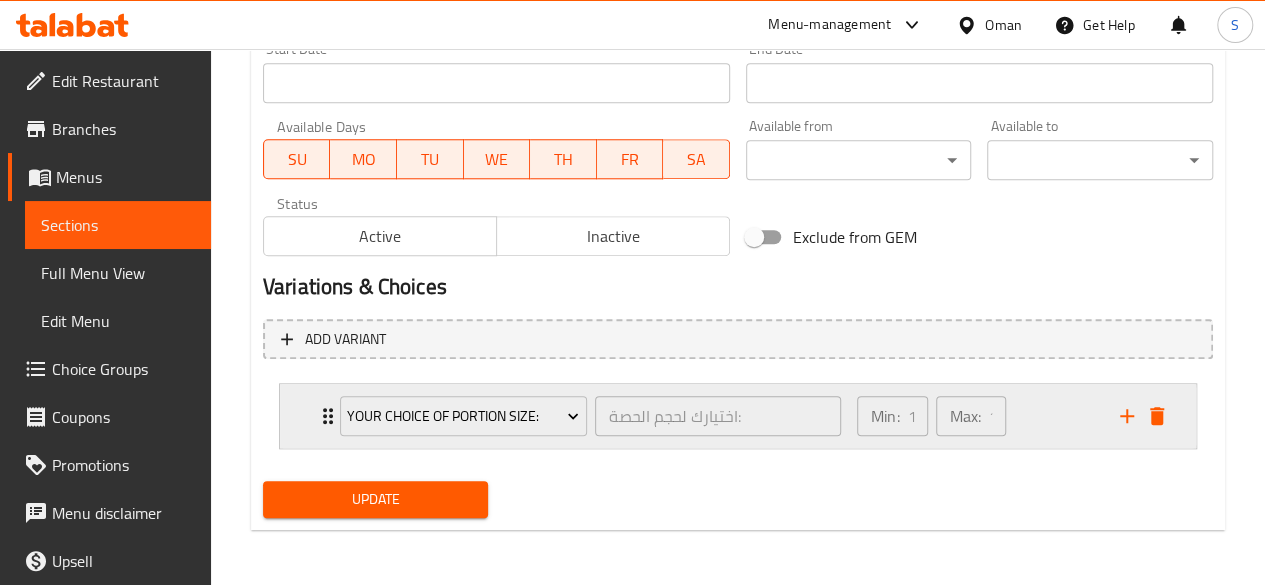 click on "Your Choice of Portion size: اختيارك لحجم الحصة: ​" at bounding box center (590, 416) 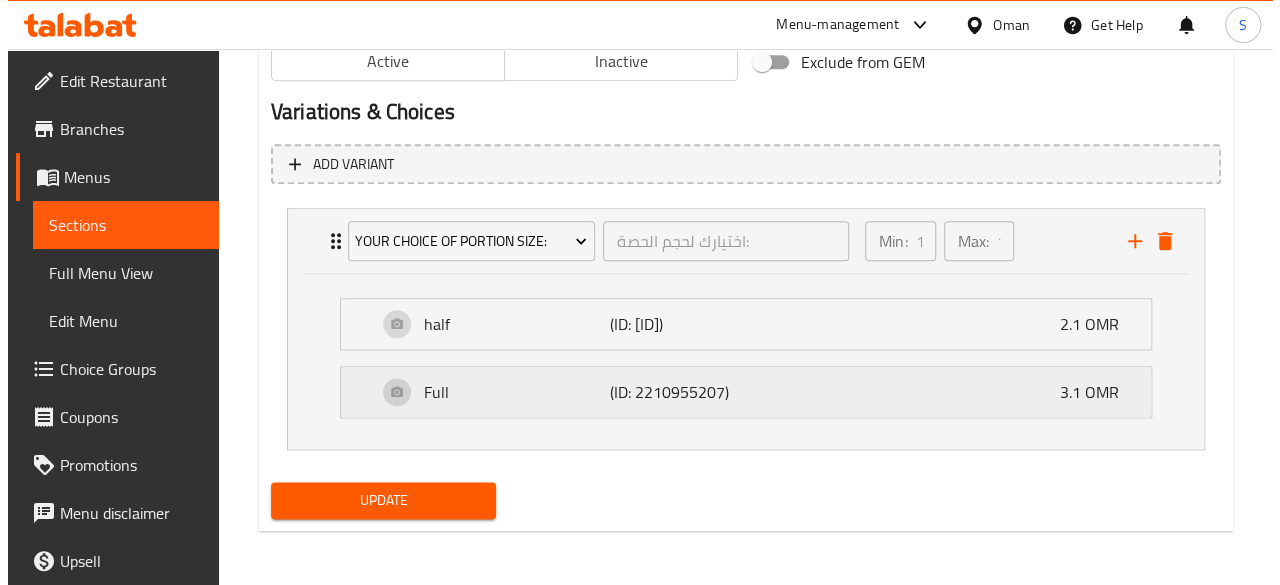scroll, scrollTop: 1065, scrollLeft: 0, axis: vertical 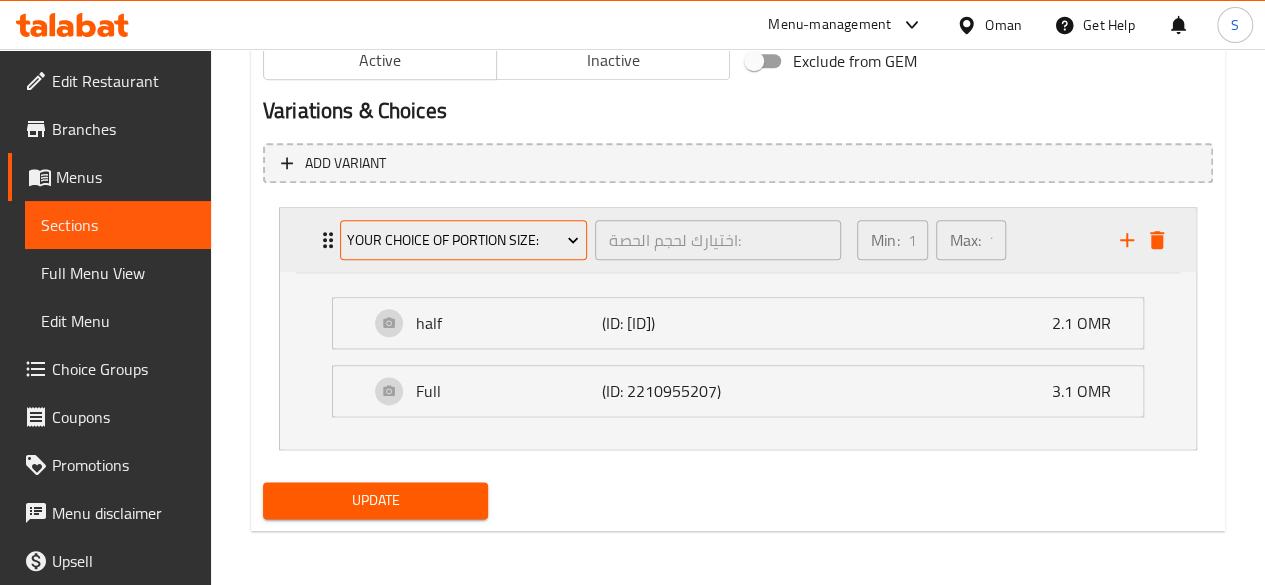 click on "Your Choice of Portion size:" at bounding box center (463, 240) 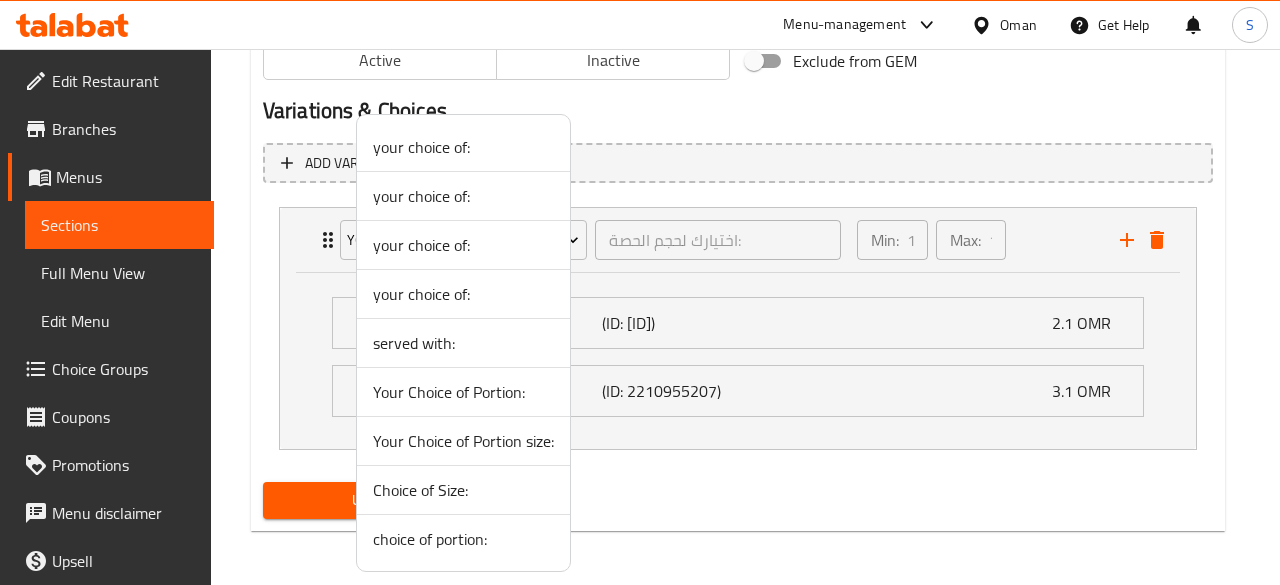 click on "choice of portion:" at bounding box center (463, 539) 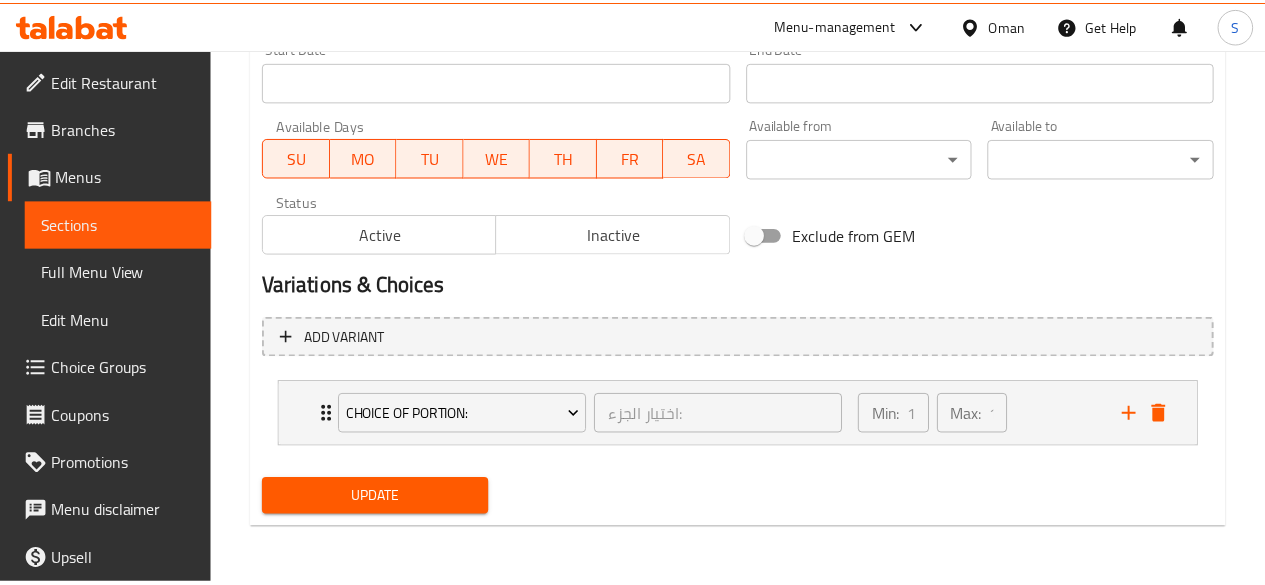 scroll, scrollTop: 889, scrollLeft: 0, axis: vertical 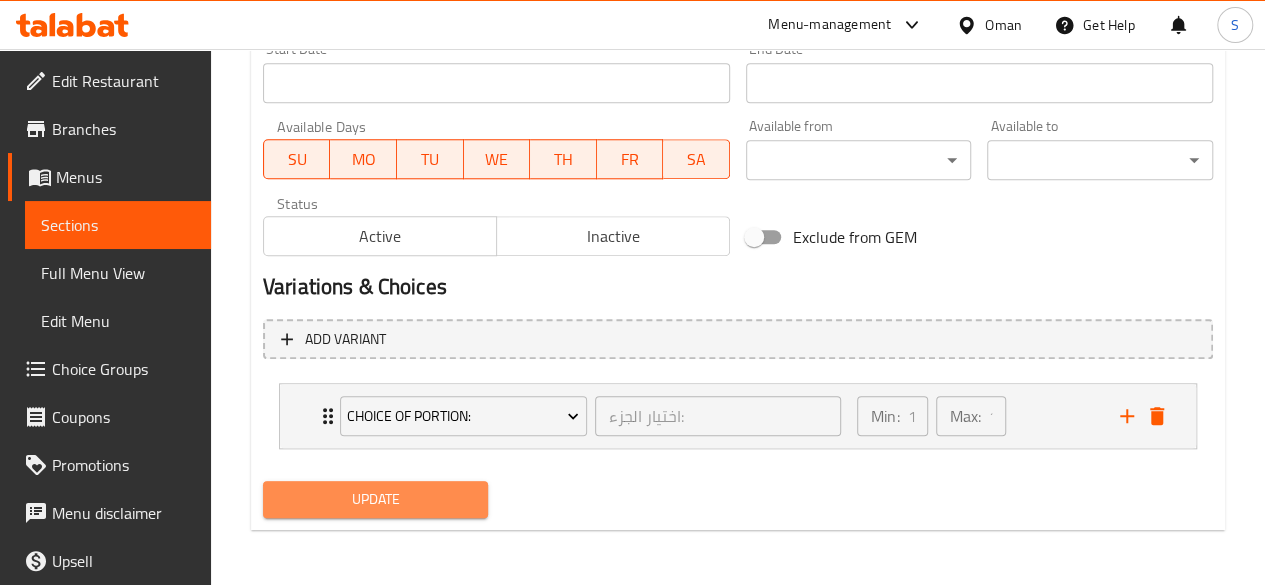 click on "Update" at bounding box center [376, 499] 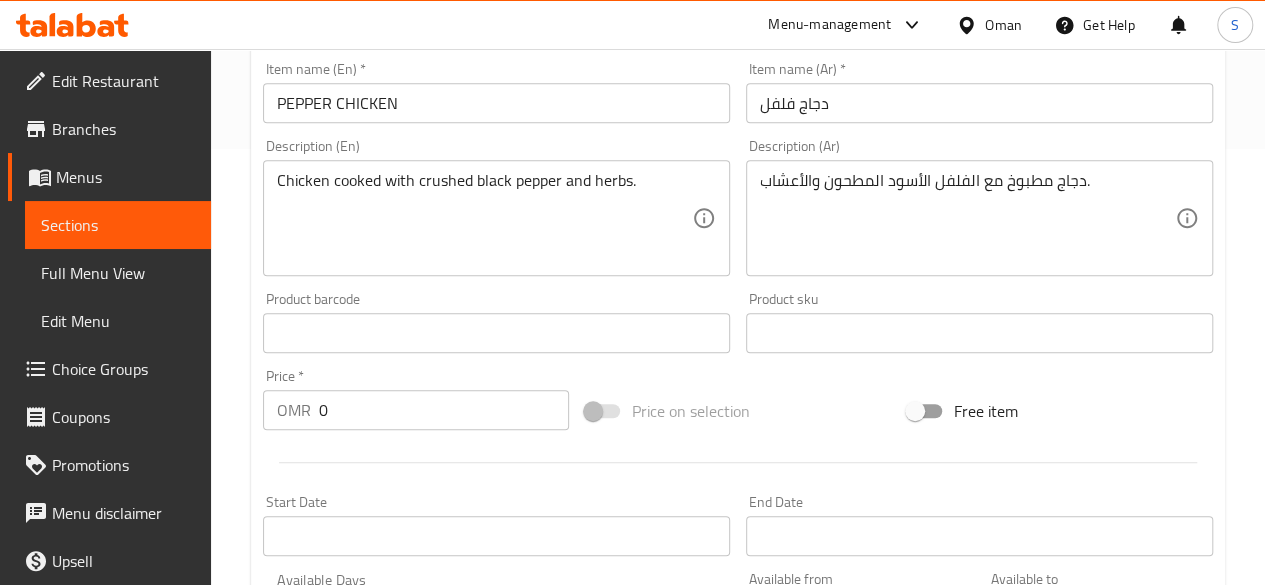 scroll, scrollTop: 0, scrollLeft: 0, axis: both 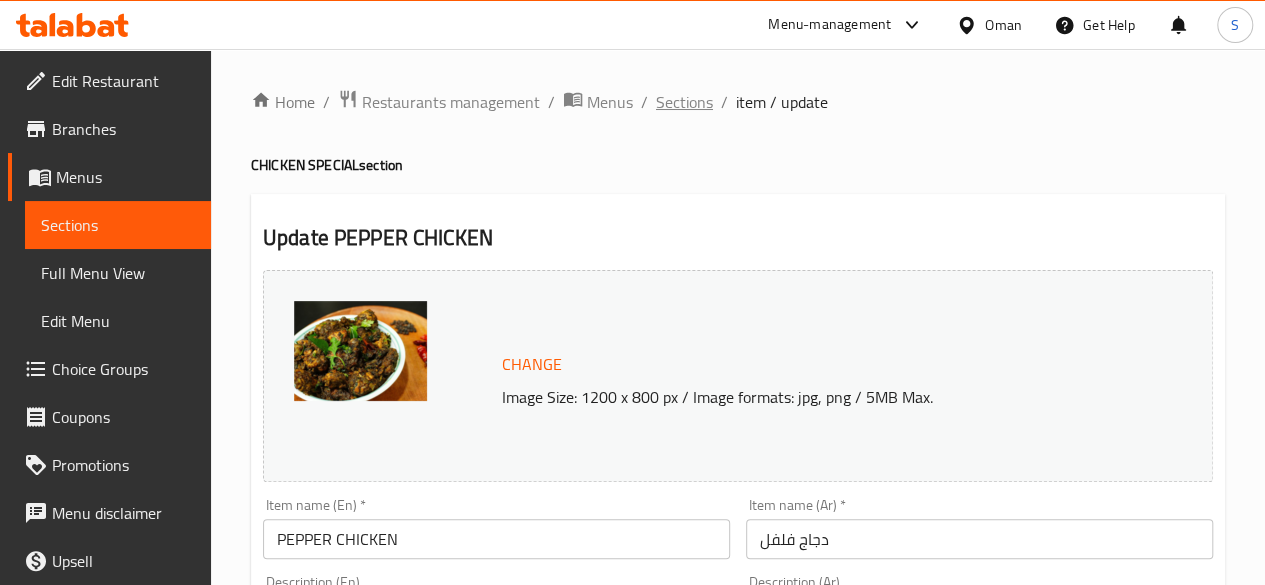 click on "Sections" at bounding box center [684, 102] 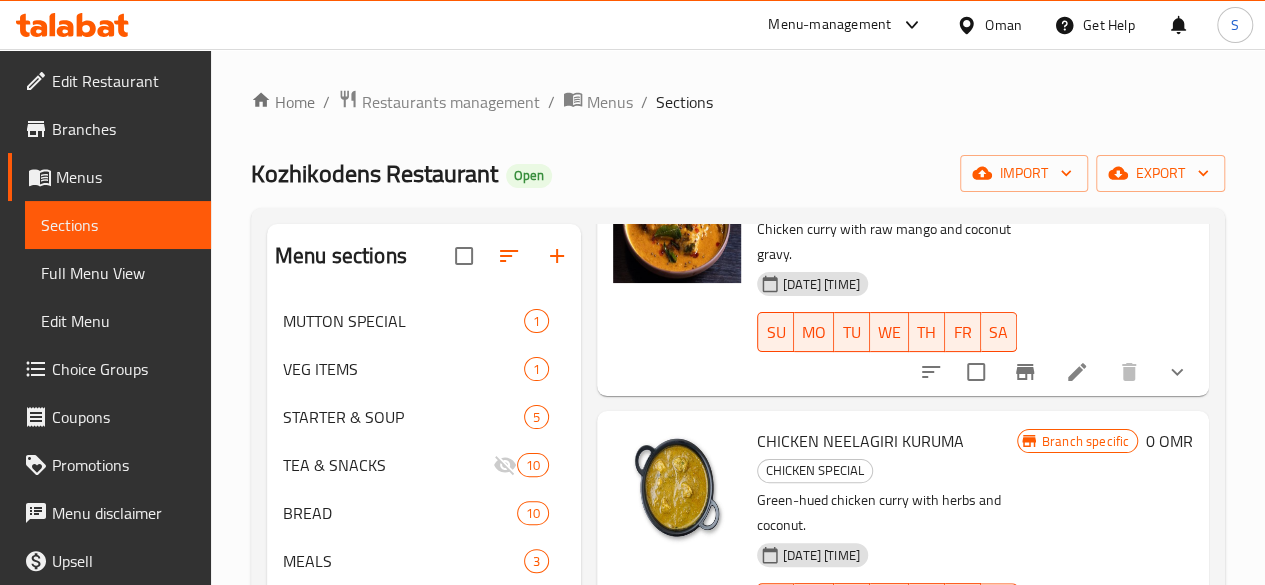 scroll, scrollTop: 3574, scrollLeft: 0, axis: vertical 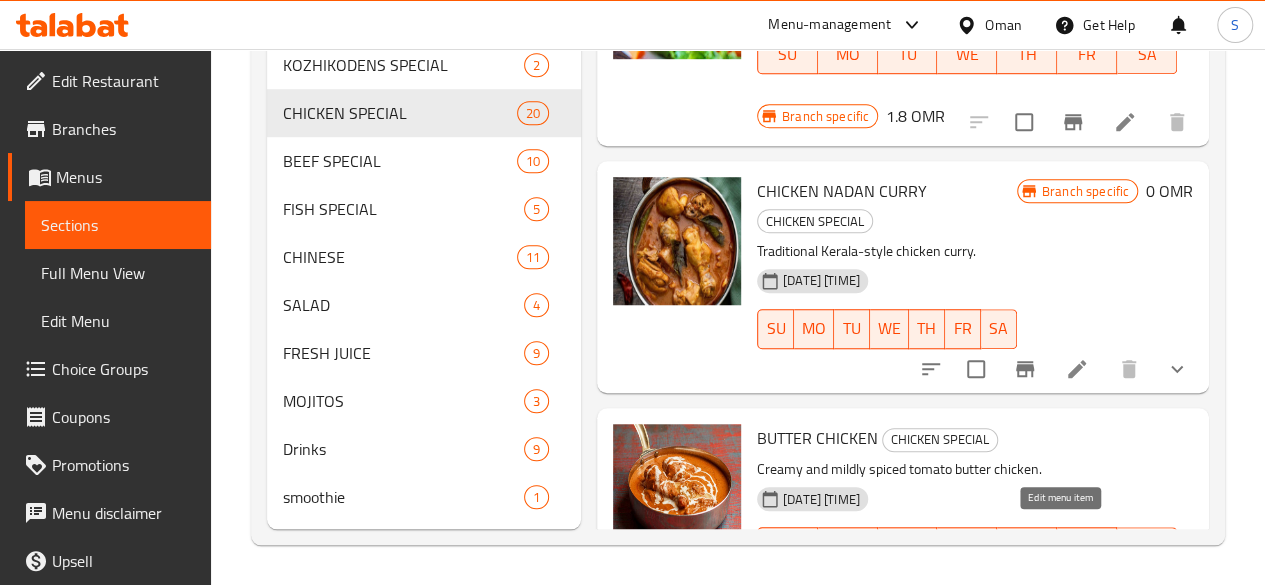 click 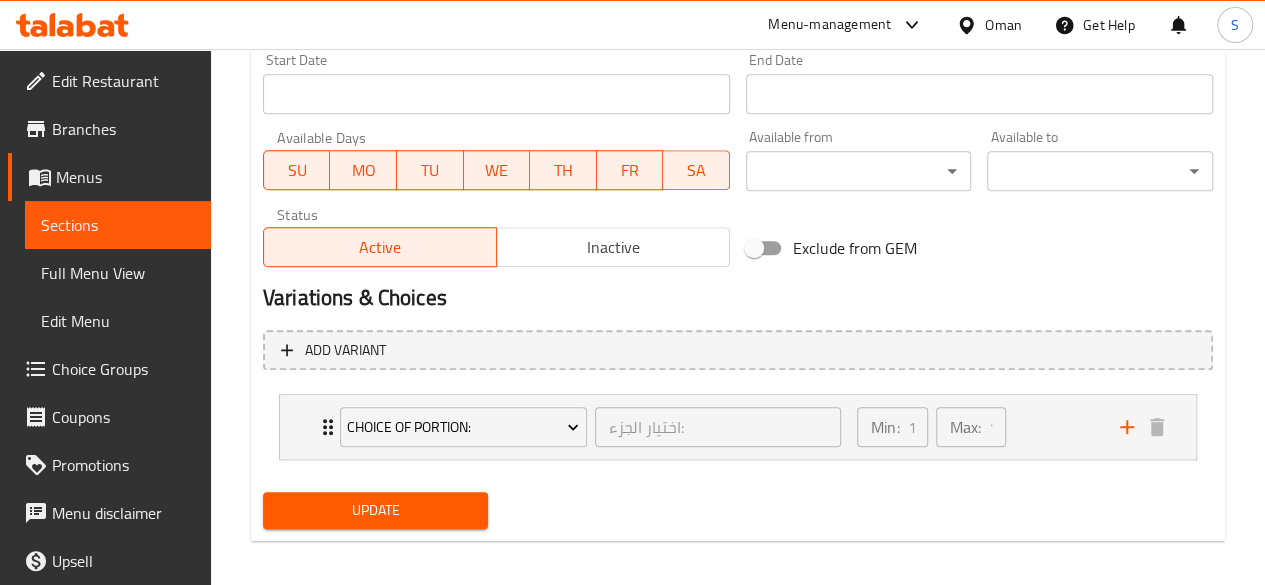 scroll, scrollTop: 889, scrollLeft: 0, axis: vertical 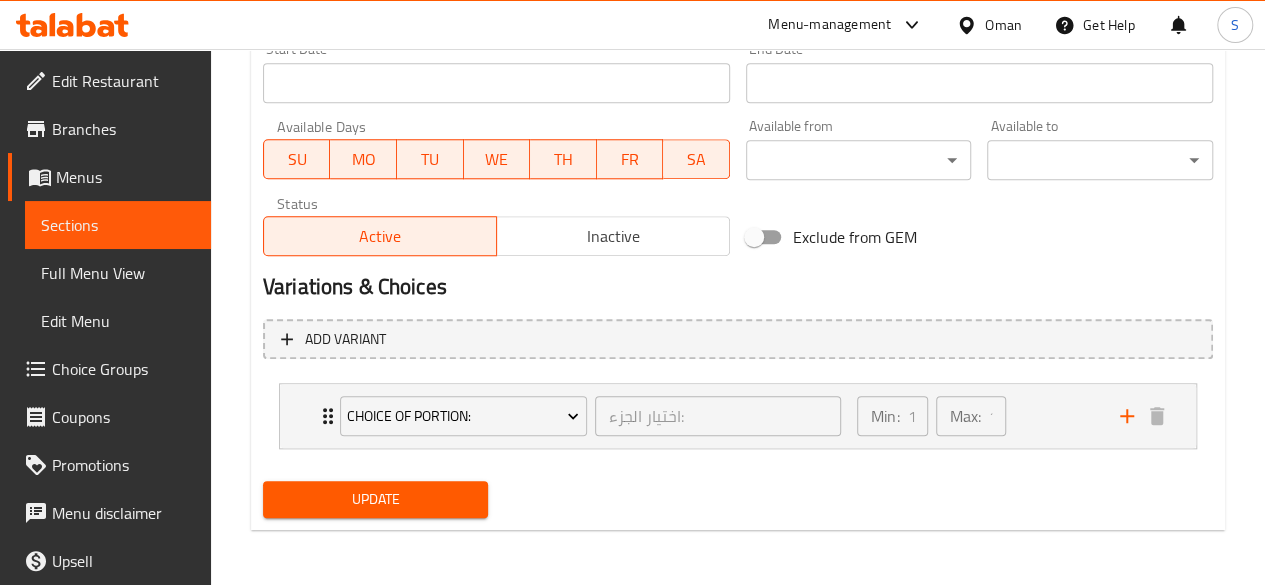 click on "Update" at bounding box center (376, 499) 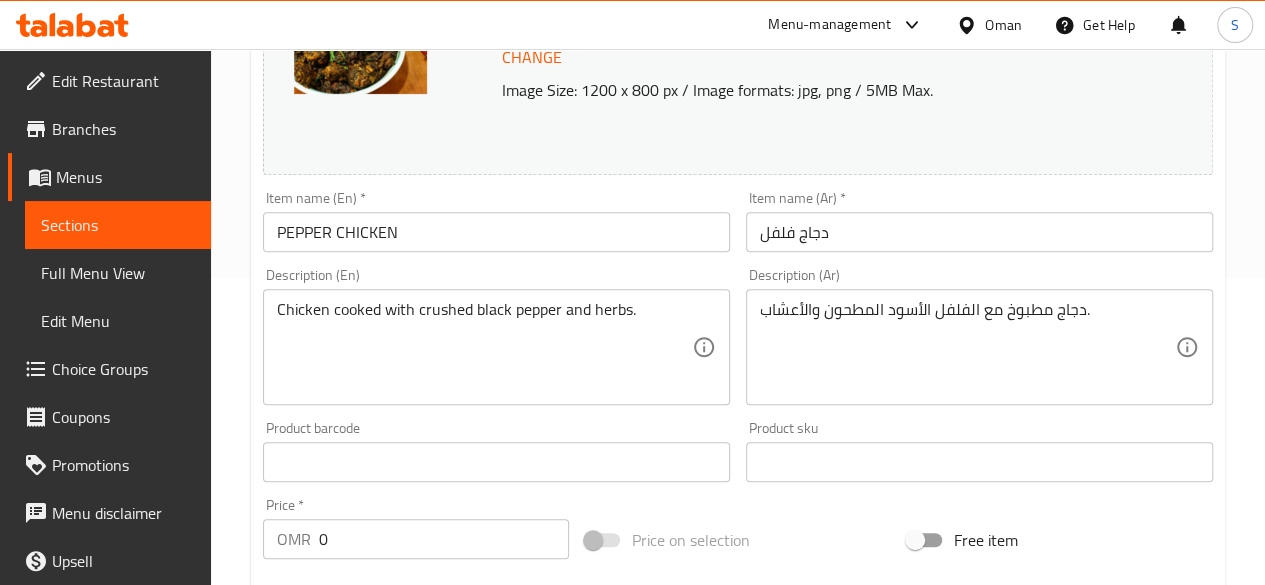 scroll, scrollTop: 0, scrollLeft: 0, axis: both 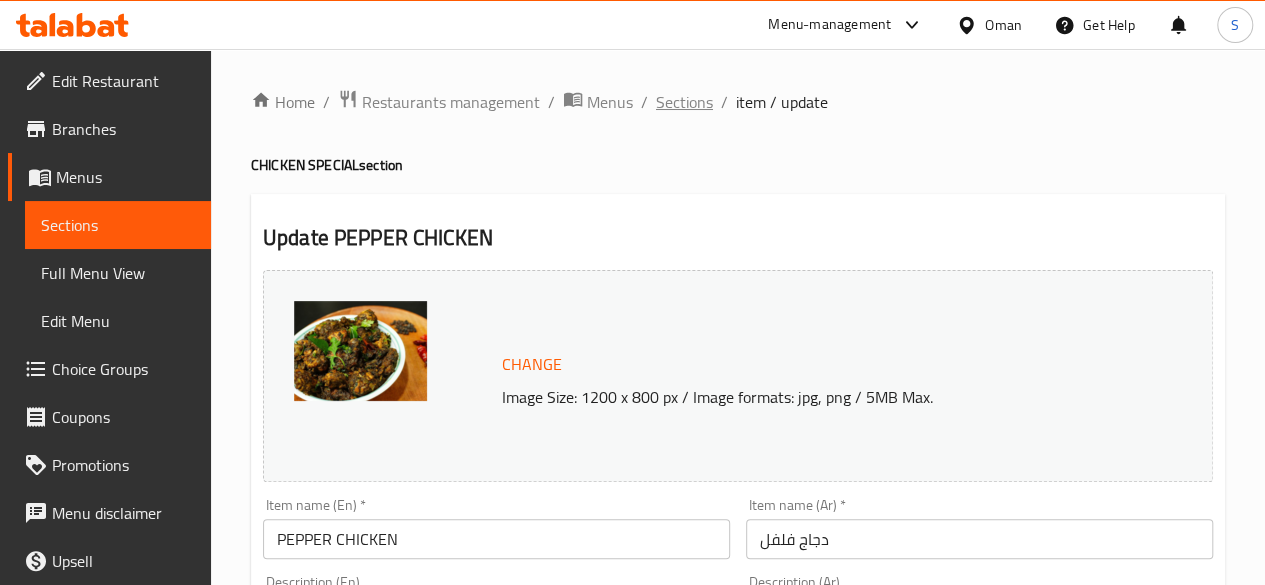 click on "Sections" at bounding box center [684, 102] 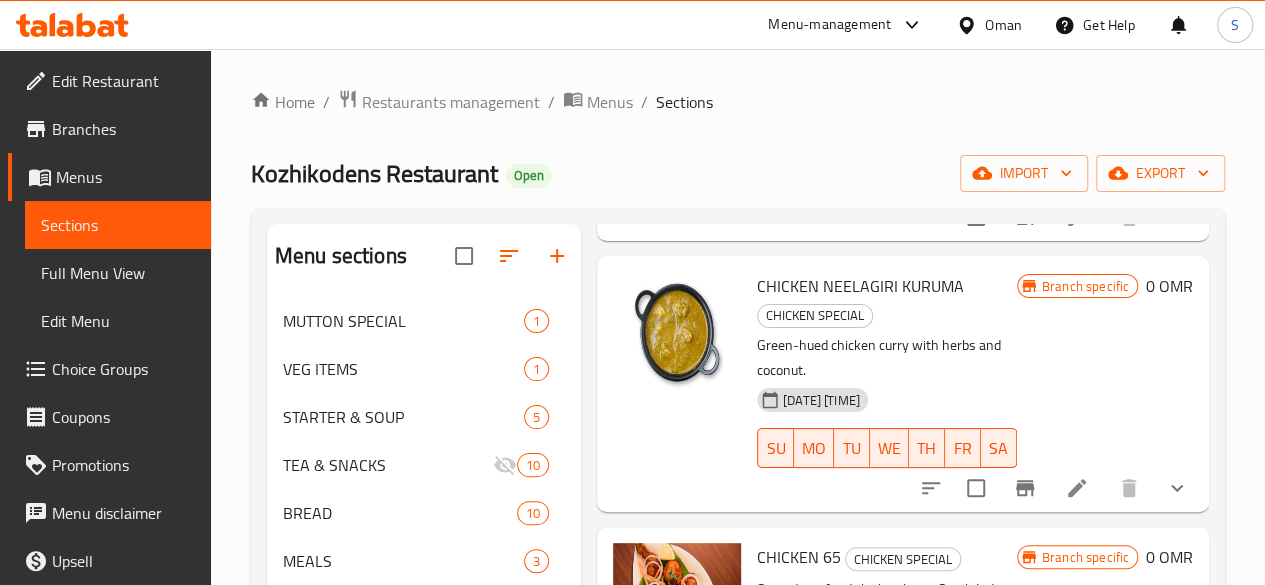 scroll, scrollTop: 3574, scrollLeft: 0, axis: vertical 